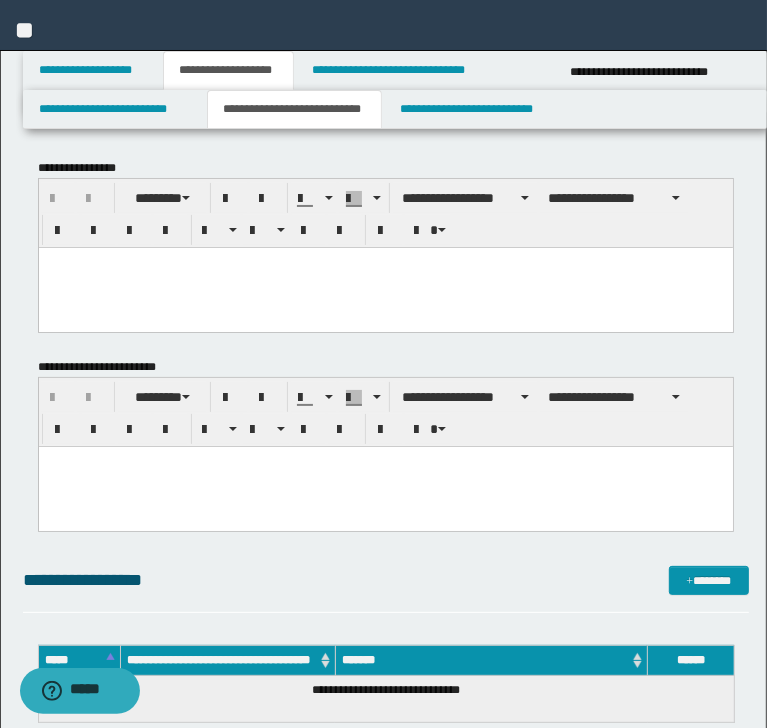 scroll, scrollTop: 0, scrollLeft: 0, axis: both 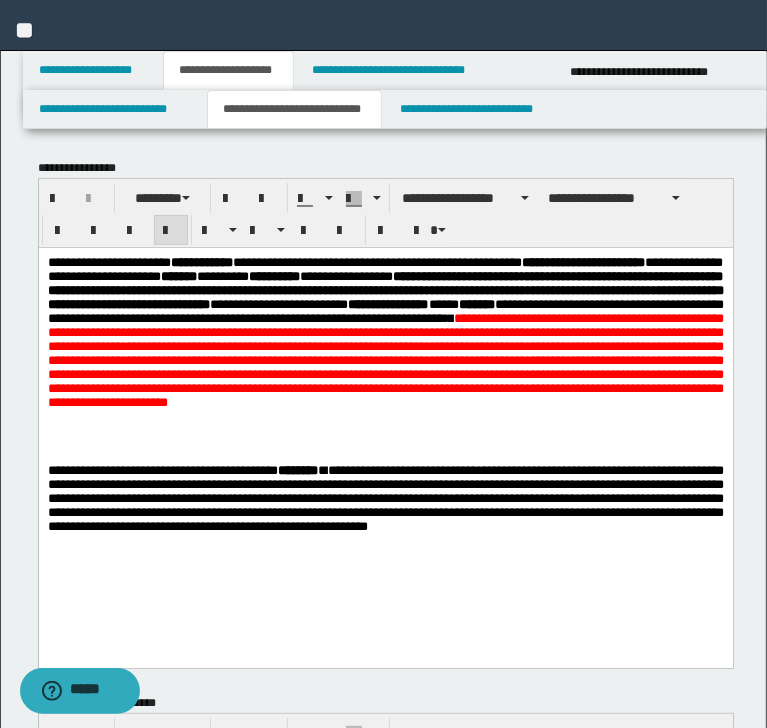click on "**********" at bounding box center [385, 359] 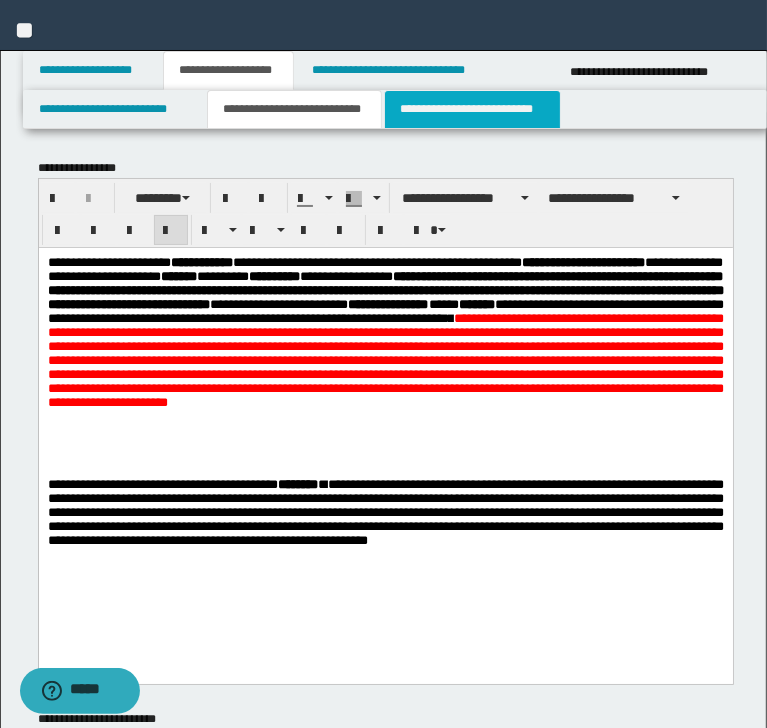 click on "**********" at bounding box center [472, 109] 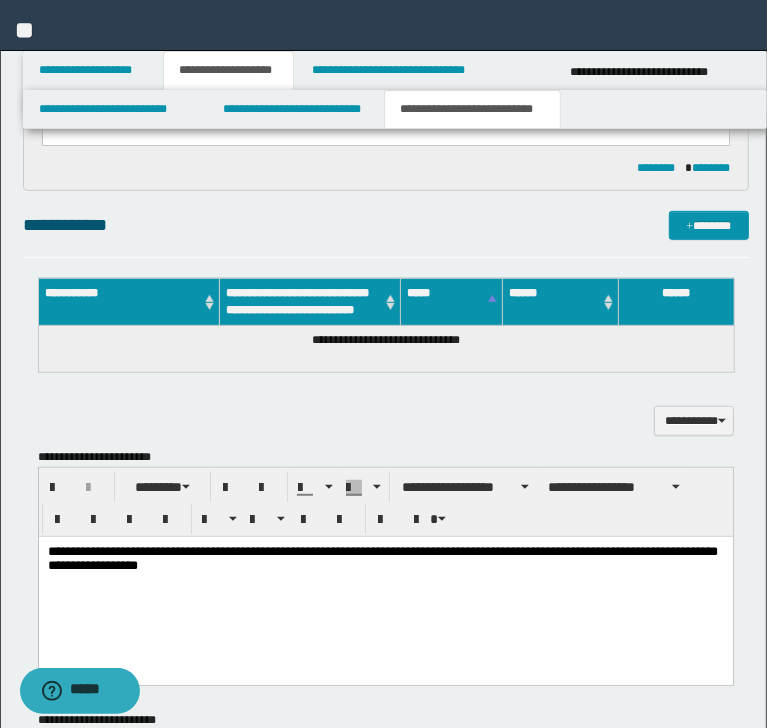 scroll, scrollTop: 480, scrollLeft: 0, axis: vertical 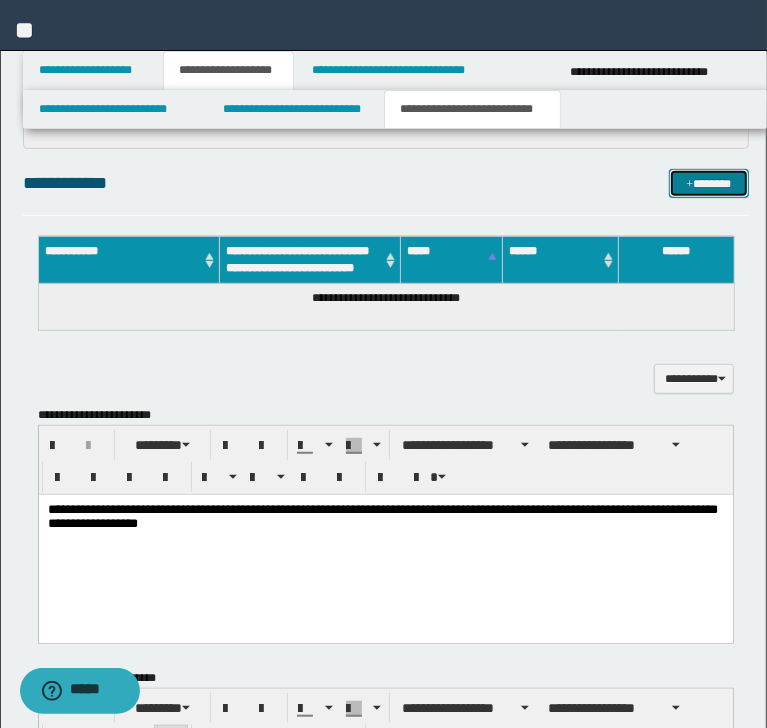 click on "*******" at bounding box center [708, 184] 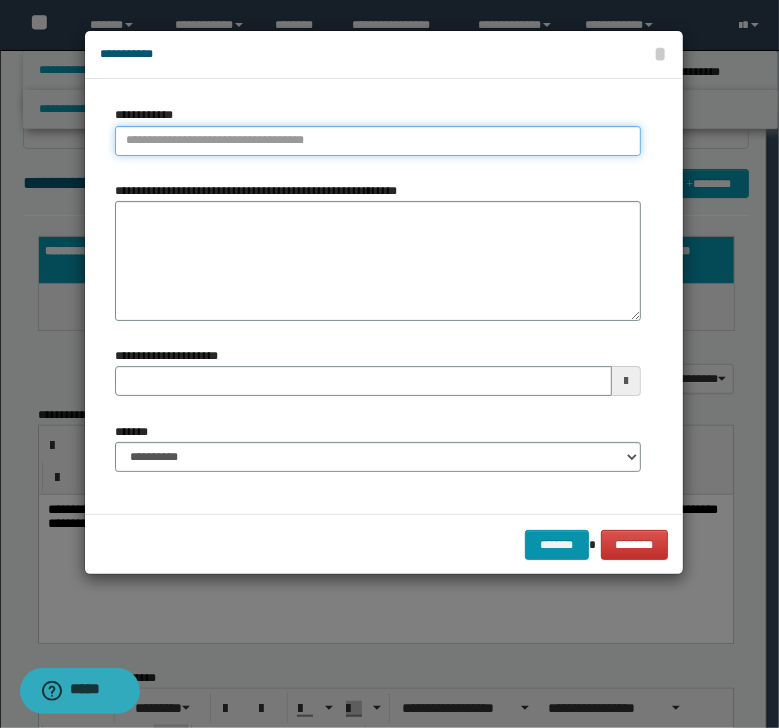click on "**********" at bounding box center (378, 141) 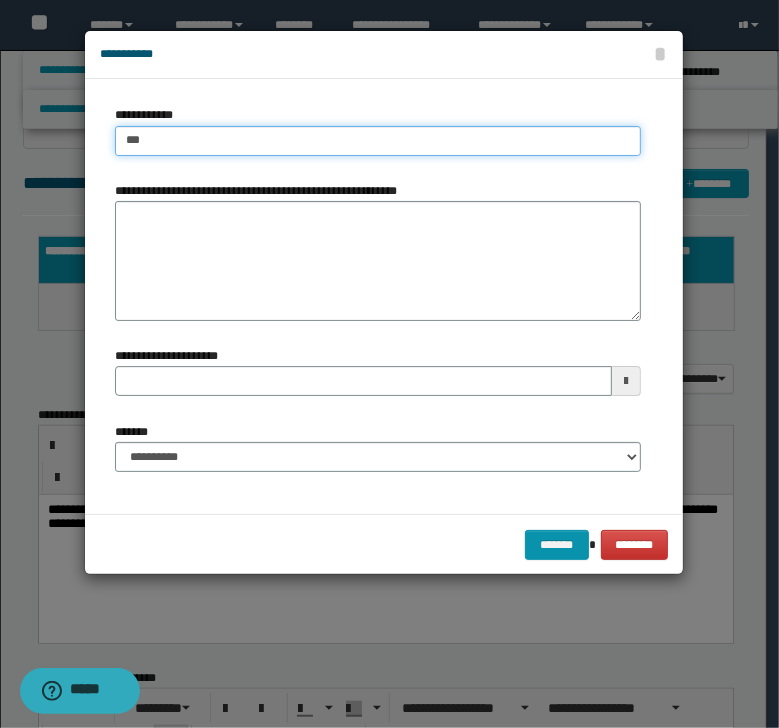 type on "****" 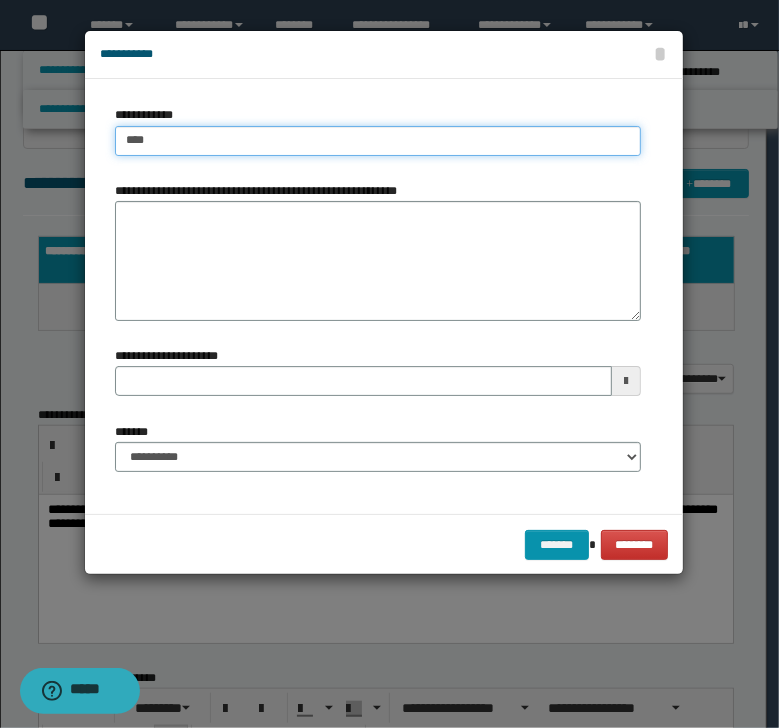 type on "****" 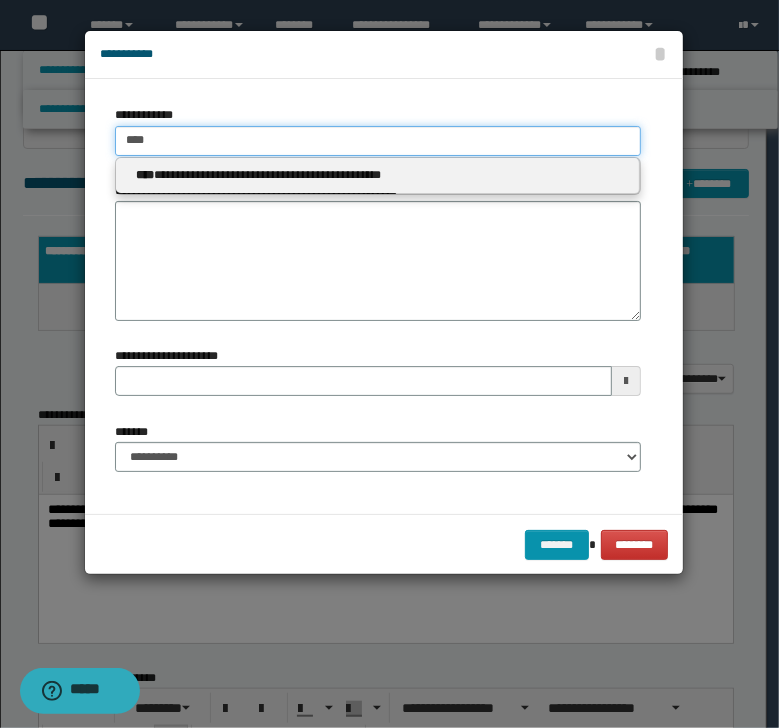 type on "****" 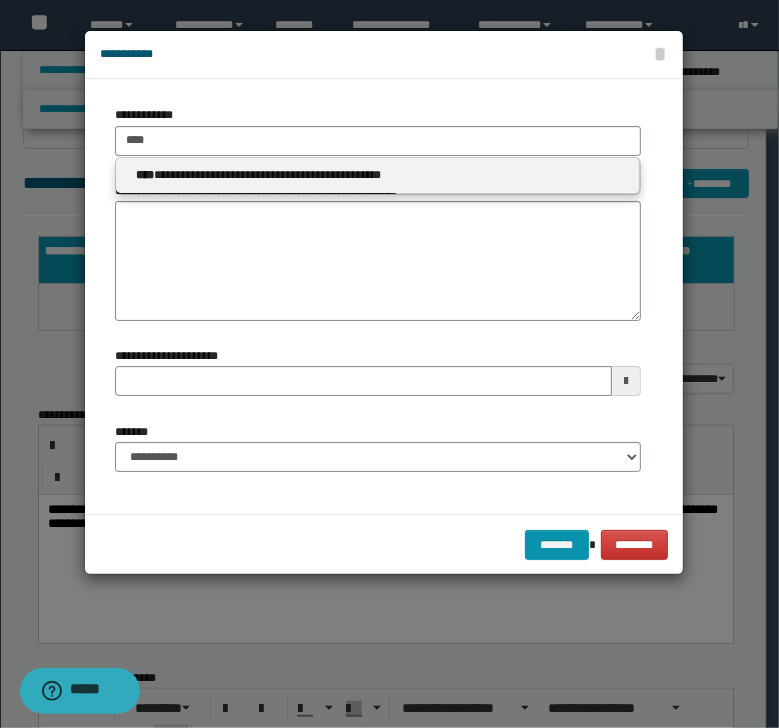 click on "**********" at bounding box center [378, 175] 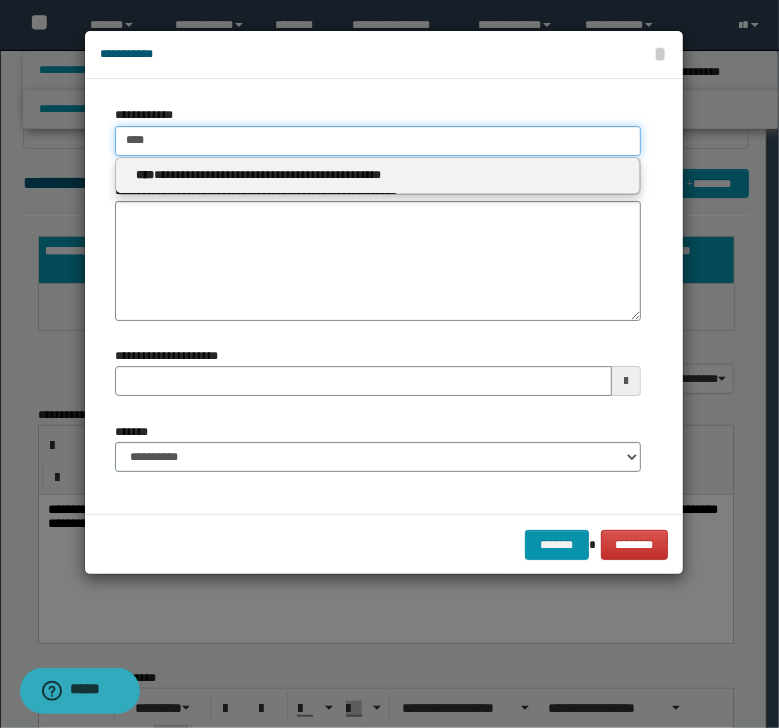type 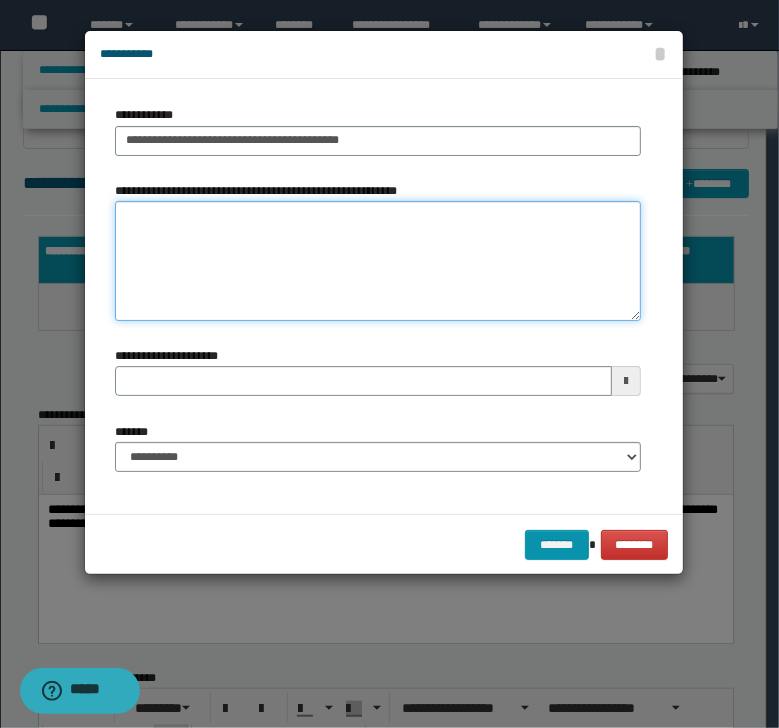 click on "**********" at bounding box center (378, 261) 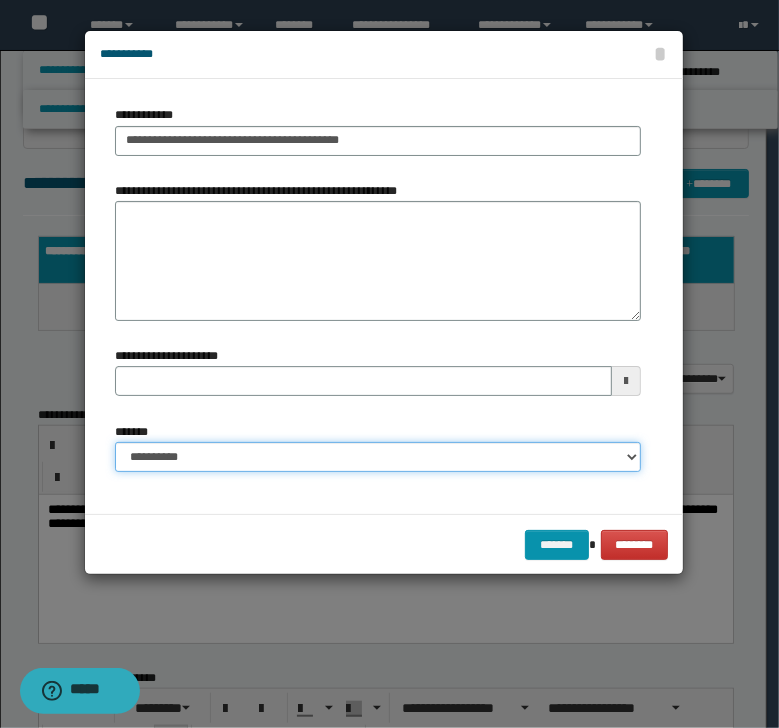click on "**********" at bounding box center (378, 457) 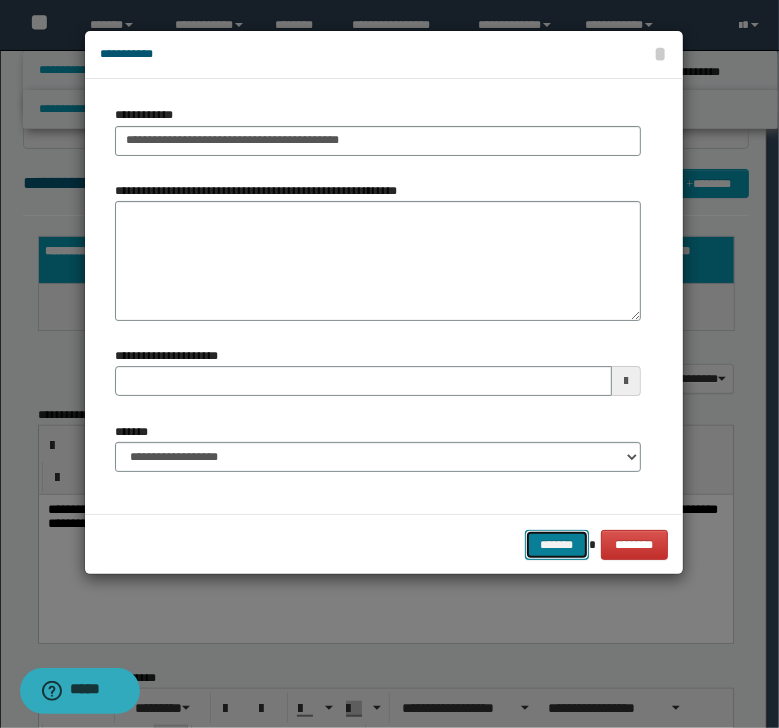 click on "*******" at bounding box center [557, 545] 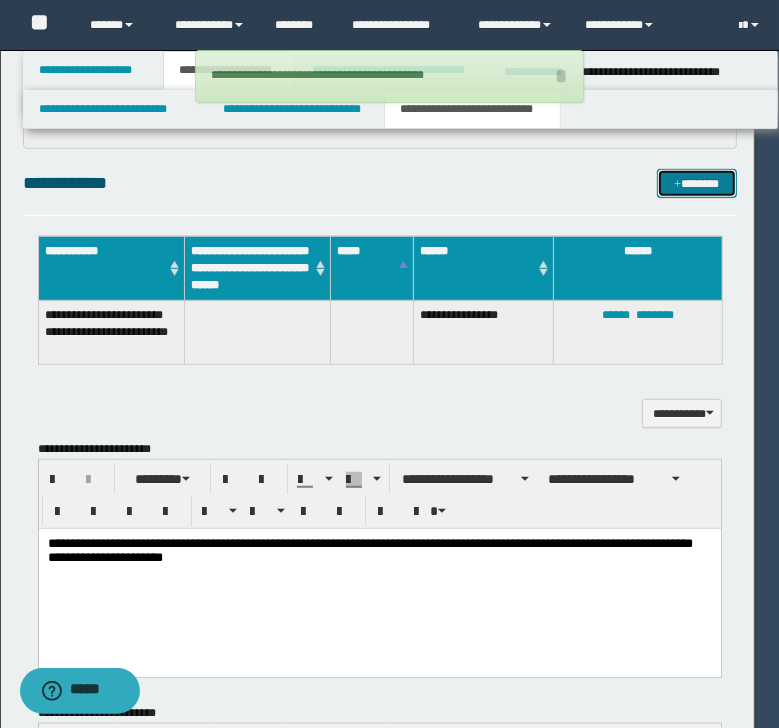 type 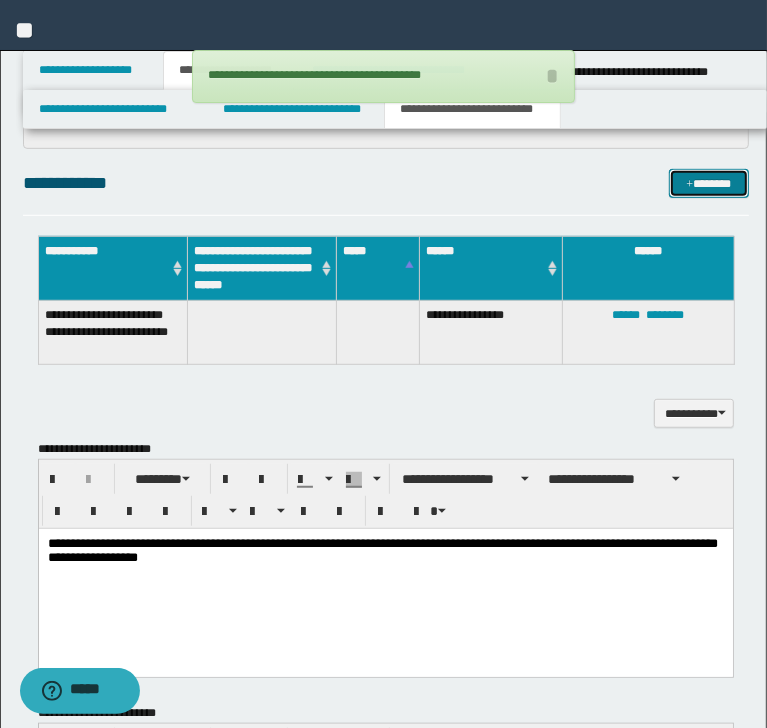 click at bounding box center [689, 185] 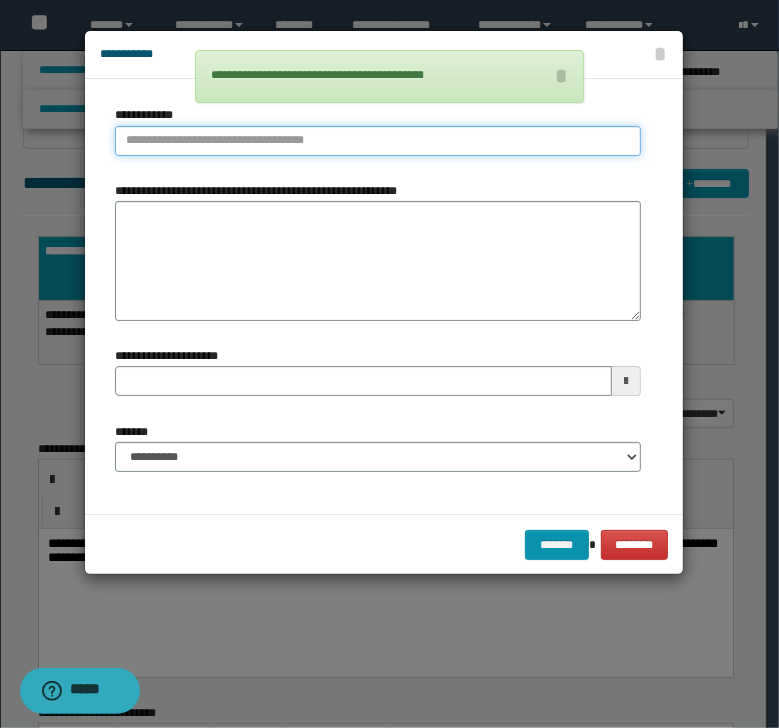 type on "**********" 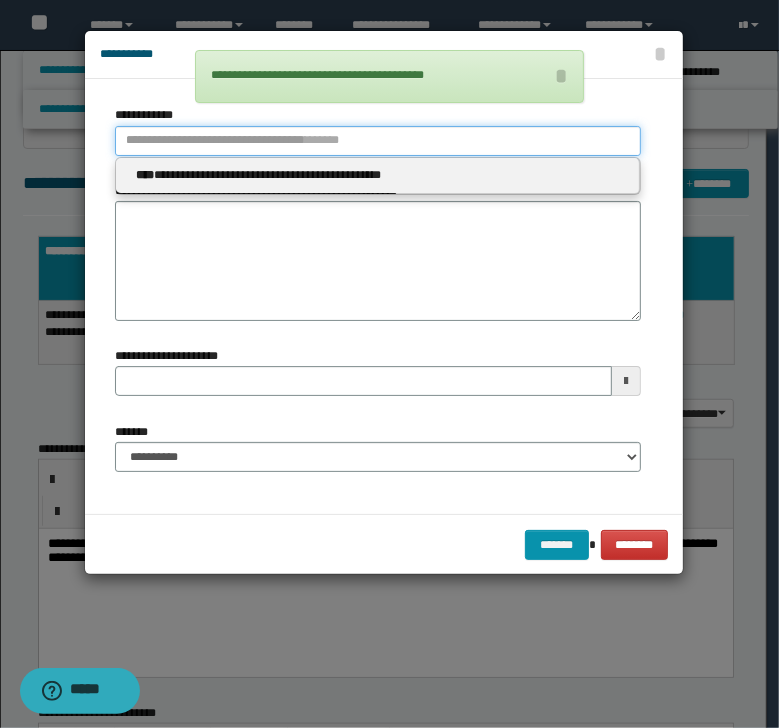 click on "**********" at bounding box center [378, 141] 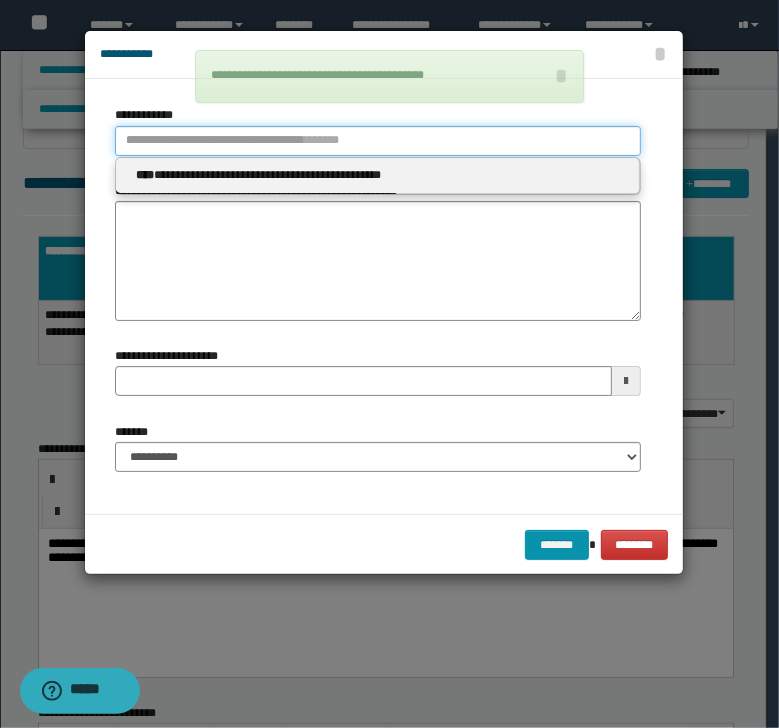 type 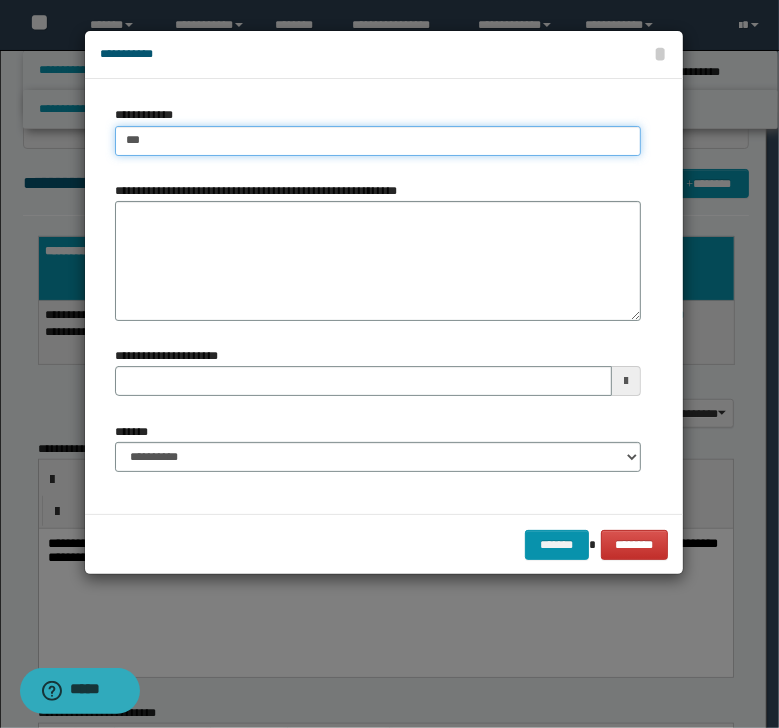 type on "****" 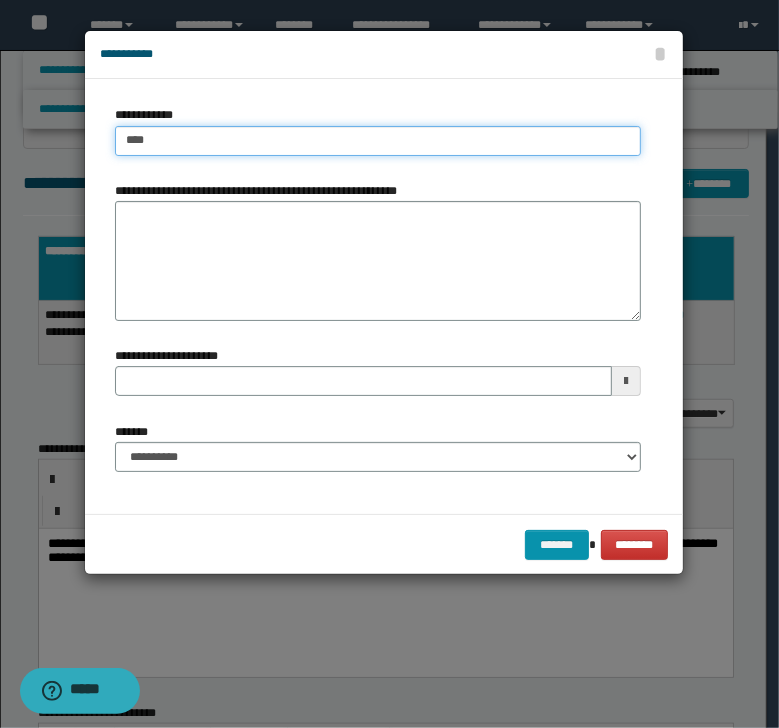 type on "****" 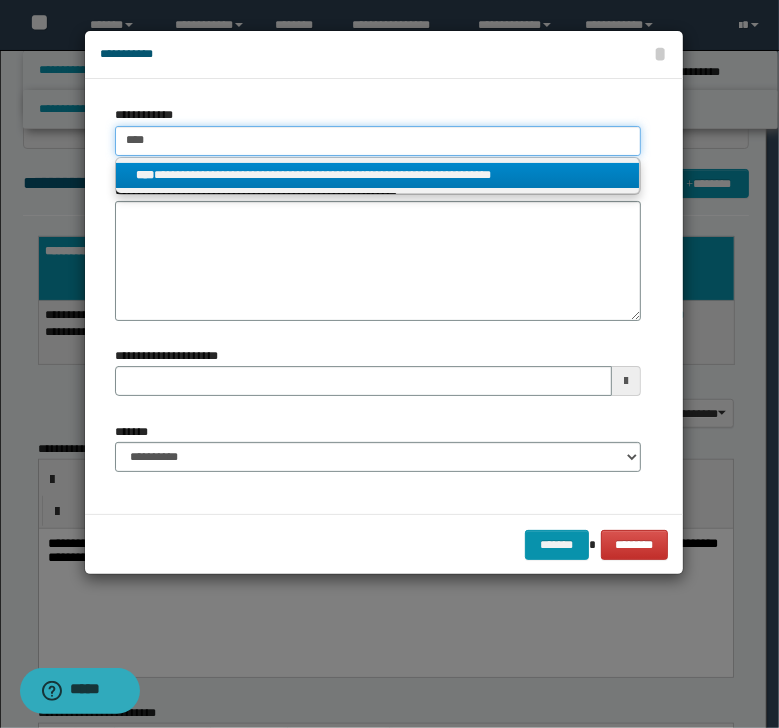 type on "****" 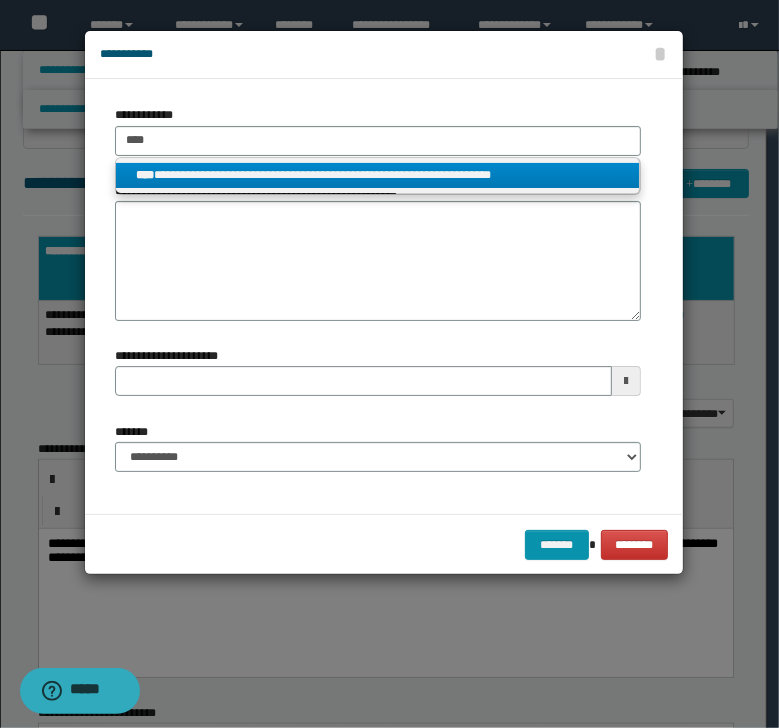 click on "**********" at bounding box center (378, 175) 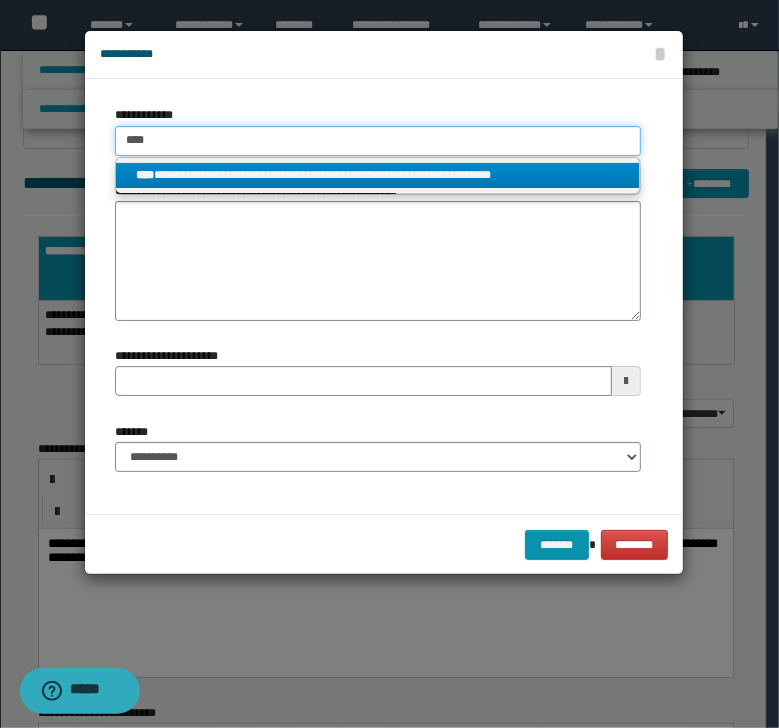 type 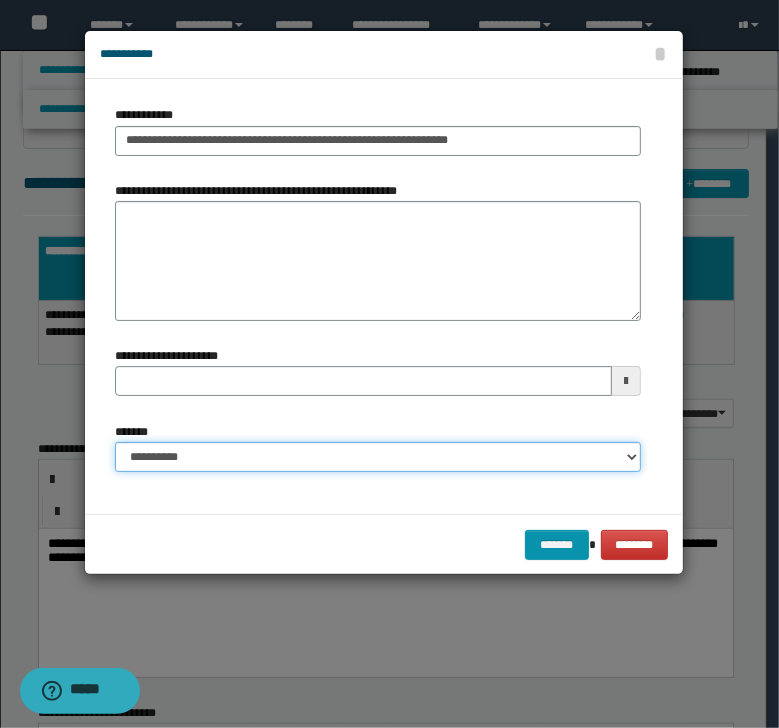 click on "**********" at bounding box center (378, 457) 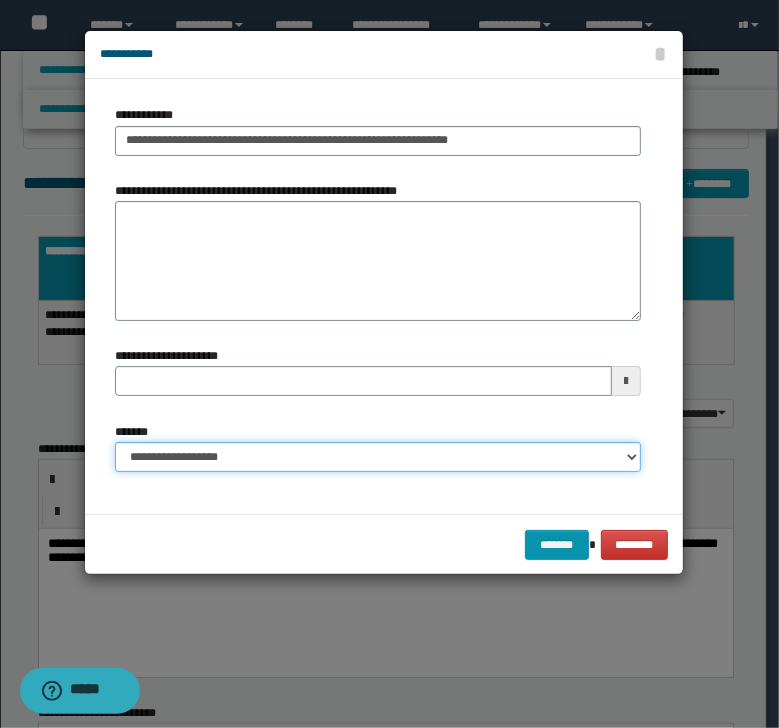 click on "**********" at bounding box center [378, 457] 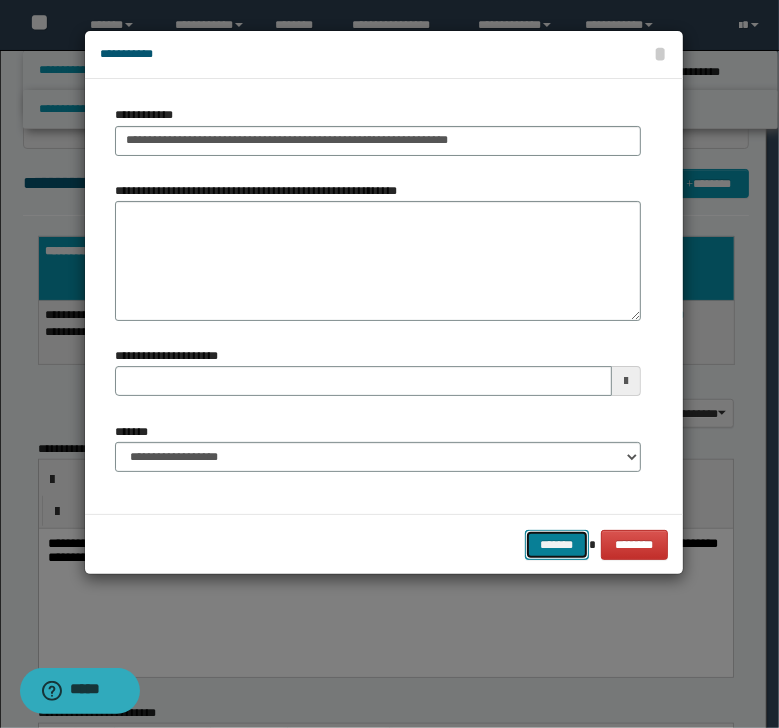 drag, startPoint x: 532, startPoint y: 555, endPoint x: 572, endPoint y: 508, distance: 61.7171 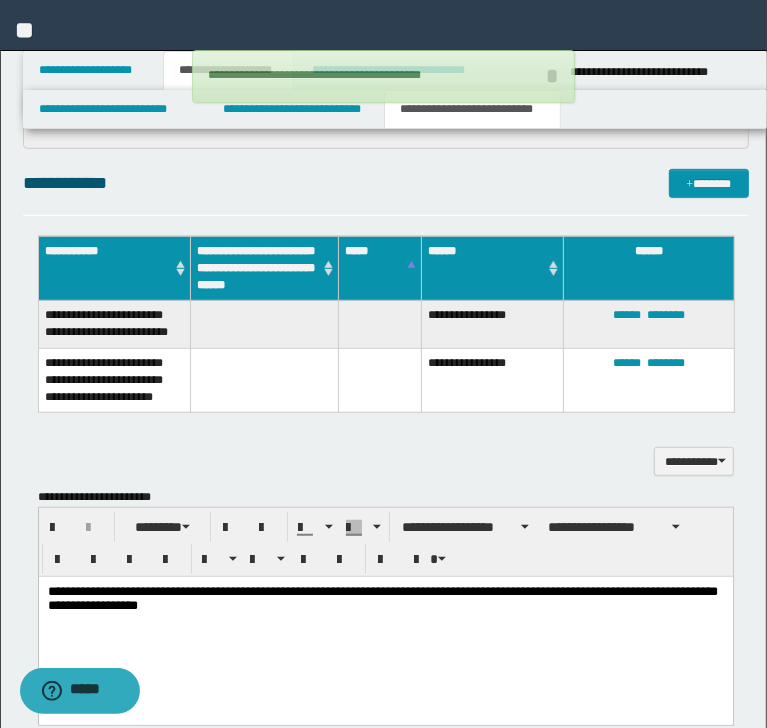 type 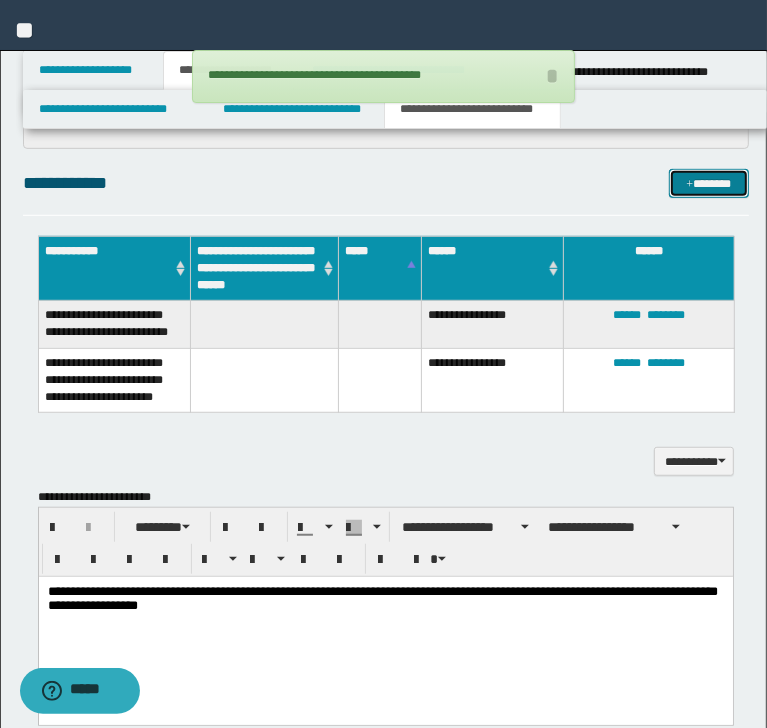 click on "*******" at bounding box center [708, 184] 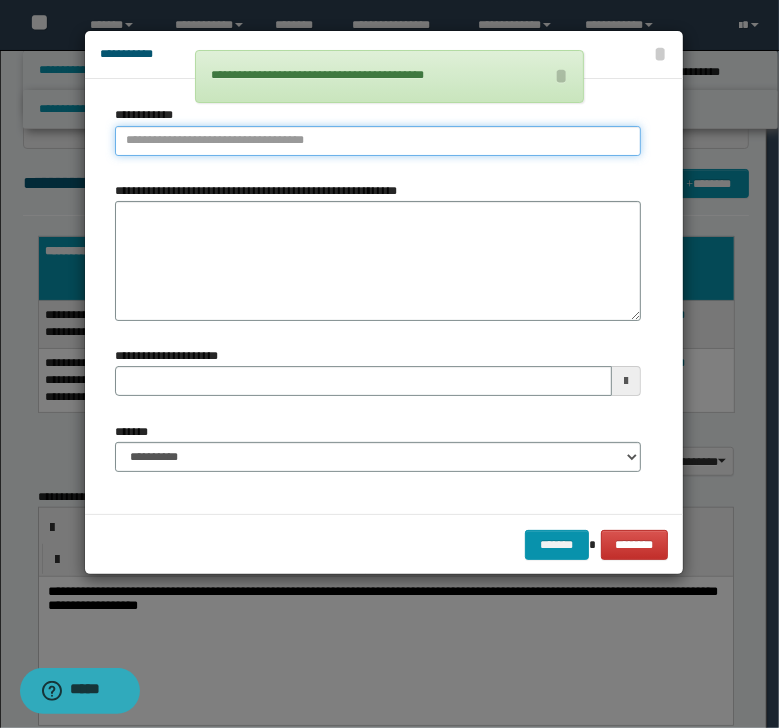 type on "**********" 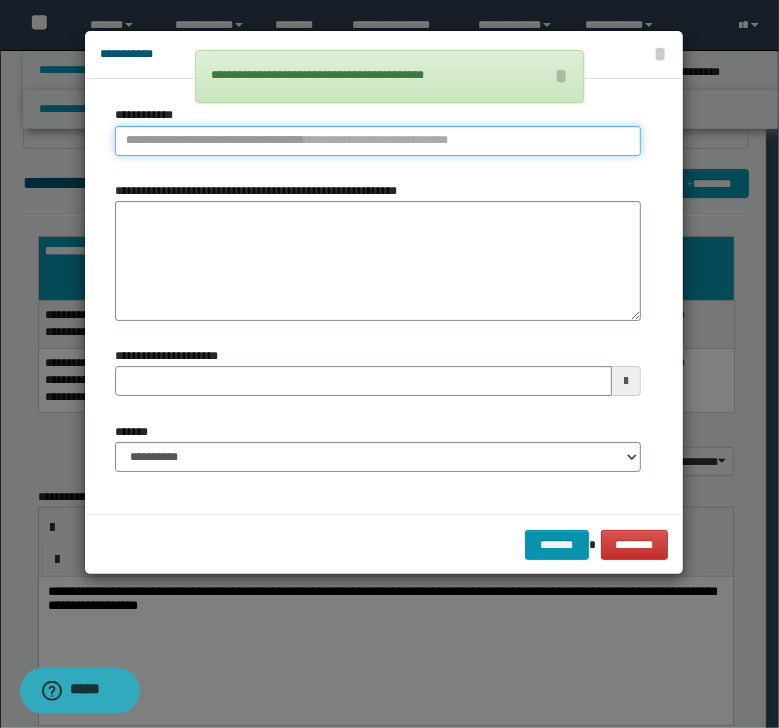 click on "**********" at bounding box center (378, 141) 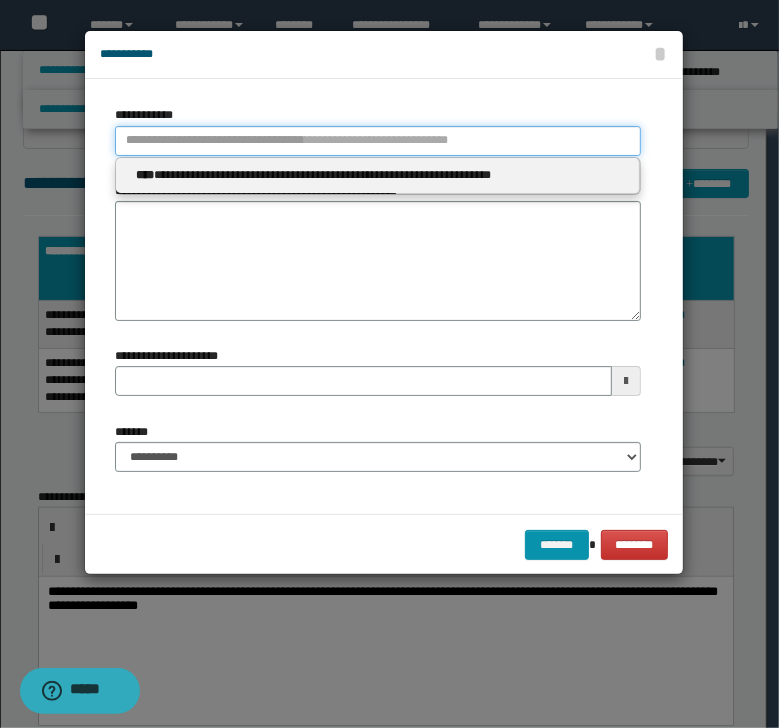 type 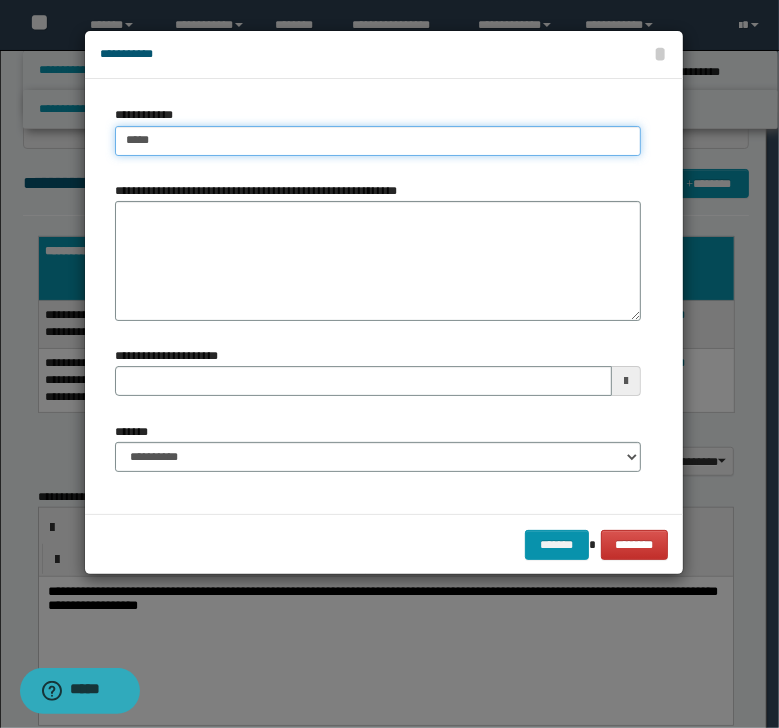 type on "****" 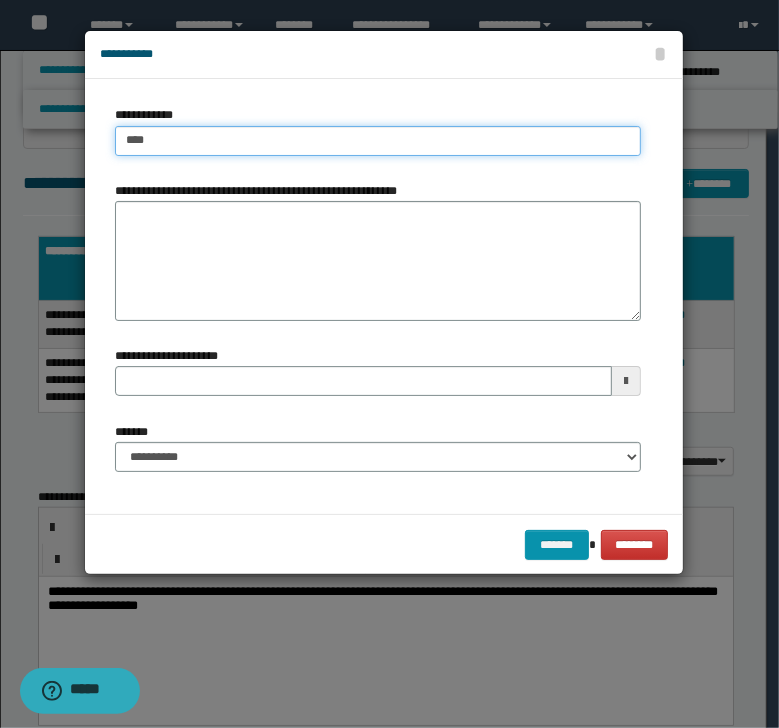 type on "****" 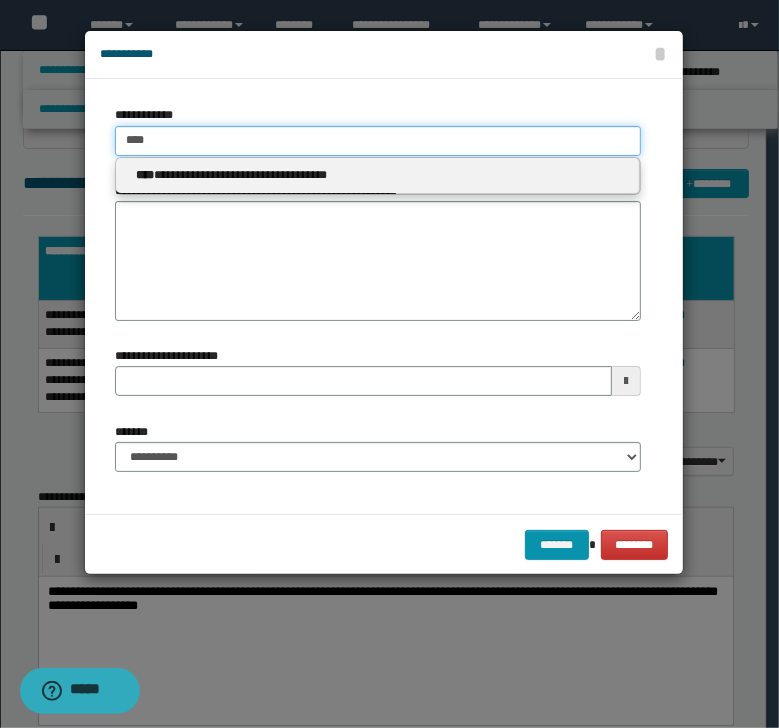 type on "****" 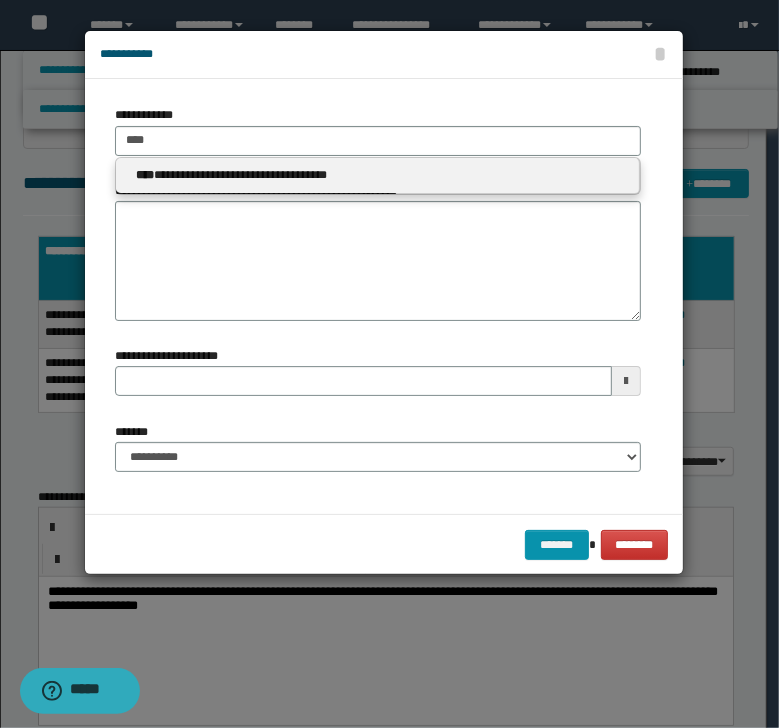 click on "**********" at bounding box center (378, 175) 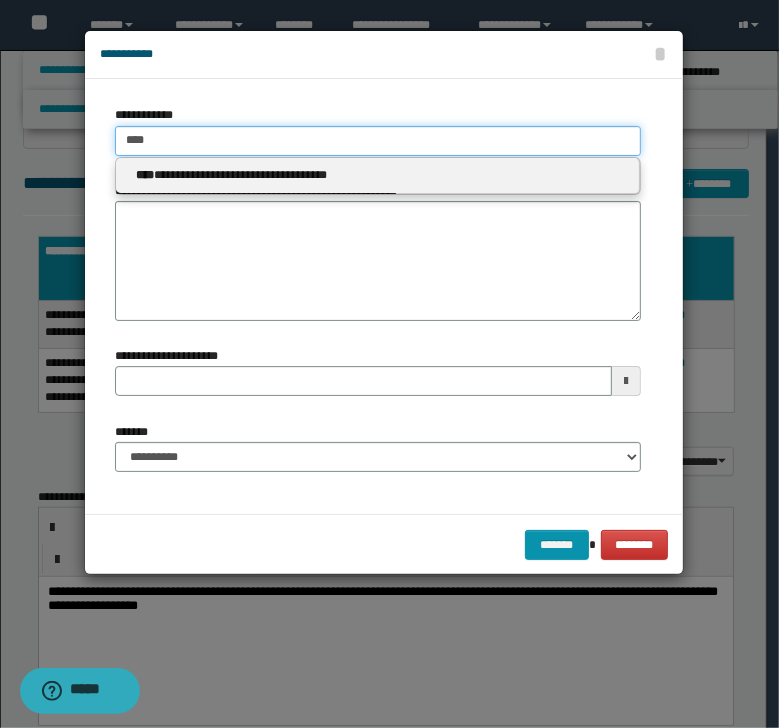 type 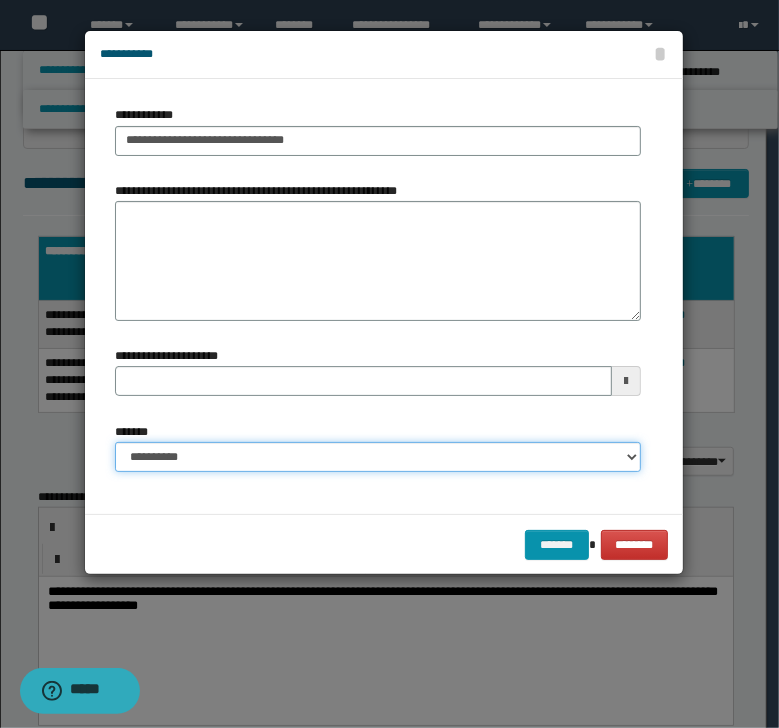 click on "**********" at bounding box center [378, 457] 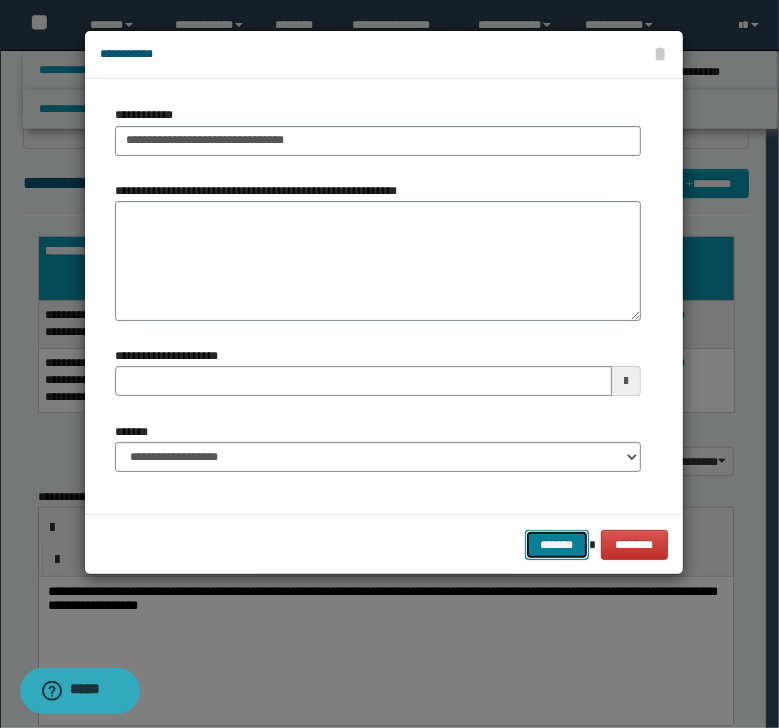 click on "*******" at bounding box center (557, 545) 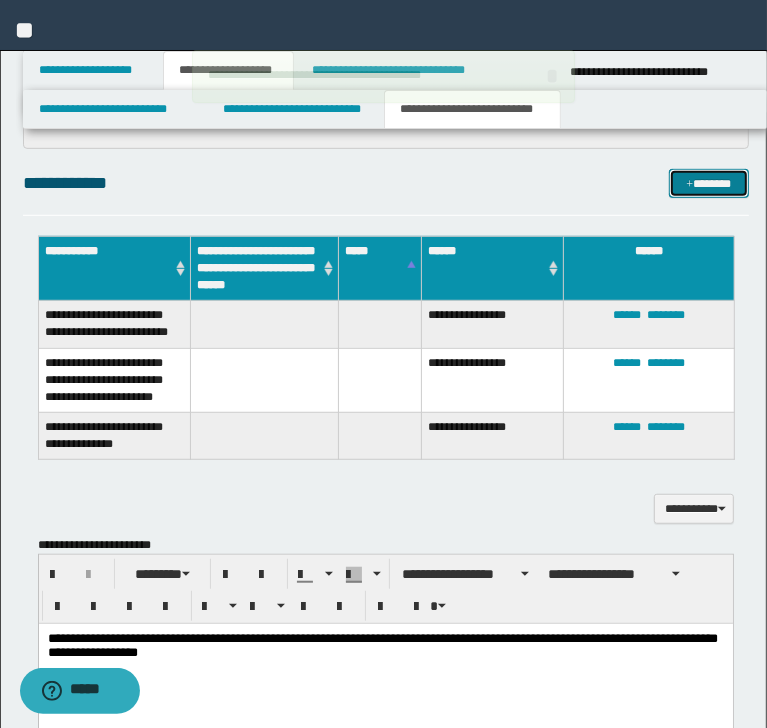 click on "*******" at bounding box center (708, 184) 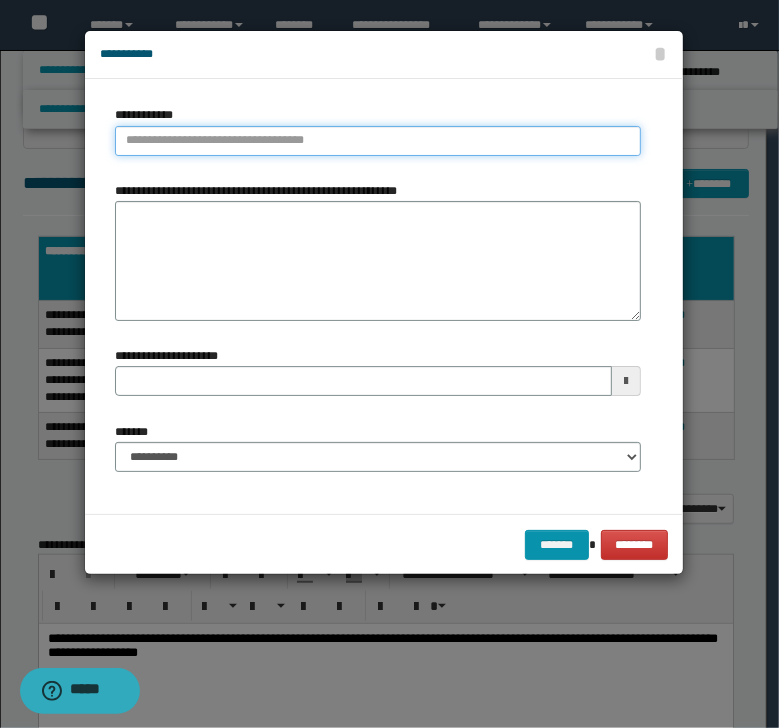 type on "**********" 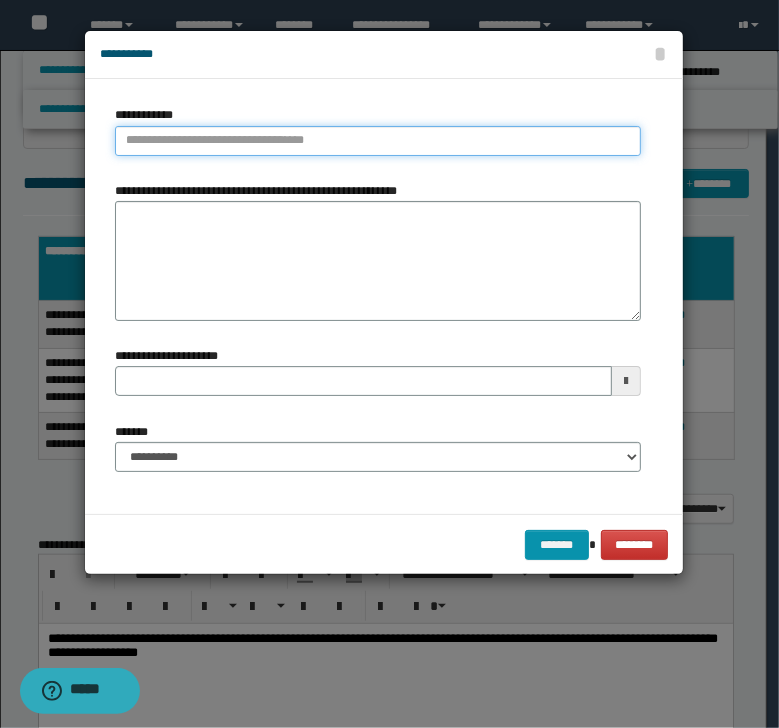 click on "**********" at bounding box center (378, 141) 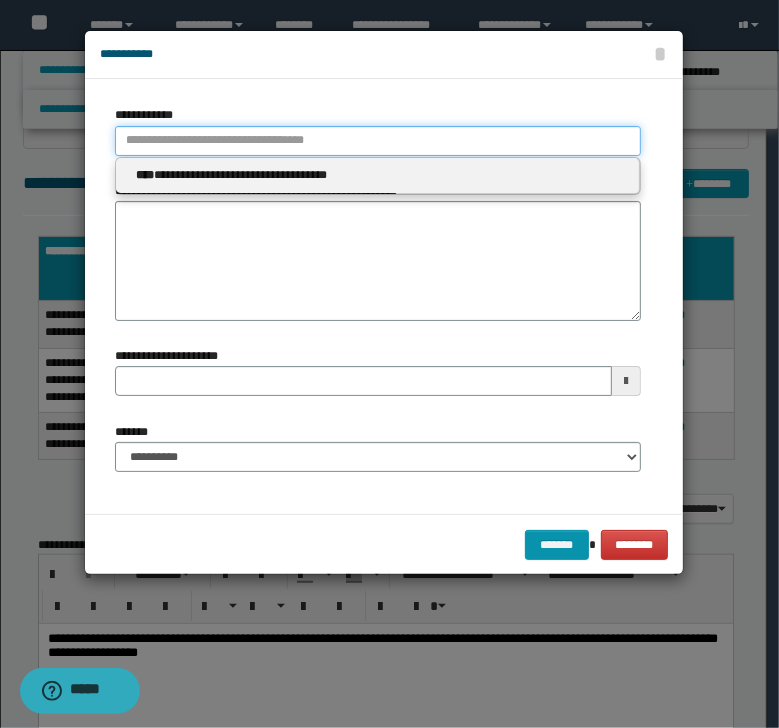 type 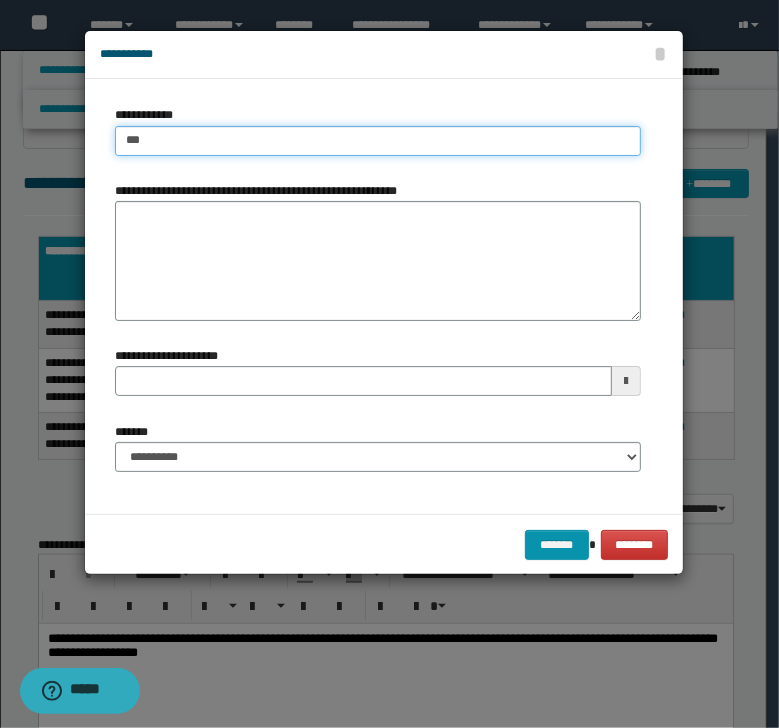 type on "****" 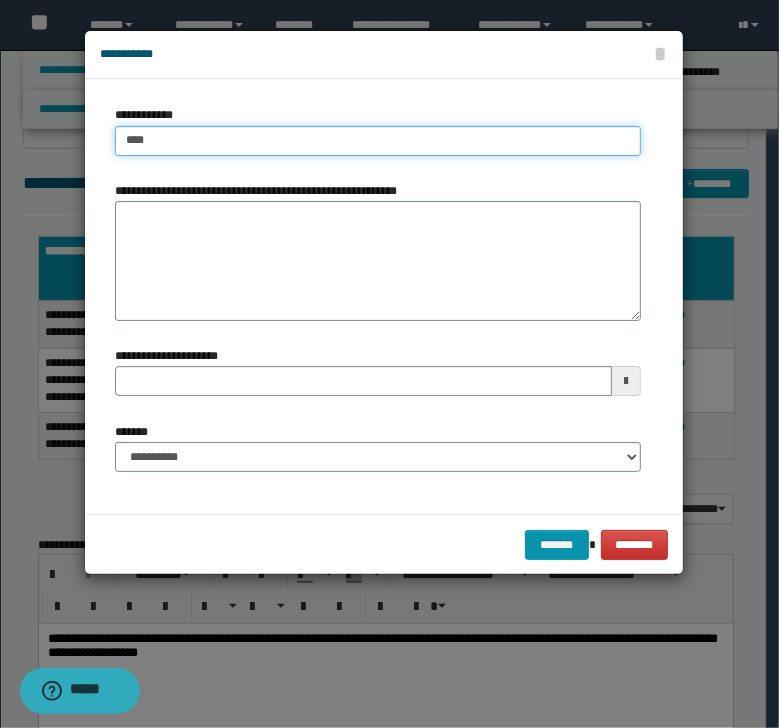 type on "****" 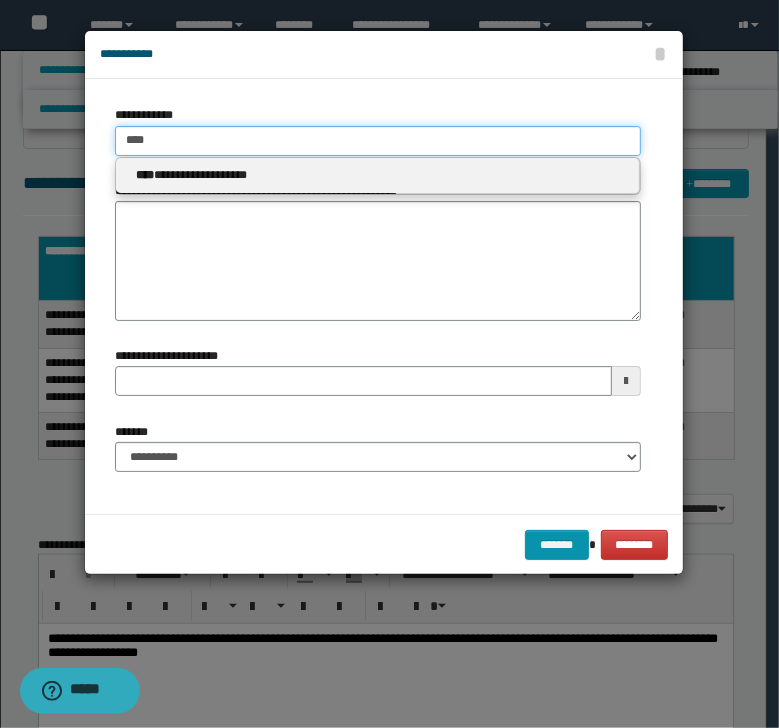 type on "****" 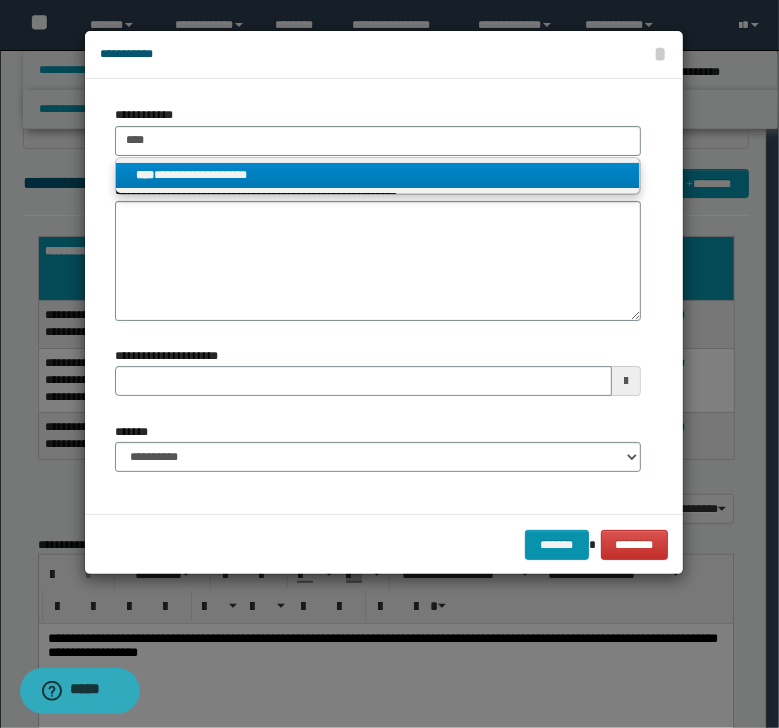 click on "**********" at bounding box center [378, 176] 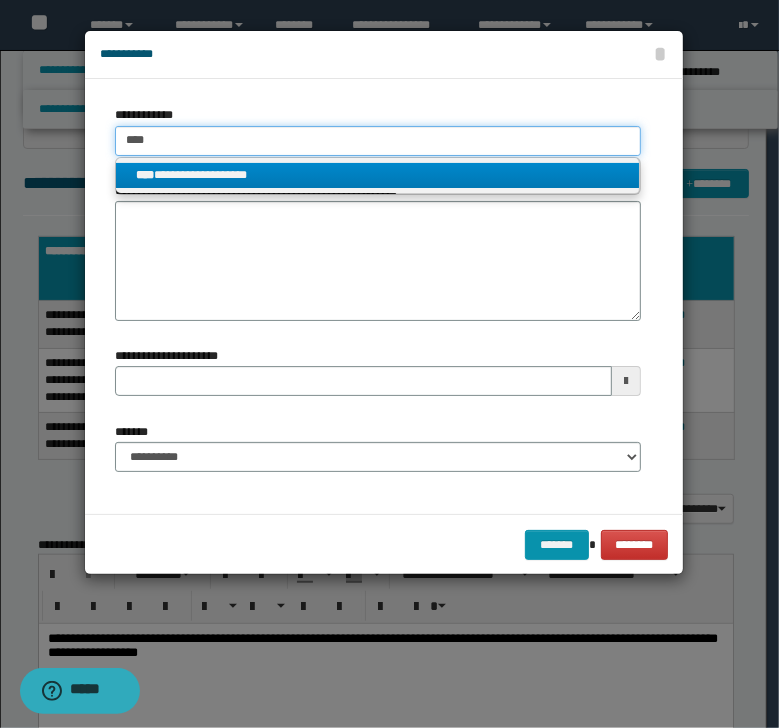 type 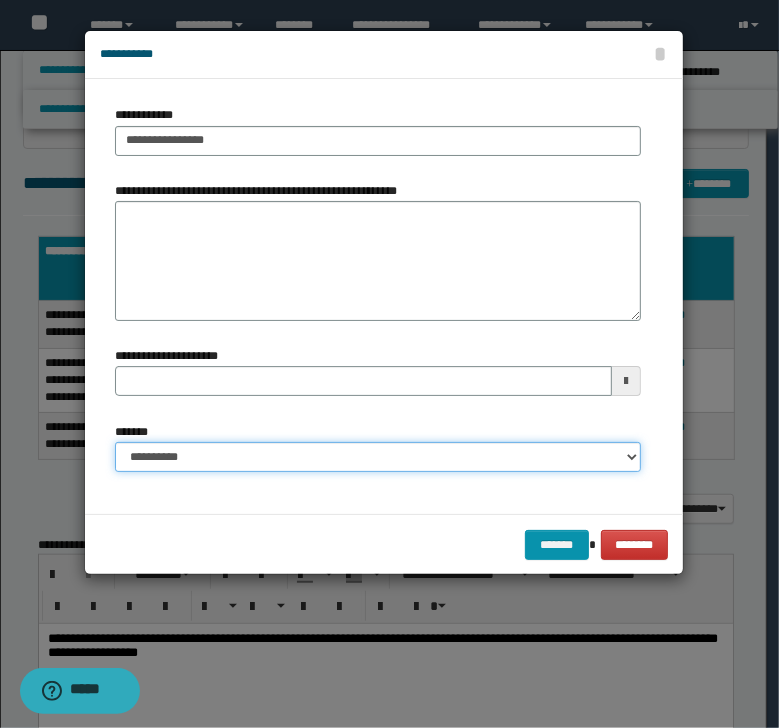 click on "**********" at bounding box center (378, 457) 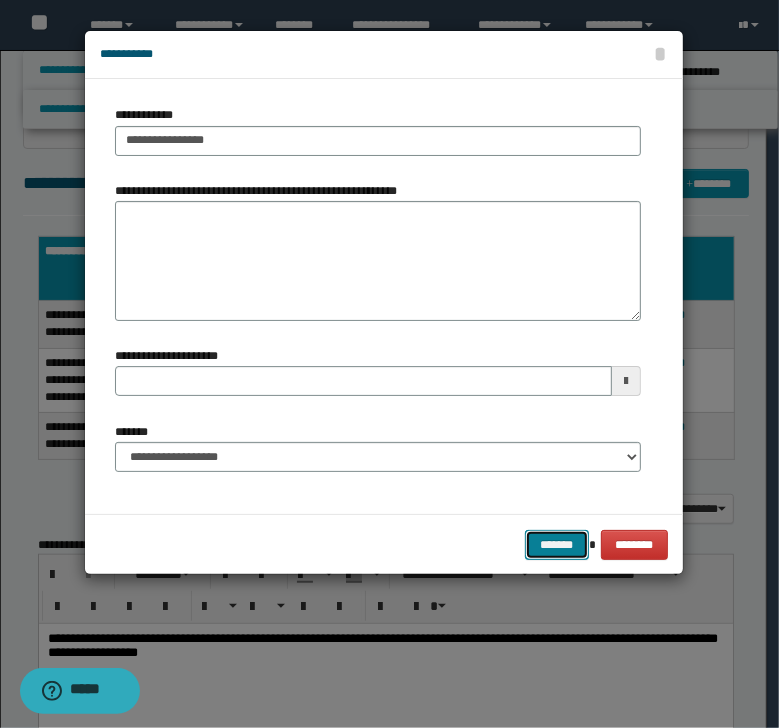 click on "*******" at bounding box center (557, 545) 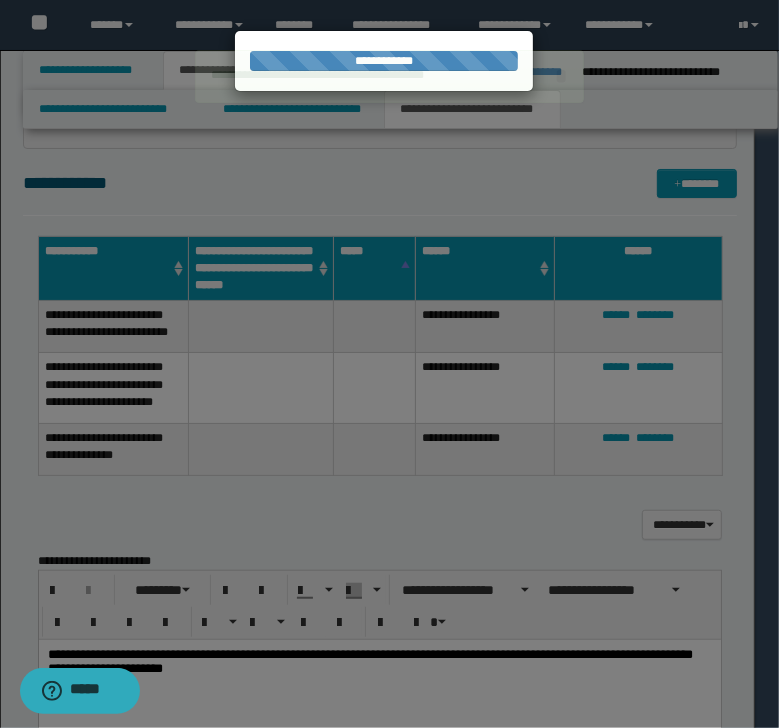 type 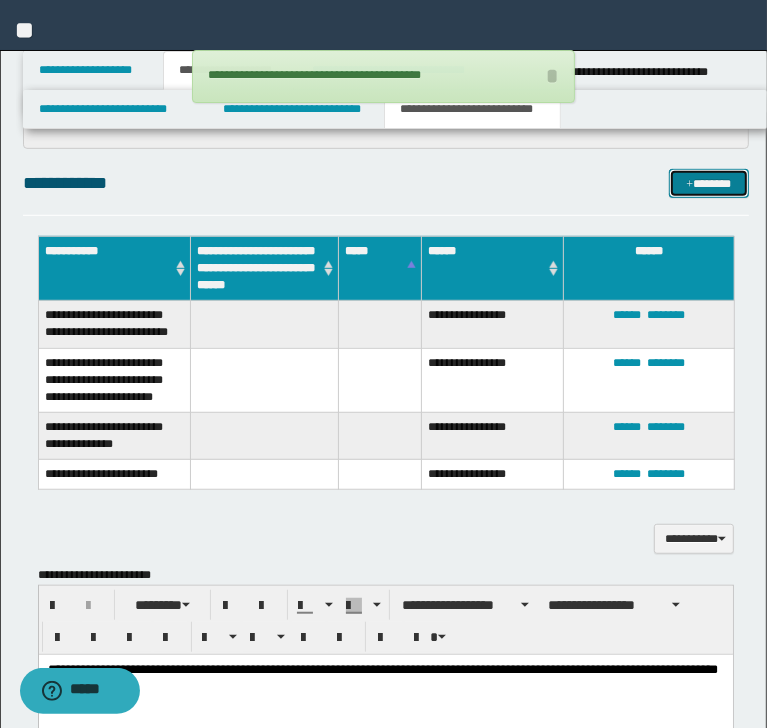 click on "*******" at bounding box center (708, 184) 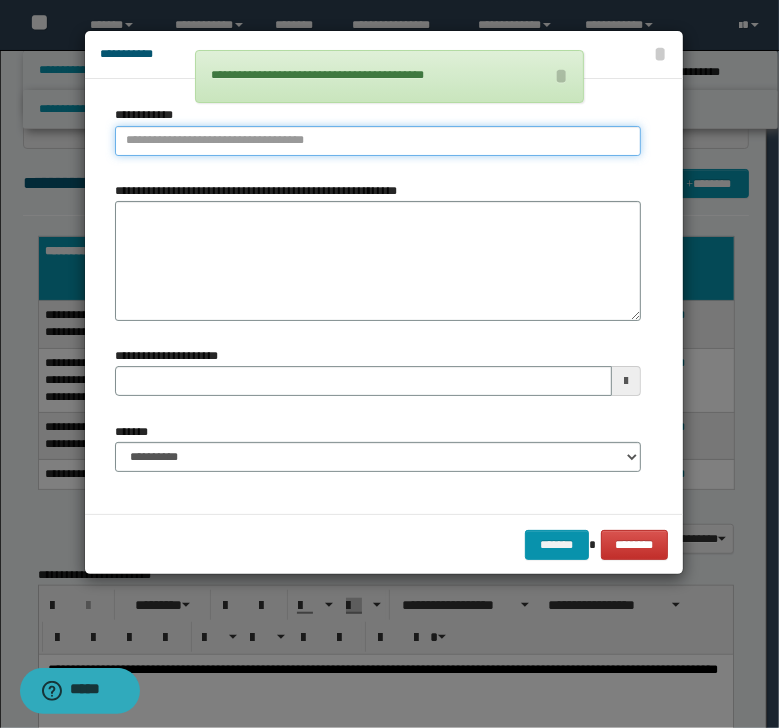 type on "**********" 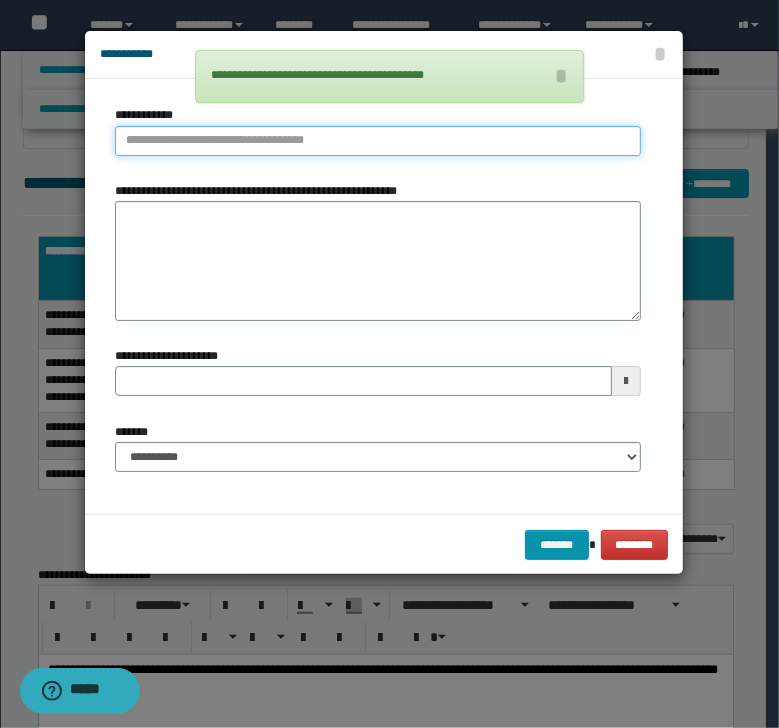 click on "**********" at bounding box center (378, 141) 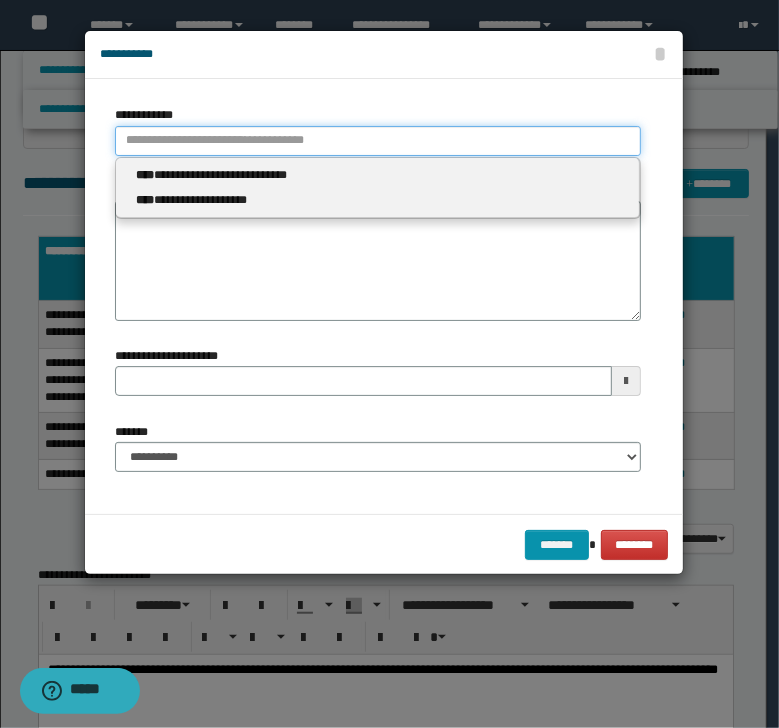 type 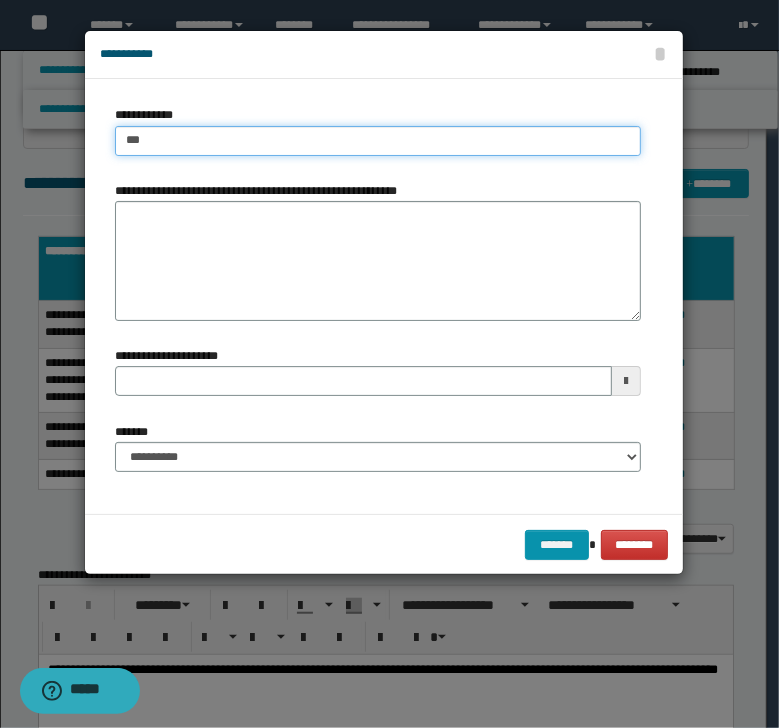 type on "****" 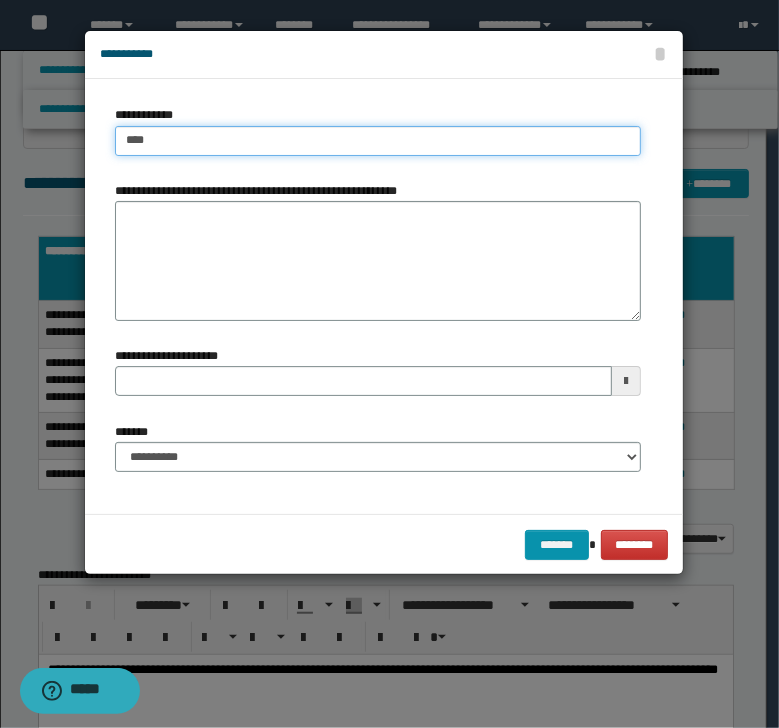 type on "****" 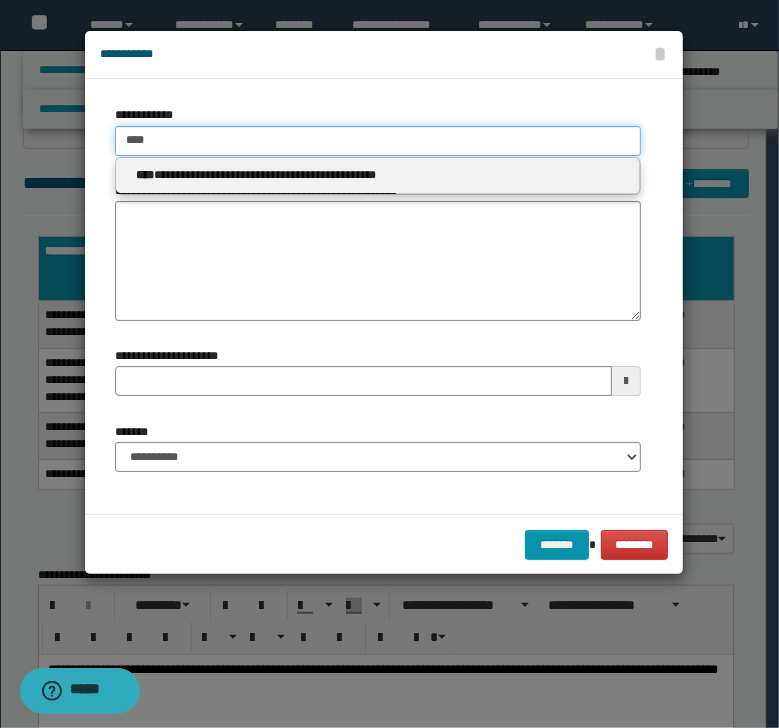 type on "****" 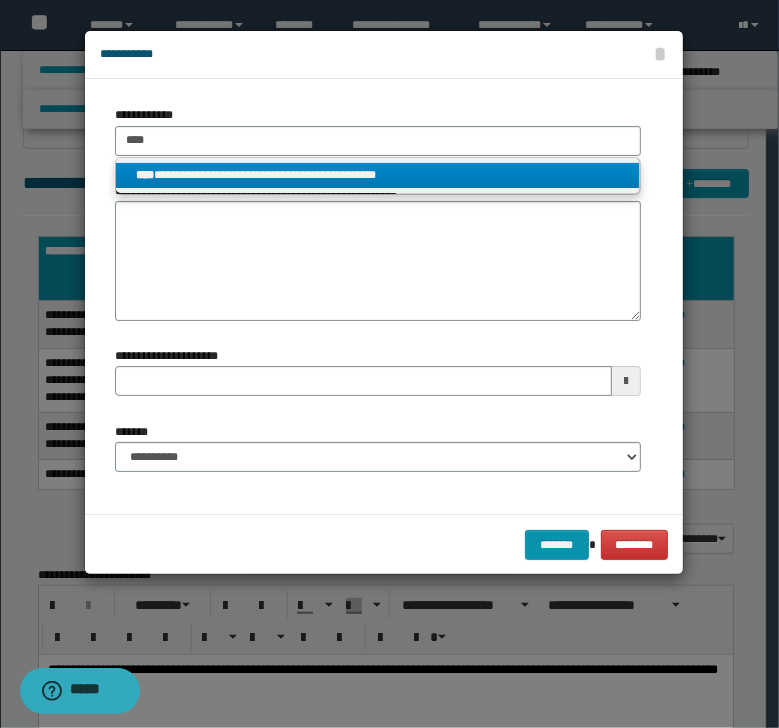 click on "**********" at bounding box center (378, 175) 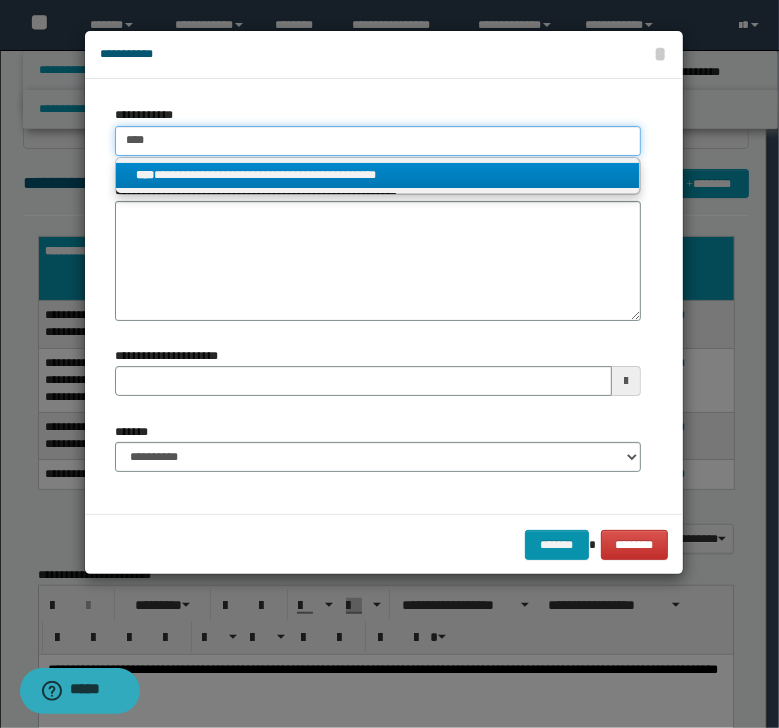 type 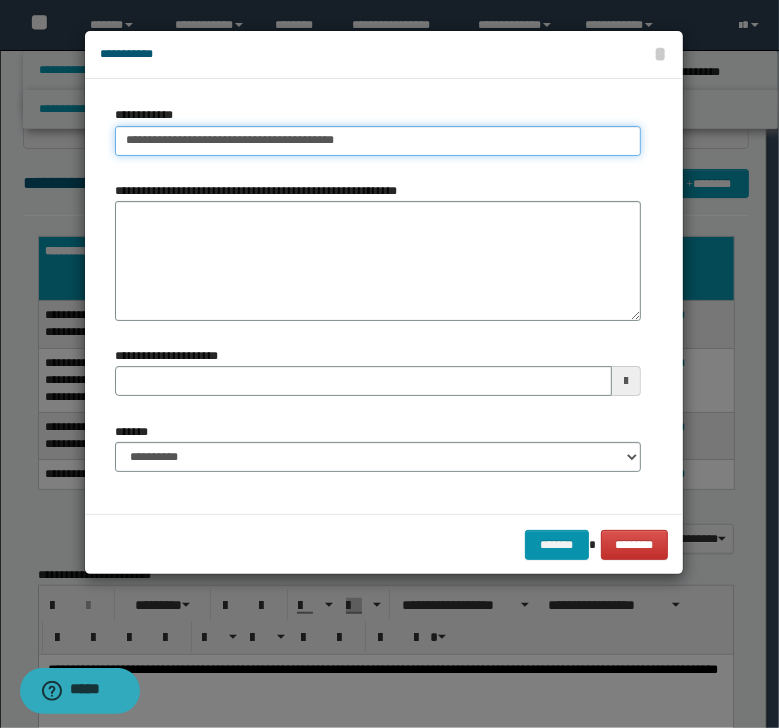 type on "**********" 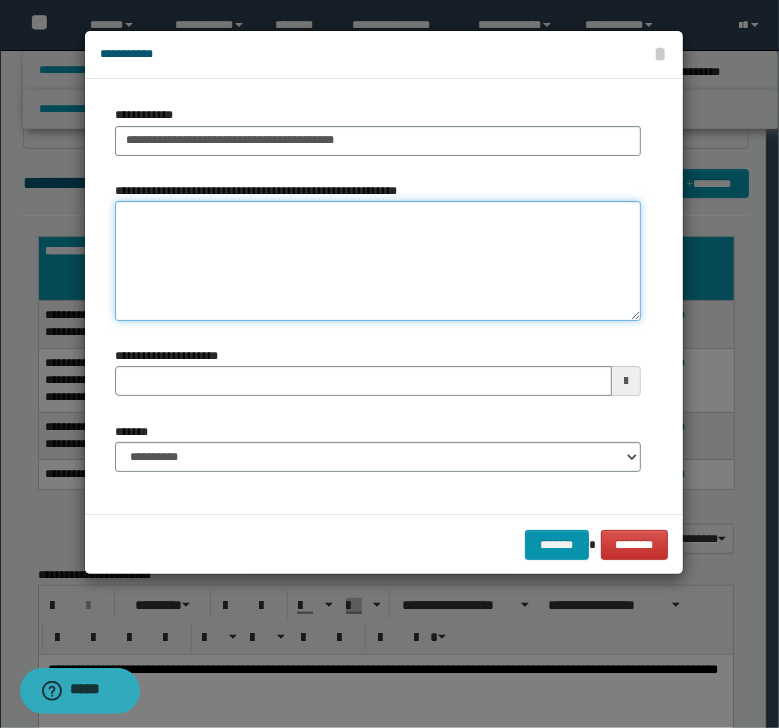 type 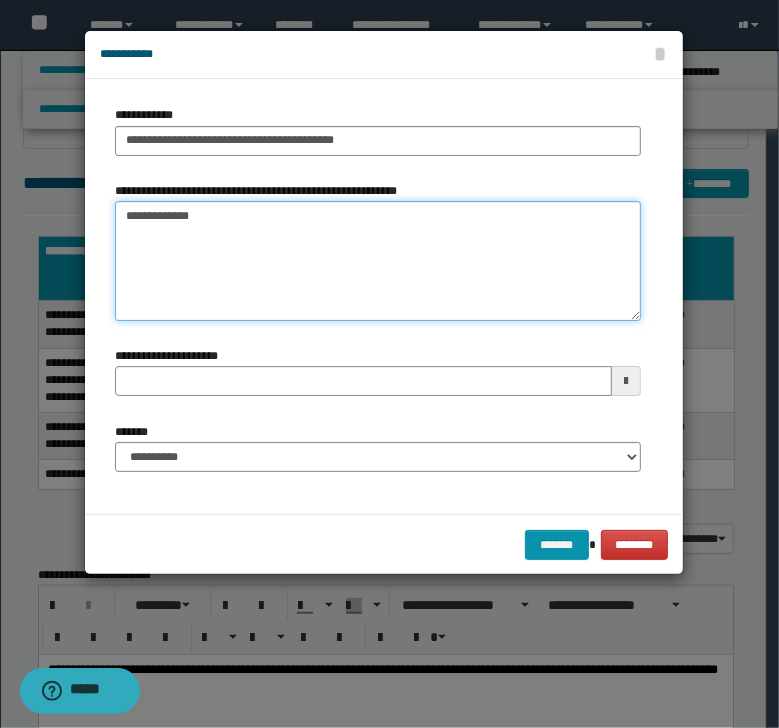 type on "**********" 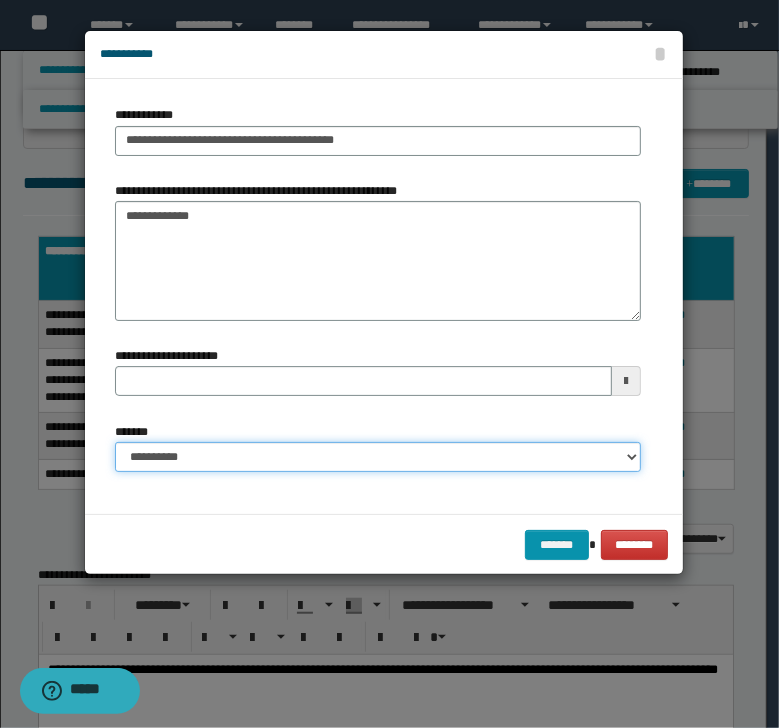 click on "**********" at bounding box center (378, 457) 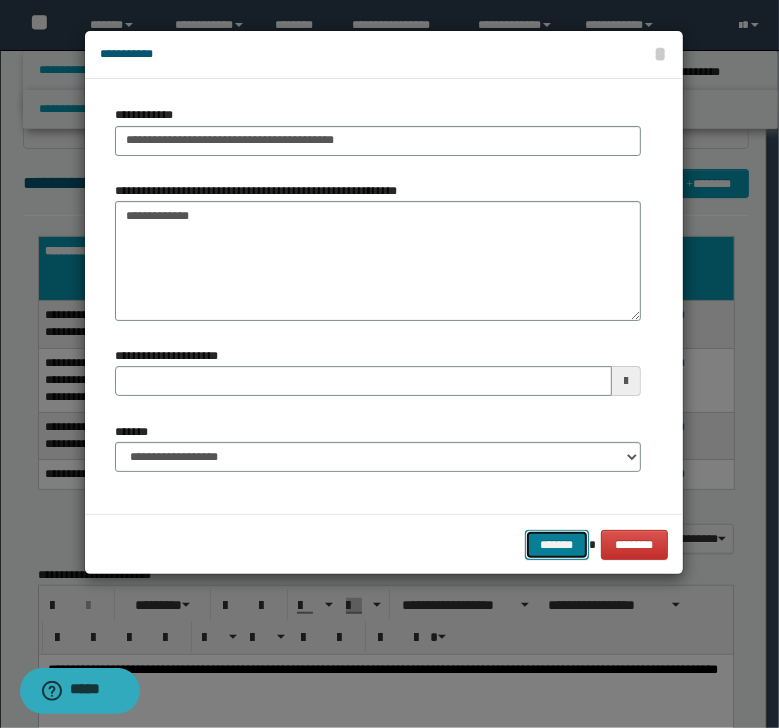 click on "*******" at bounding box center (557, 545) 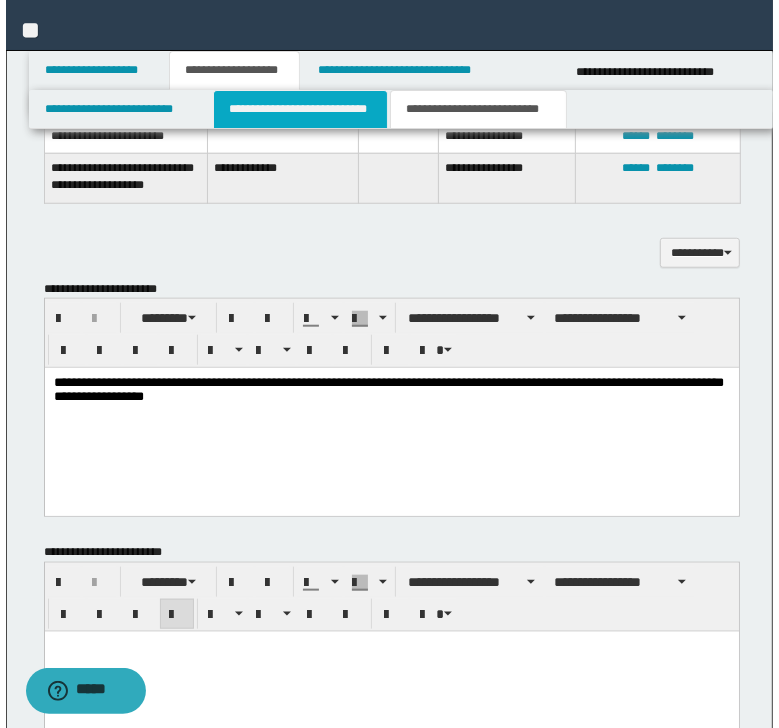 scroll, scrollTop: 480, scrollLeft: 0, axis: vertical 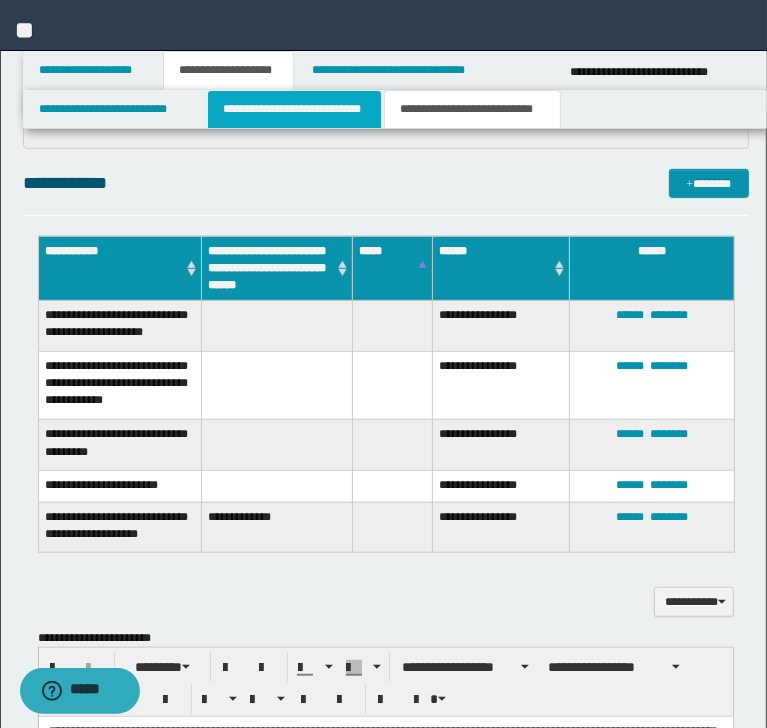 click on "**********" at bounding box center [294, 109] 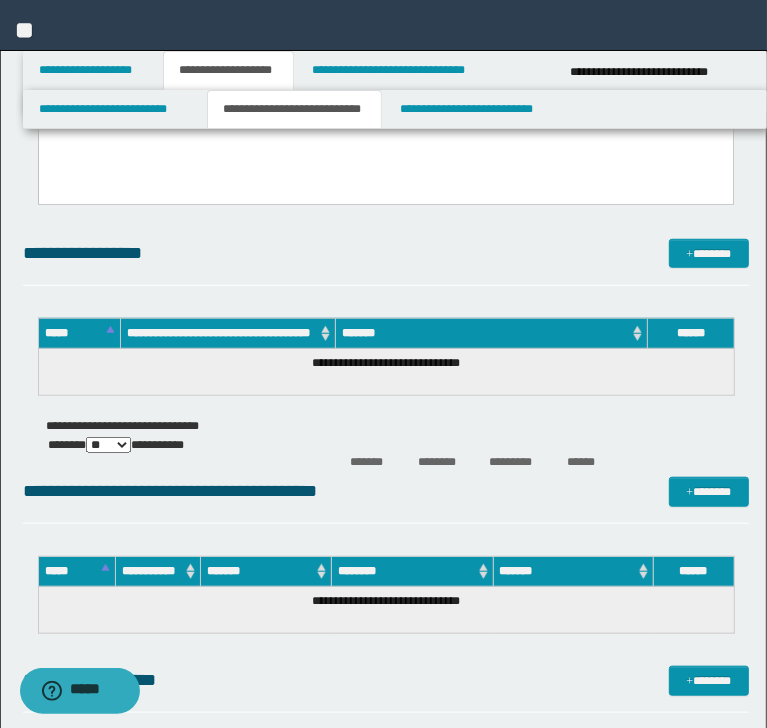 scroll, scrollTop: 640, scrollLeft: 0, axis: vertical 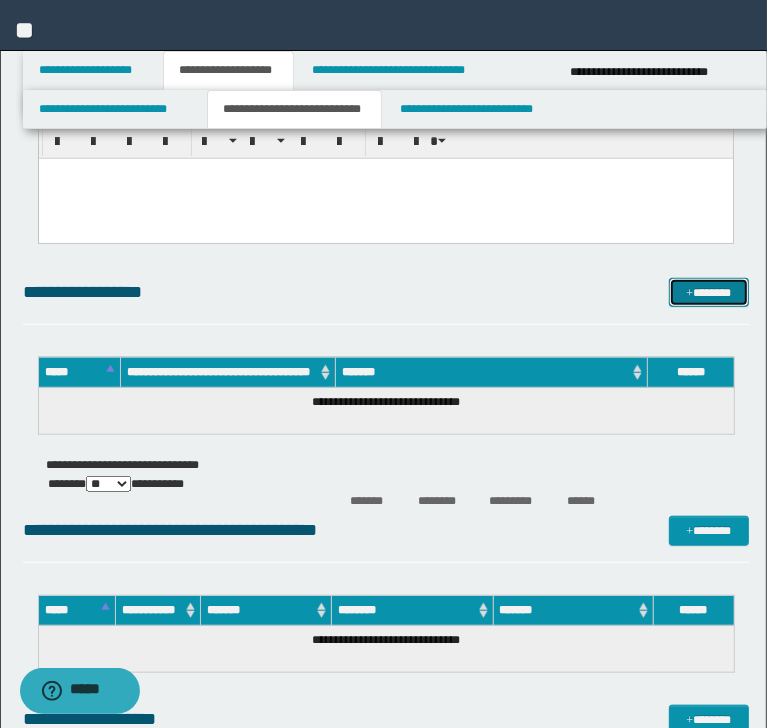 click on "*******" at bounding box center (708, 293) 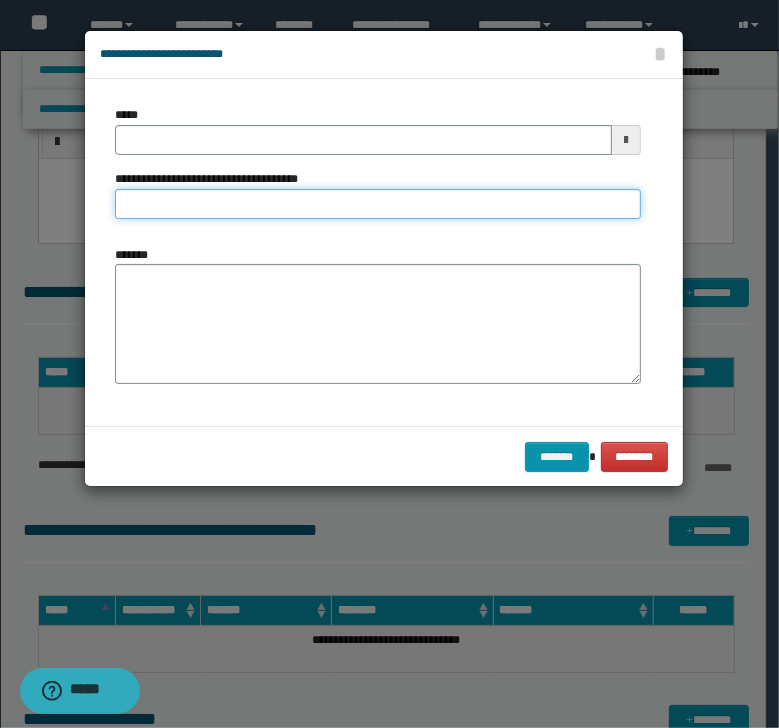 click on "**********" at bounding box center (378, 204) 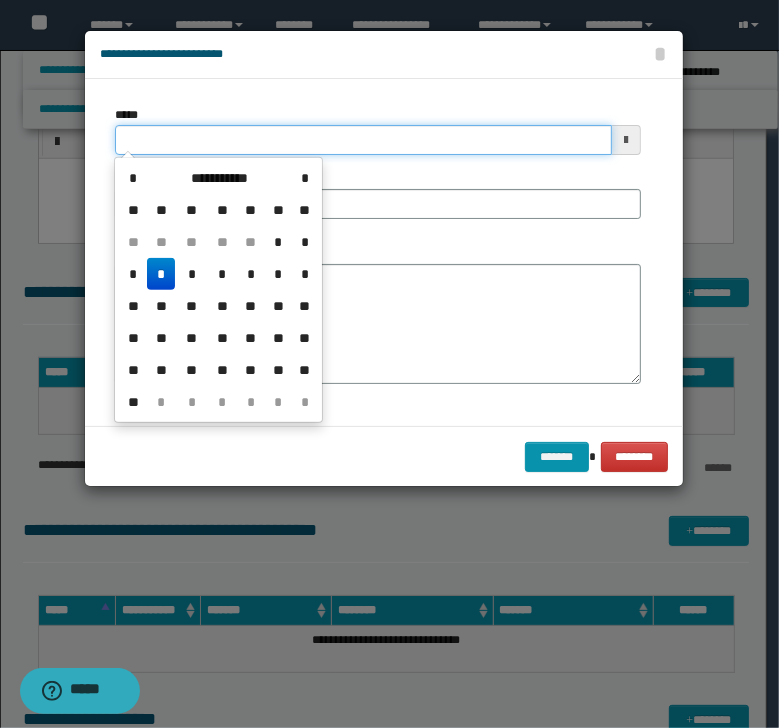 click on "*****" at bounding box center (363, 140) 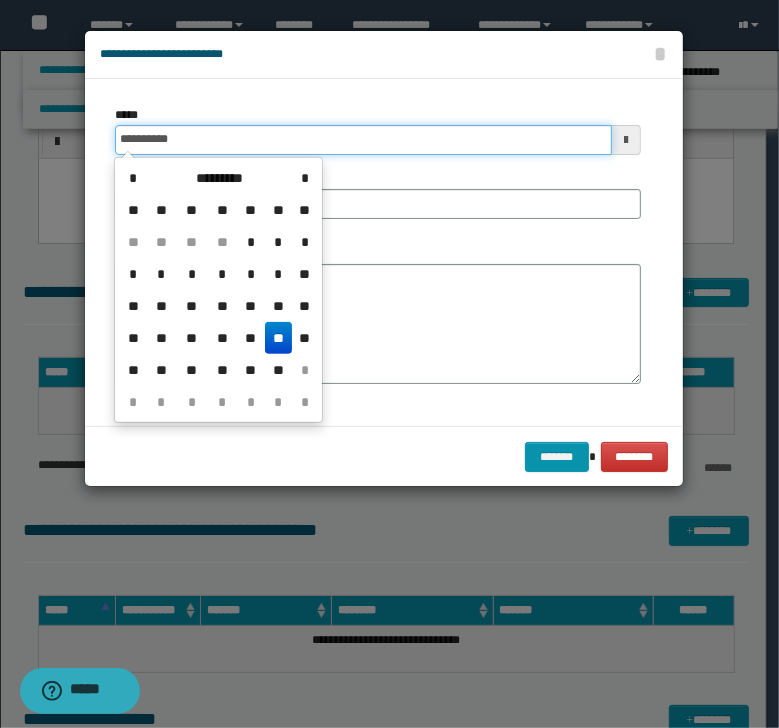 type on "**********" 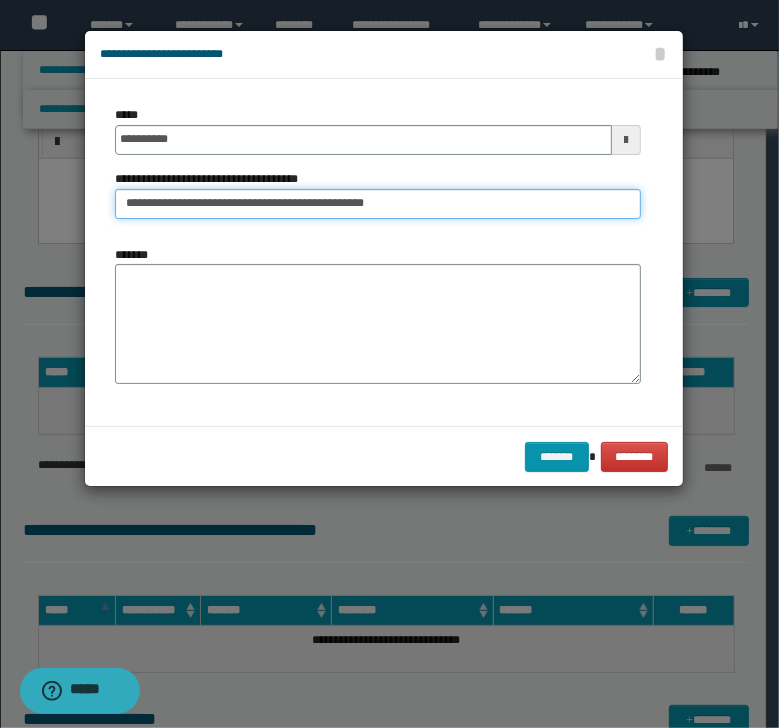 type on "**********" 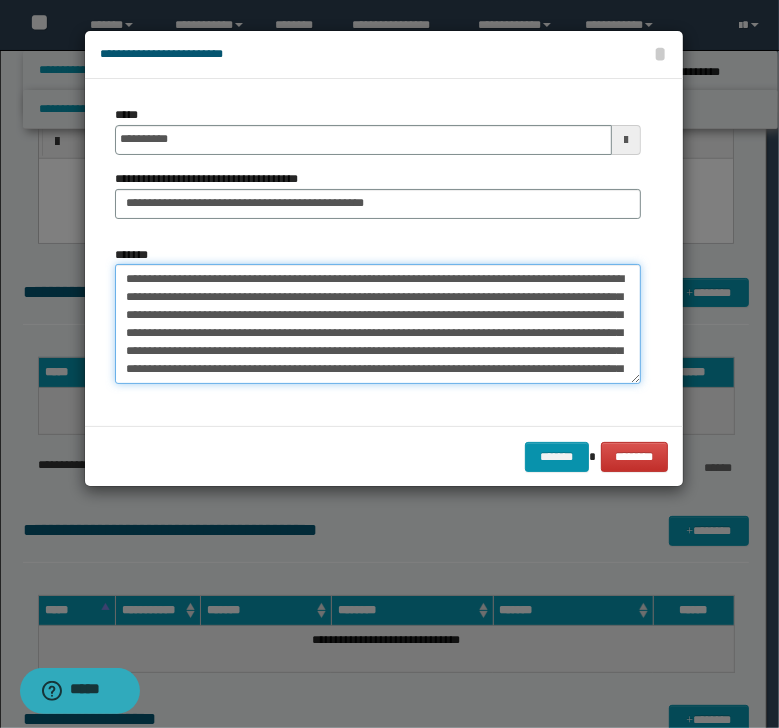 type on "**********" 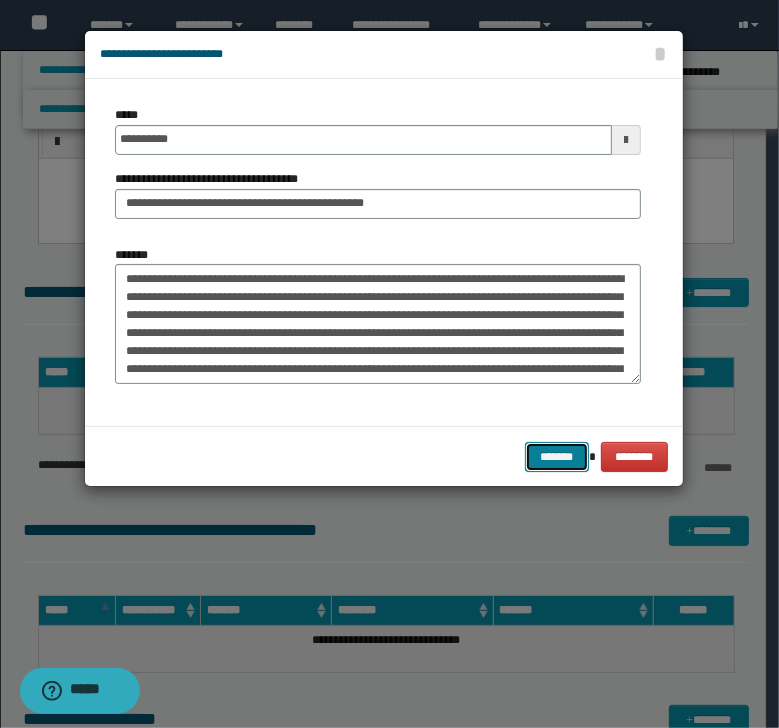 drag, startPoint x: 536, startPoint y: 456, endPoint x: 509, endPoint y: 457, distance: 27.018513 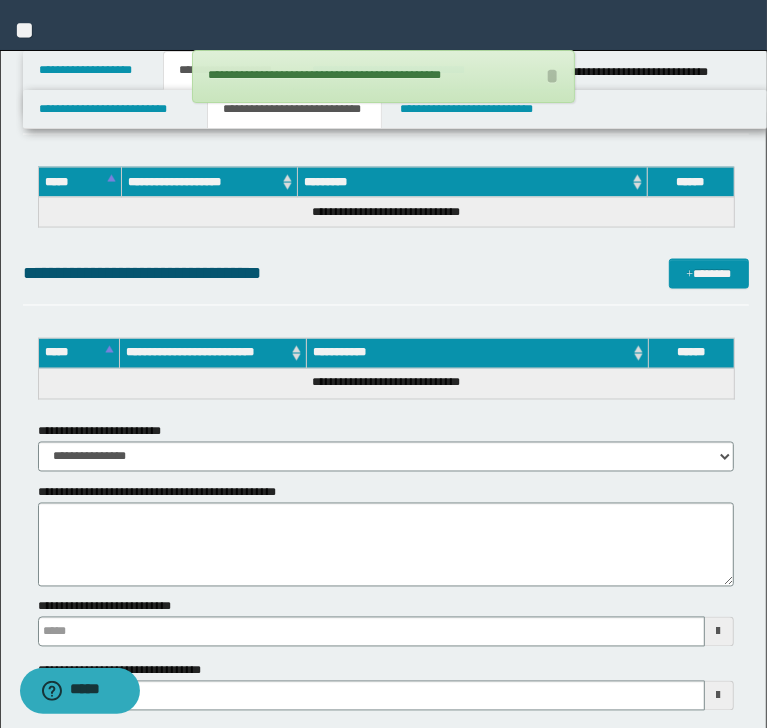 scroll, scrollTop: 1256, scrollLeft: 0, axis: vertical 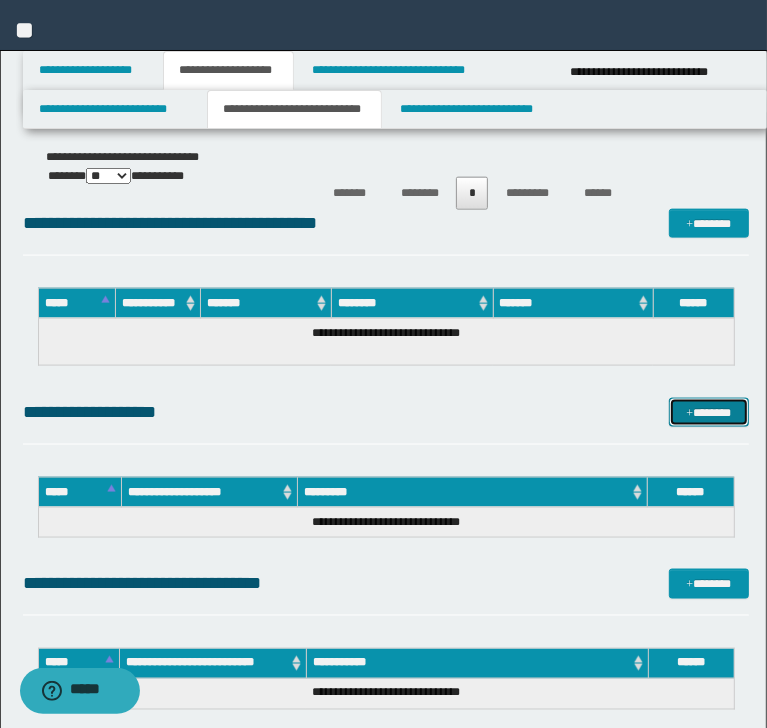 click on "*******" at bounding box center (708, 413) 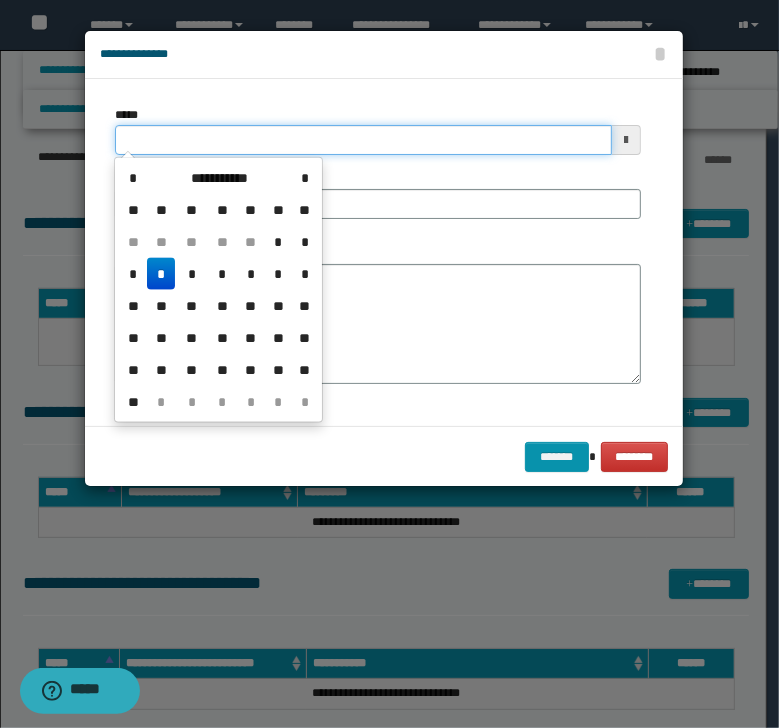 click on "*****" at bounding box center [363, 140] 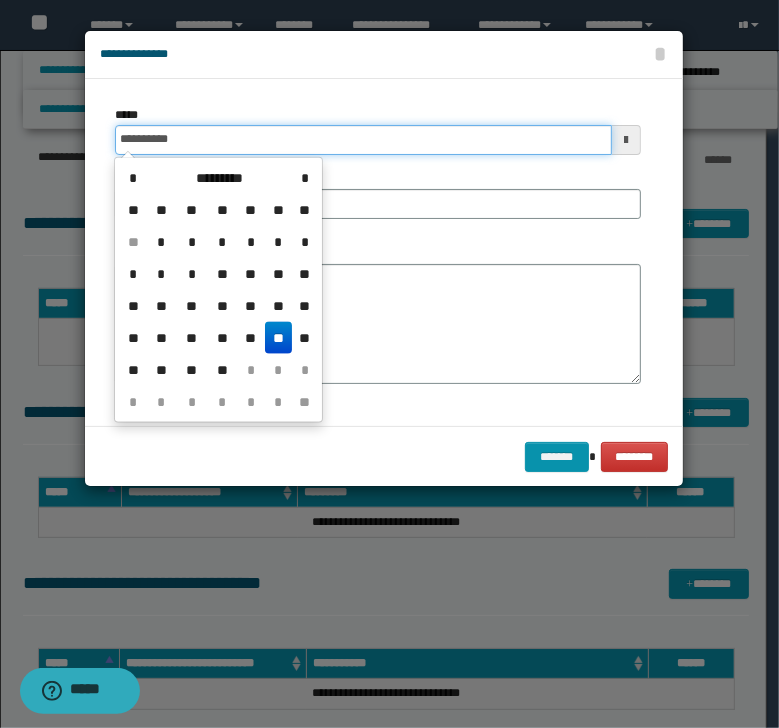 type on "**********" 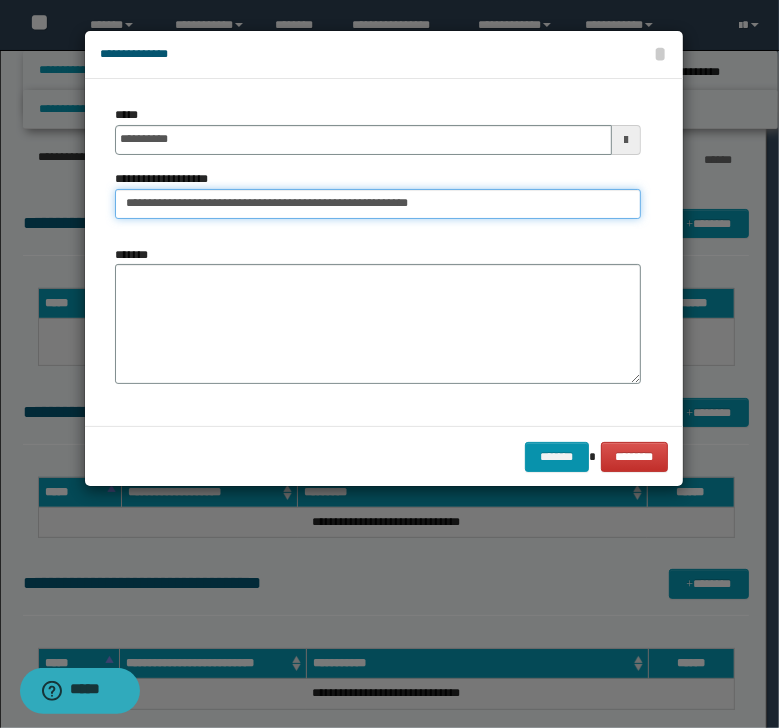 type on "**********" 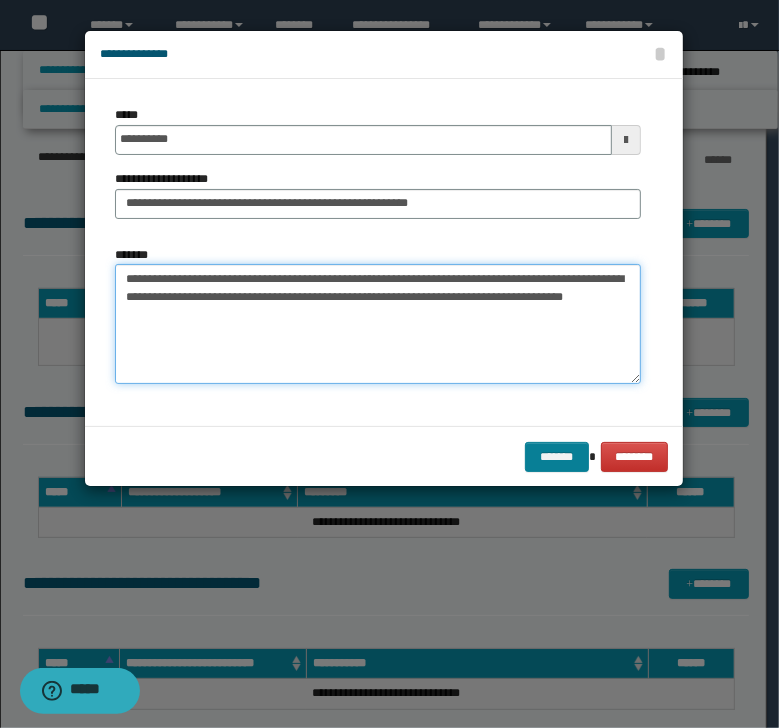type on "**********" 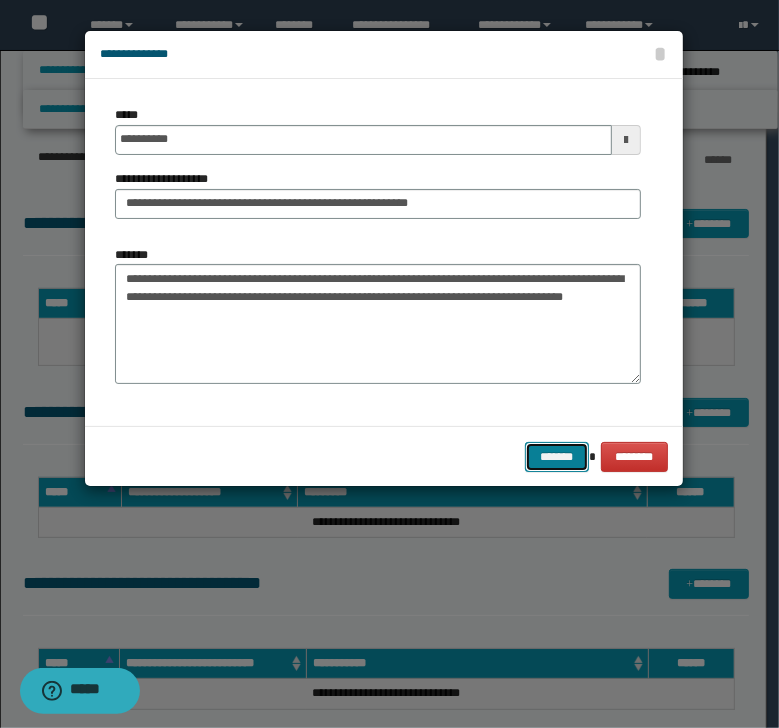 click on "*******" at bounding box center [557, 457] 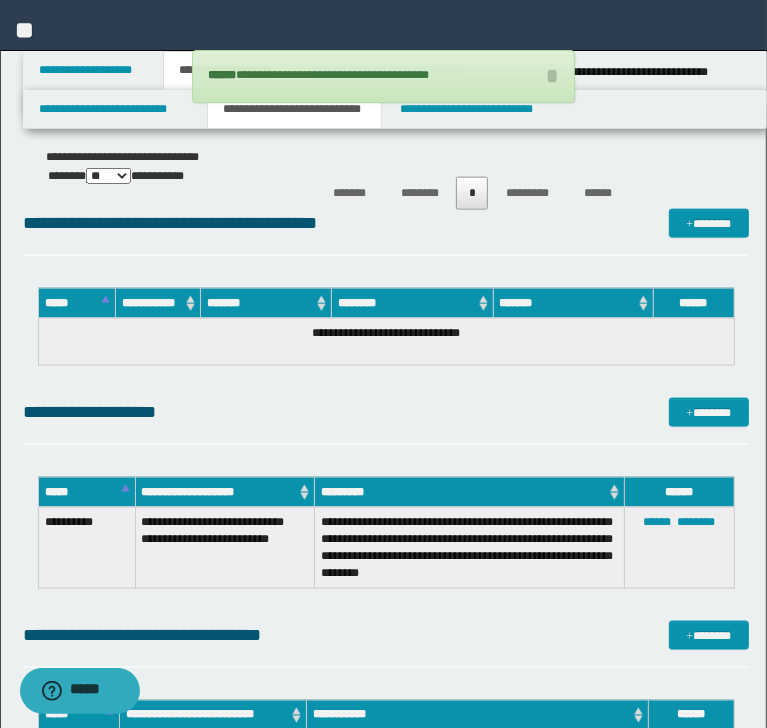 click on "**********" at bounding box center [386, 421] 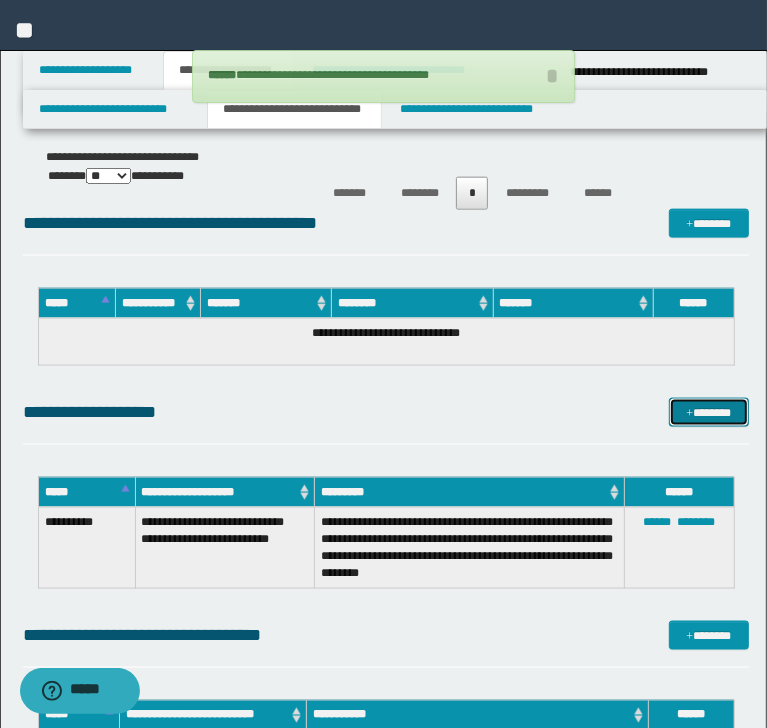 click on "*******" at bounding box center (708, 413) 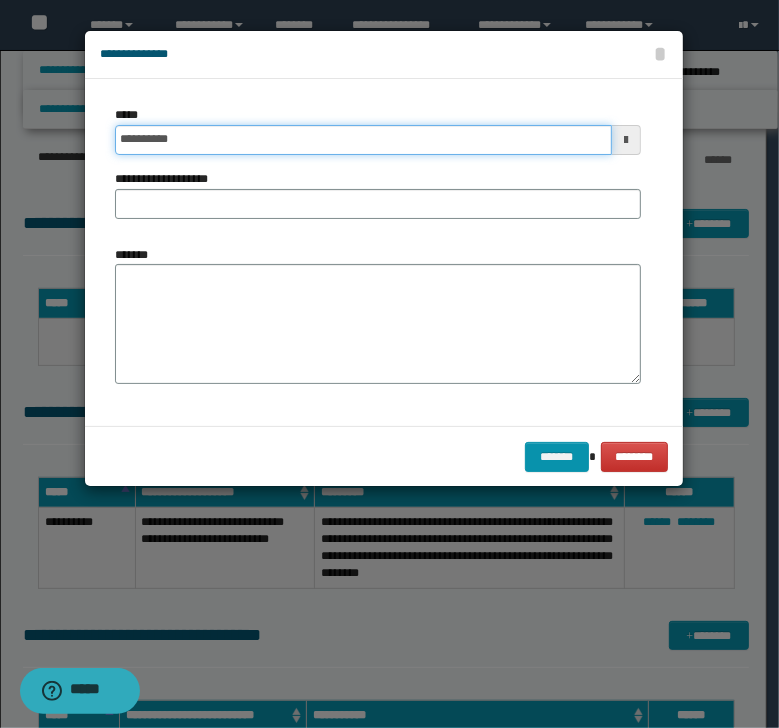 drag, startPoint x: 279, startPoint y: 130, endPoint x: 278, endPoint y: 145, distance: 15.033297 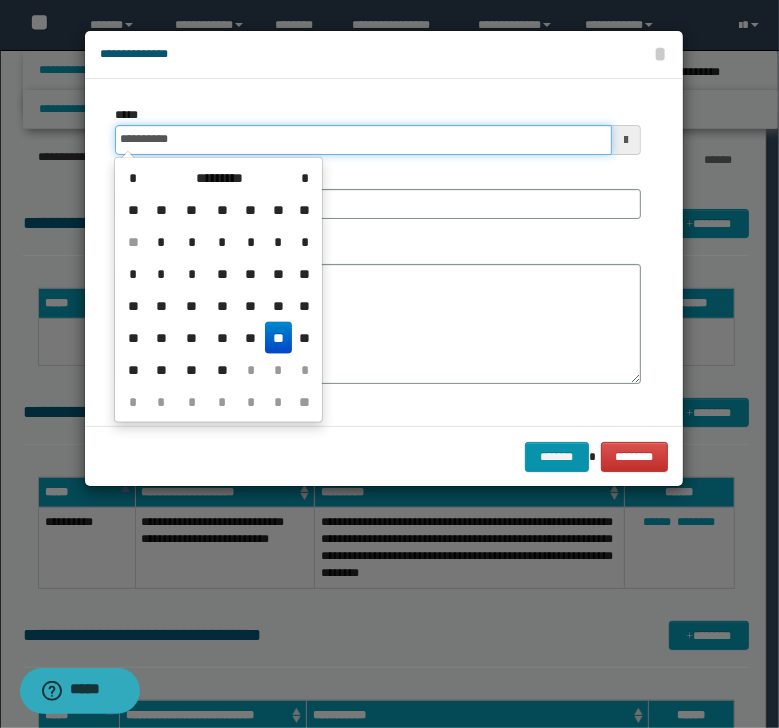 type on "**********" 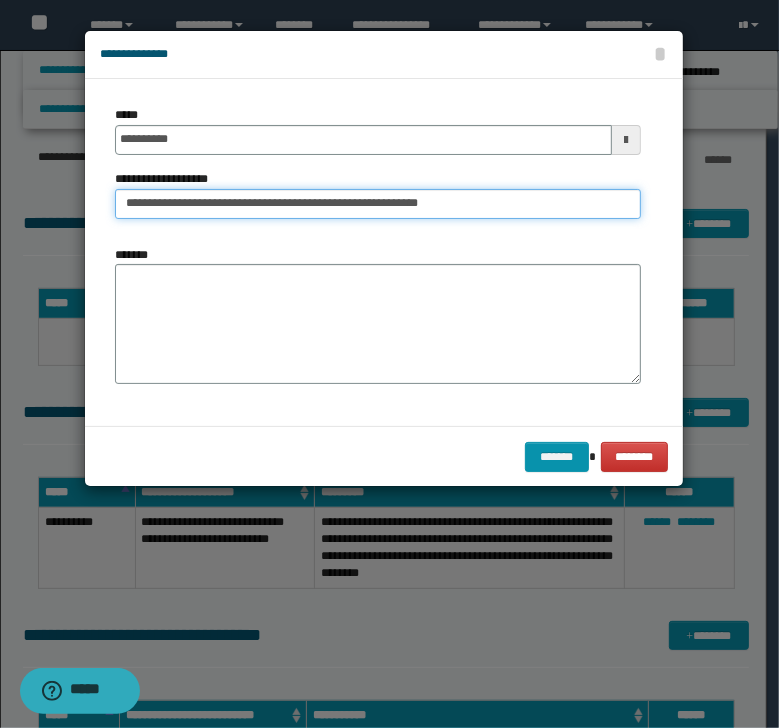 type on "**********" 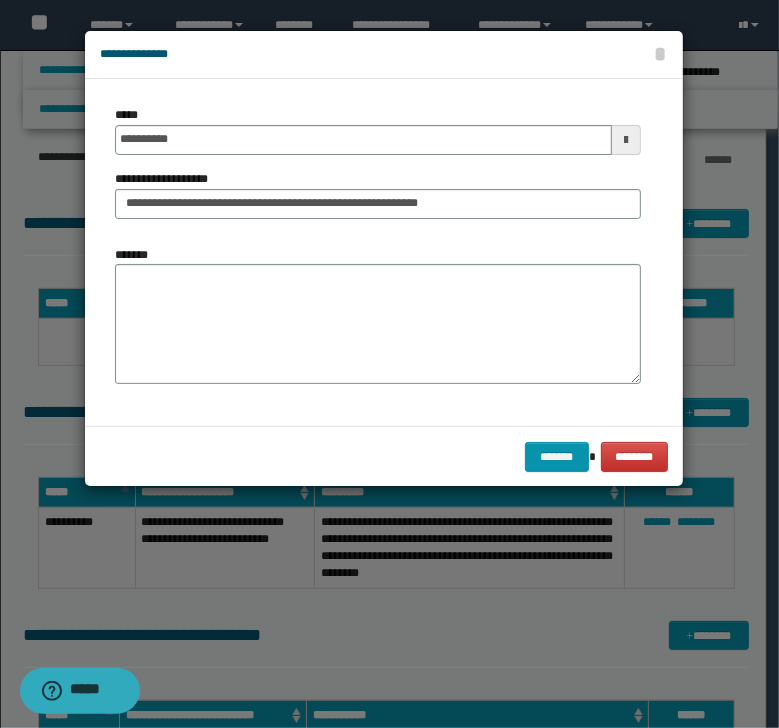 drag, startPoint x: 256, startPoint y: 374, endPoint x: 200, endPoint y: 357, distance: 58.5235 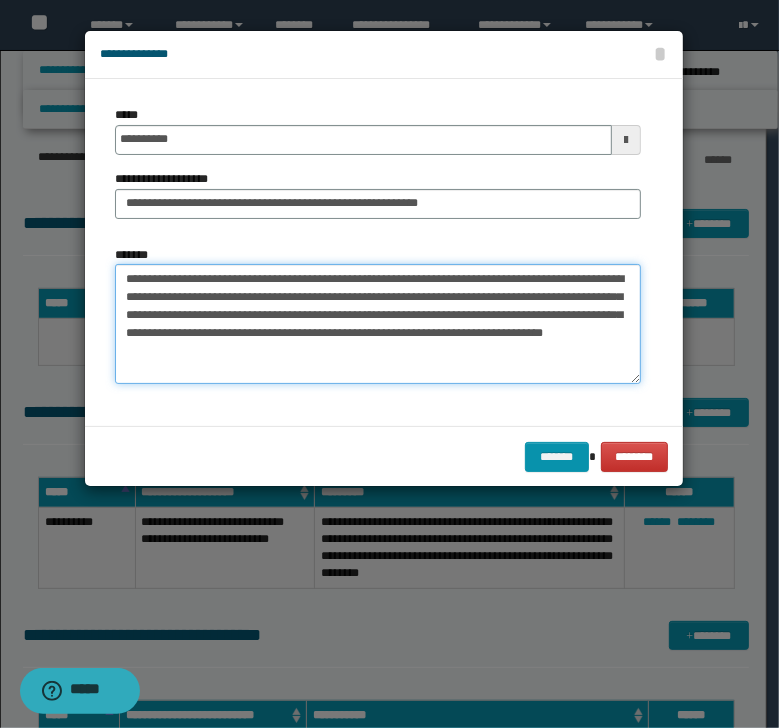 type on "**********" 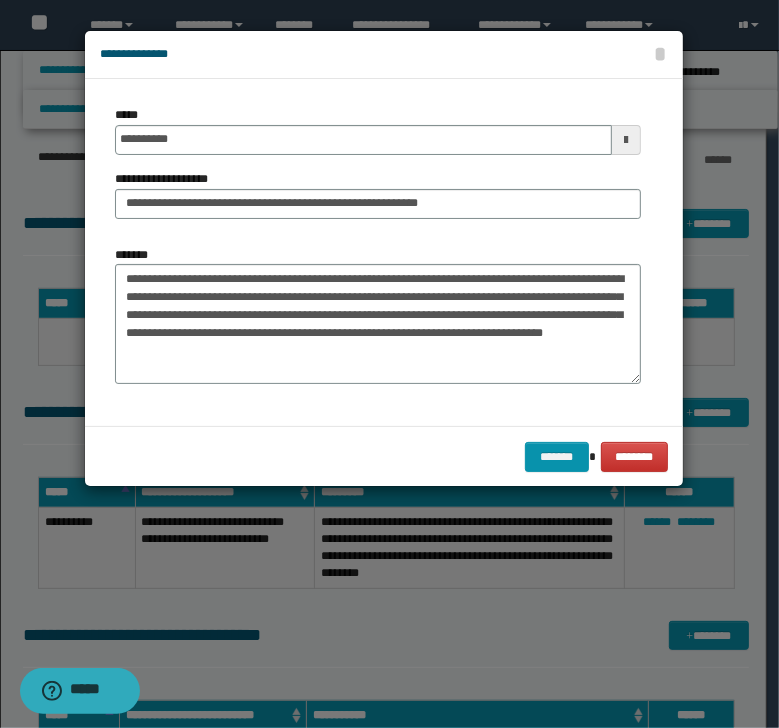 click on "*******
********" at bounding box center [384, 456] 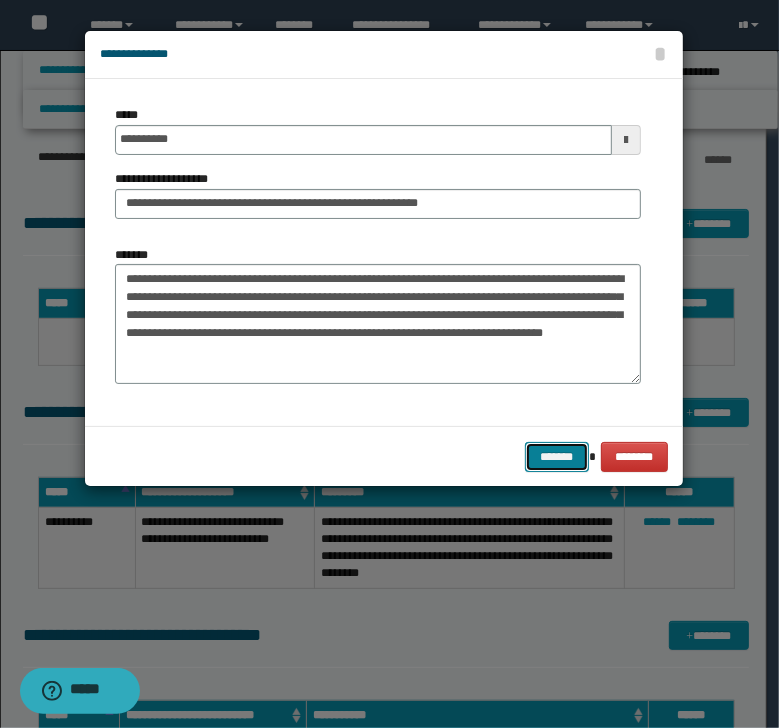 click on "*******" at bounding box center [557, 457] 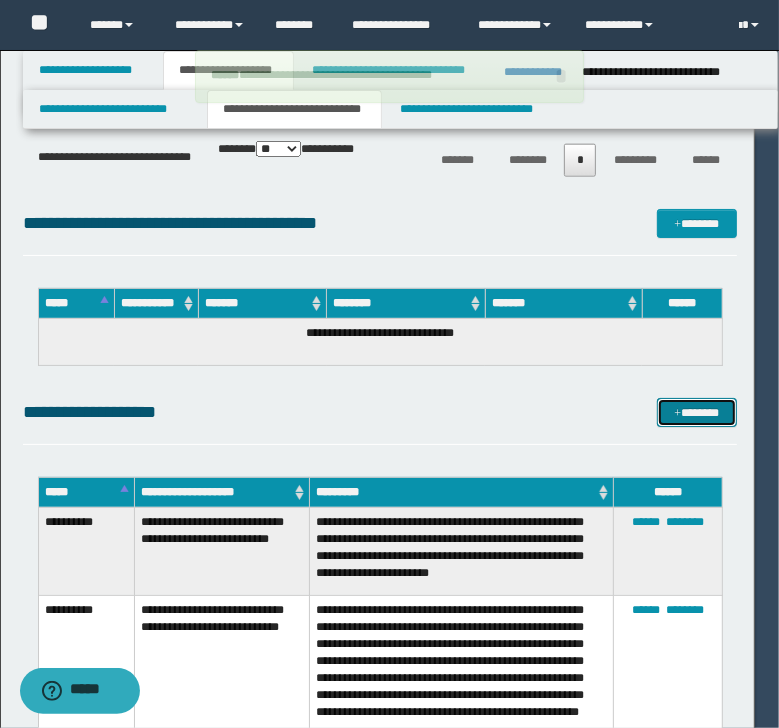 type 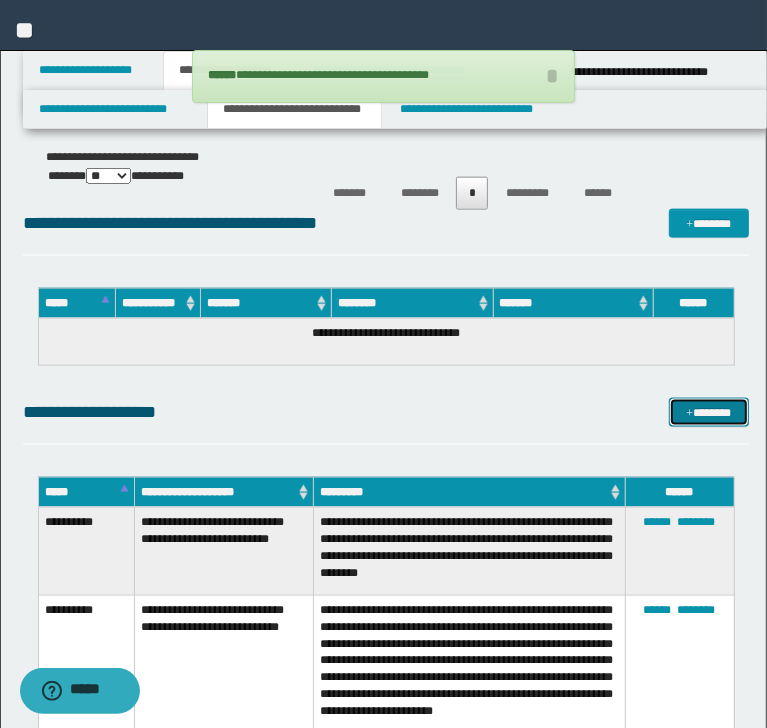 click on "*******" at bounding box center (708, 413) 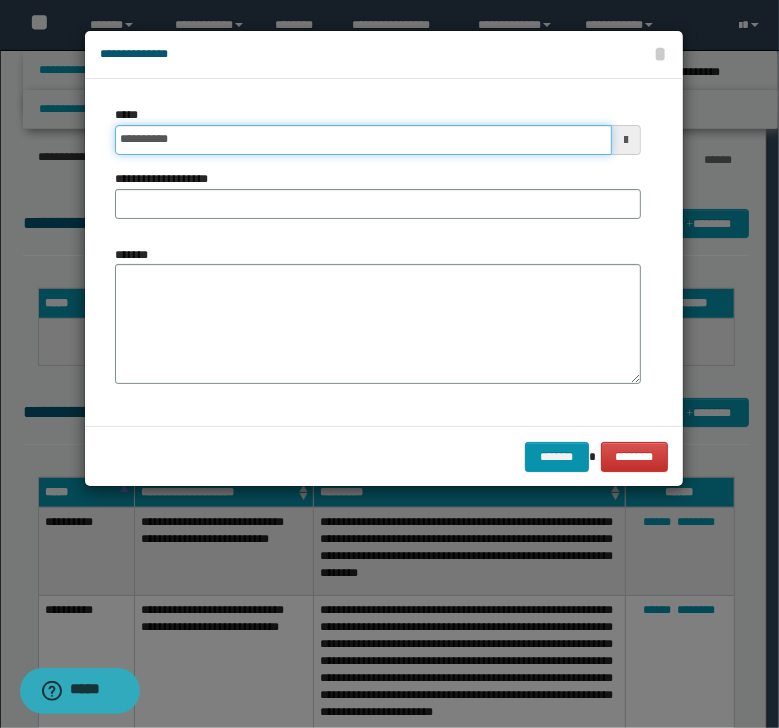 click on "**********" at bounding box center [363, 140] 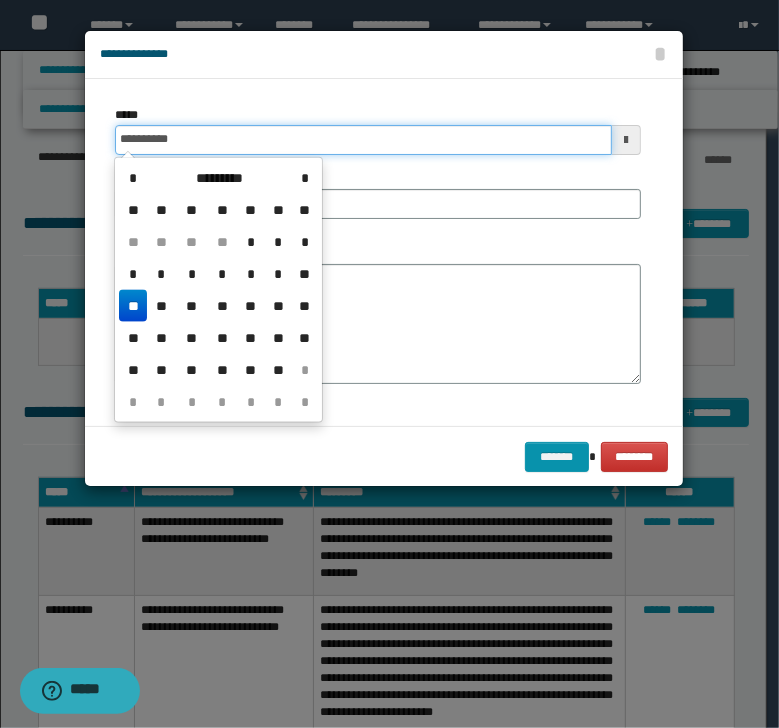 type on "**********" 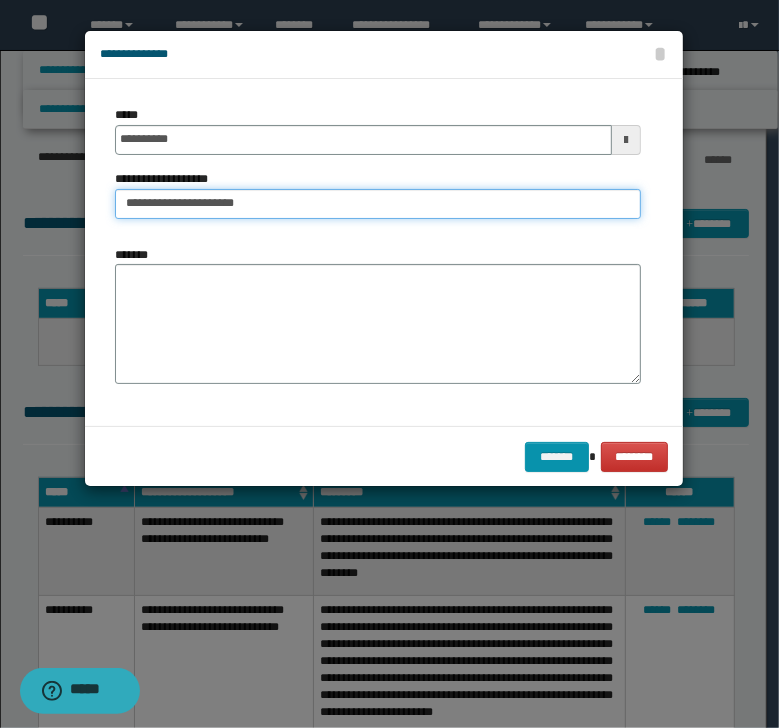 type on "**********" 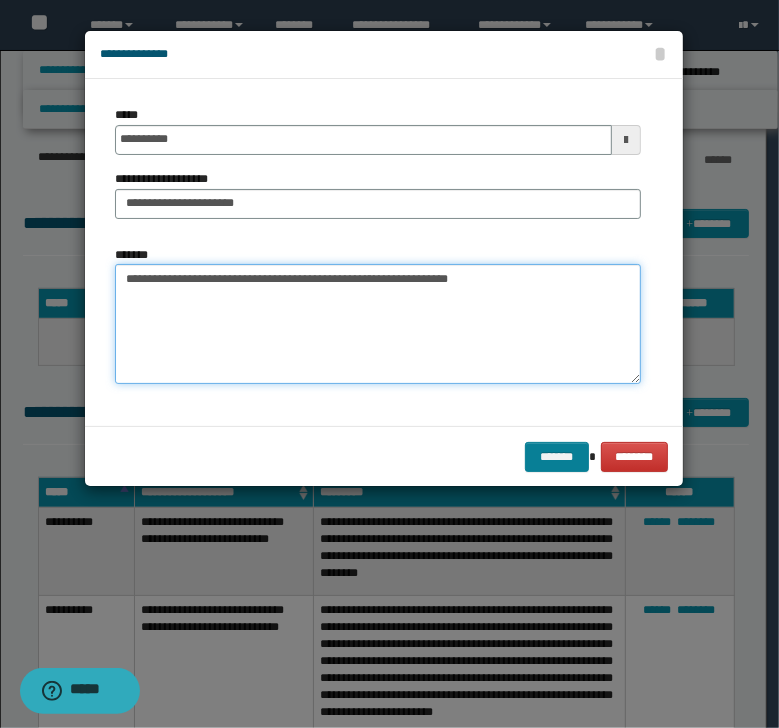 type on "**********" 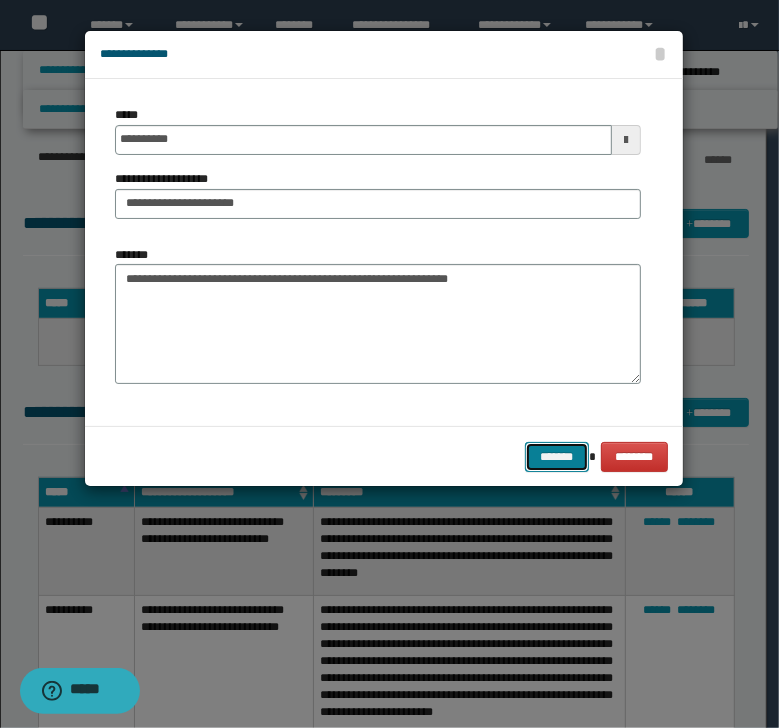 click on "*******" at bounding box center [557, 457] 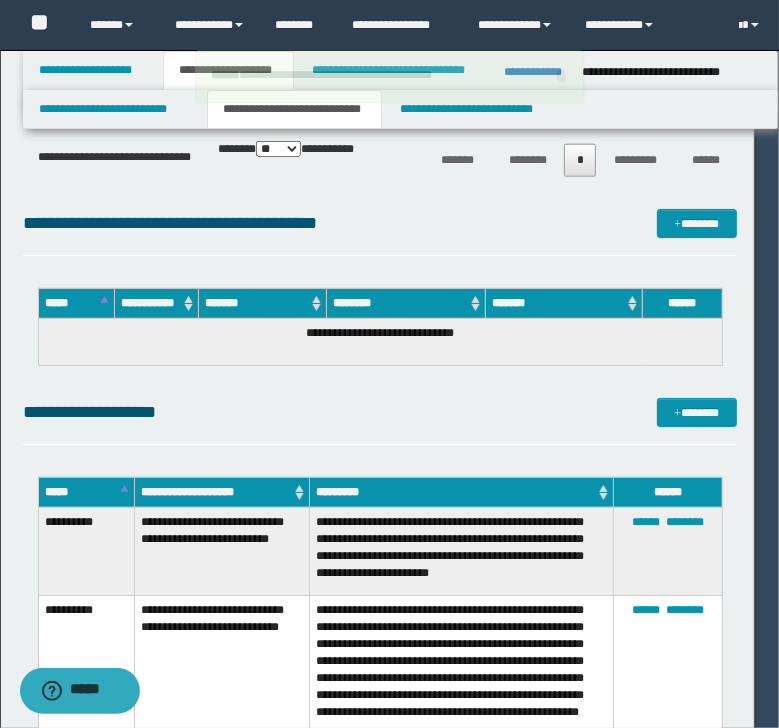 type 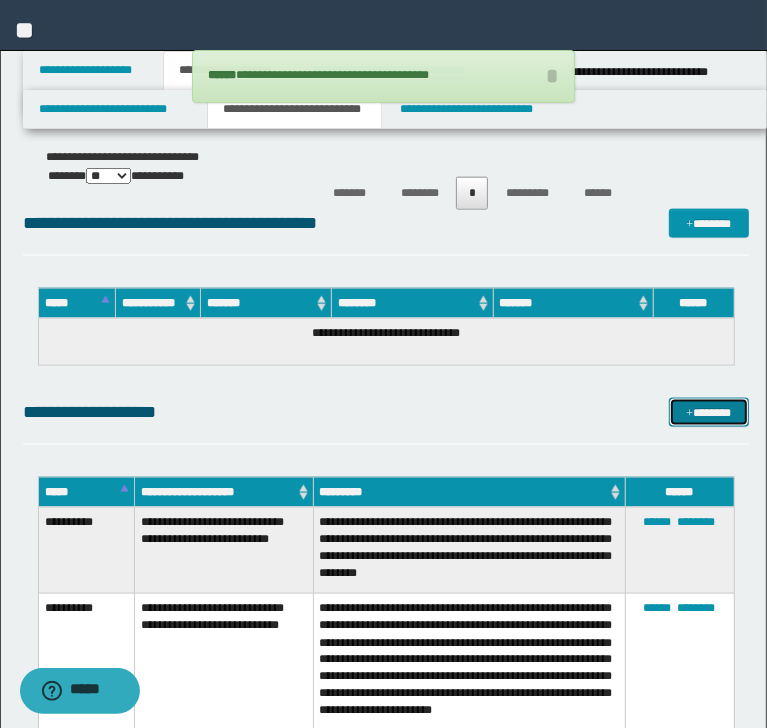 click on "*******" at bounding box center (708, 413) 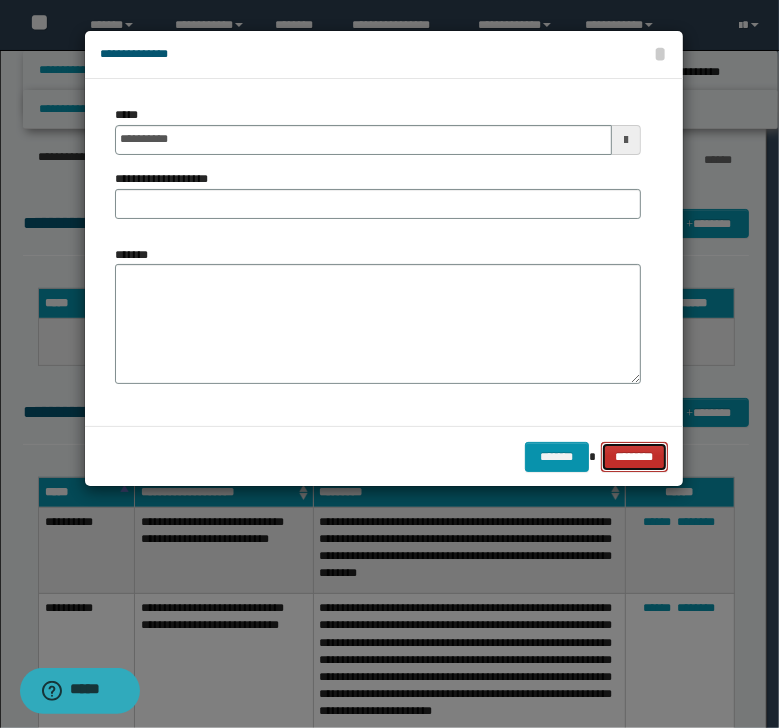 click on "********" at bounding box center [634, 457] 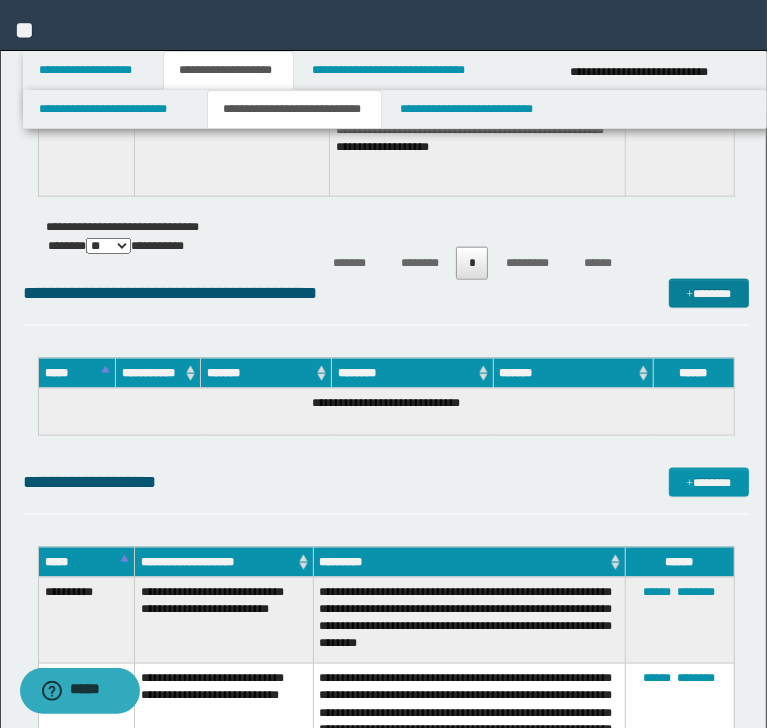 scroll, scrollTop: 1416, scrollLeft: 0, axis: vertical 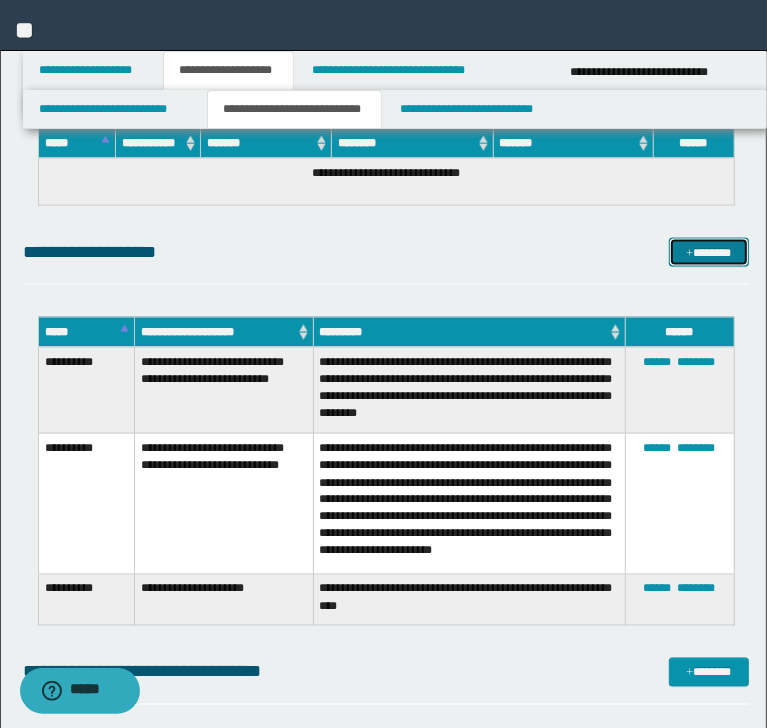 click on "*******" at bounding box center [708, 253] 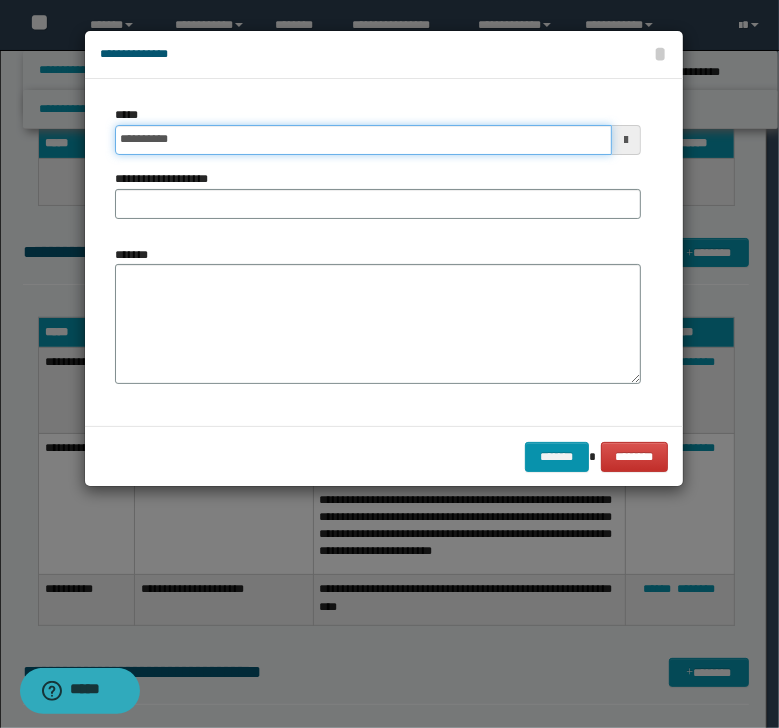 click on "**********" at bounding box center [363, 140] 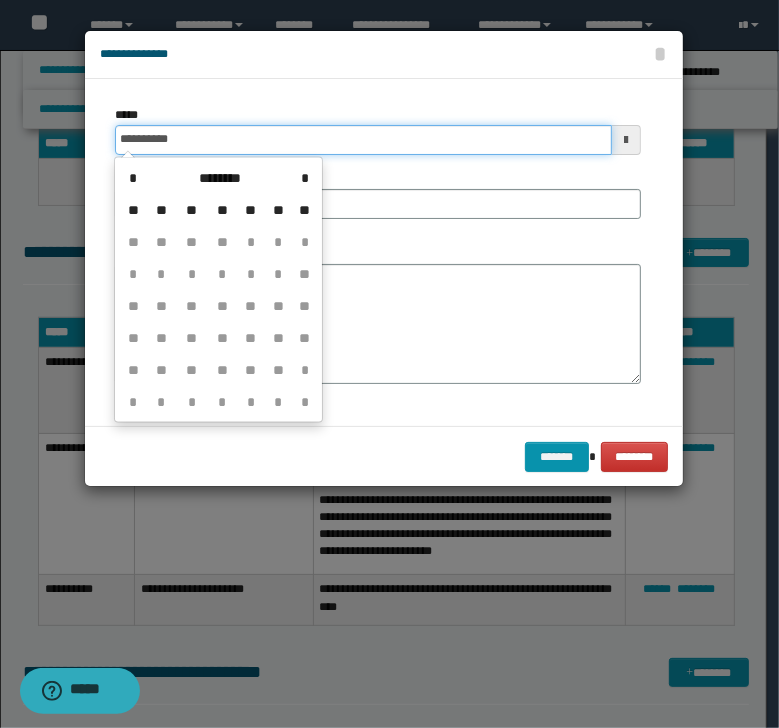 type on "**********" 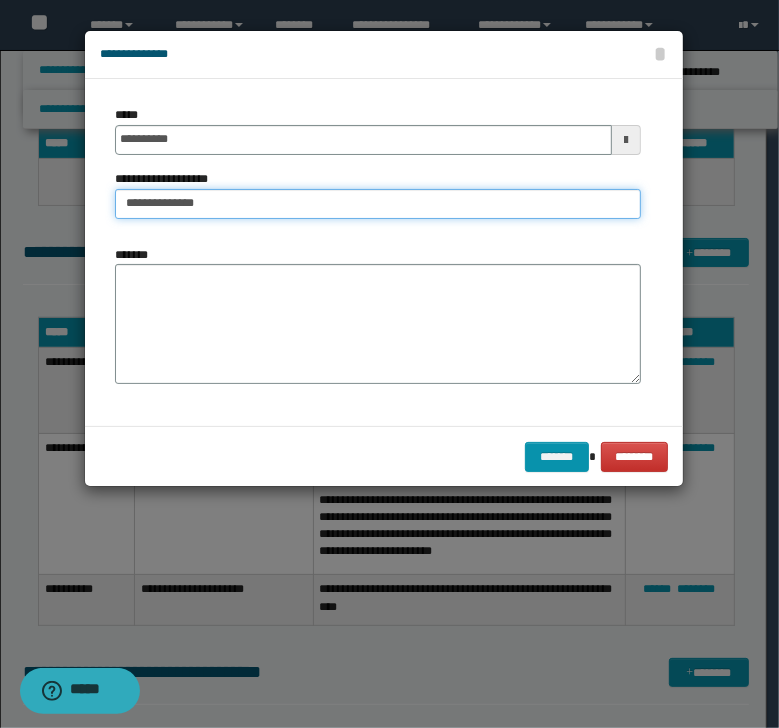 type on "**********" 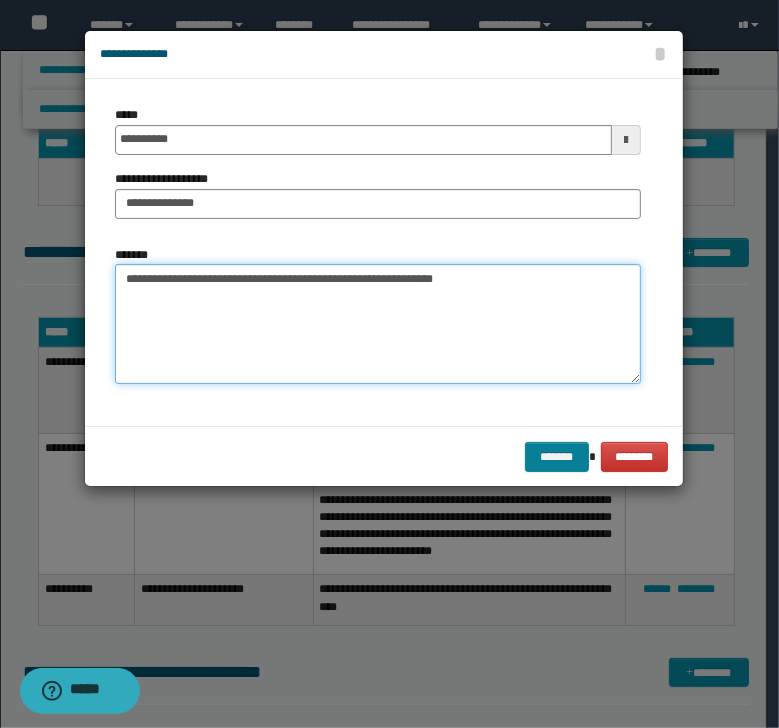 type on "**********" 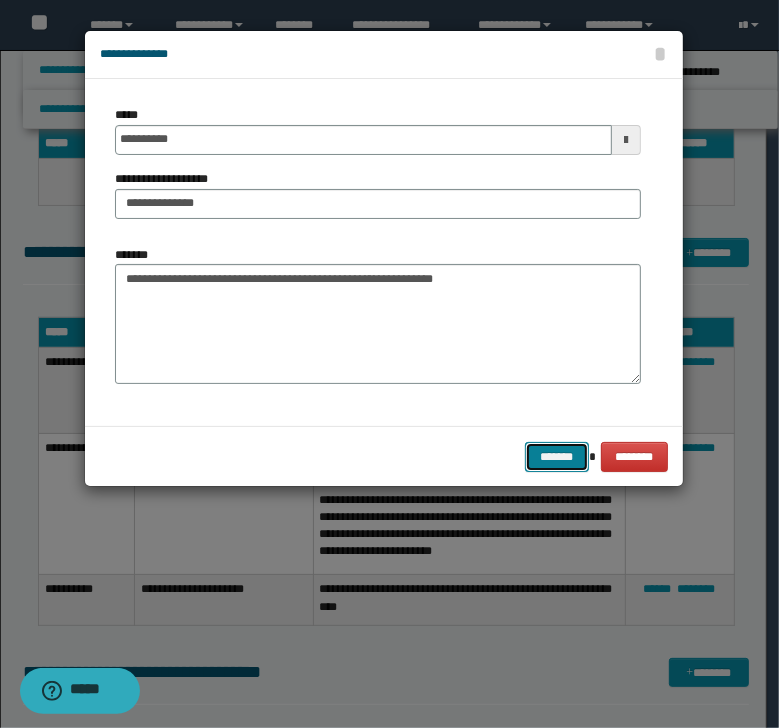 click on "*******" at bounding box center (557, 457) 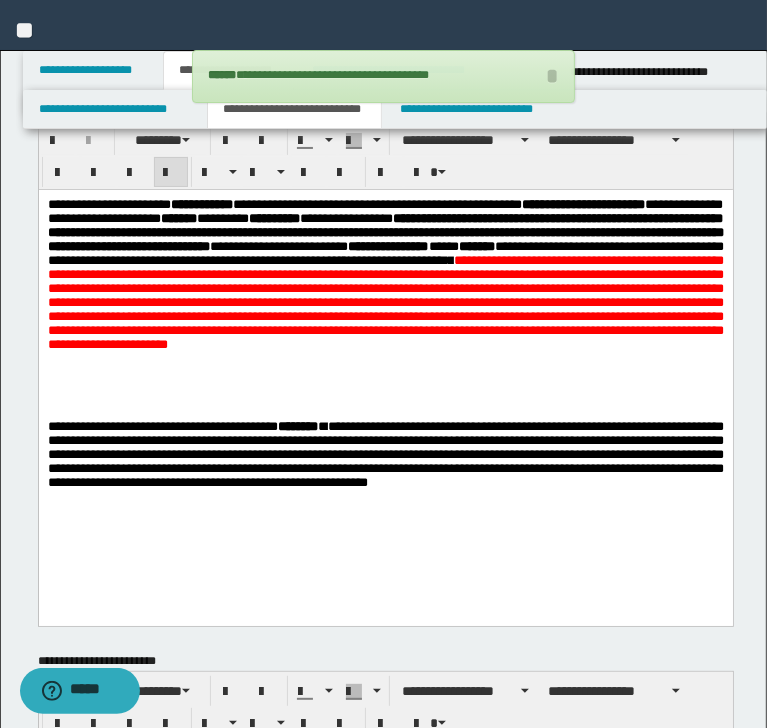 scroll, scrollTop: 616, scrollLeft: 0, axis: vertical 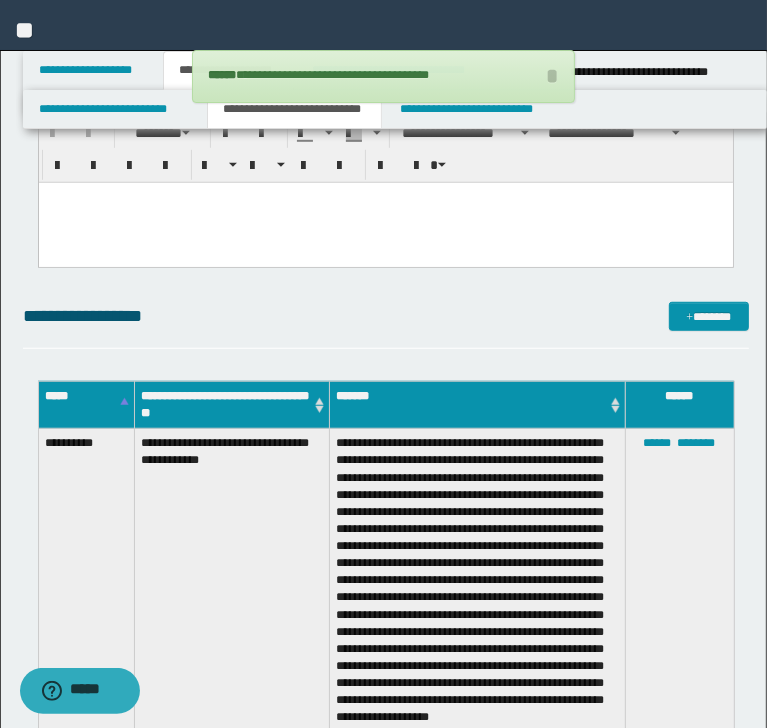 click on "**********" at bounding box center (386, 325) 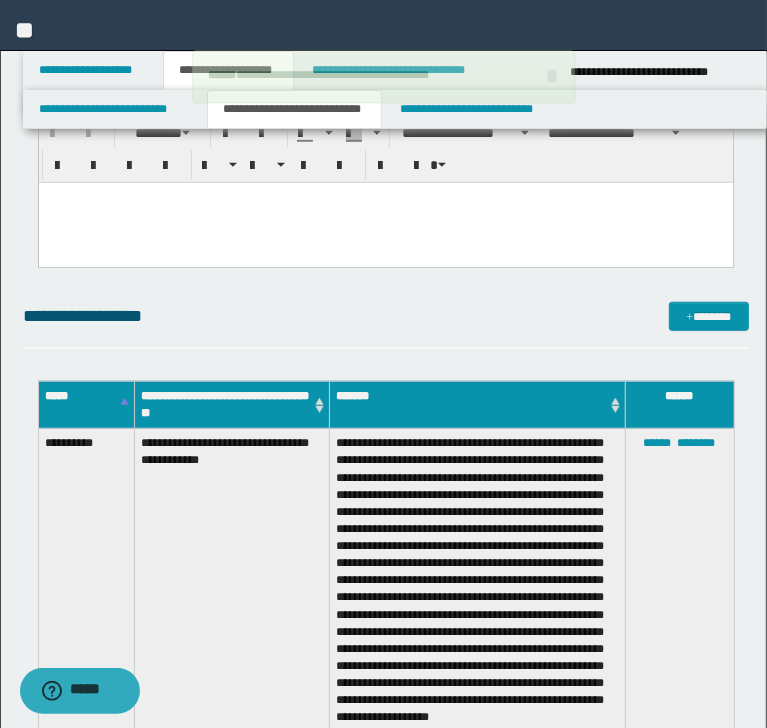 click on "**********" at bounding box center [386, 316] 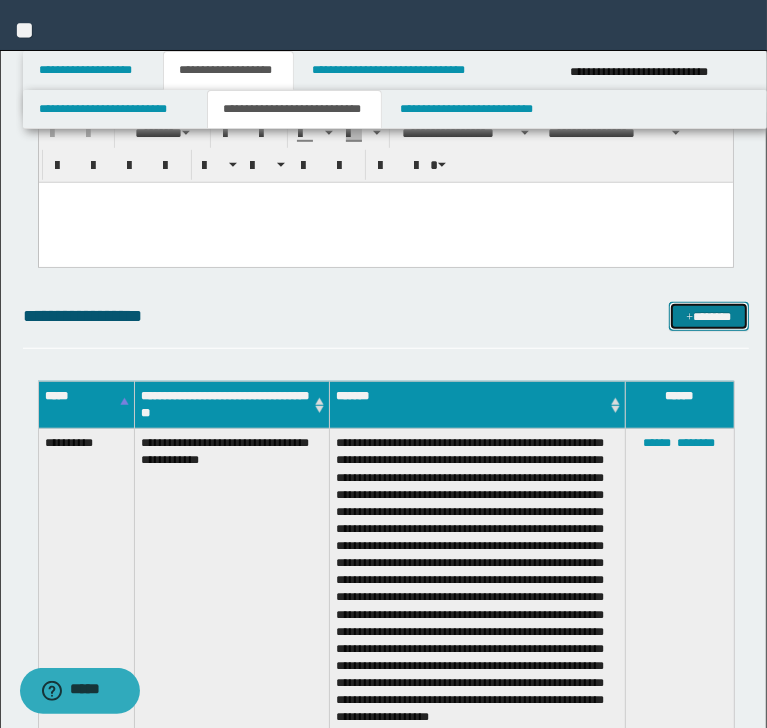click on "*******" at bounding box center [708, 317] 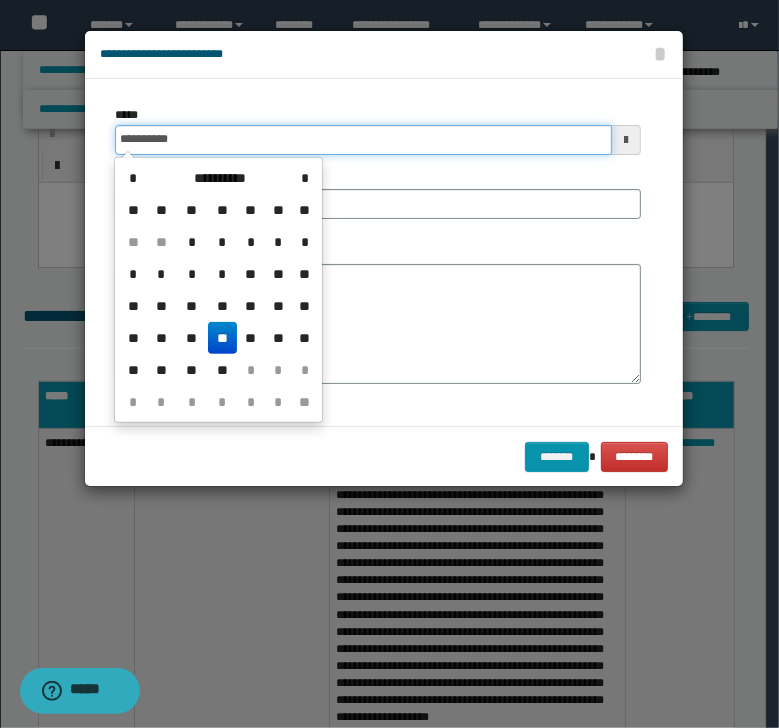 click on "**********" at bounding box center [363, 140] 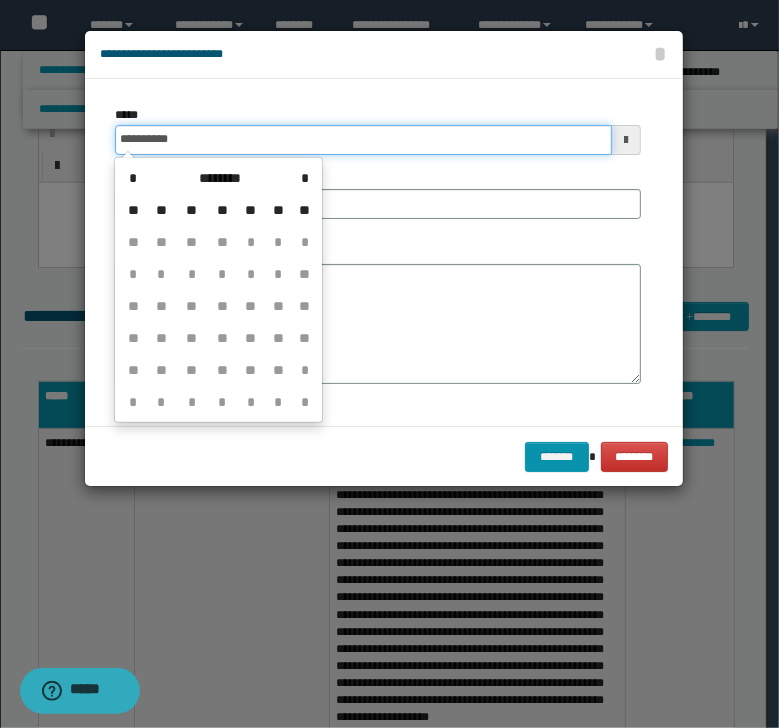 type on "**********" 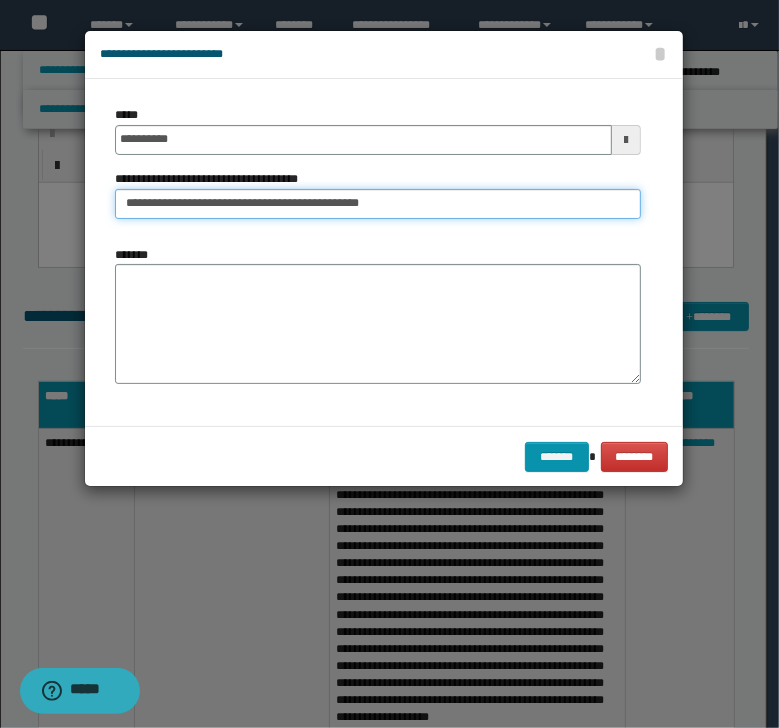 type on "**********" 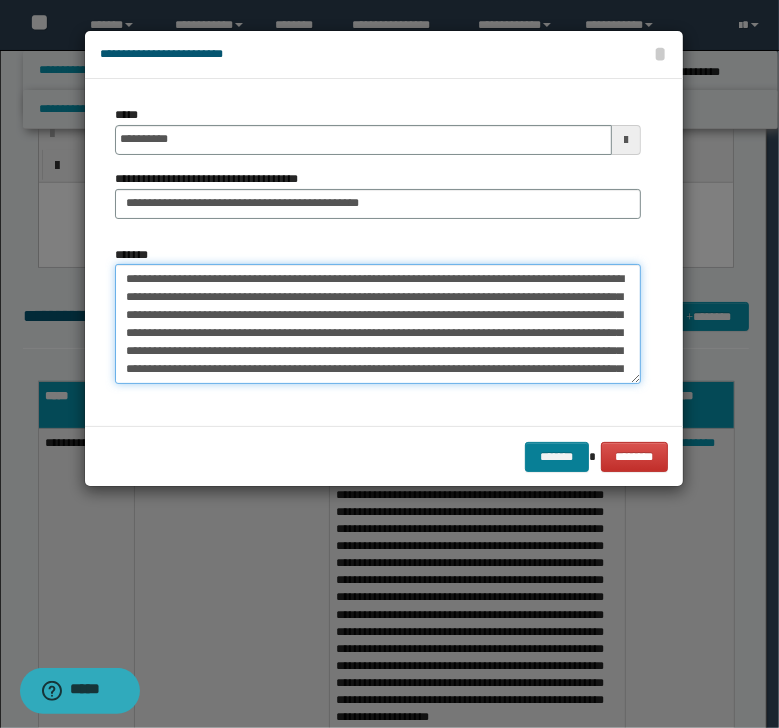 type on "**********" 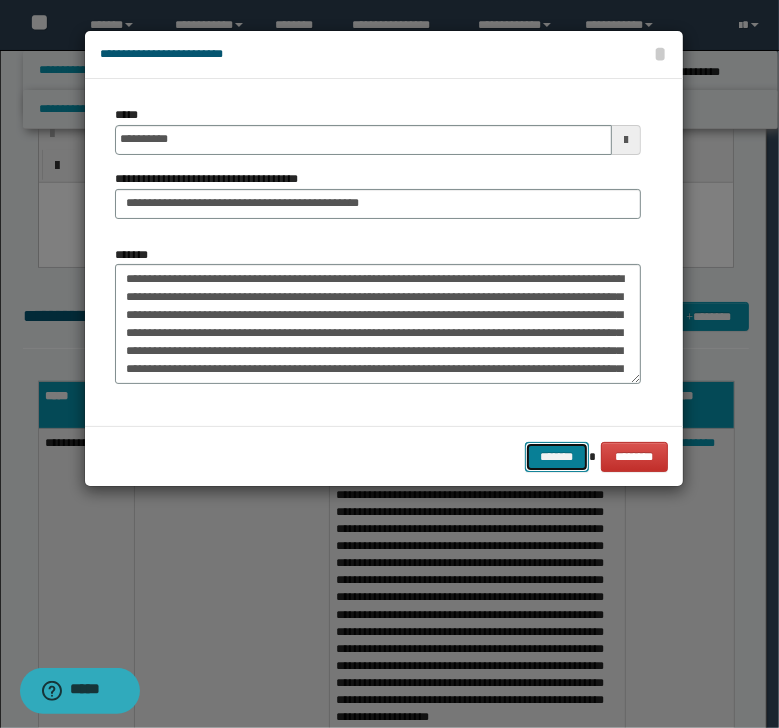 click on "*******" at bounding box center [557, 457] 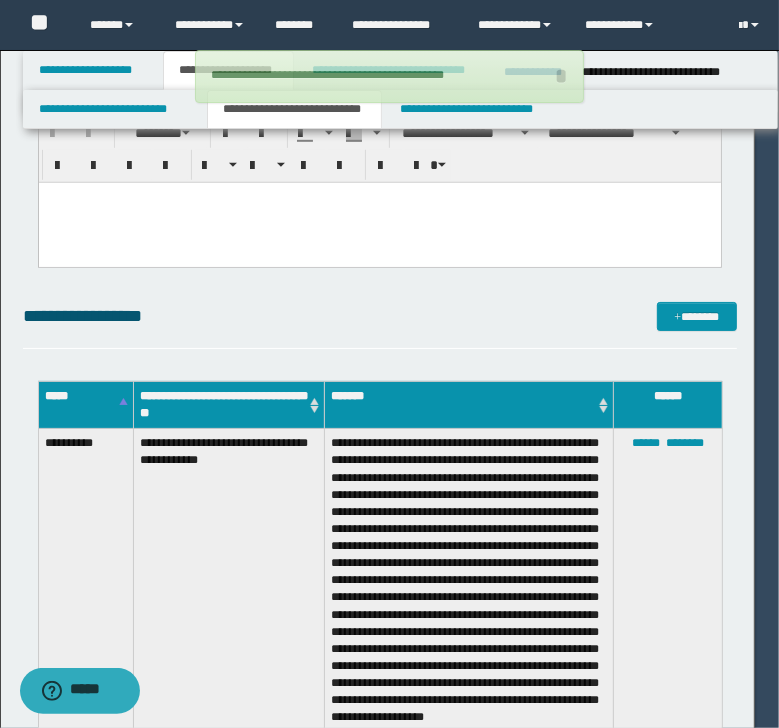 type 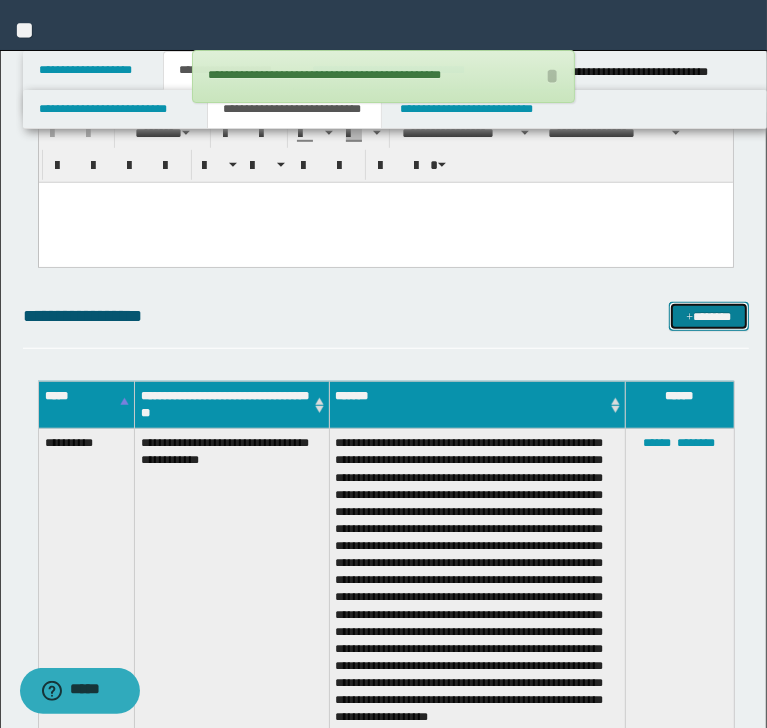 click on "*******" at bounding box center [708, 317] 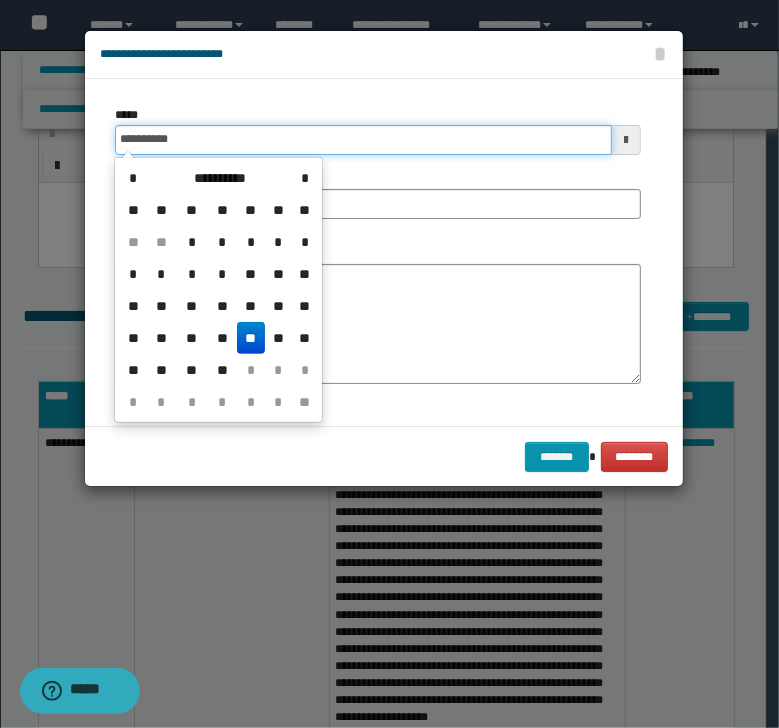 click on "**********" at bounding box center (363, 140) 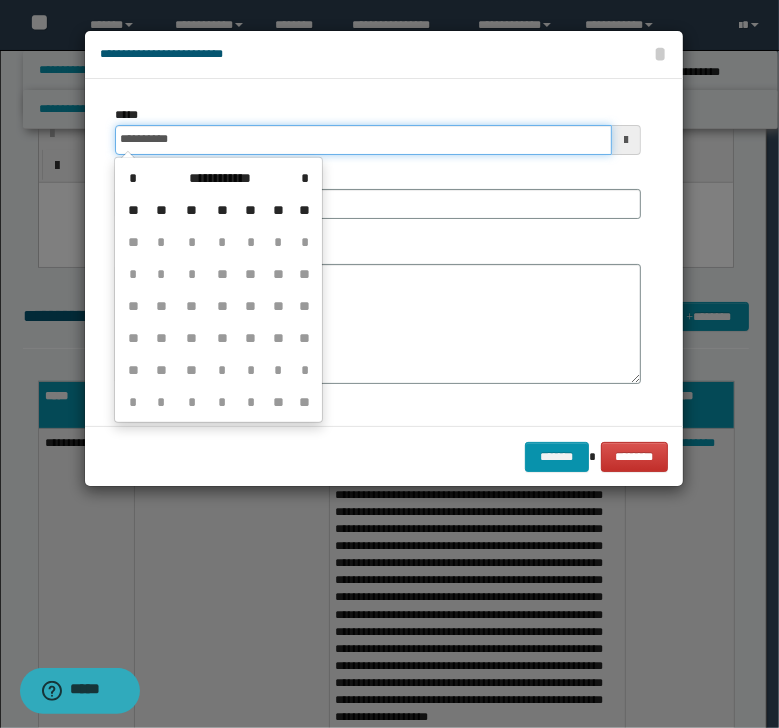 type on "**********" 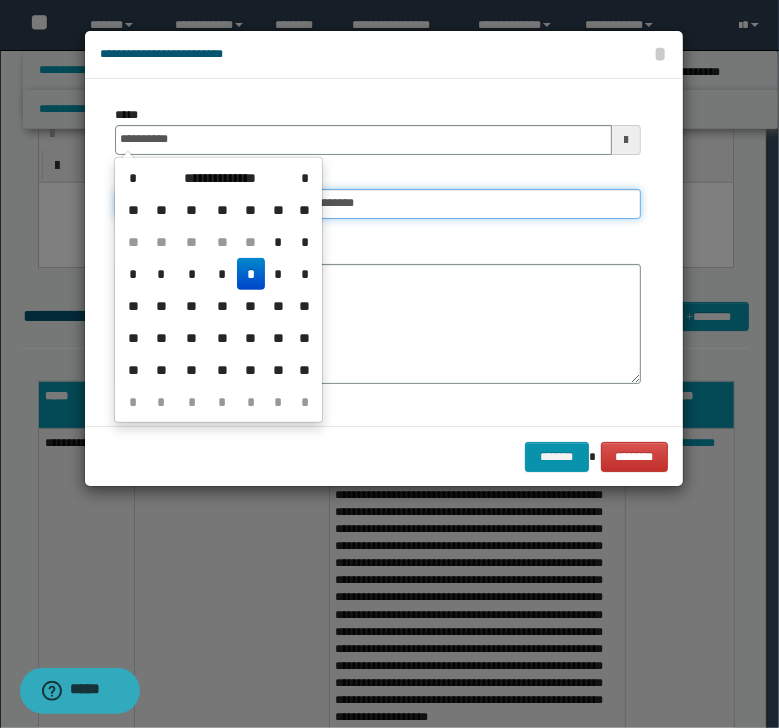 type on "**********" 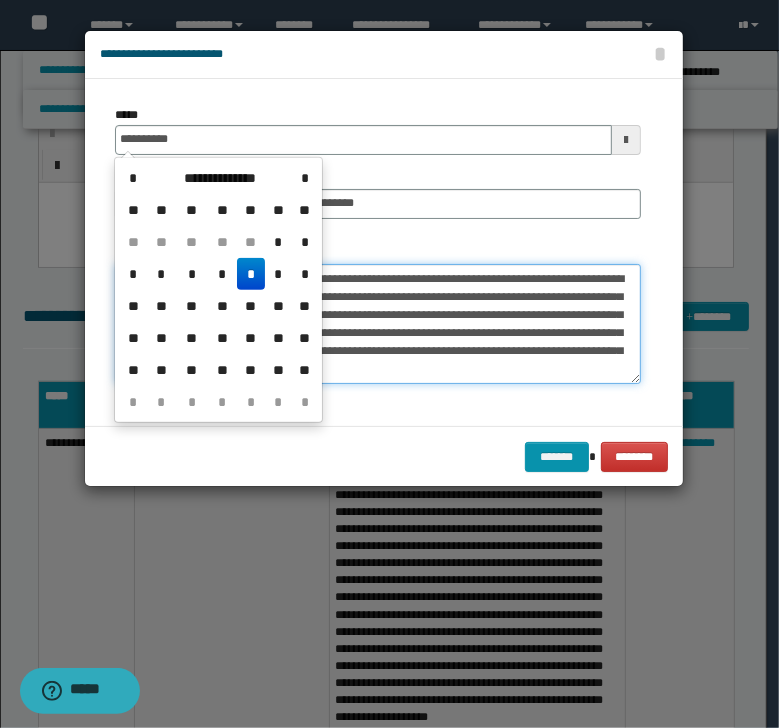 type on "**********" 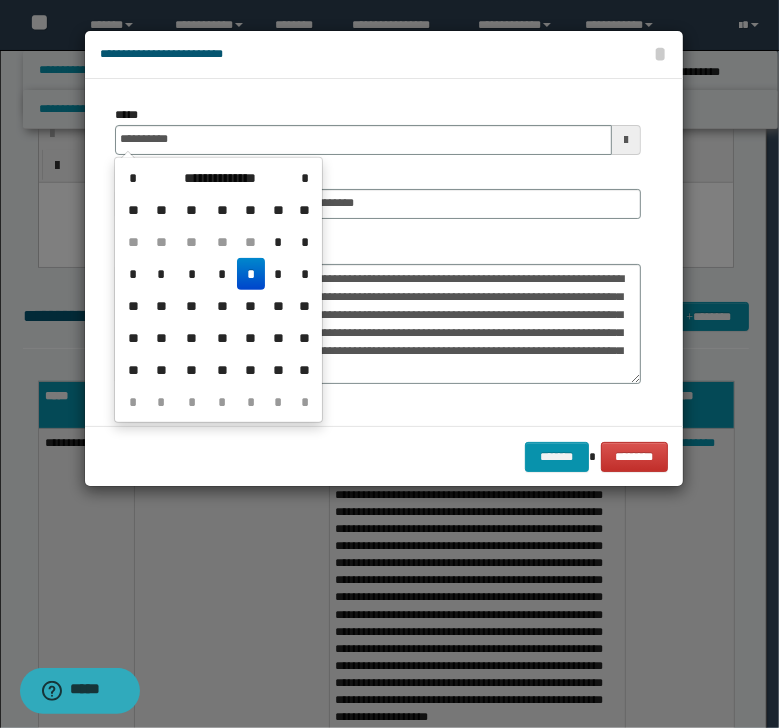 click on "*******
********" at bounding box center [384, 456] 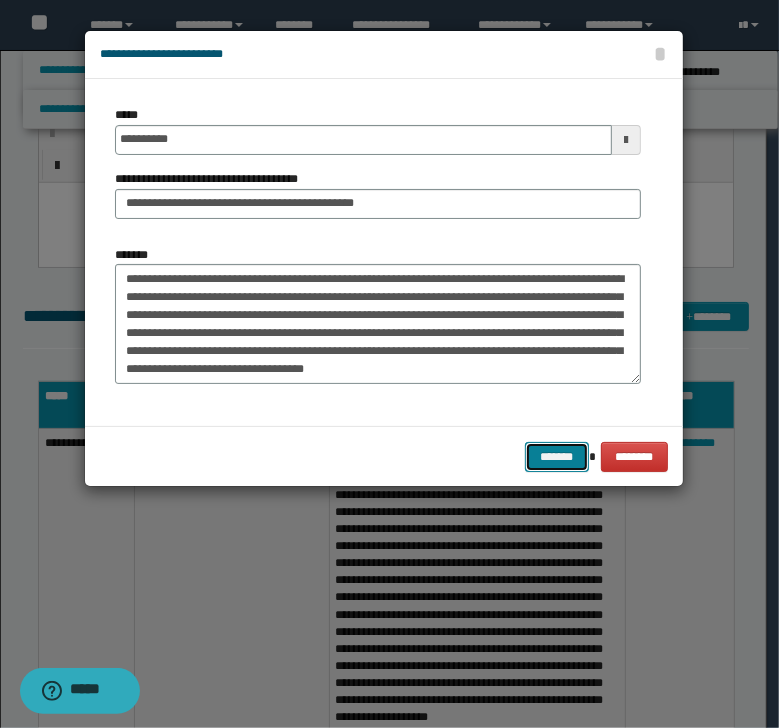 drag, startPoint x: 562, startPoint y: 453, endPoint x: 498, endPoint y: 426, distance: 69.46222 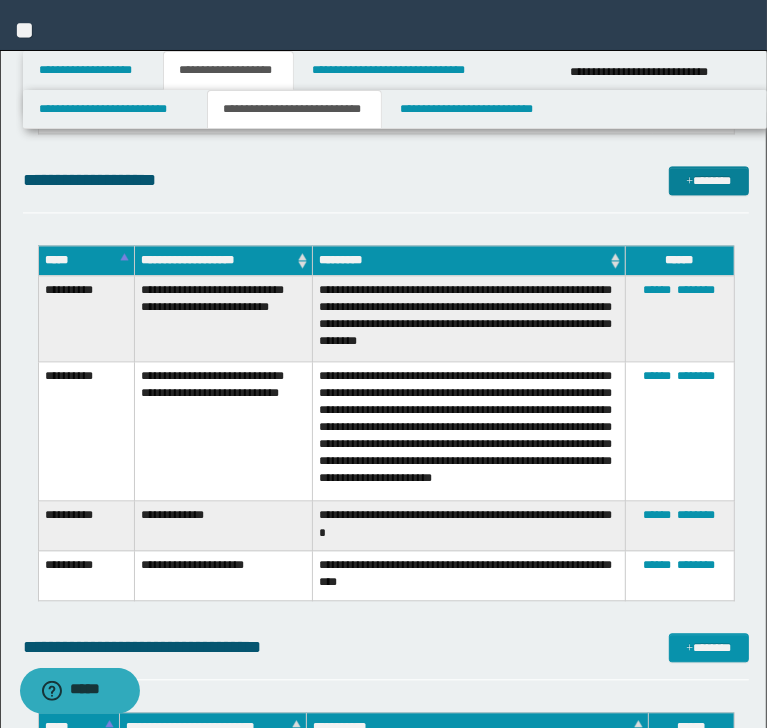 scroll, scrollTop: 2056, scrollLeft: 0, axis: vertical 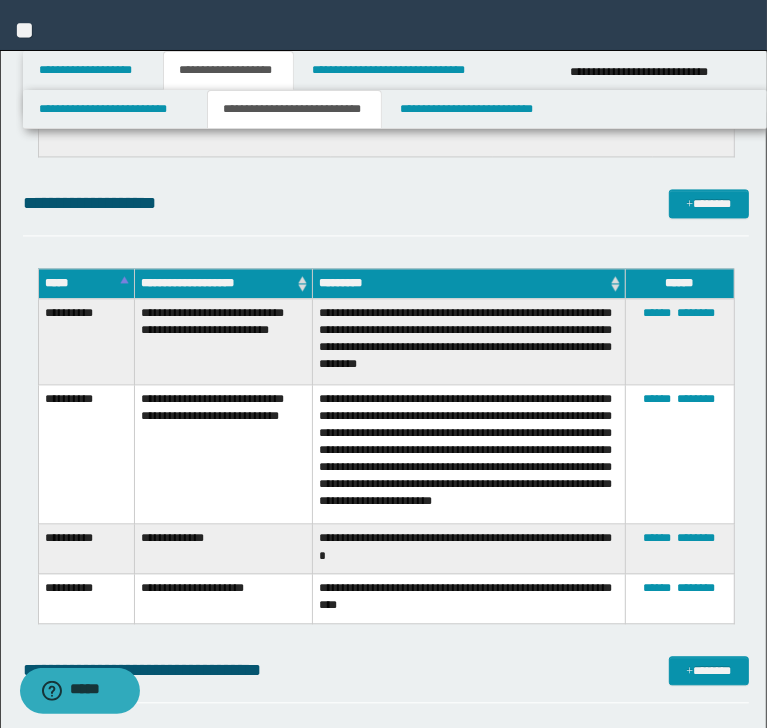 click on "**********" at bounding box center (386, 212) 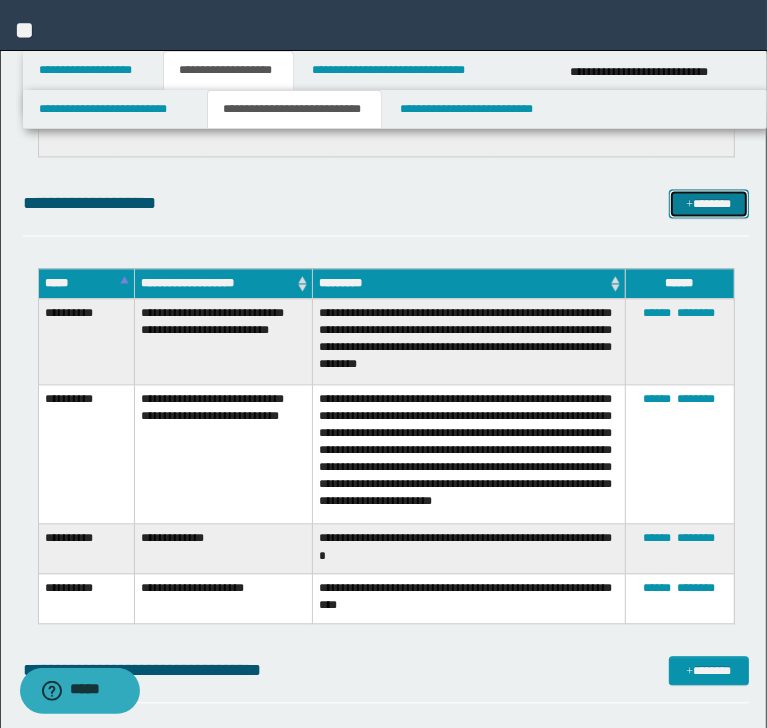 click on "*******" at bounding box center (708, 204) 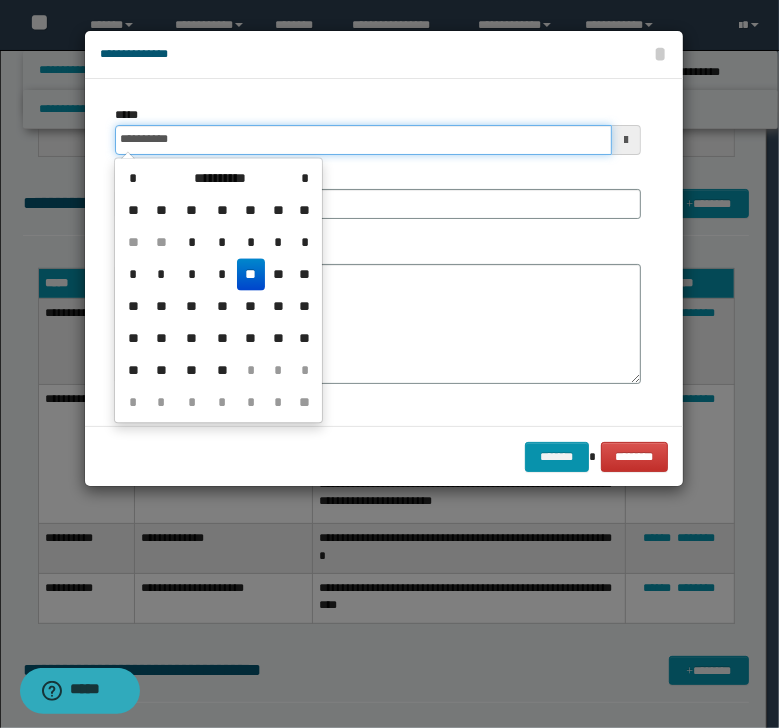 click on "**********" at bounding box center [363, 140] 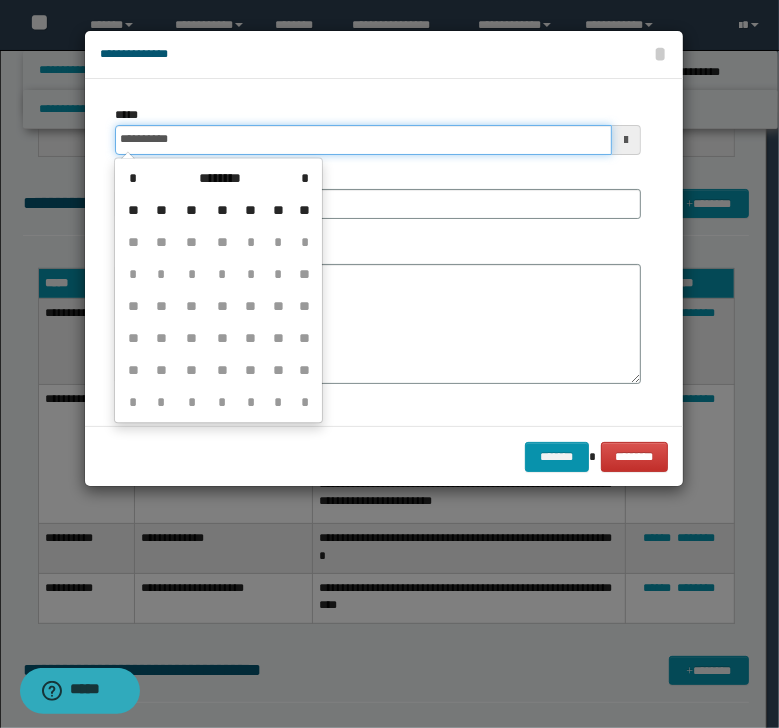 type on "**********" 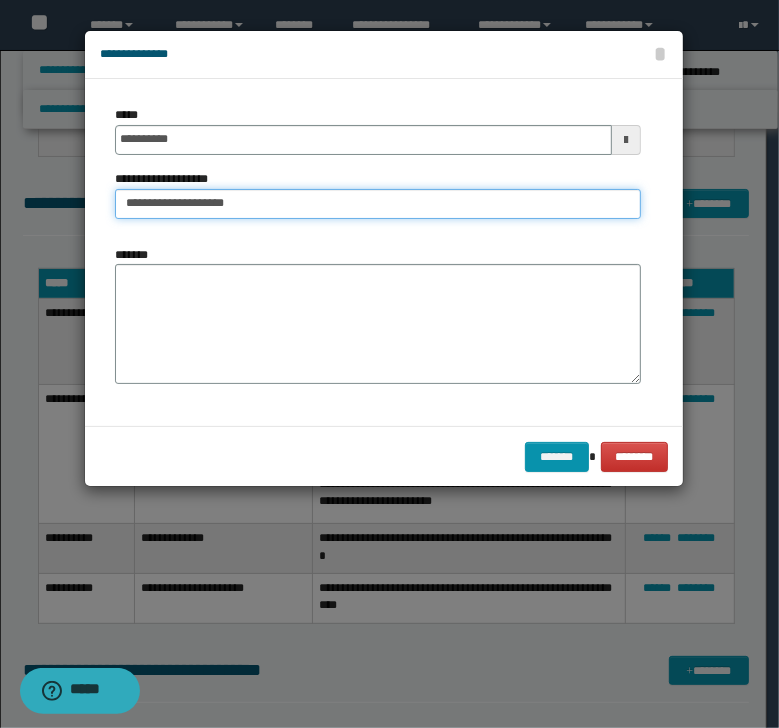 type on "**********" 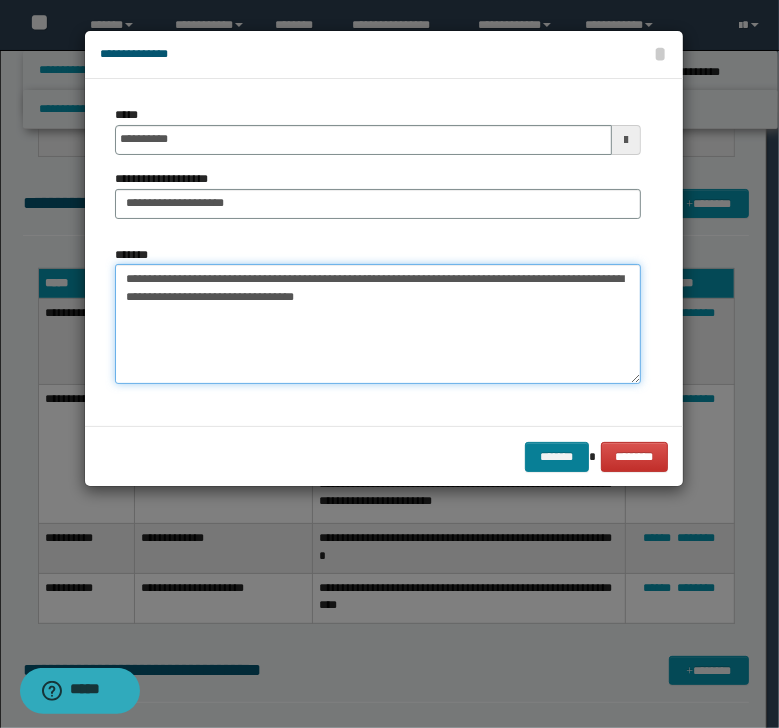 type on "**********" 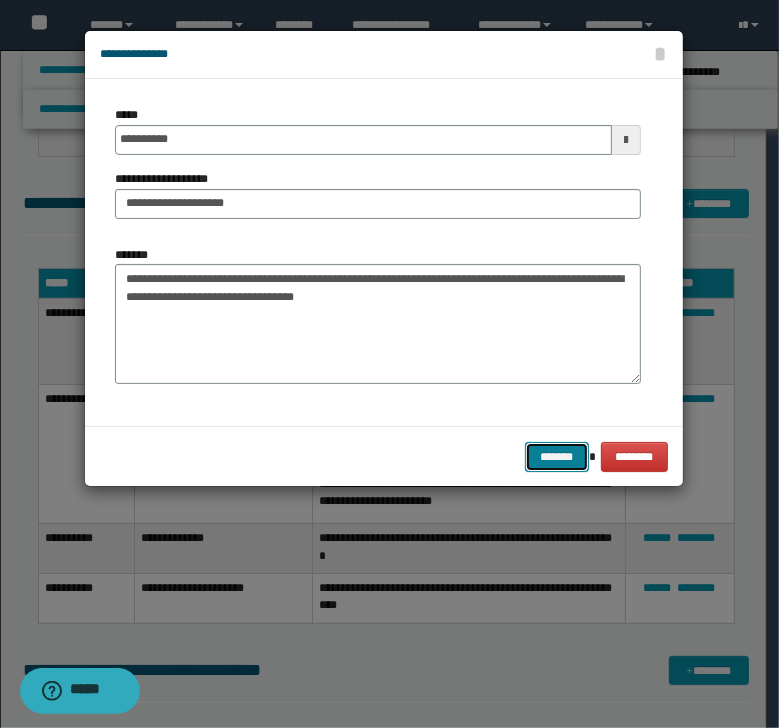 click on "*******" at bounding box center (557, 457) 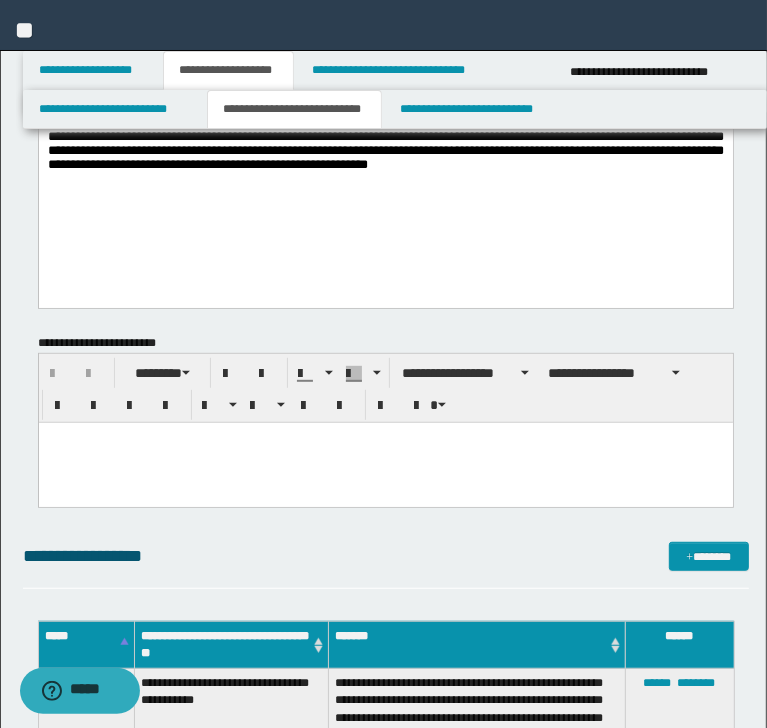 scroll, scrollTop: 376, scrollLeft: 0, axis: vertical 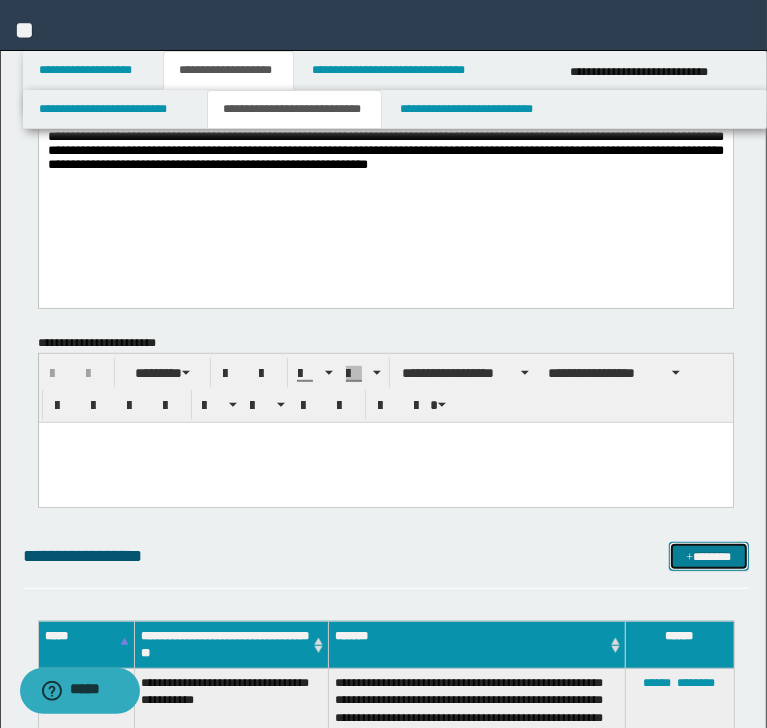 click on "*******" at bounding box center (708, 557) 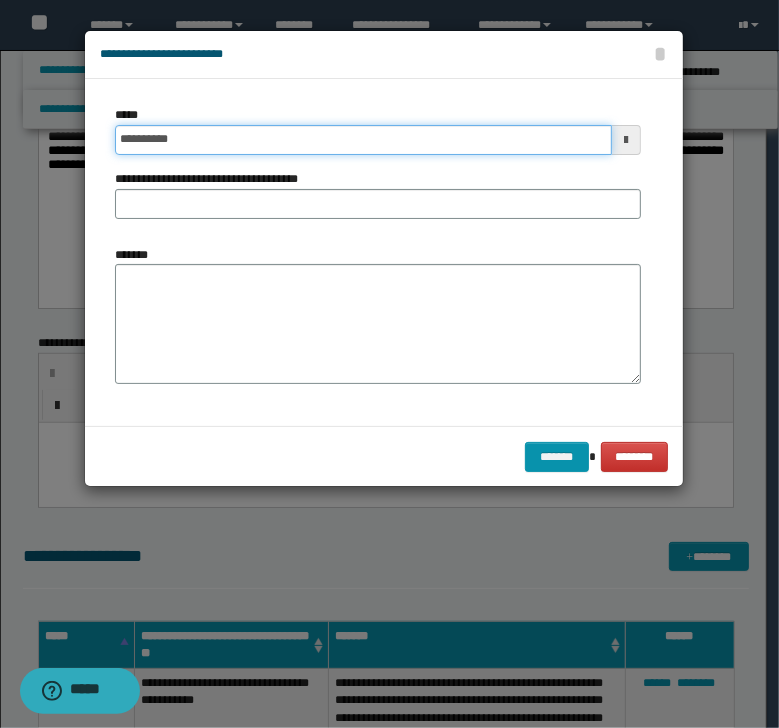 click on "**********" at bounding box center [363, 140] 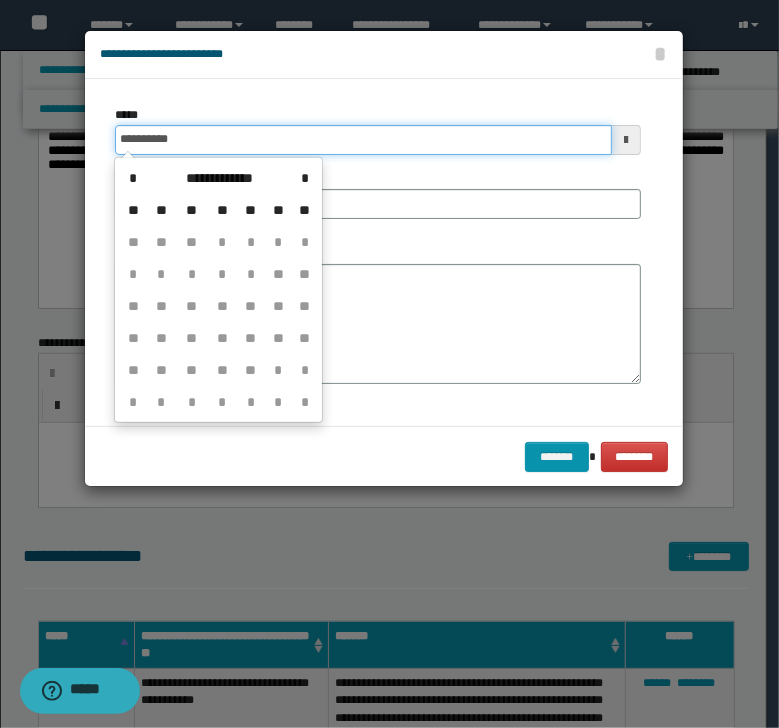 type on "**********" 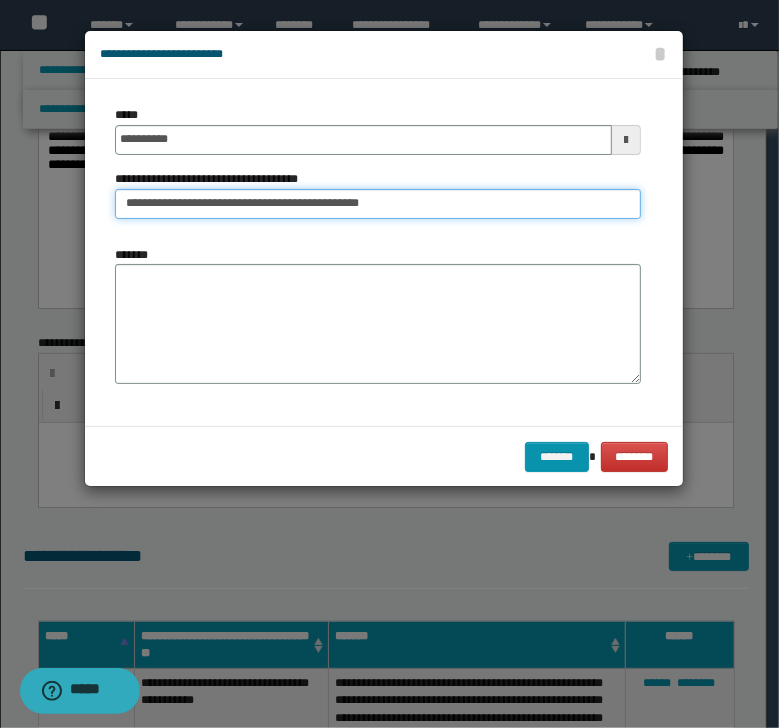 type on "**********" 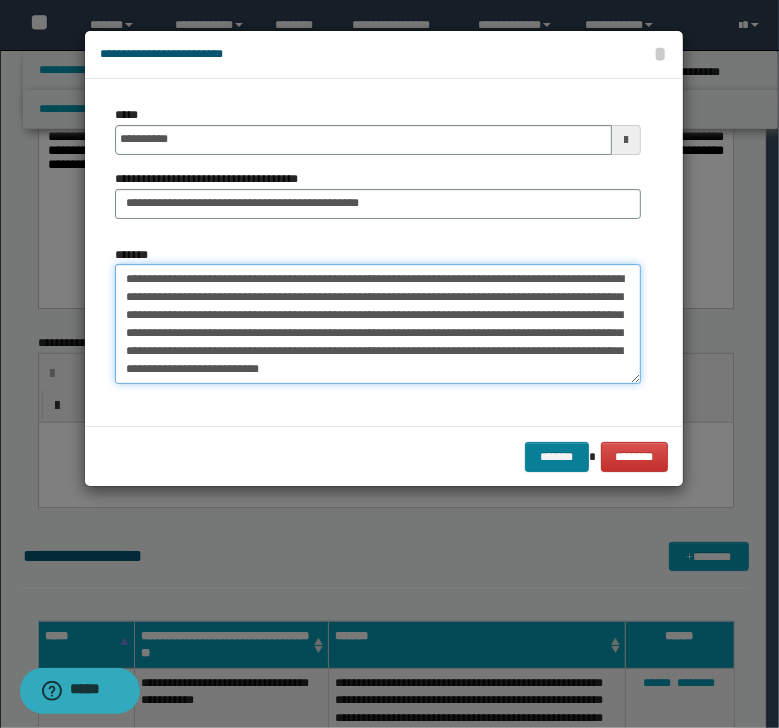 type on "**********" 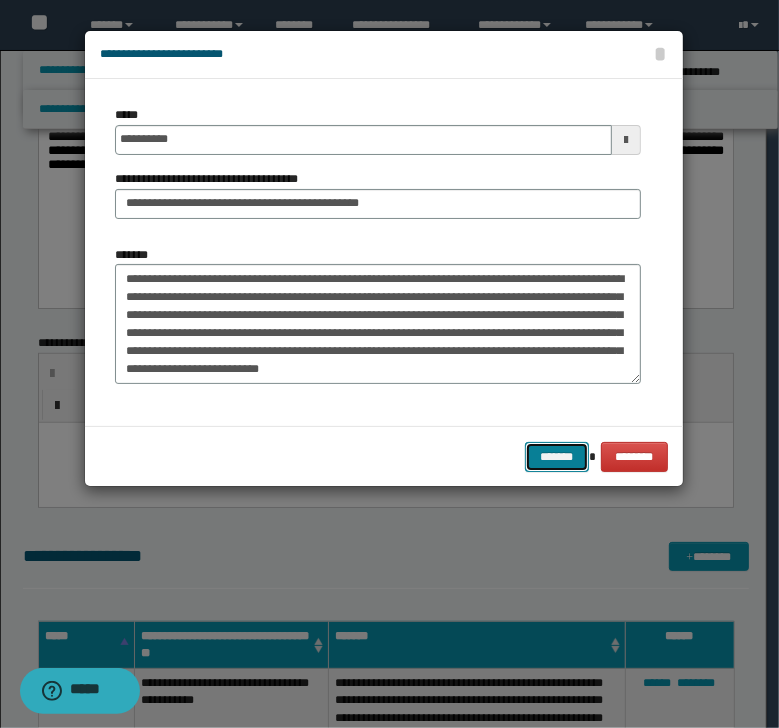 click on "*******" at bounding box center (557, 457) 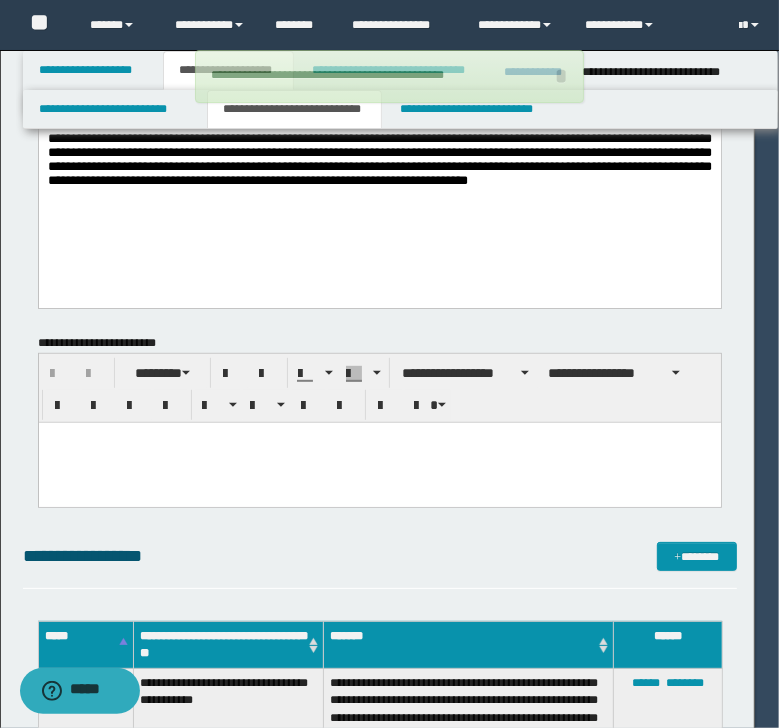 type 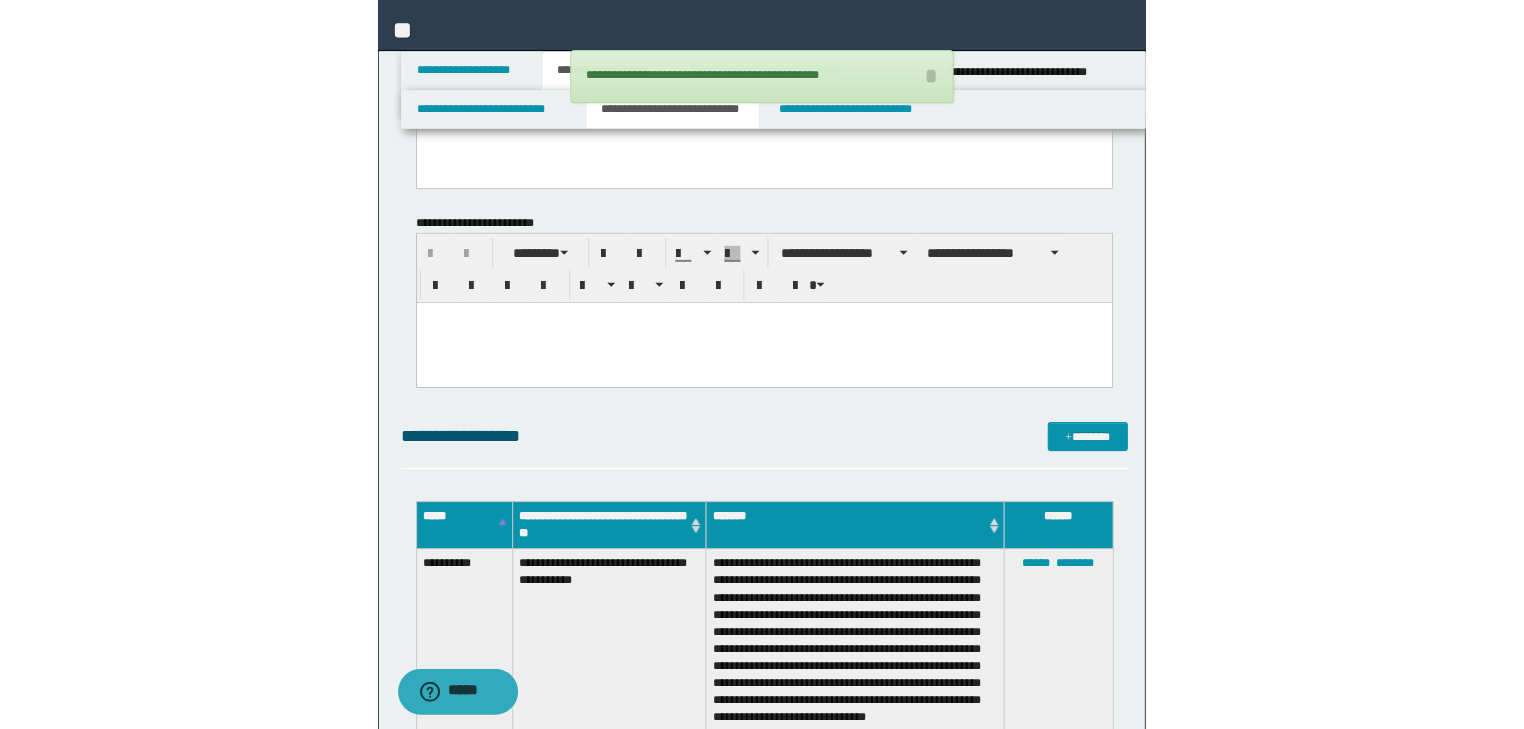 scroll, scrollTop: 536, scrollLeft: 0, axis: vertical 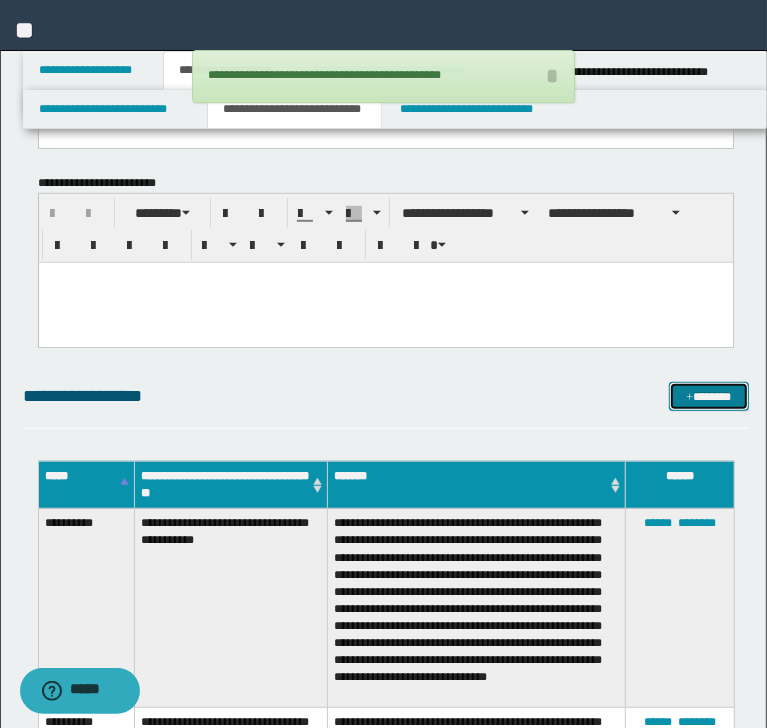 click on "*******" at bounding box center (708, 397) 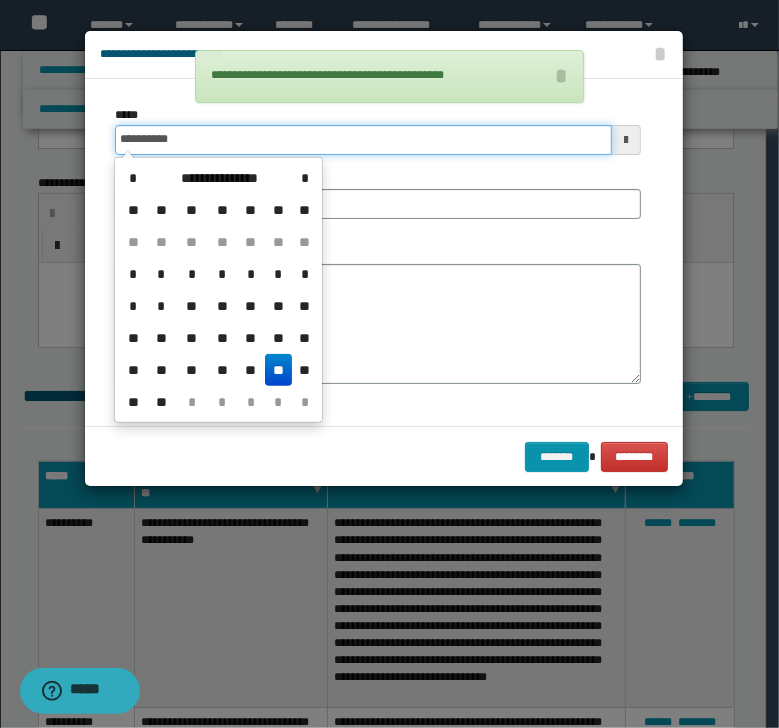 drag, startPoint x: 176, startPoint y: 131, endPoint x: 197, endPoint y: 135, distance: 21.377558 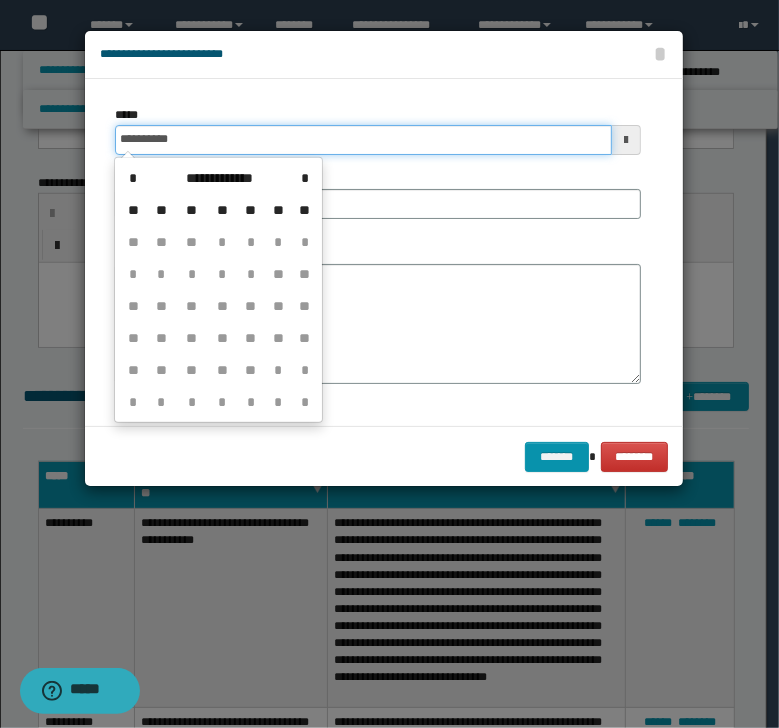 type on "**********" 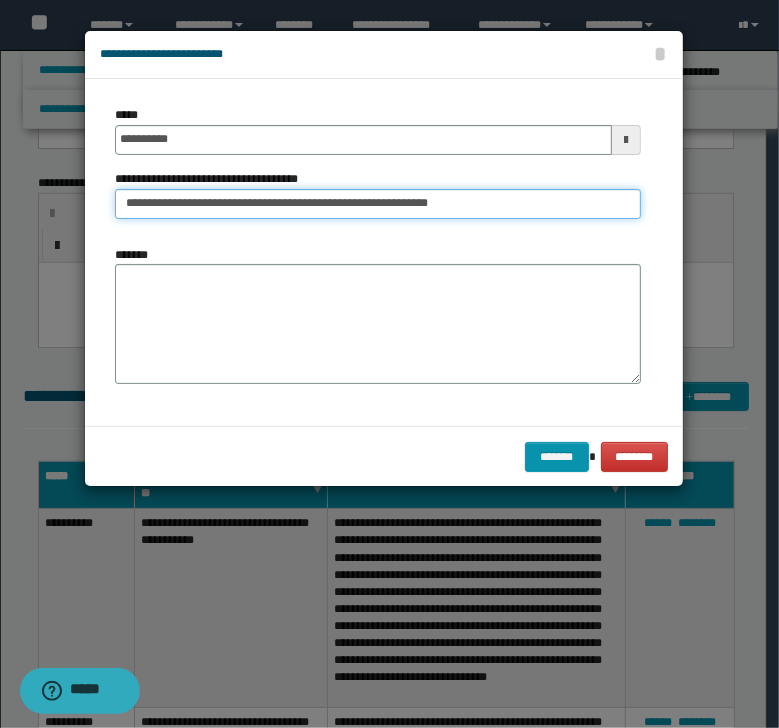 type on "**********" 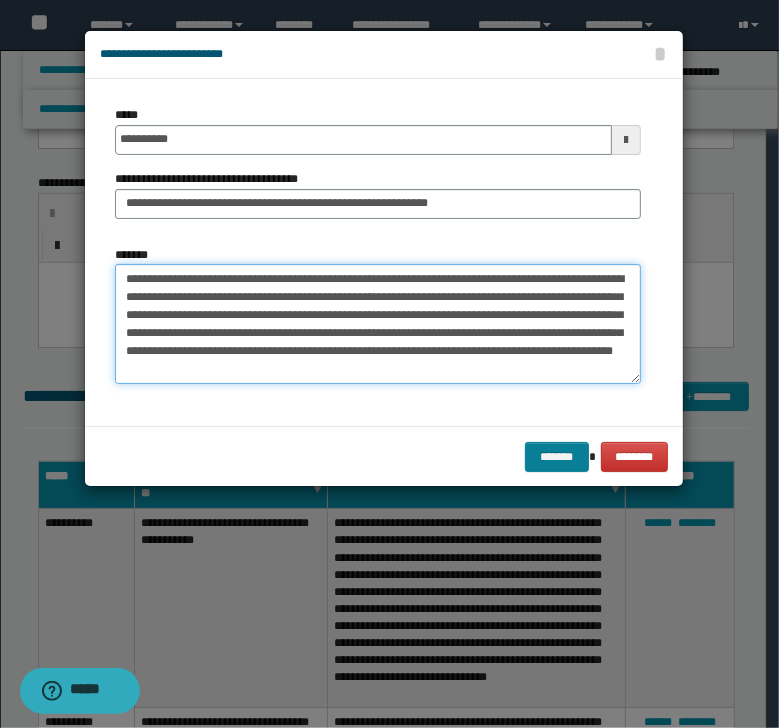 type on "**********" 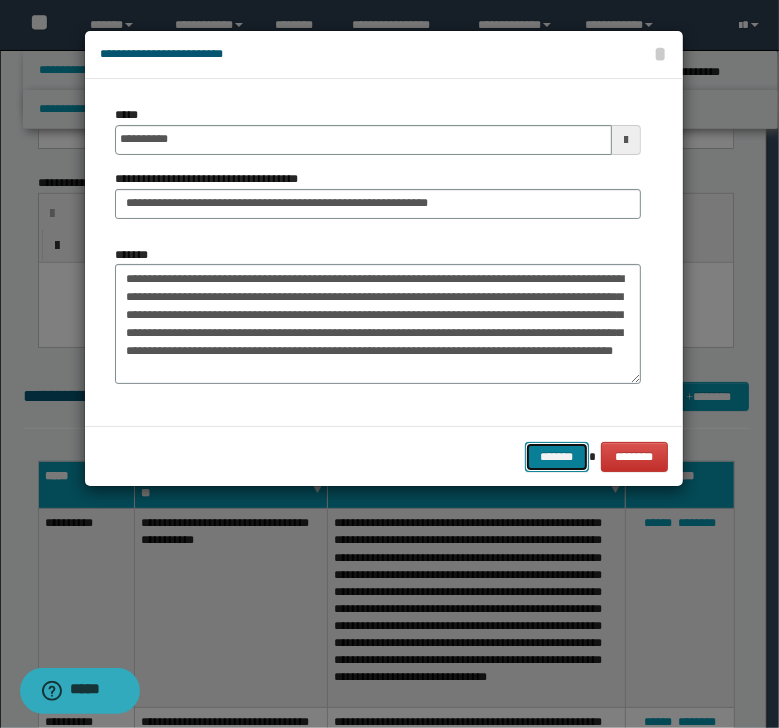 click on "*******" at bounding box center (557, 457) 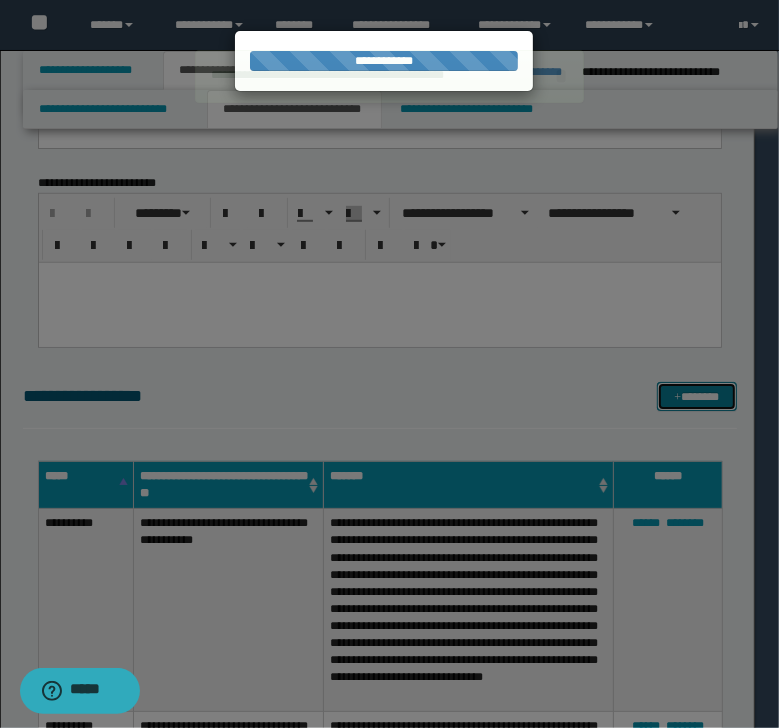 type 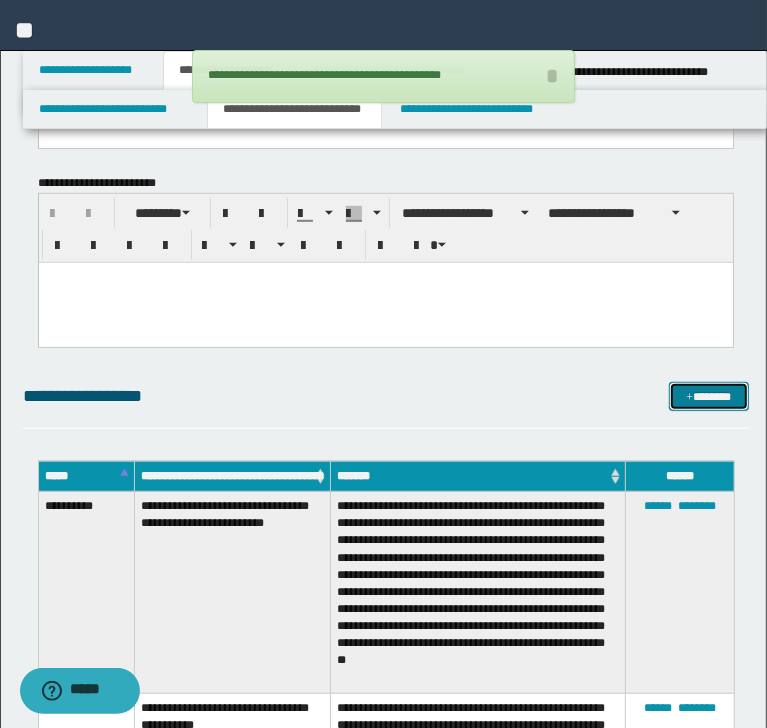 click on "*******" at bounding box center (708, 397) 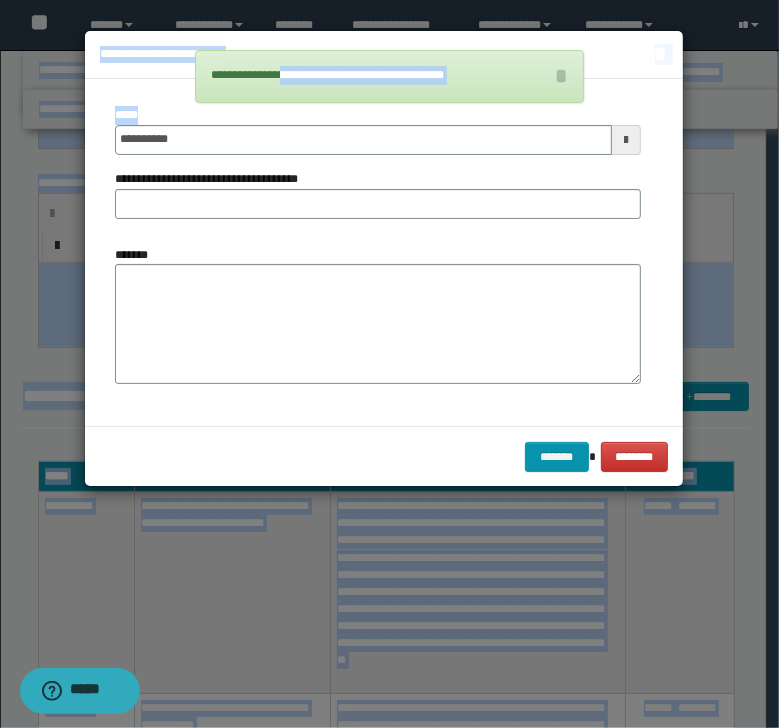 click on "**********" at bounding box center [383, 1359] 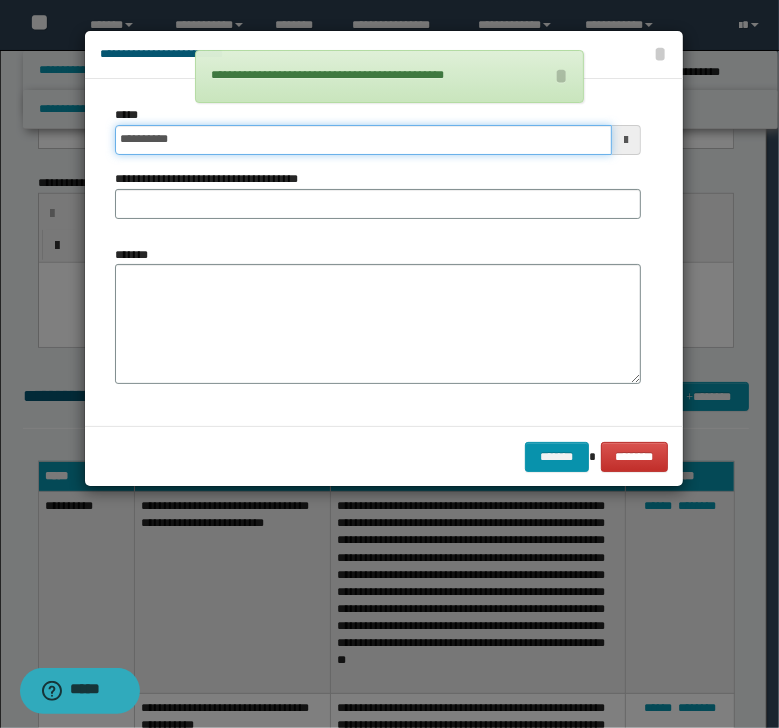 click on "**********" at bounding box center [363, 140] 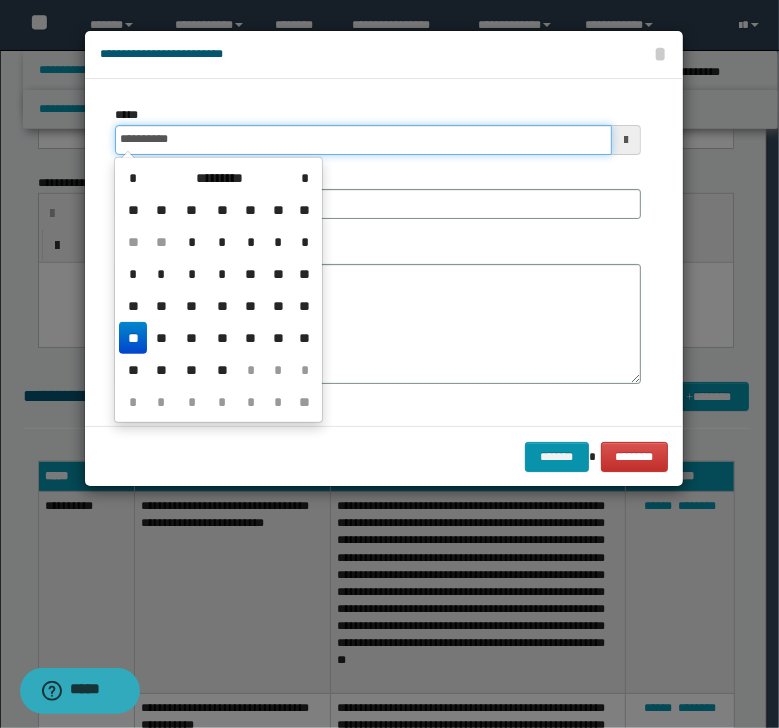type on "**********" 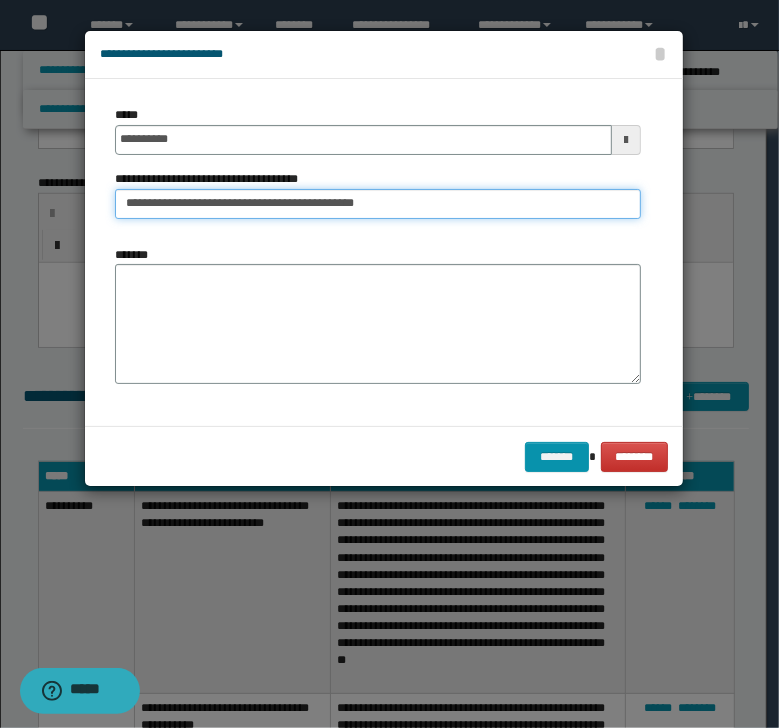 type on "**********" 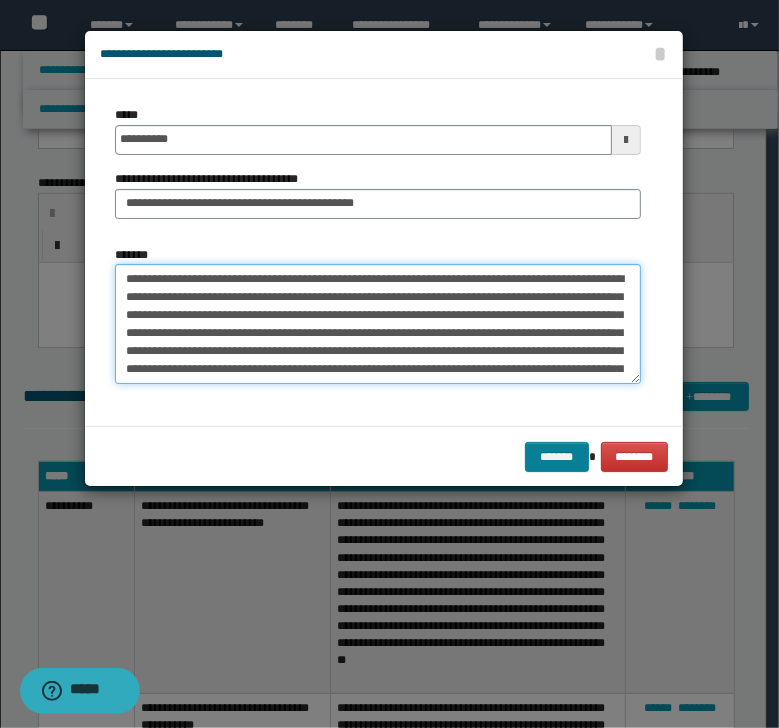 type on "**********" 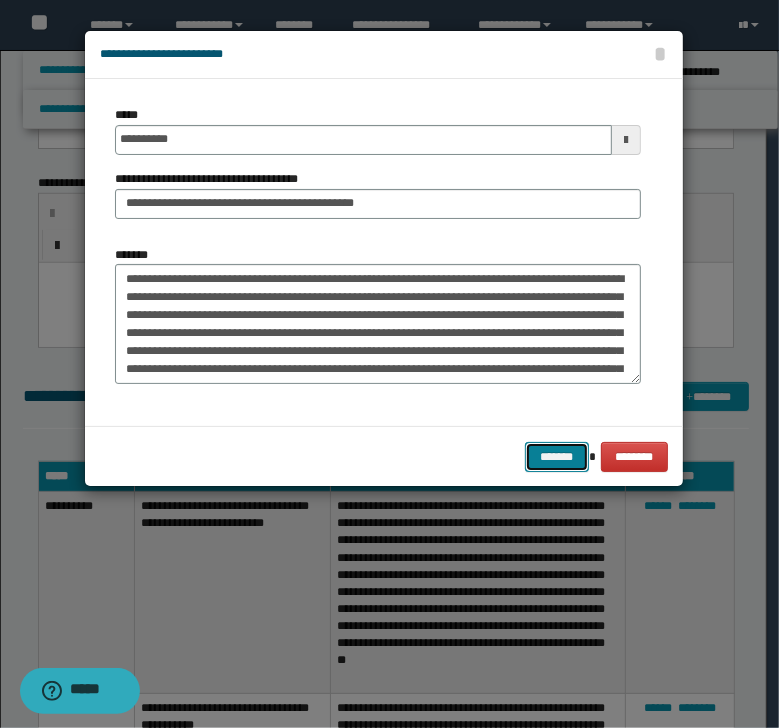 click on "*******" at bounding box center [557, 457] 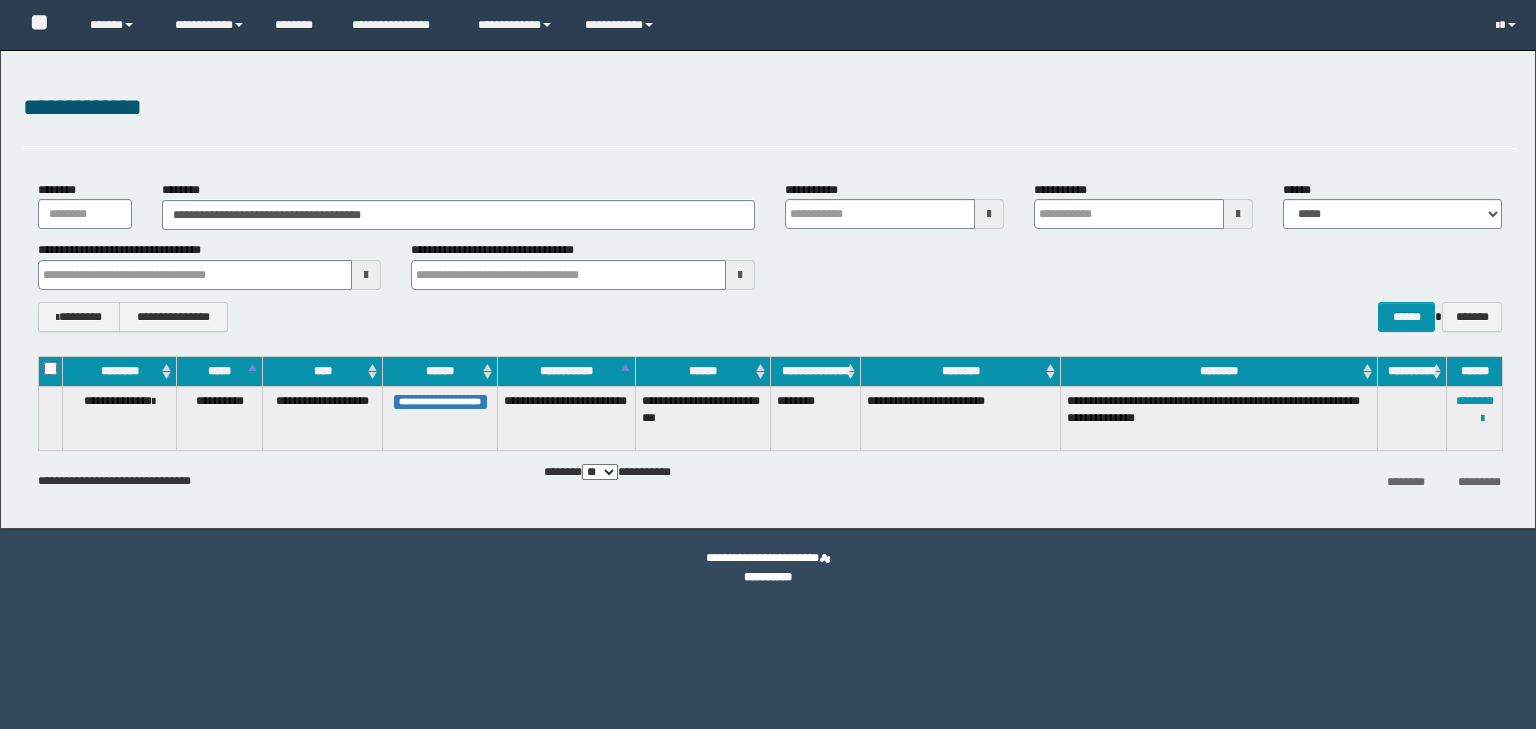 scroll, scrollTop: 0, scrollLeft: 0, axis: both 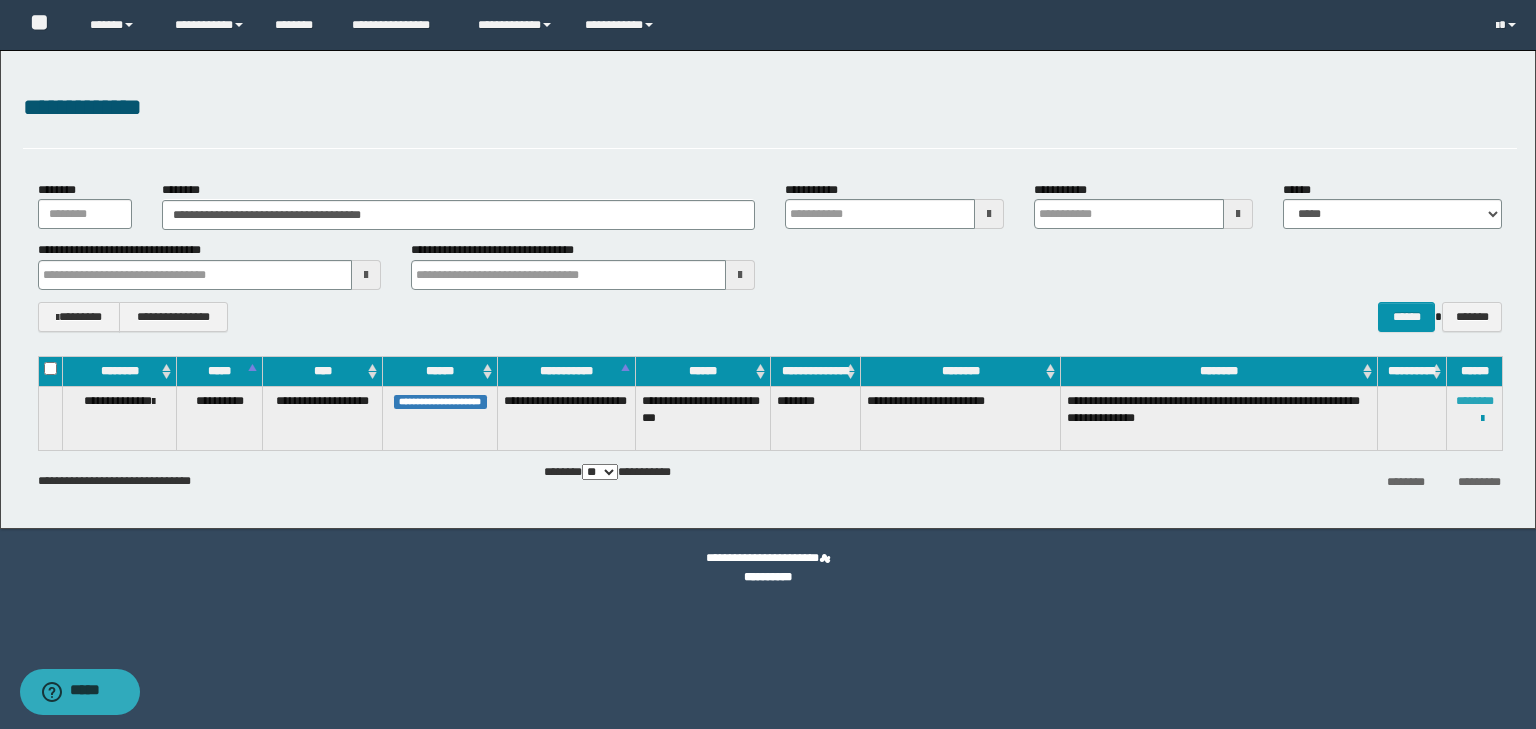 click on "********" at bounding box center [1475, 401] 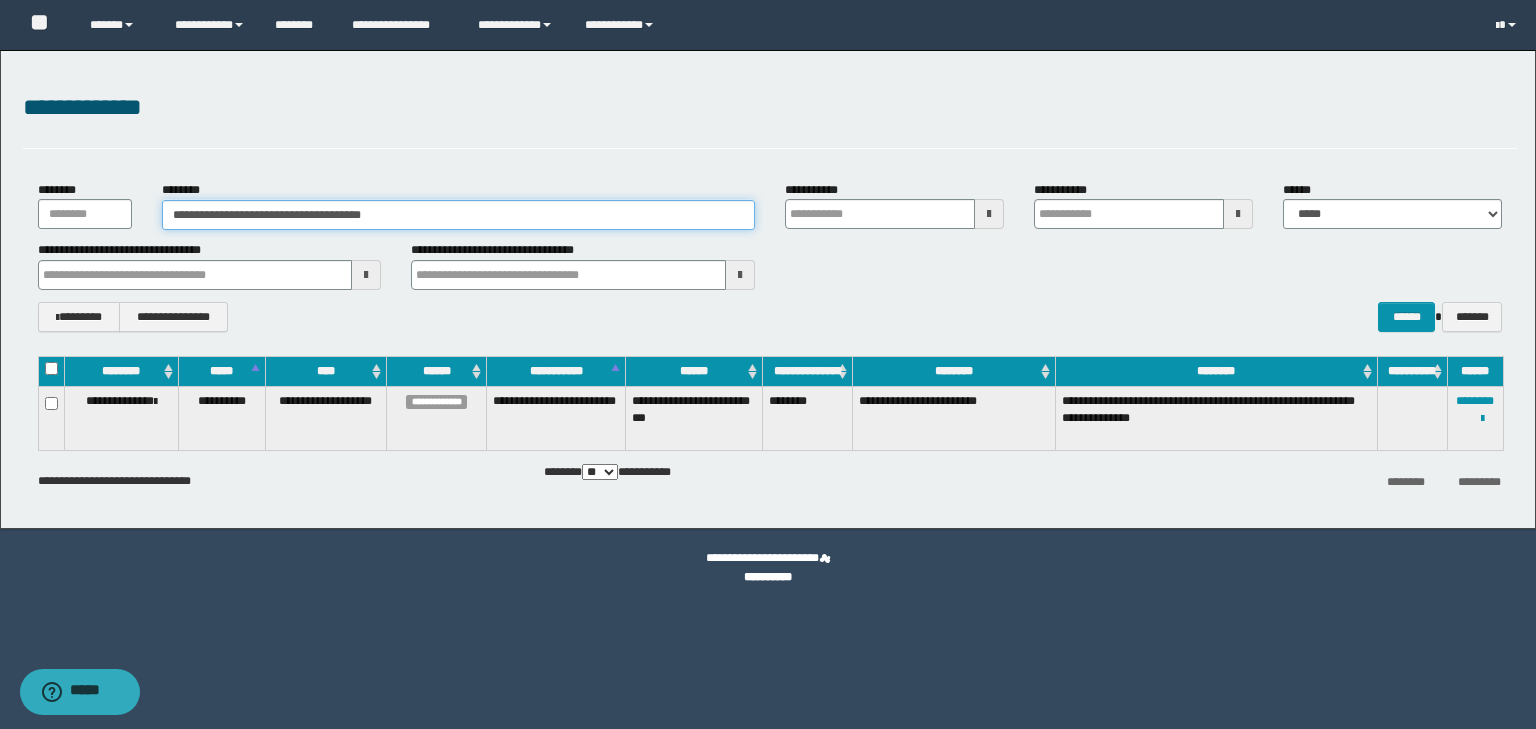 drag, startPoint x: 444, startPoint y: 214, endPoint x: 47, endPoint y: 209, distance: 397.0315 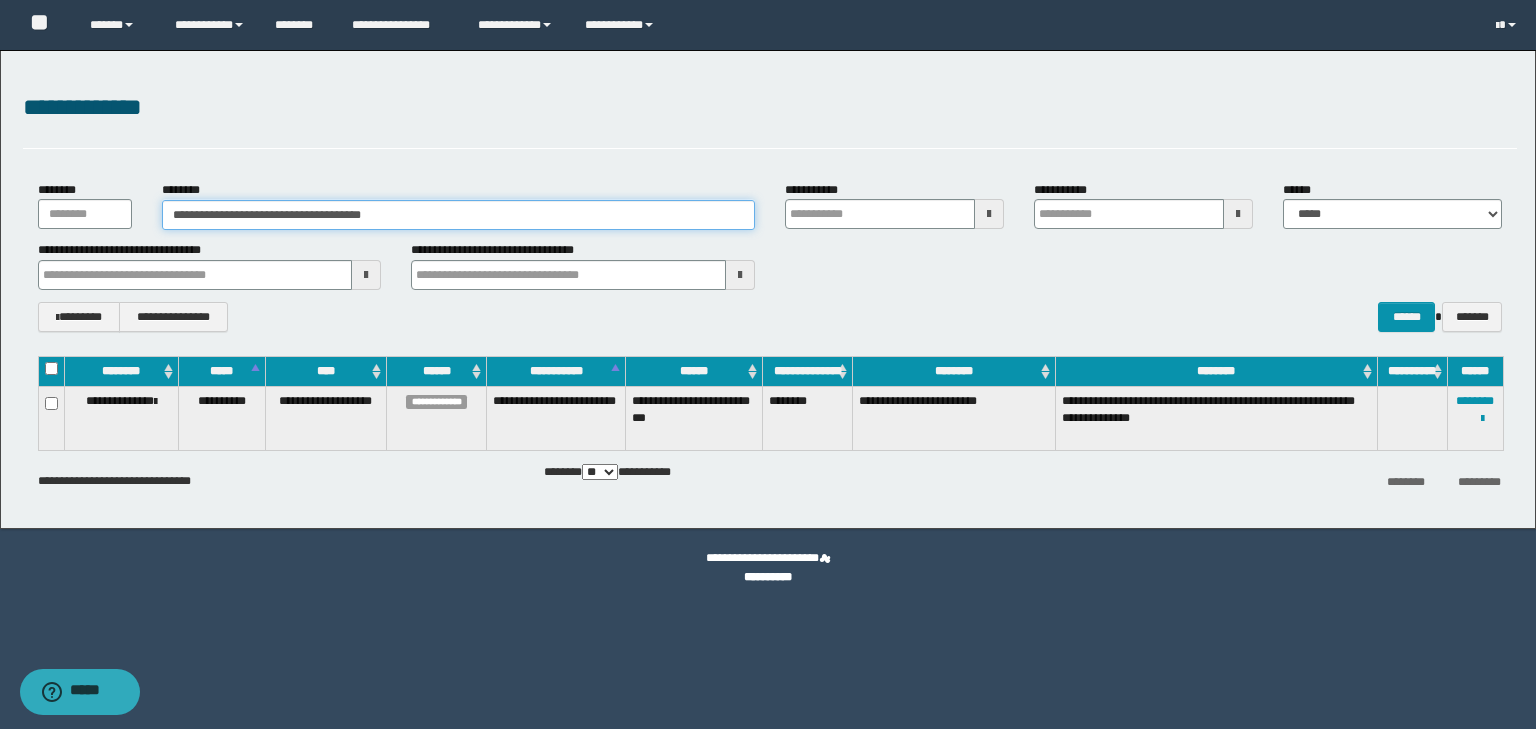 paste 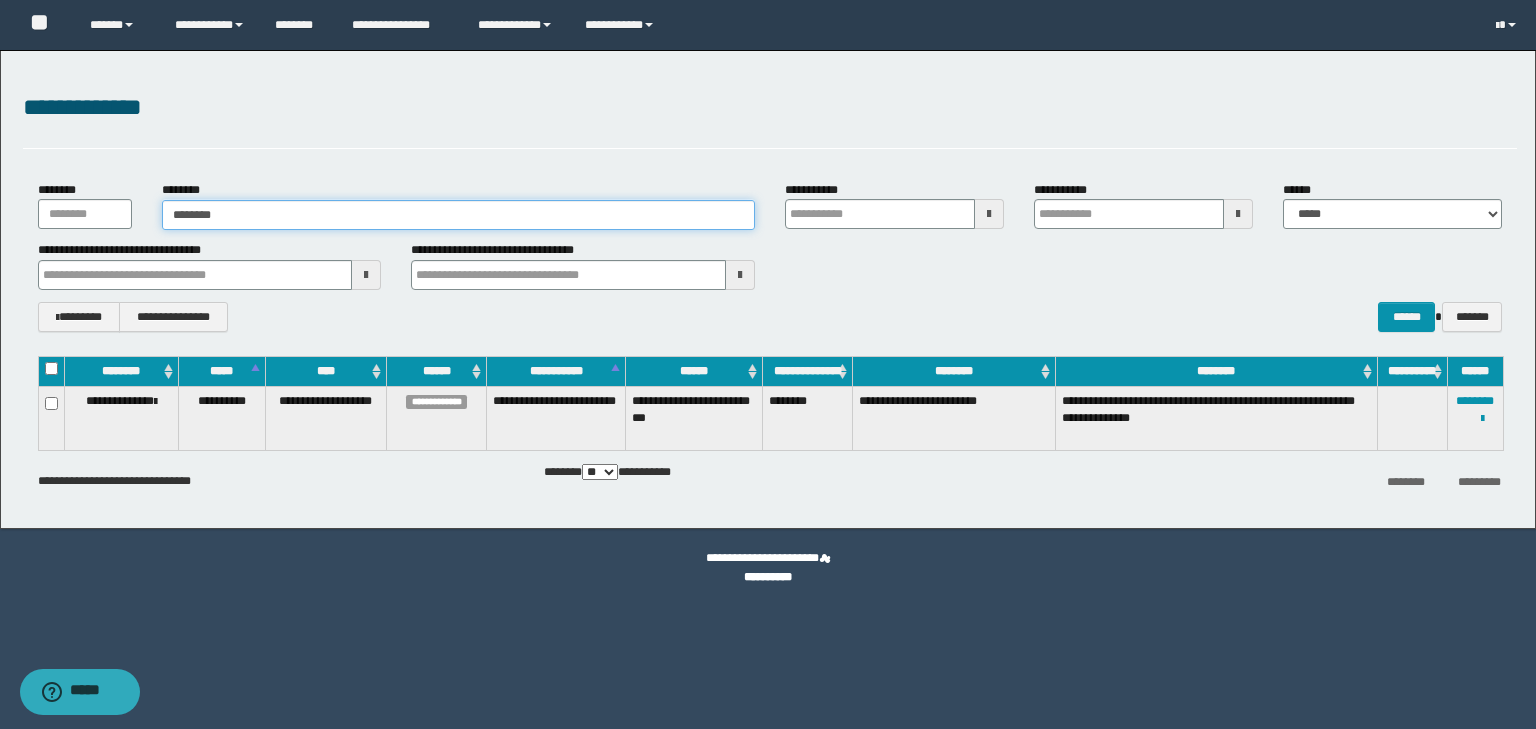 type on "********" 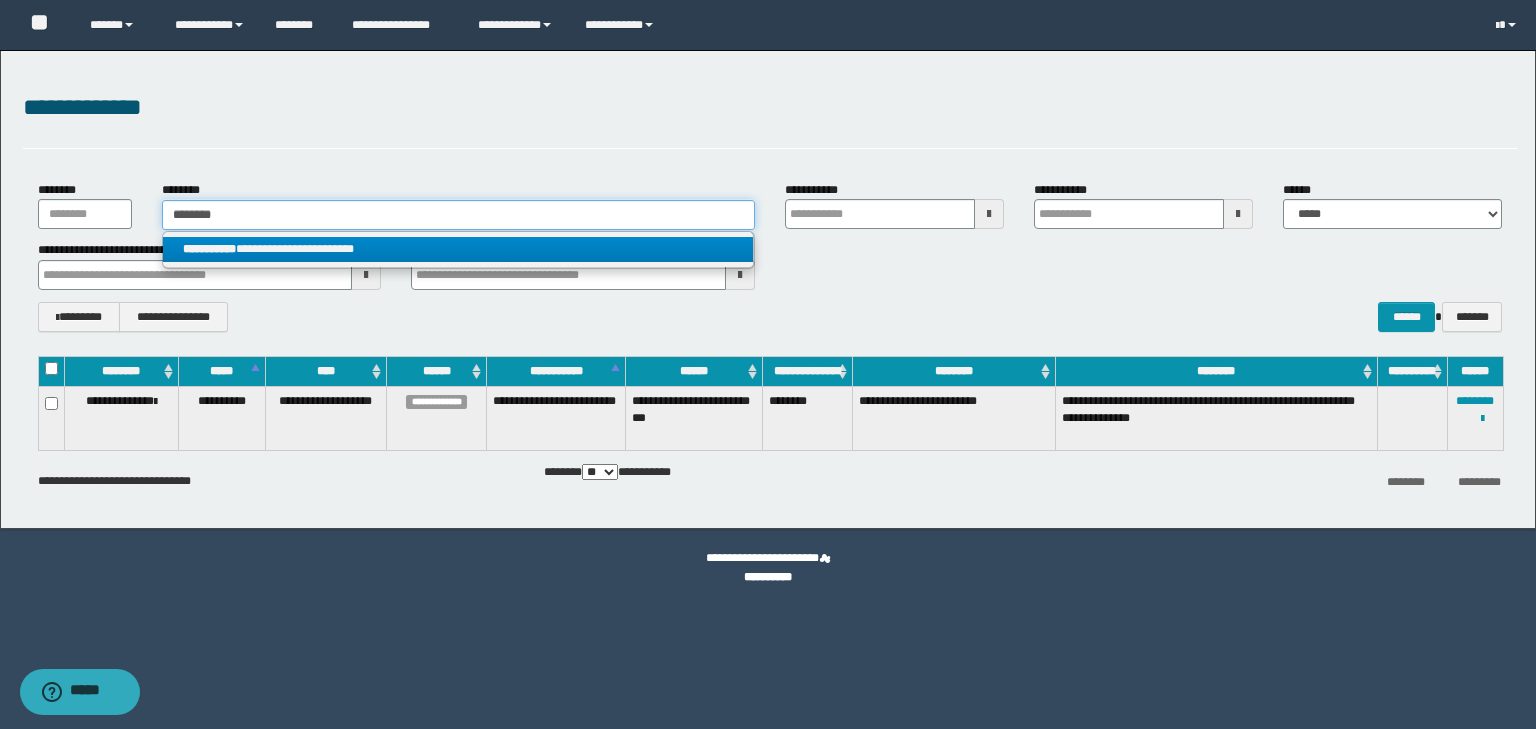 type on "********" 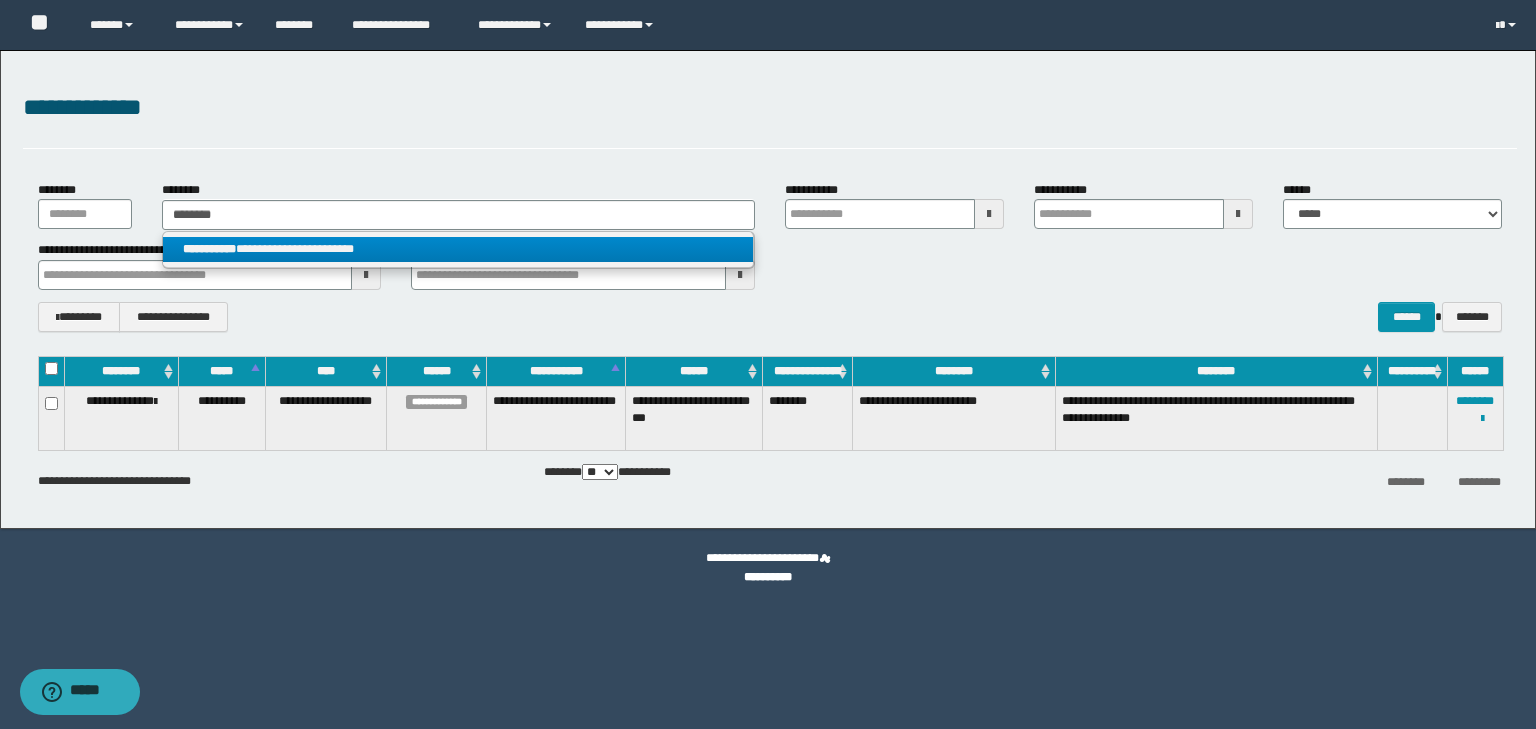 click on "**********" at bounding box center [458, 249] 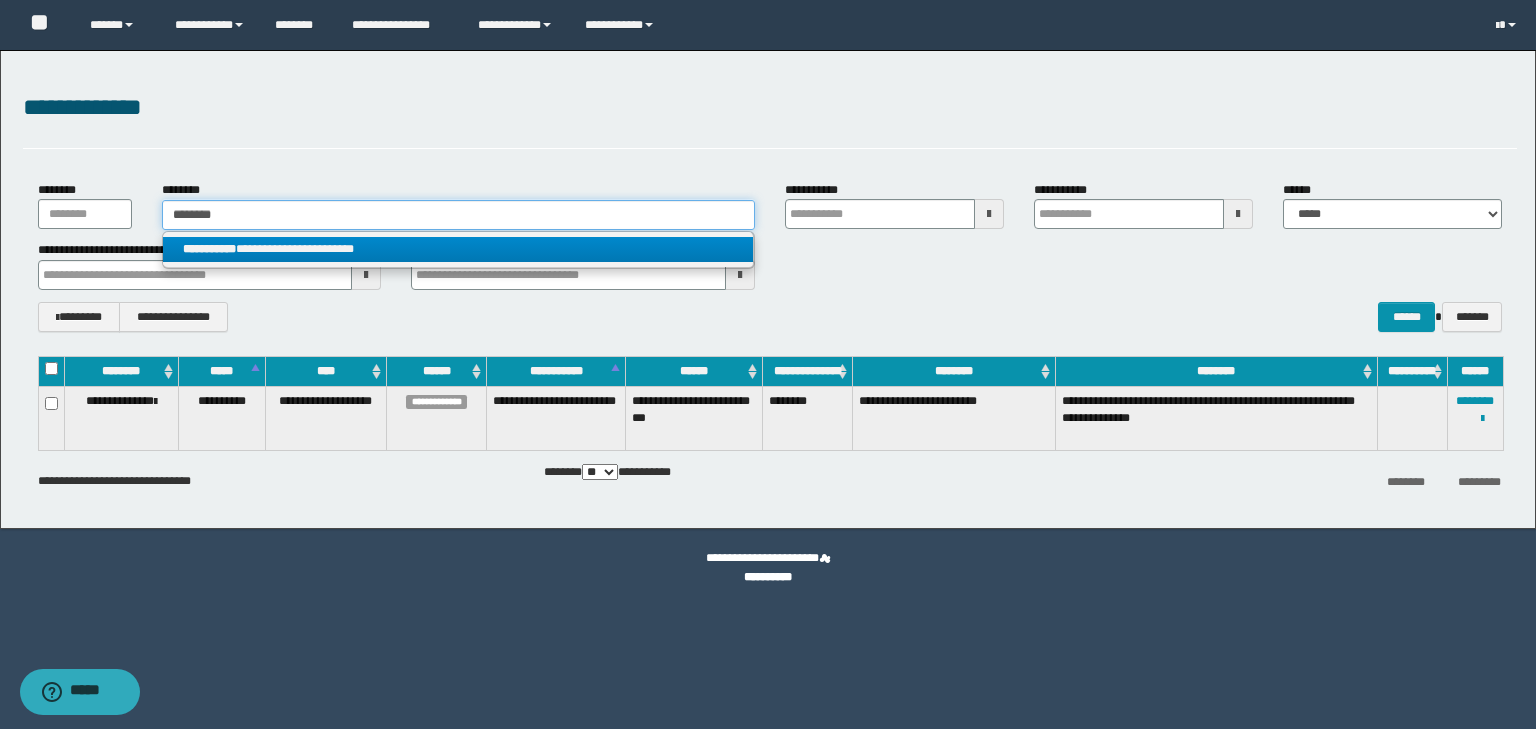 type 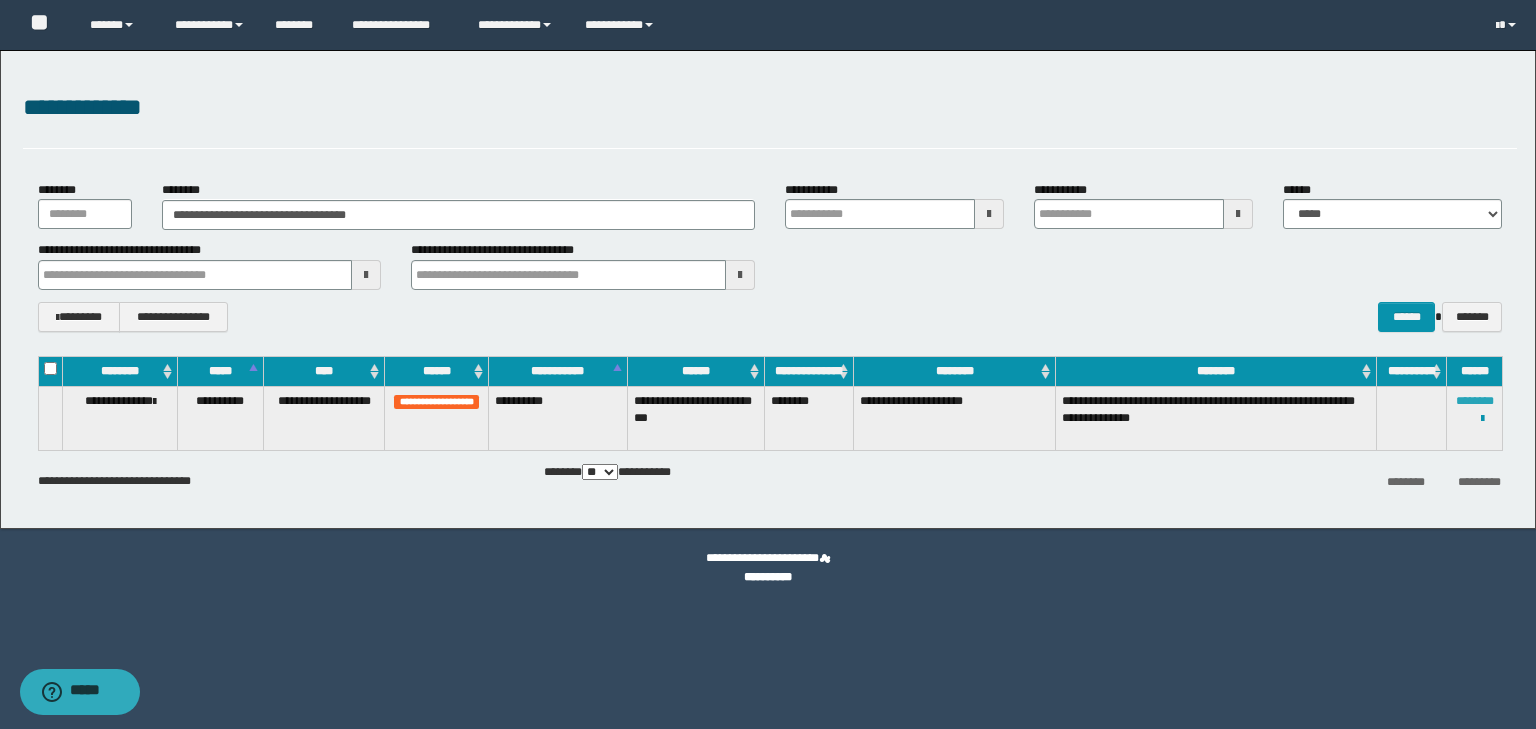 click on "********" at bounding box center [1475, 401] 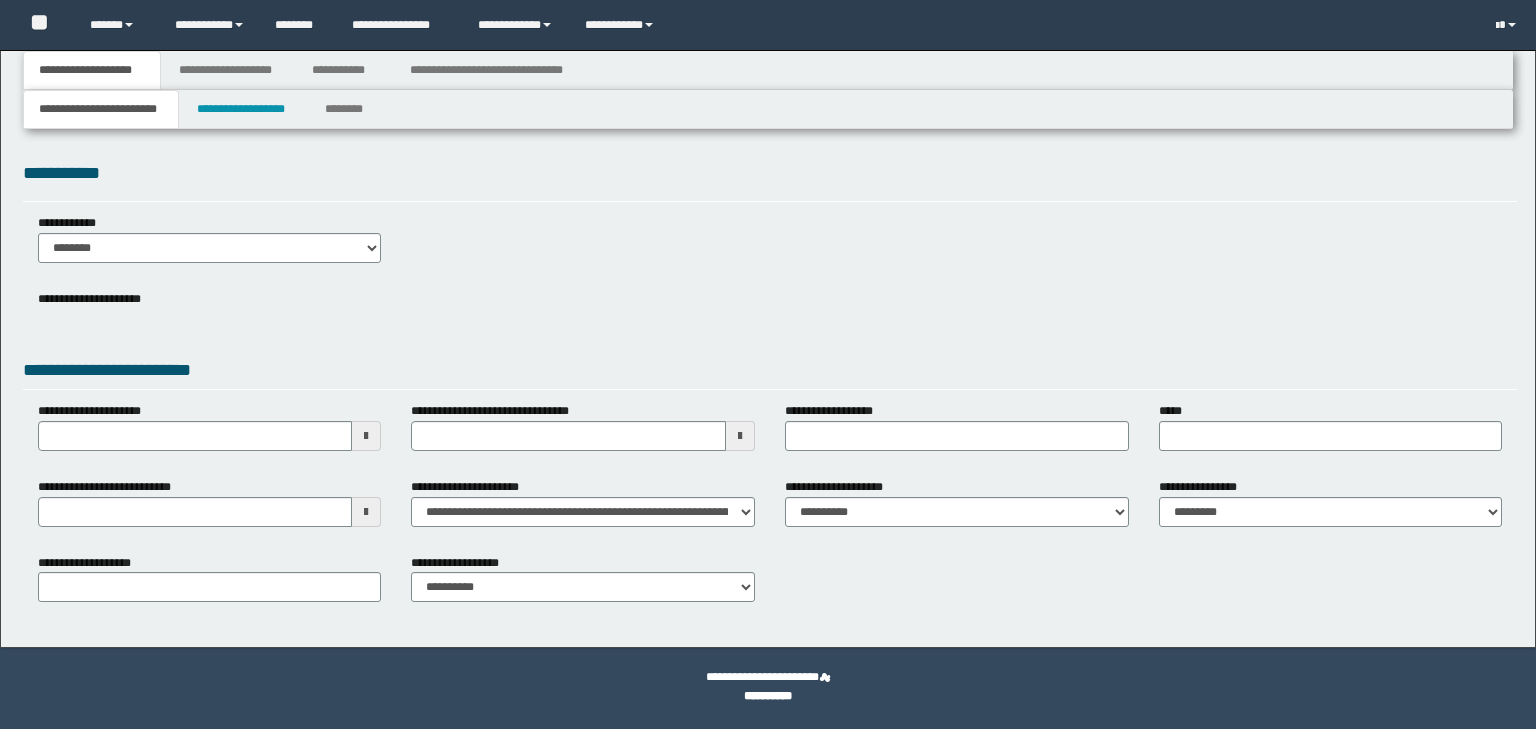 scroll, scrollTop: 0, scrollLeft: 0, axis: both 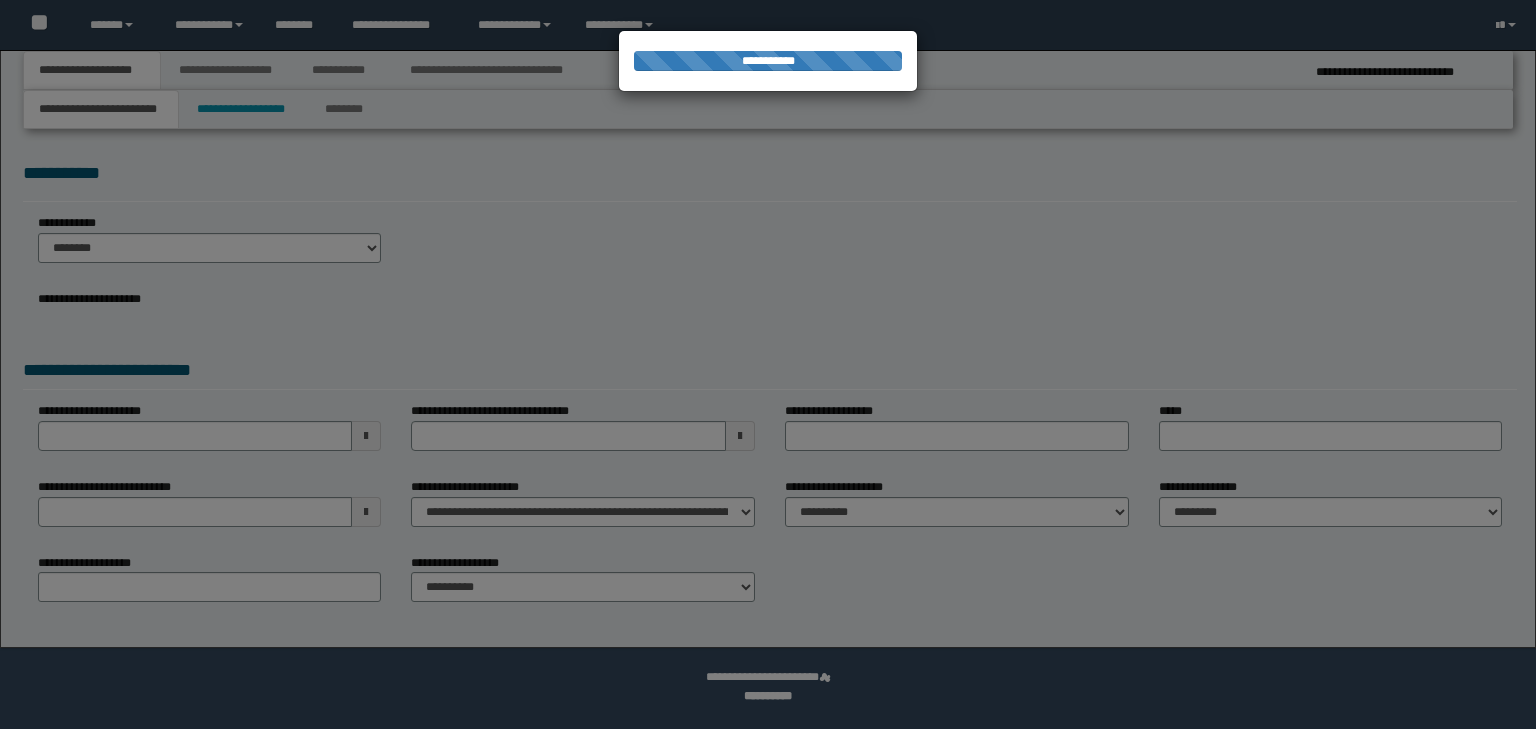 select on "*" 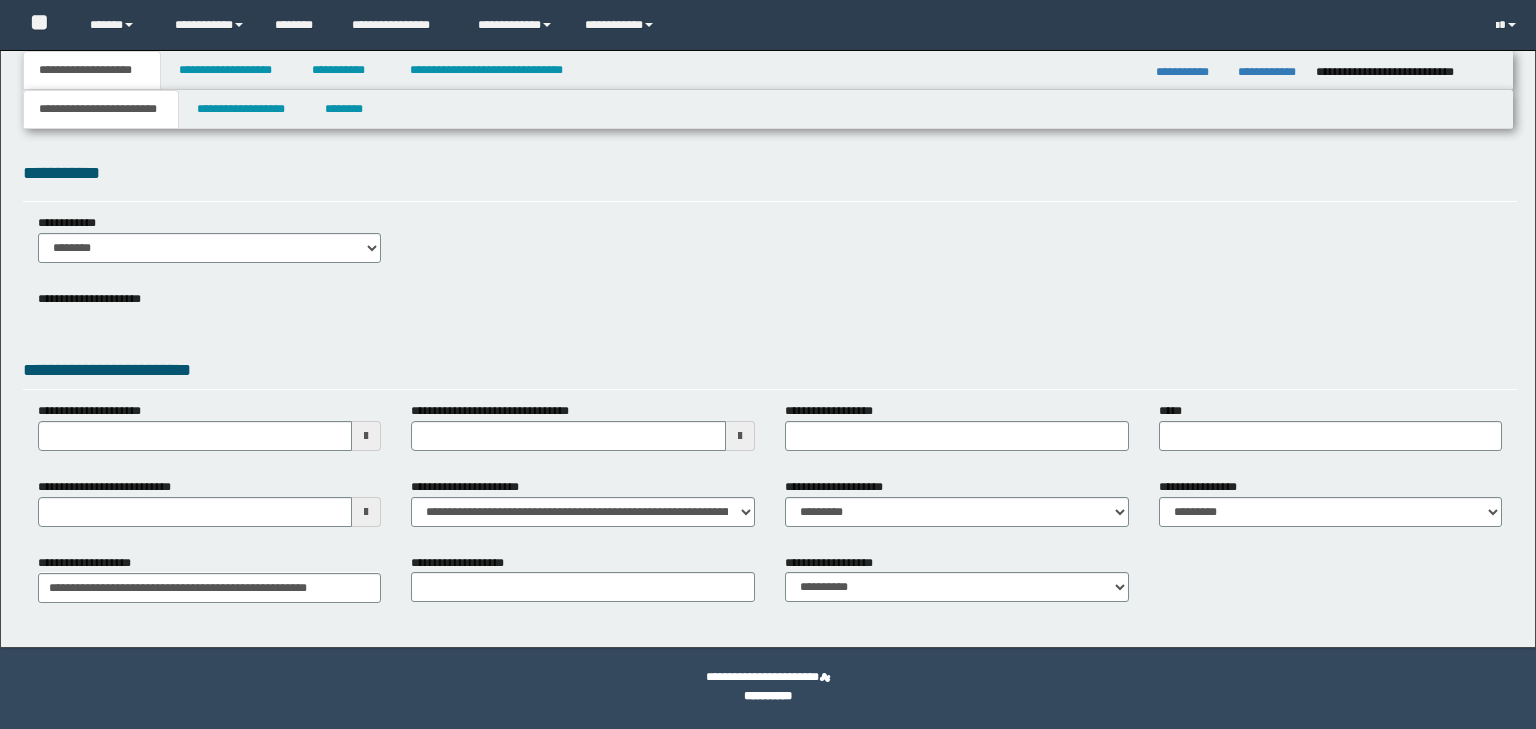 scroll, scrollTop: 0, scrollLeft: 0, axis: both 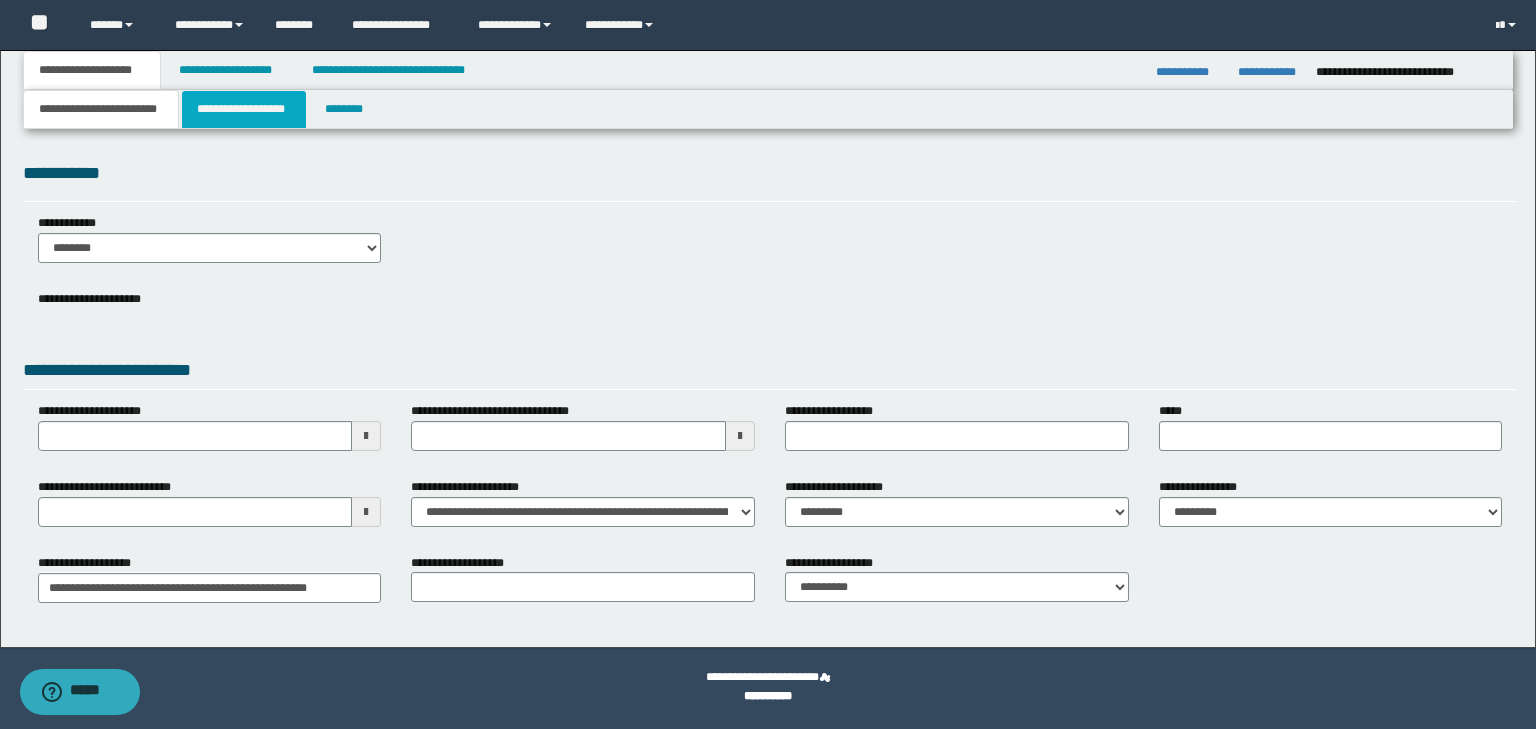 click on "**********" at bounding box center [244, 109] 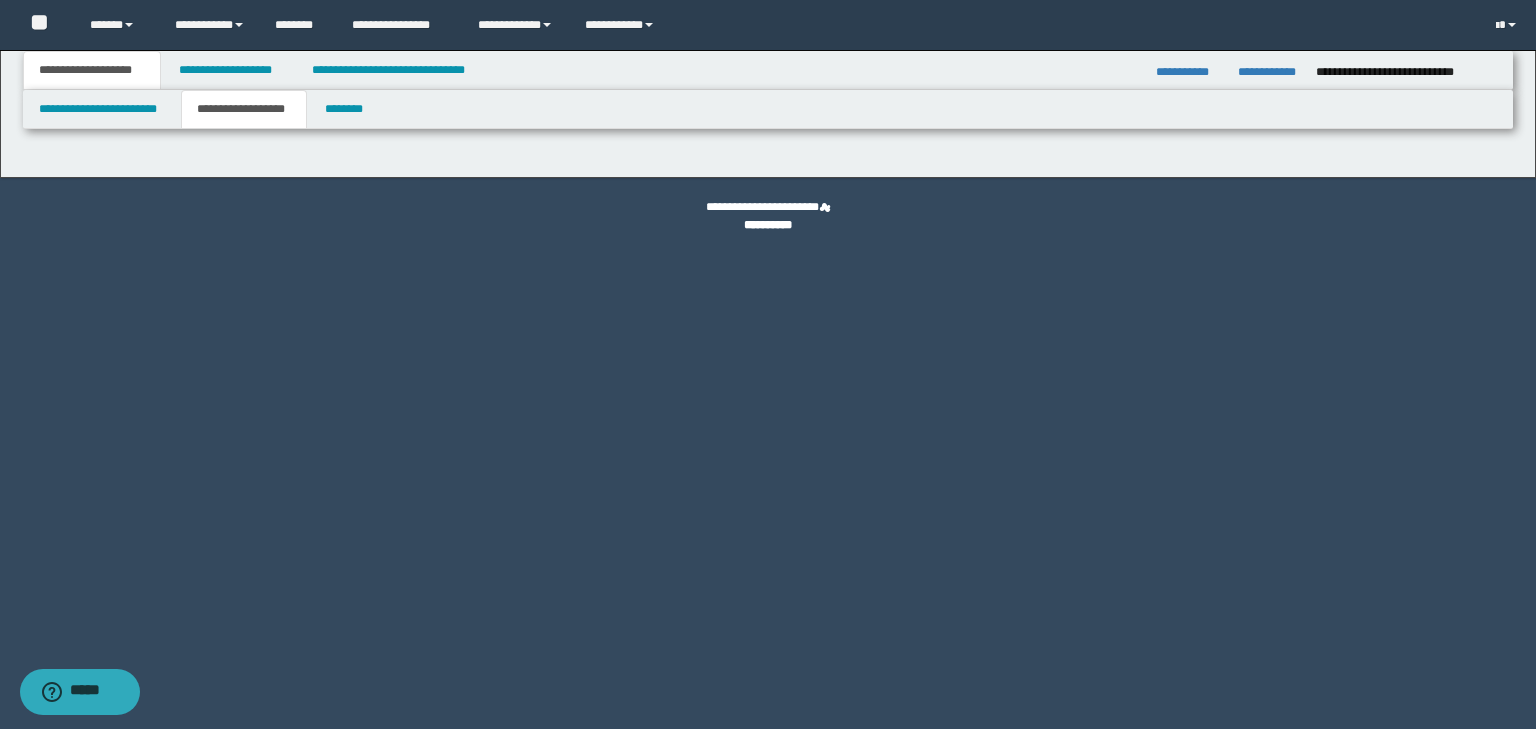 type on "********" 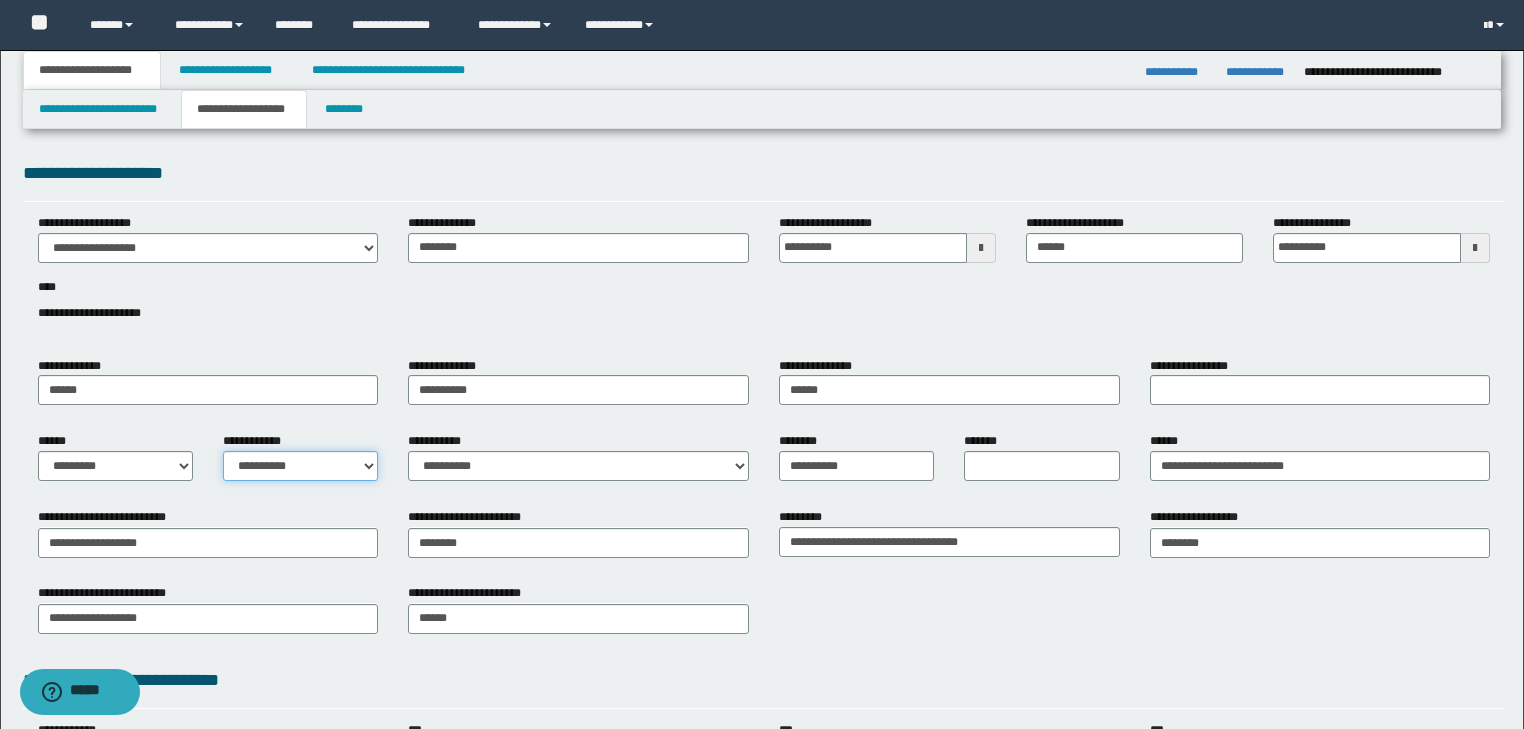 drag, startPoint x: 338, startPoint y: 463, endPoint x: 328, endPoint y: 456, distance: 12.206555 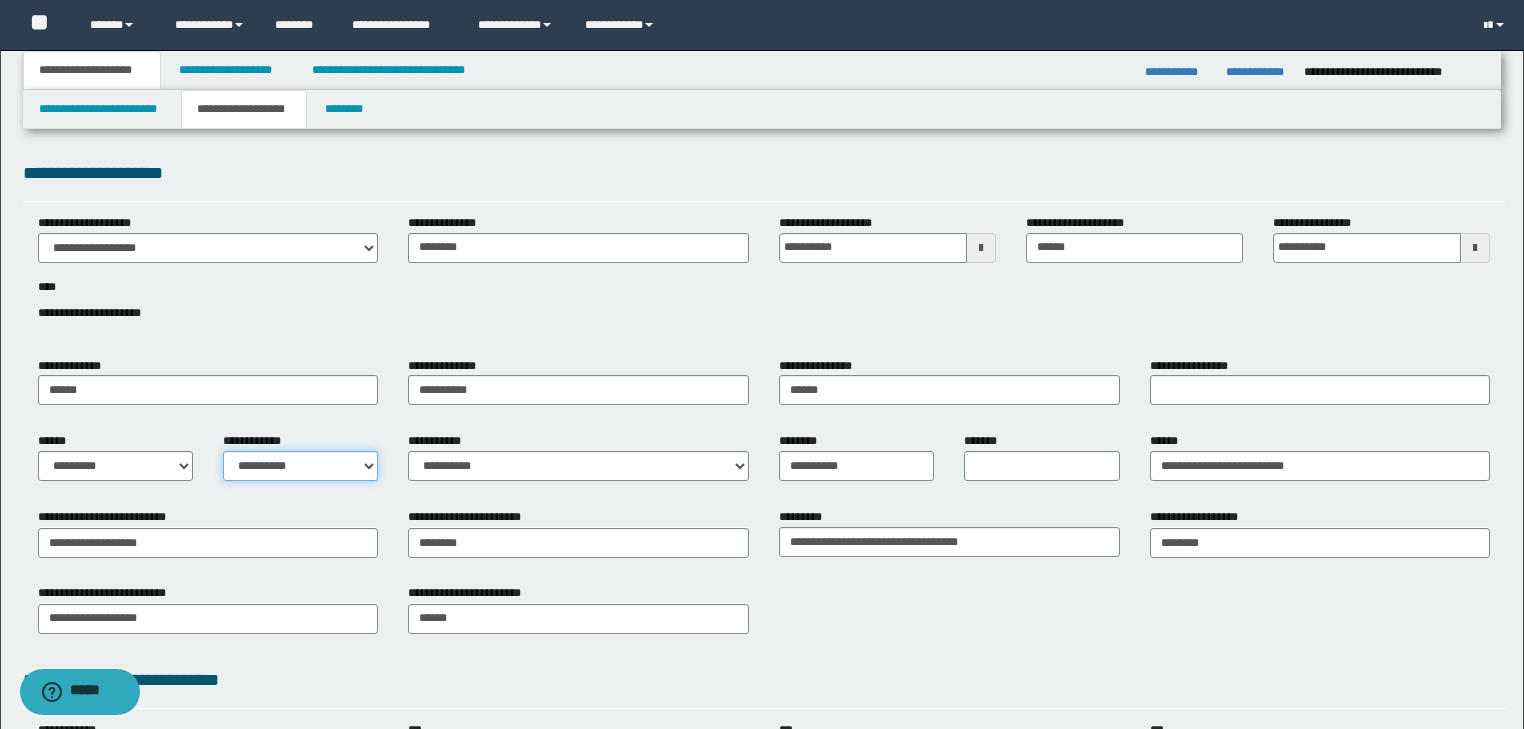 select on "*" 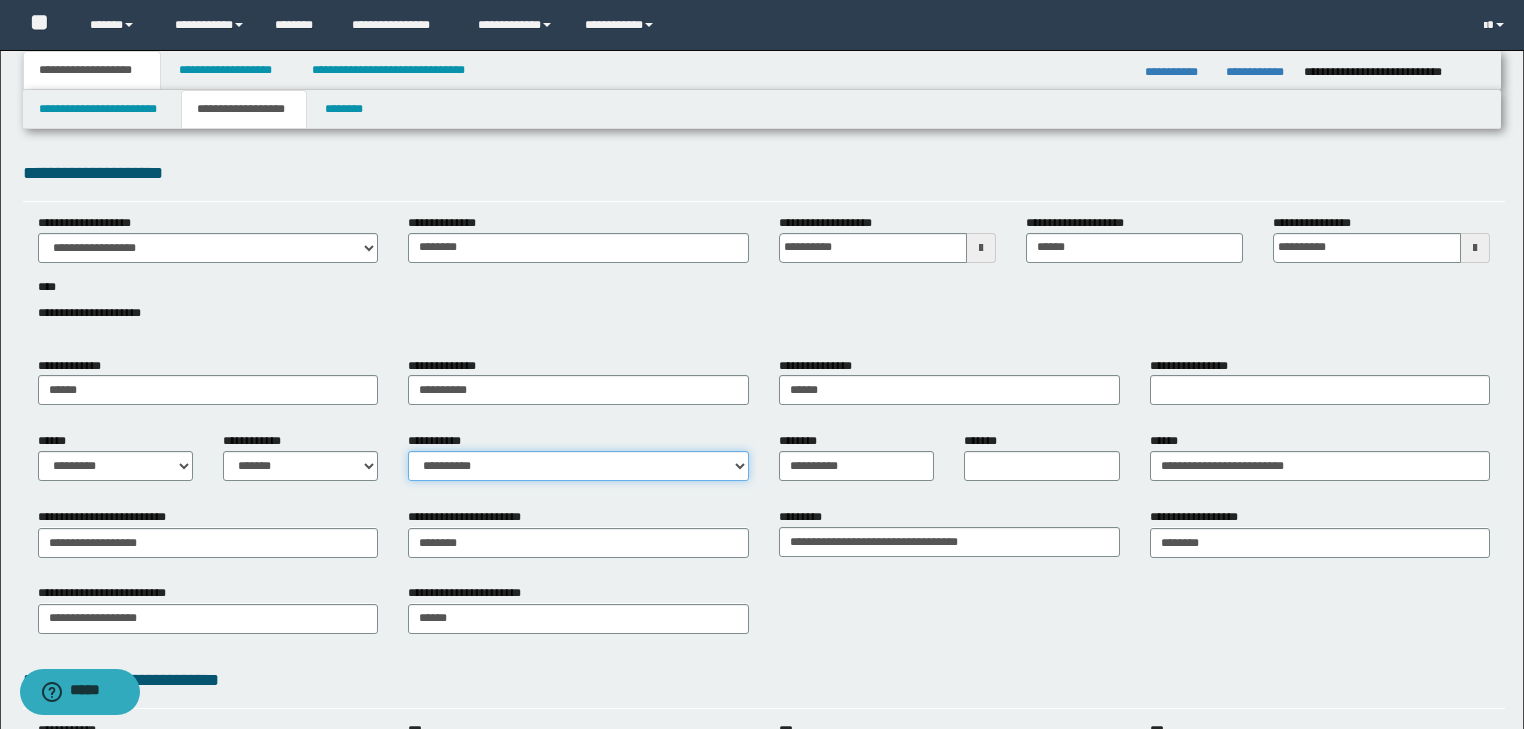 click on "**********" at bounding box center [578, 466] 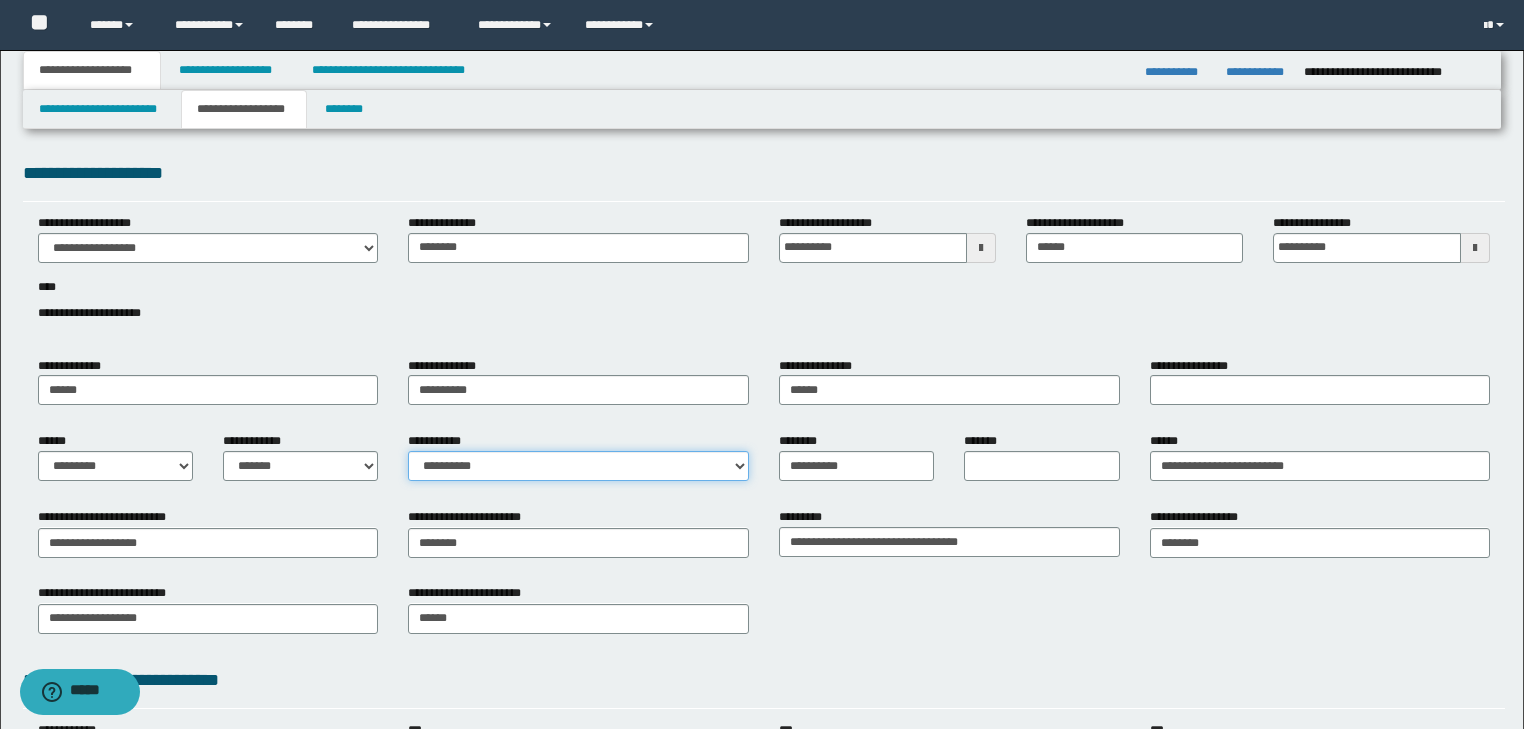 select on "*" 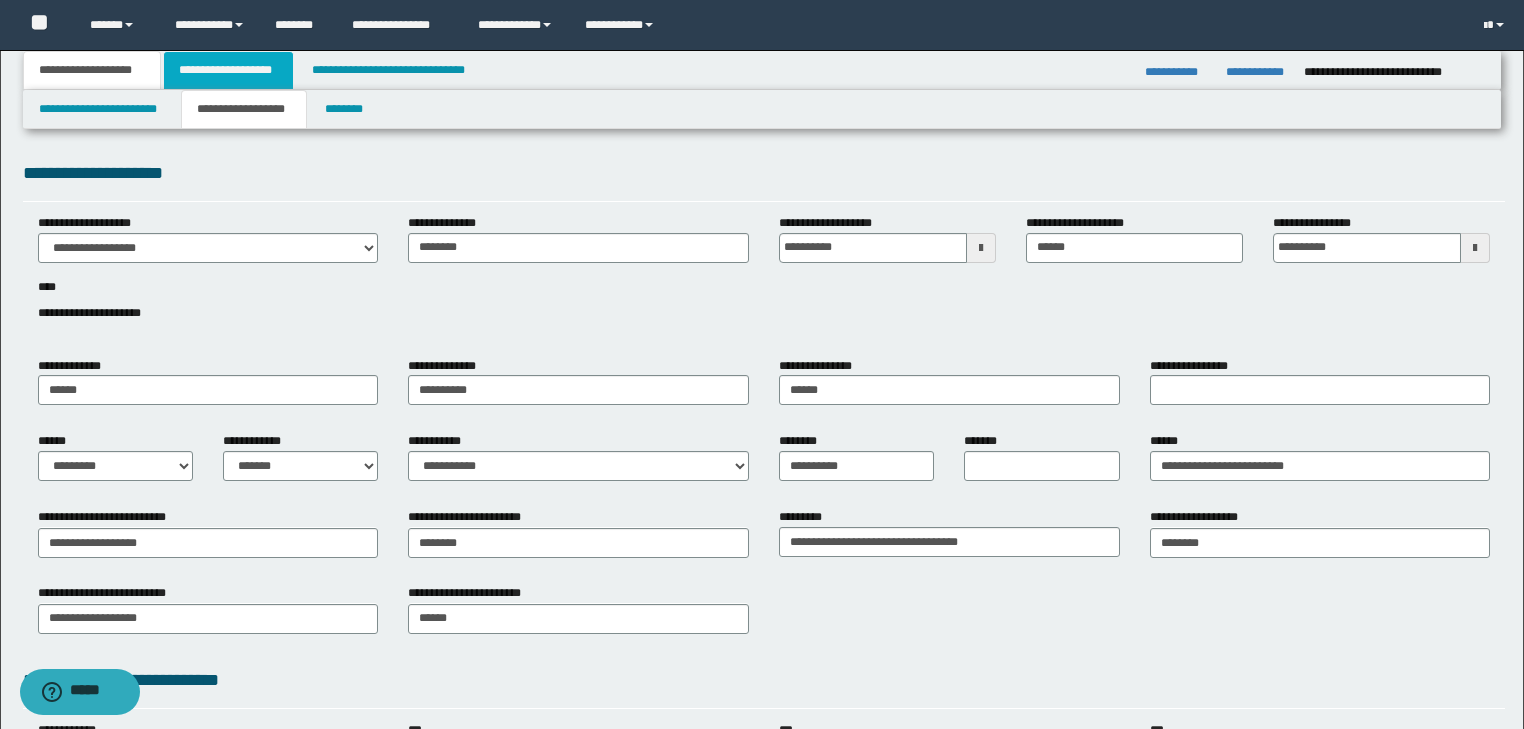 click on "**********" at bounding box center [228, 70] 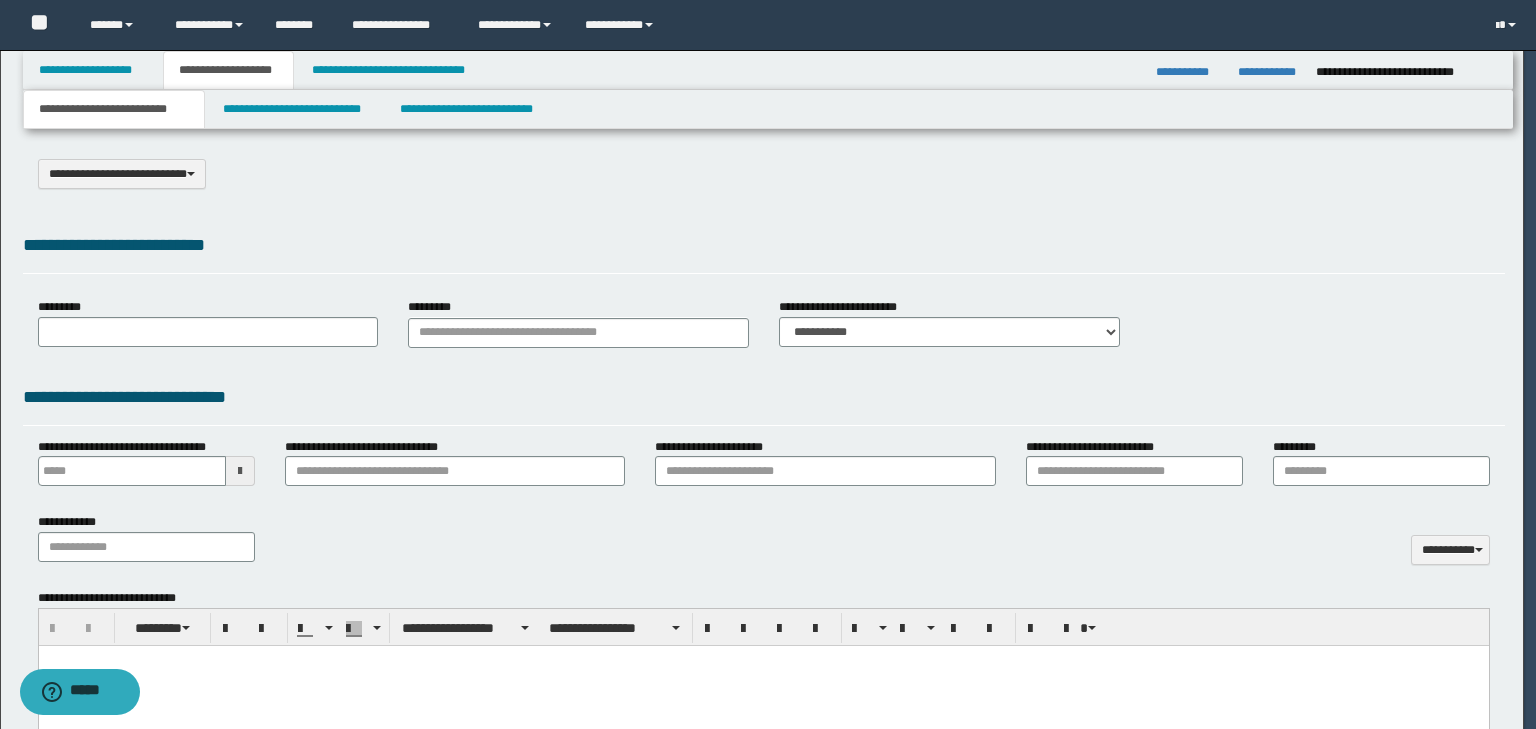 select on "*" 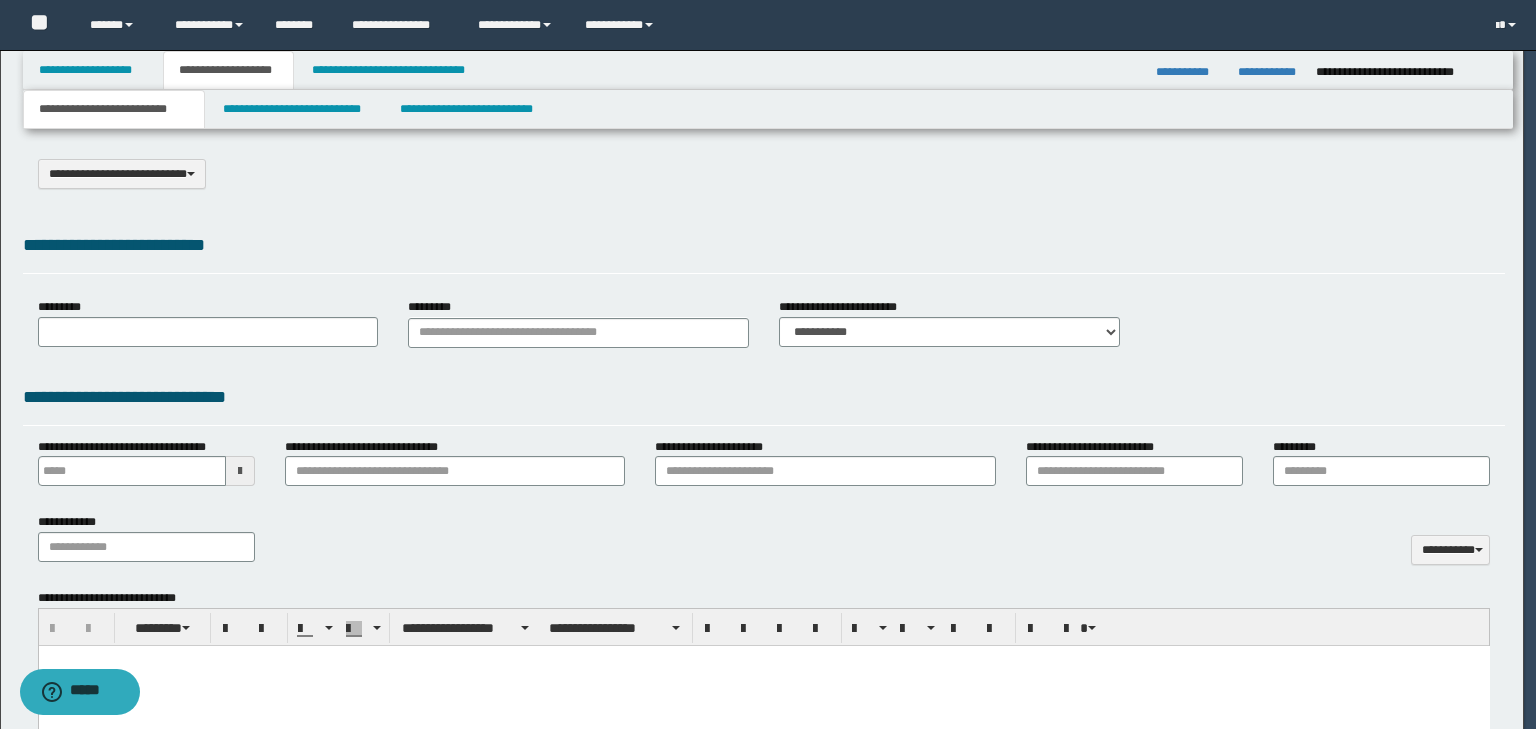 scroll, scrollTop: 0, scrollLeft: 0, axis: both 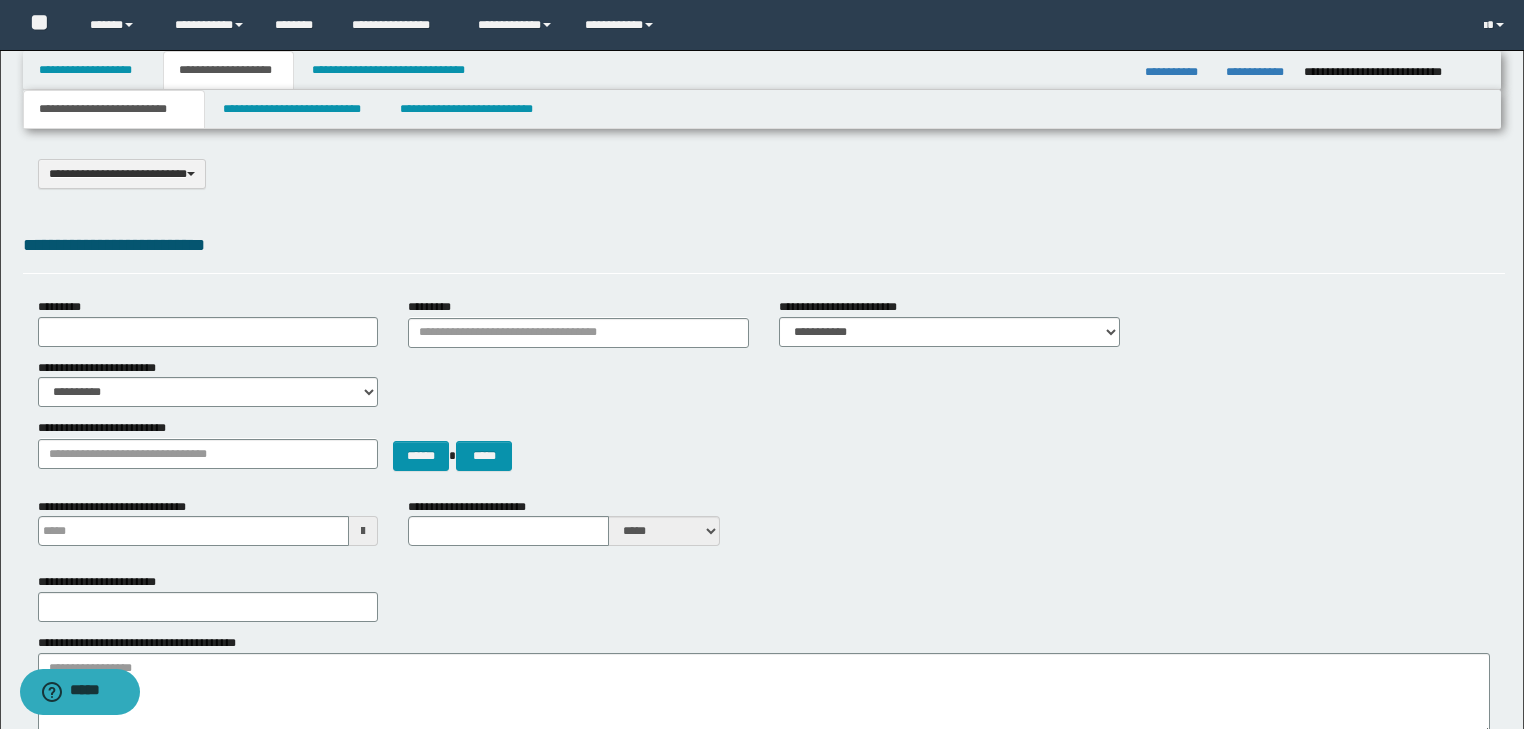 type 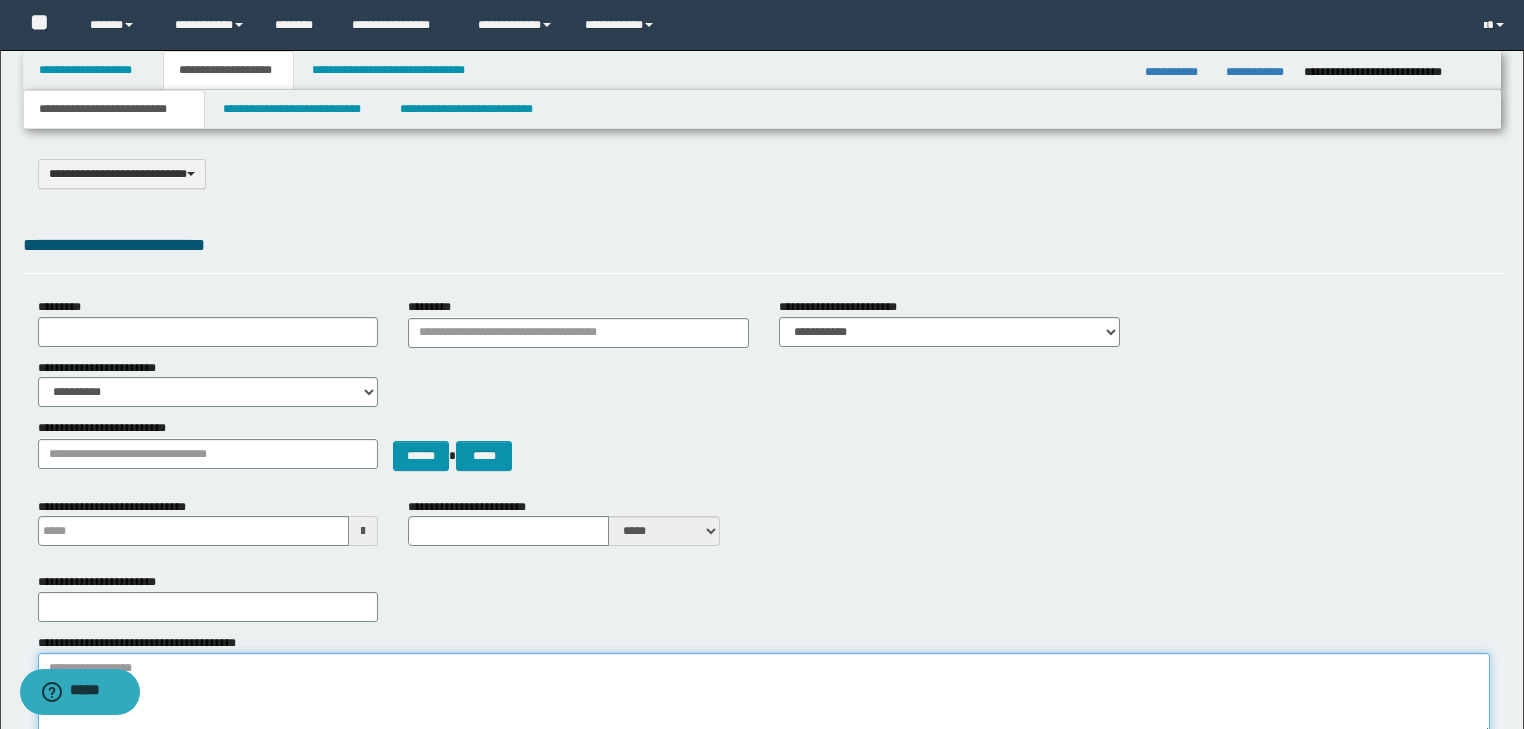 click on "**********" at bounding box center [764, 695] 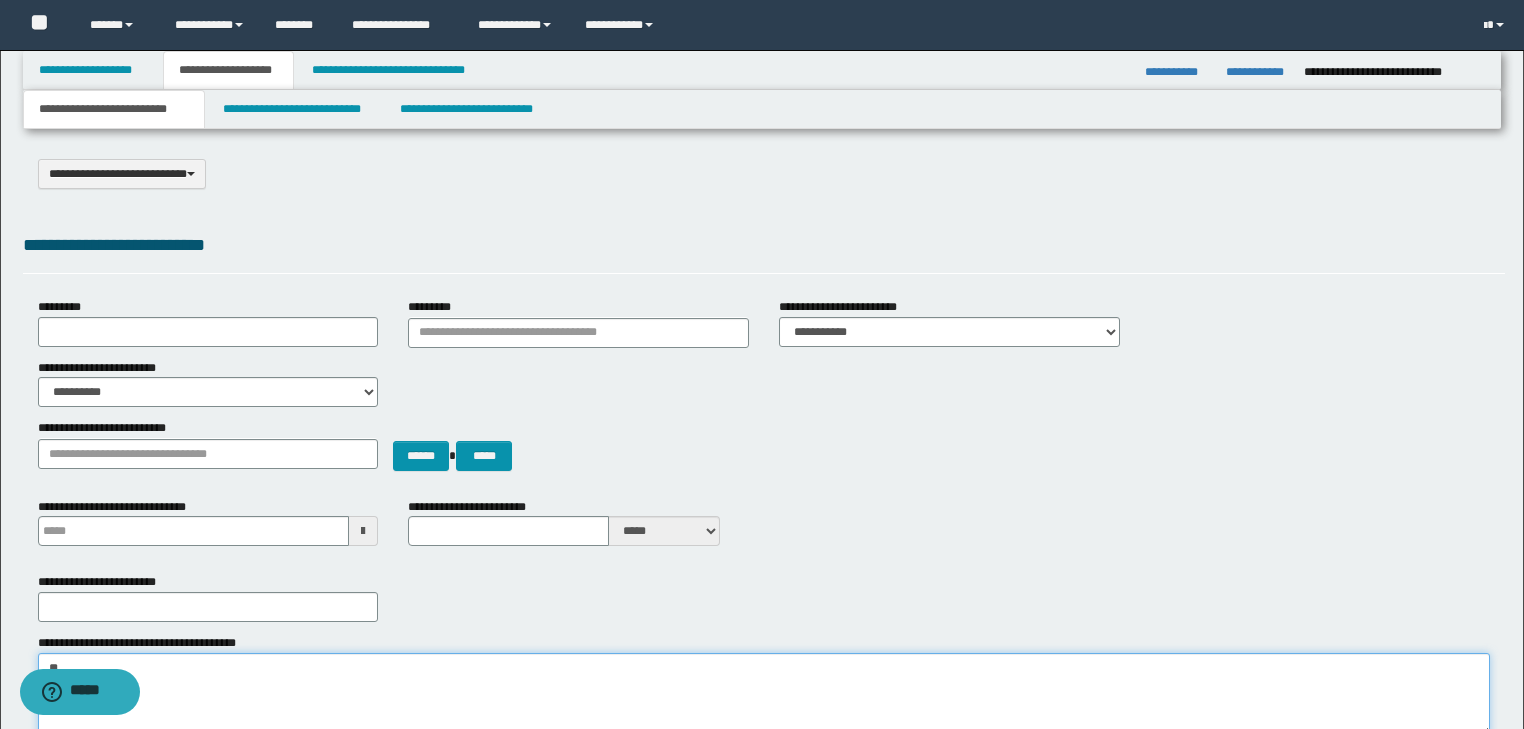 type on "*" 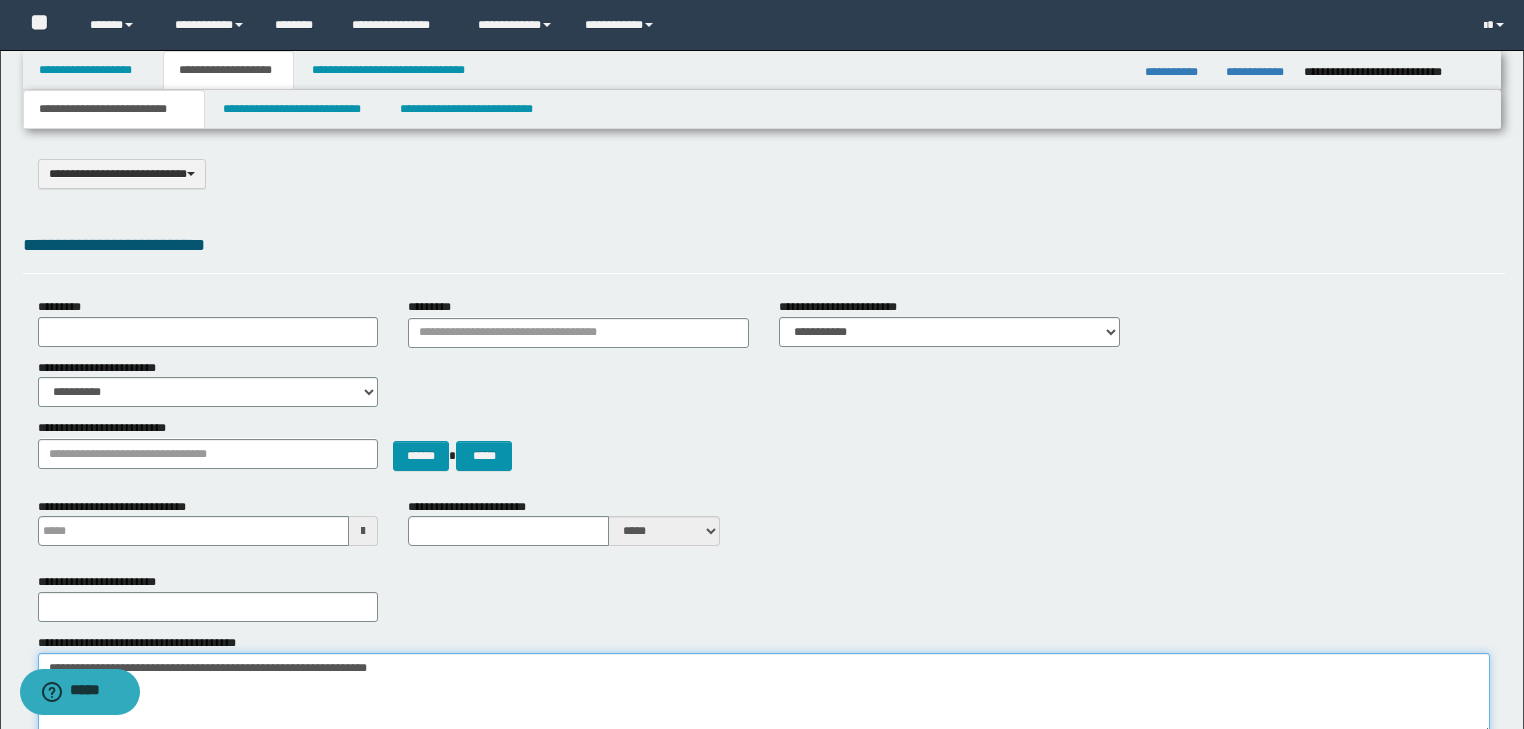 type on "**********" 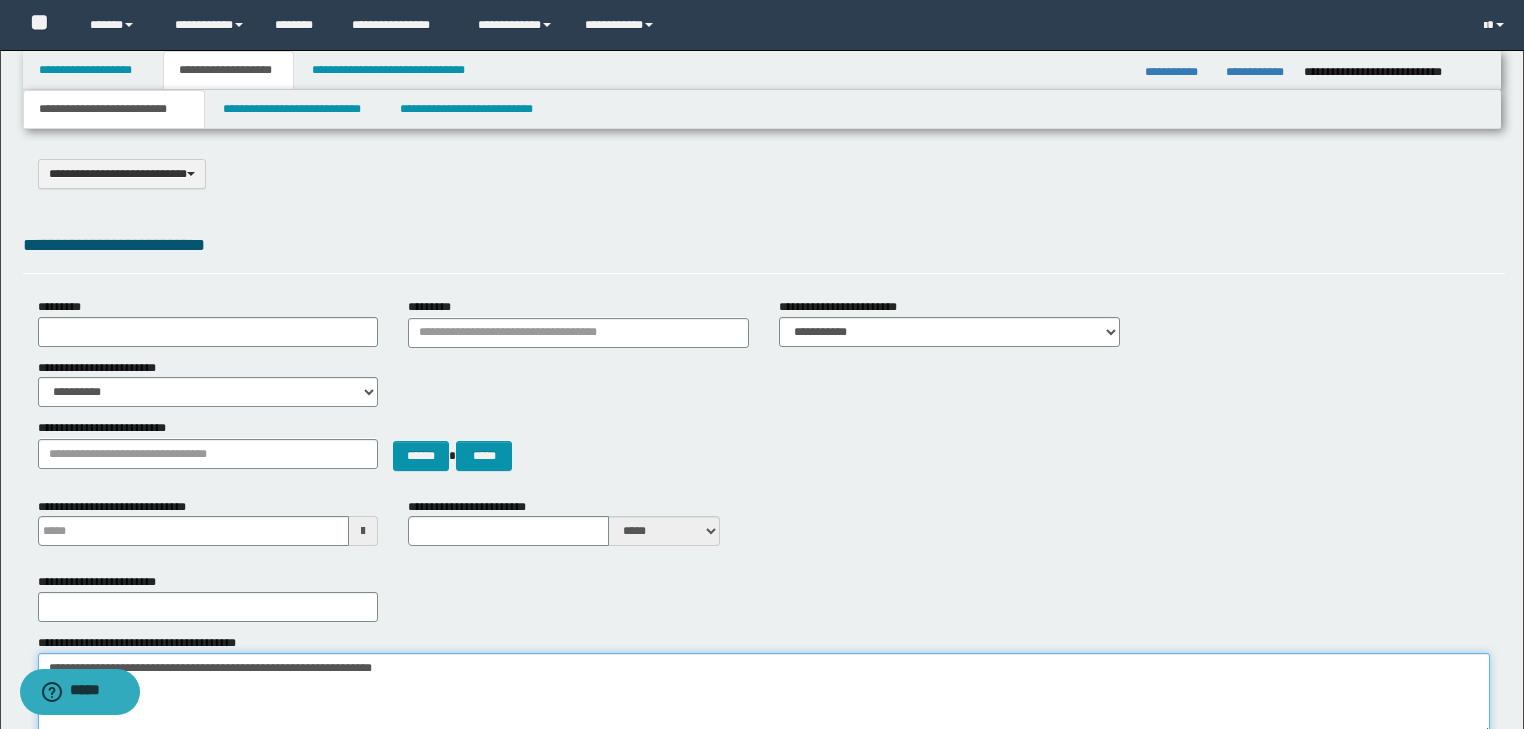type 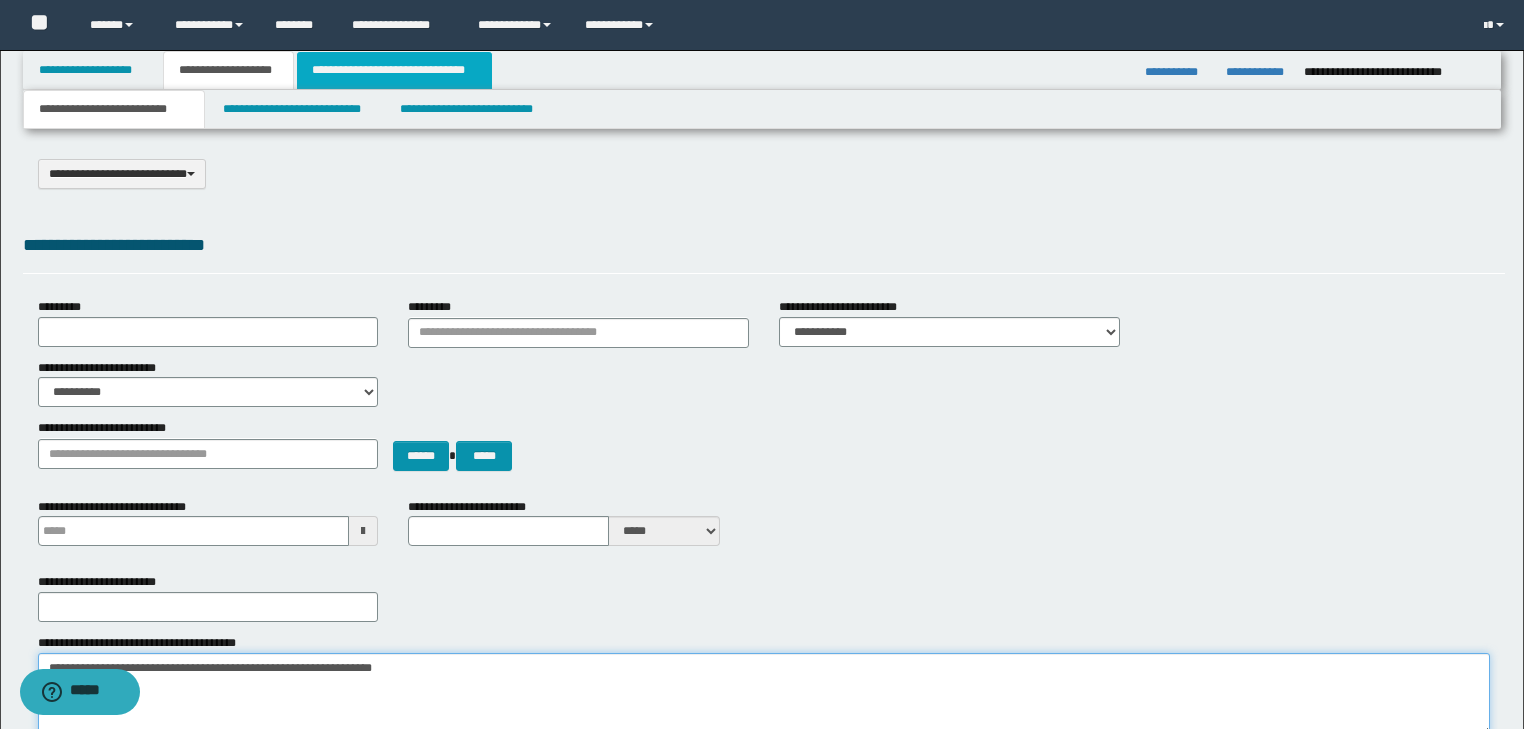 type on "**********" 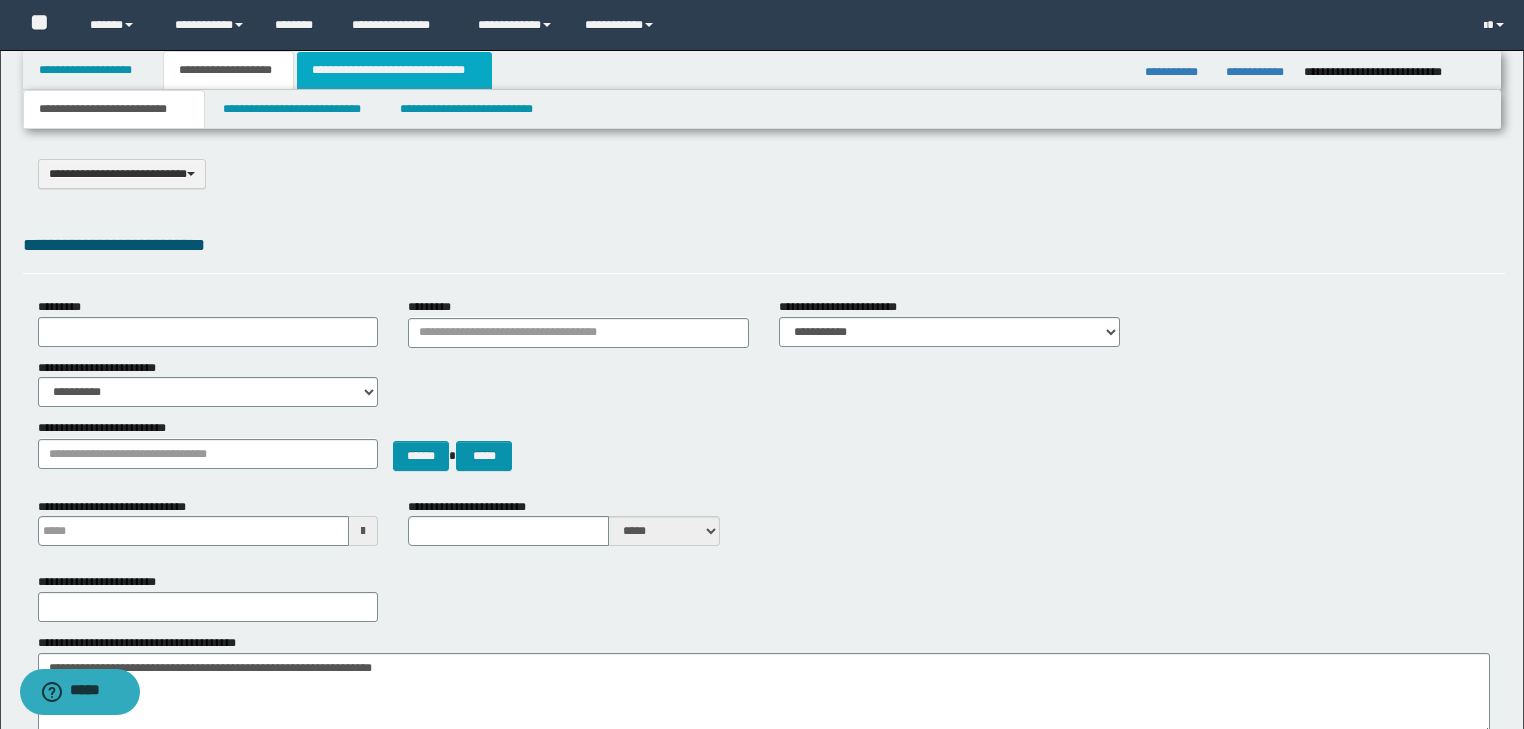 click on "**********" at bounding box center (394, 70) 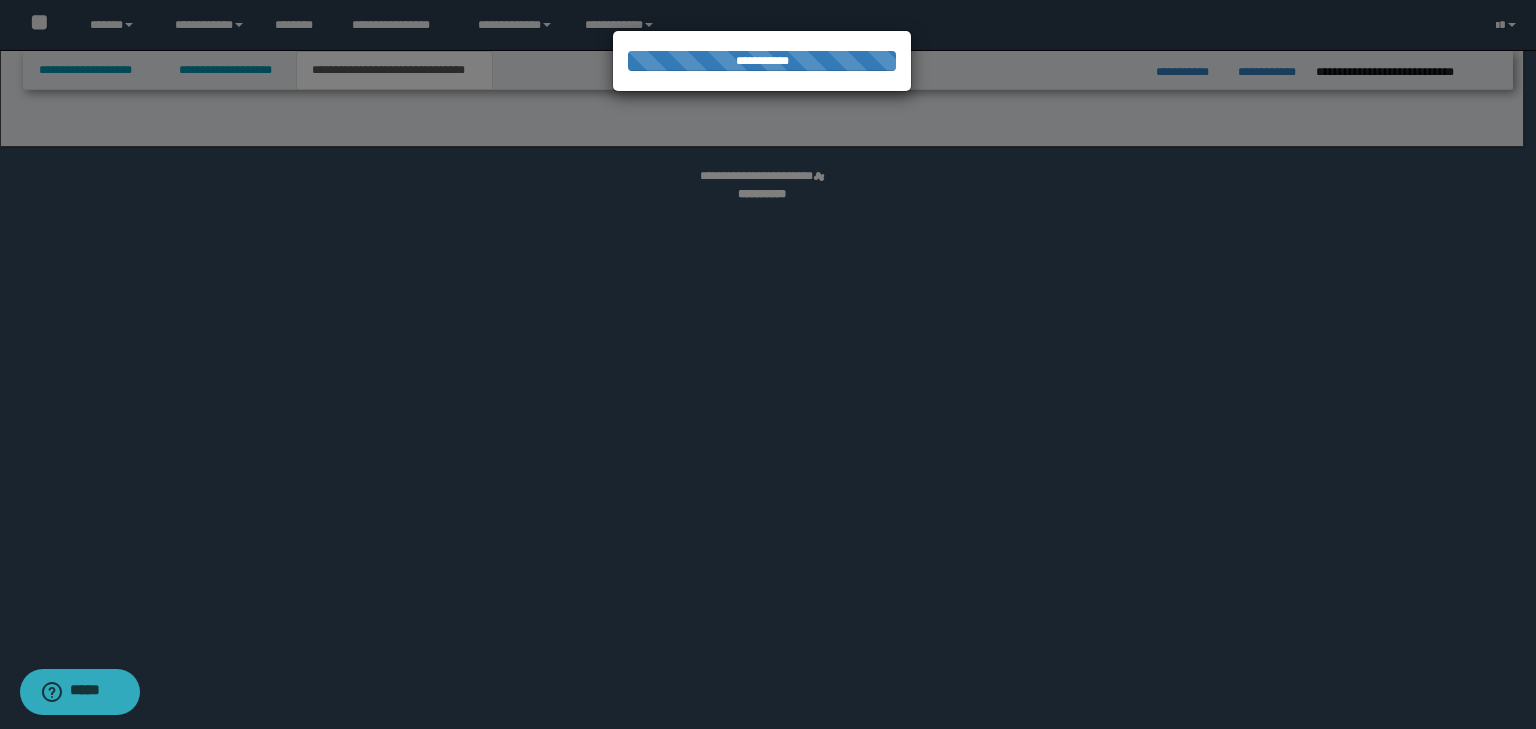 click at bounding box center (768, 364) 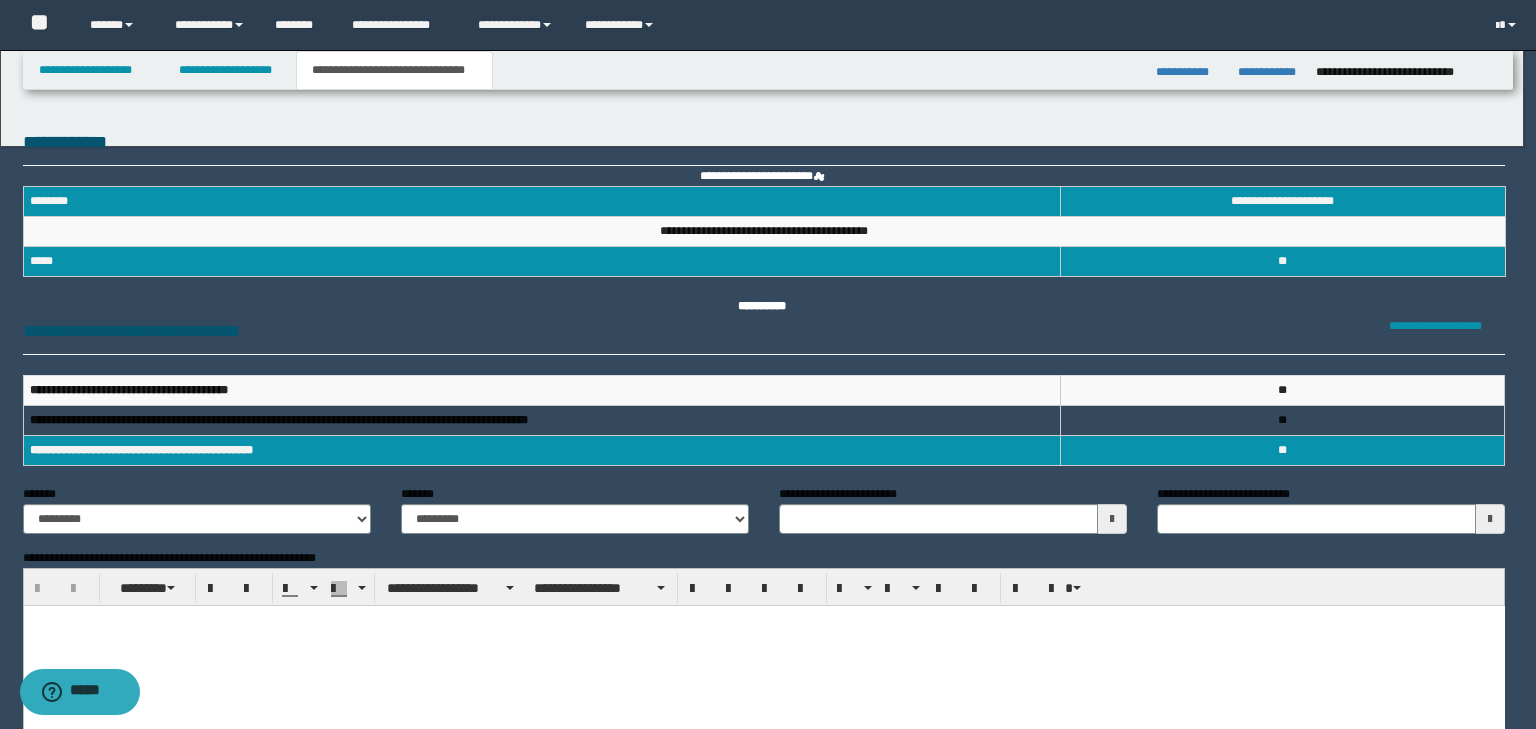 scroll, scrollTop: 0, scrollLeft: 0, axis: both 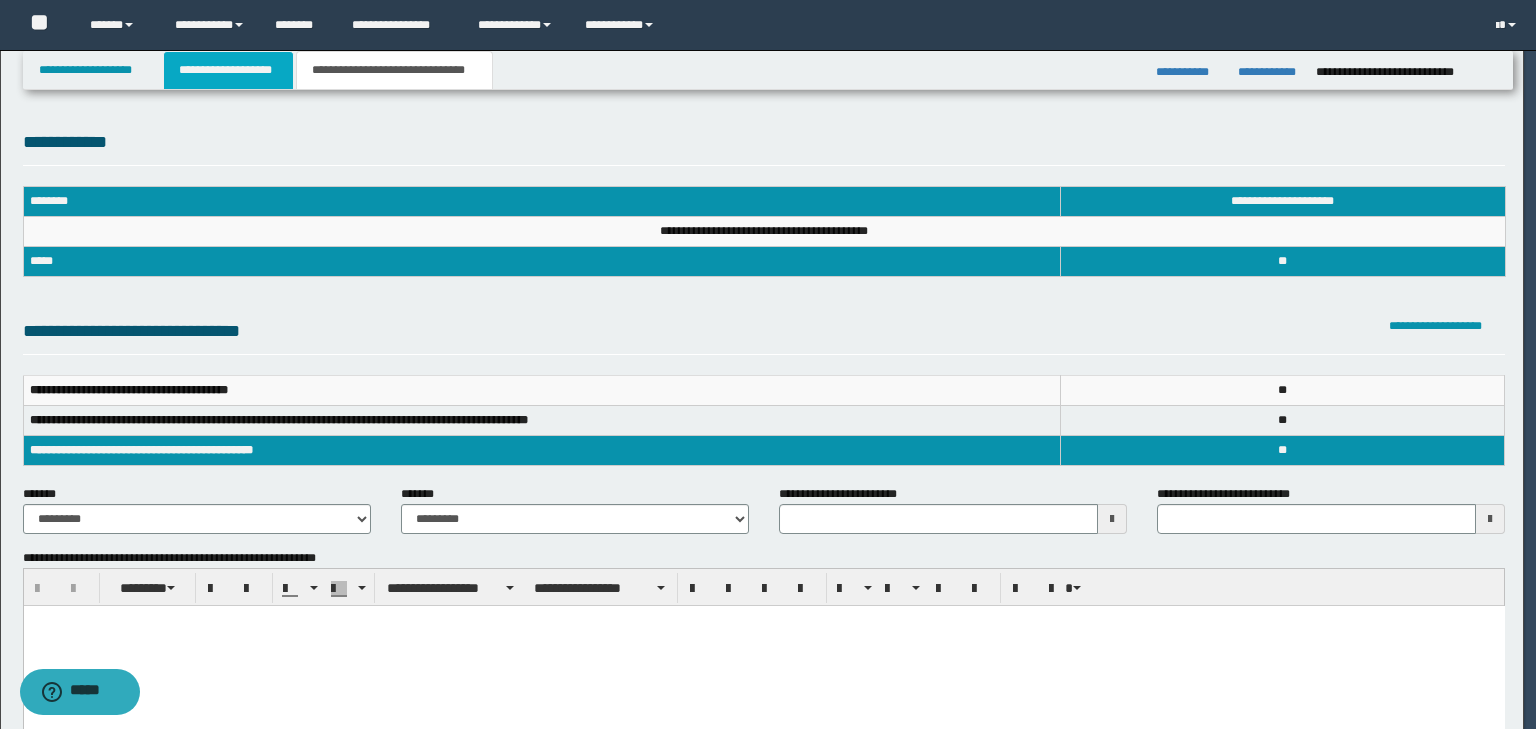 click on "**********" at bounding box center [228, 70] 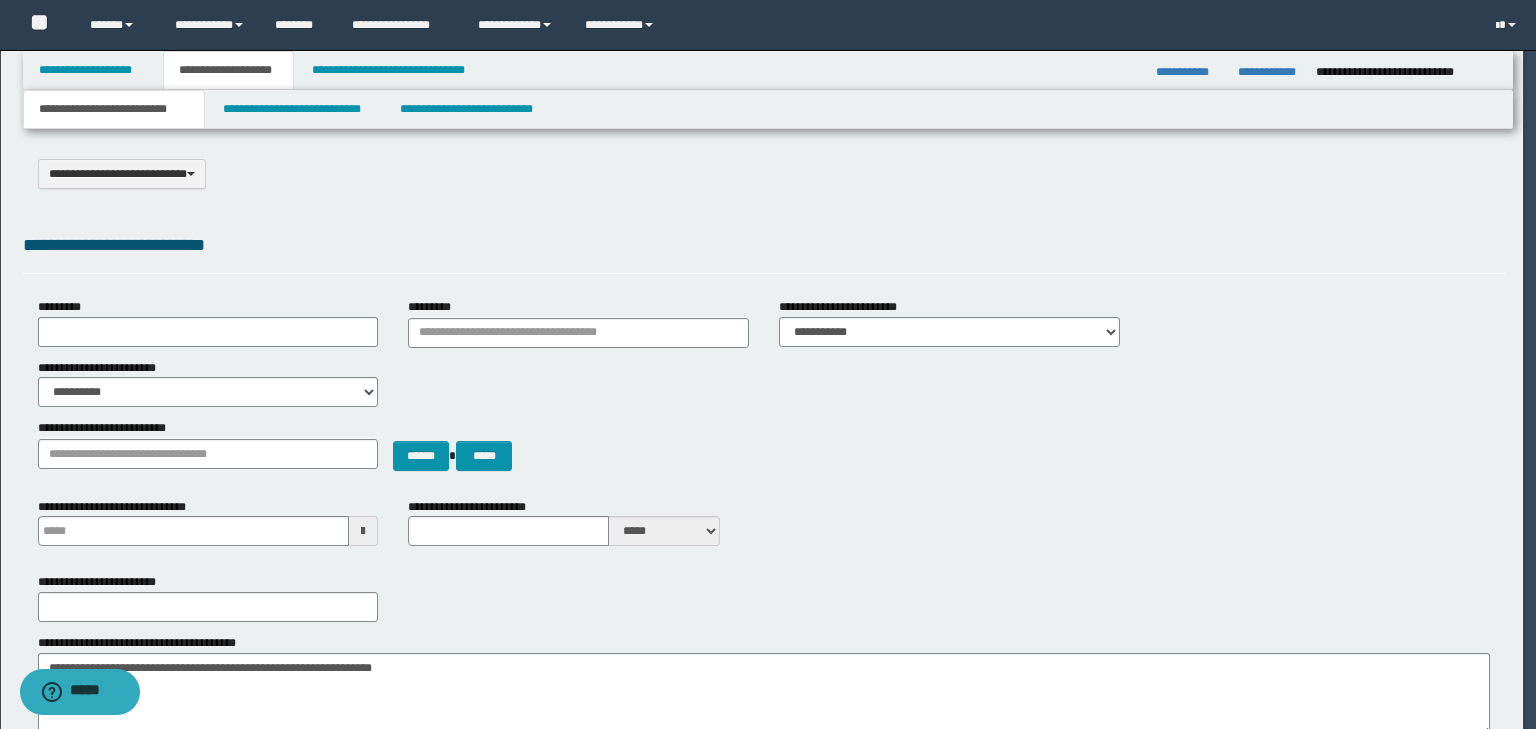 type 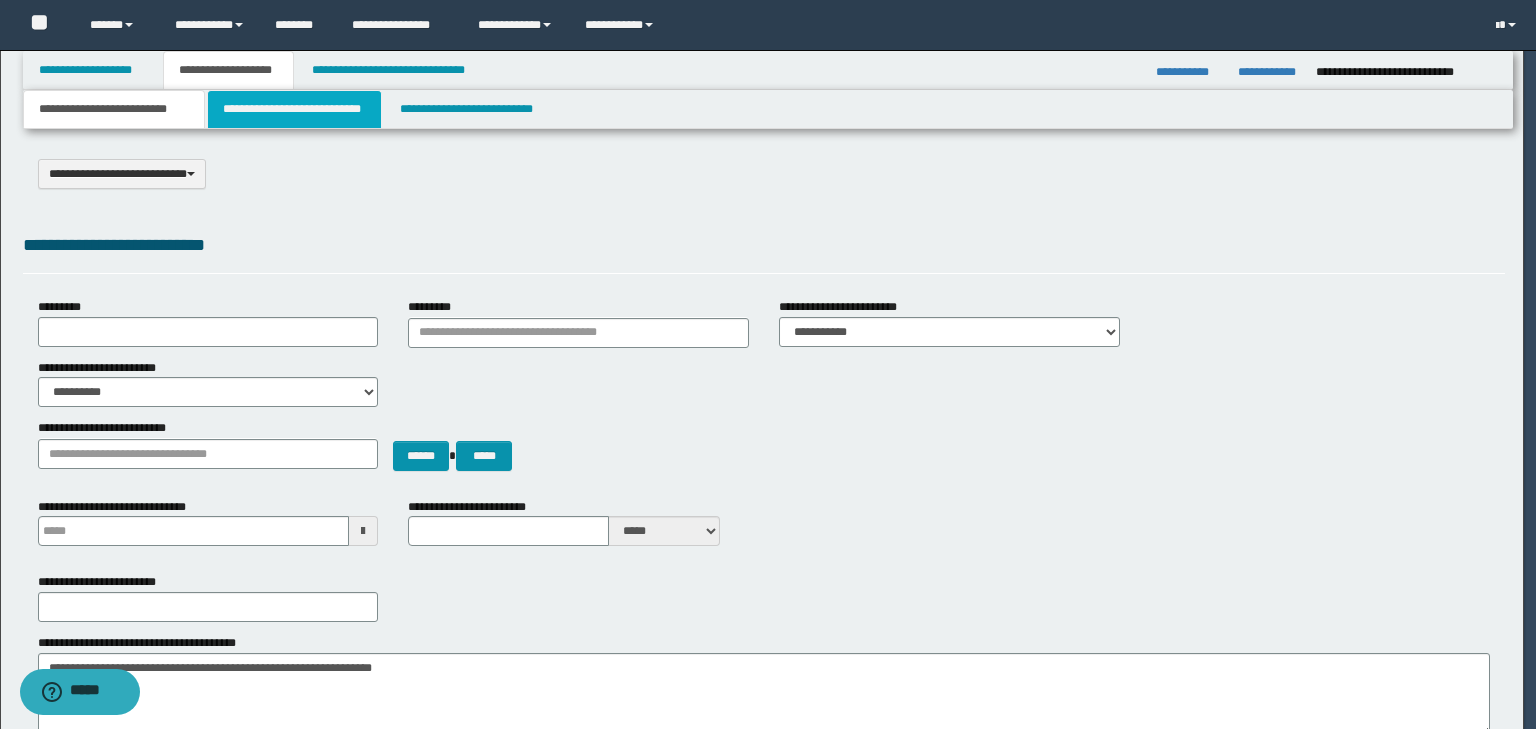 click on "**********" at bounding box center [294, 109] 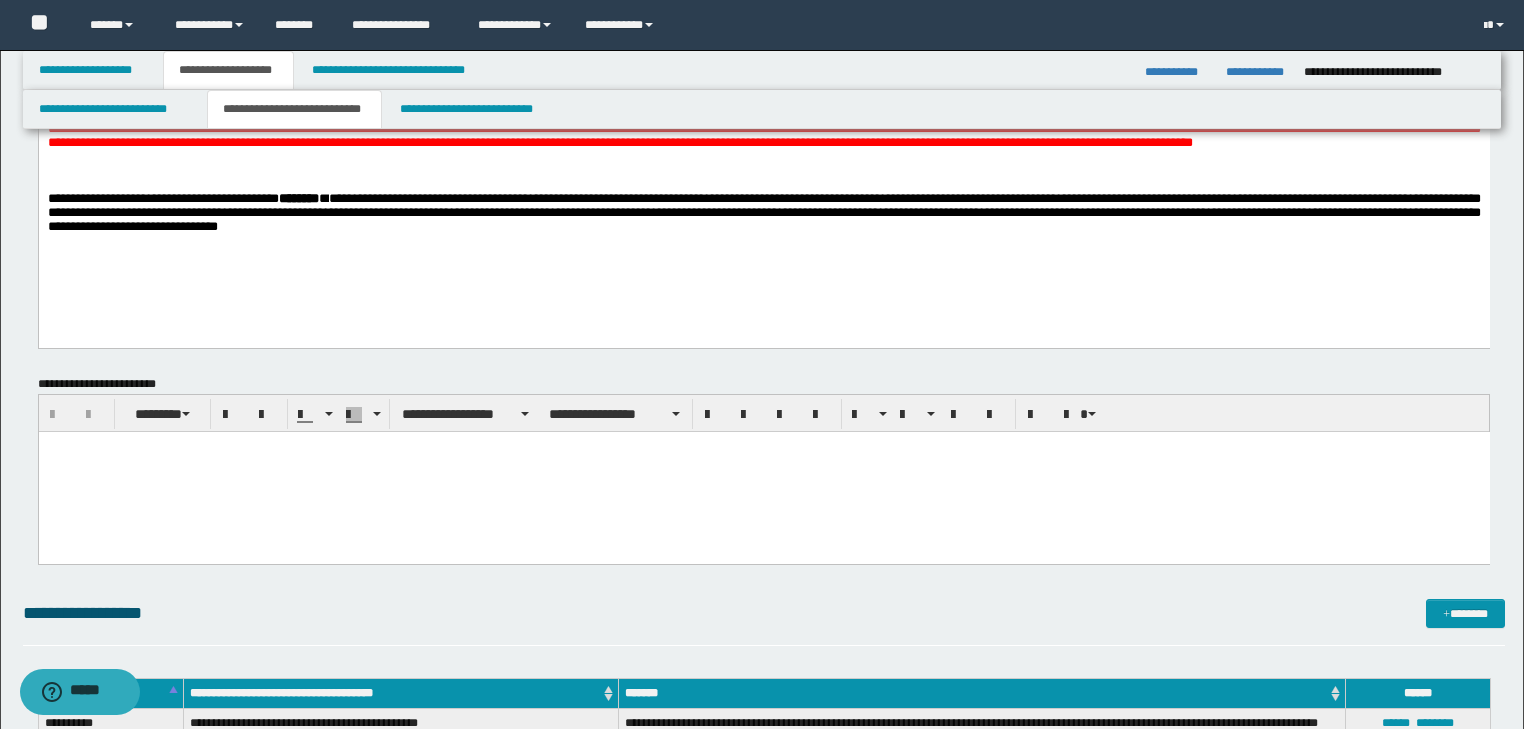 scroll, scrollTop: 0, scrollLeft: 0, axis: both 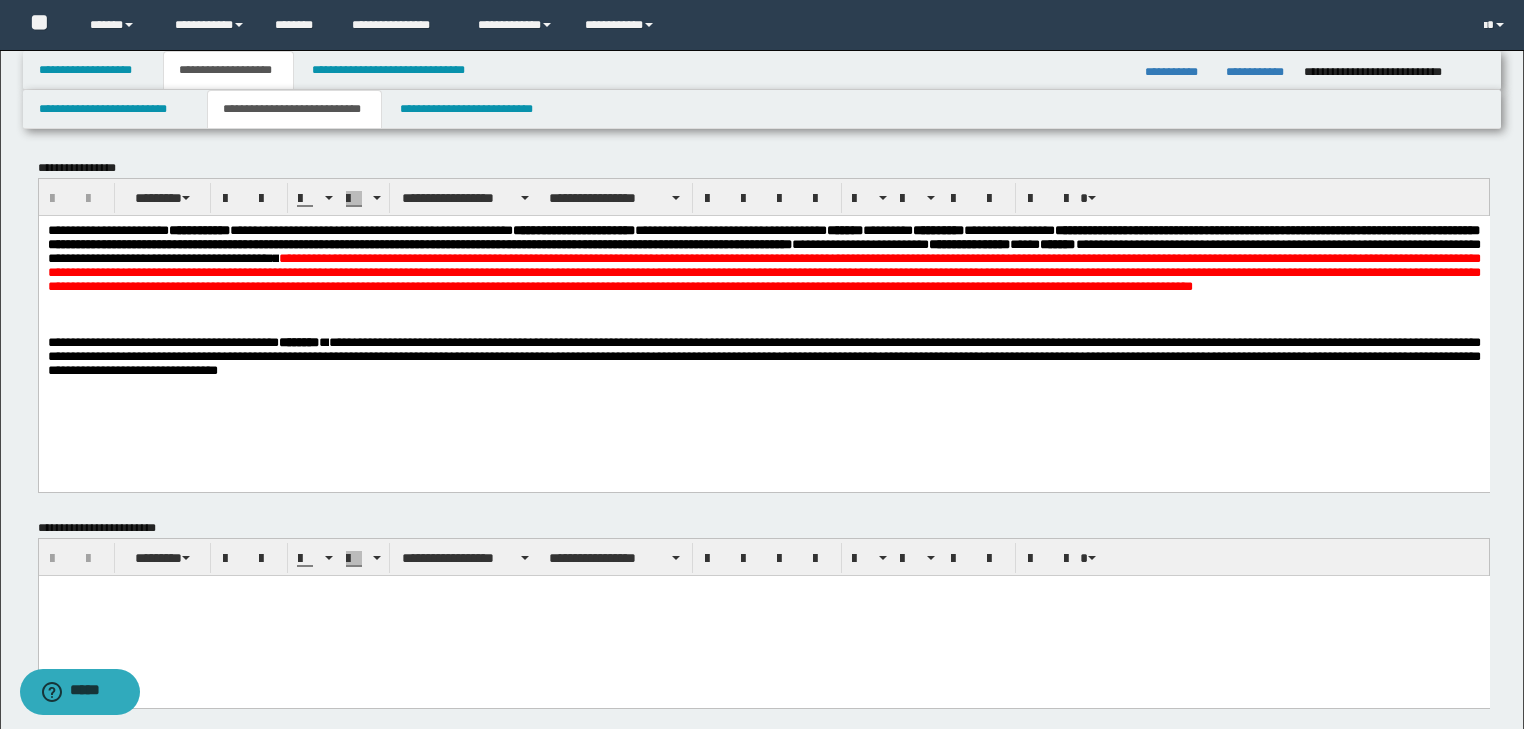 click on "**********" at bounding box center (763, 325) 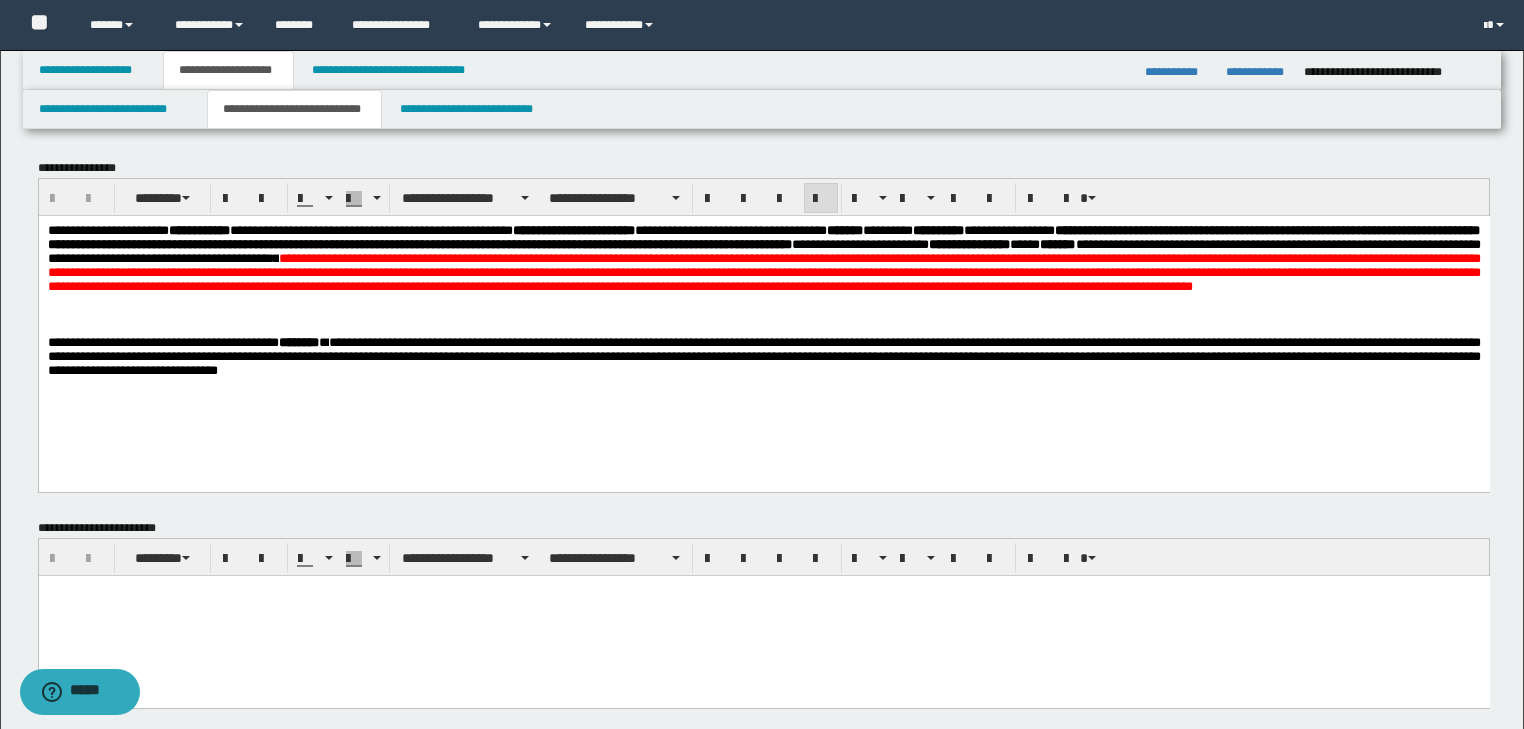 click on "**********" at bounding box center (763, 356) 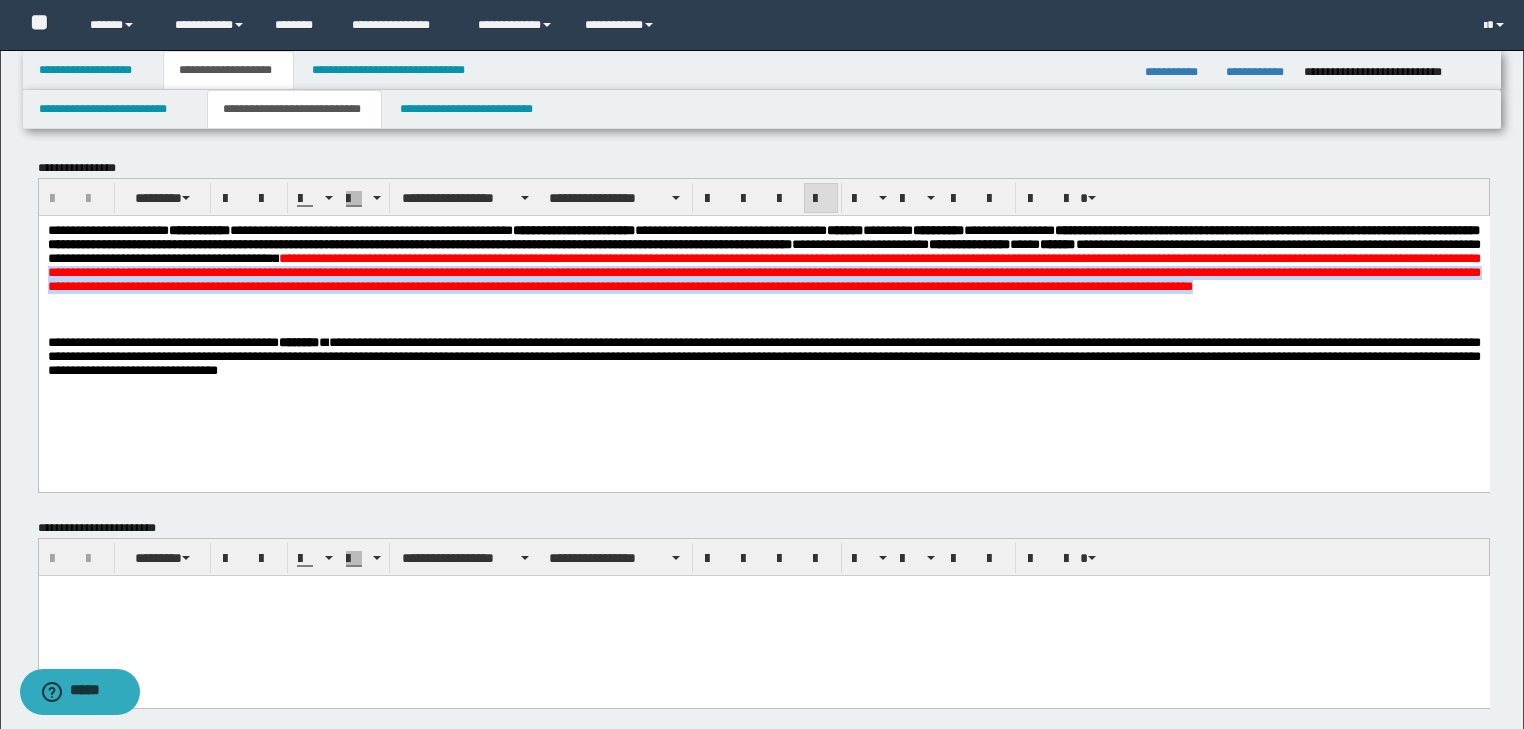 drag, startPoint x: 1312, startPoint y: 318, endPoint x: 1072, endPoint y: 265, distance: 245.78242 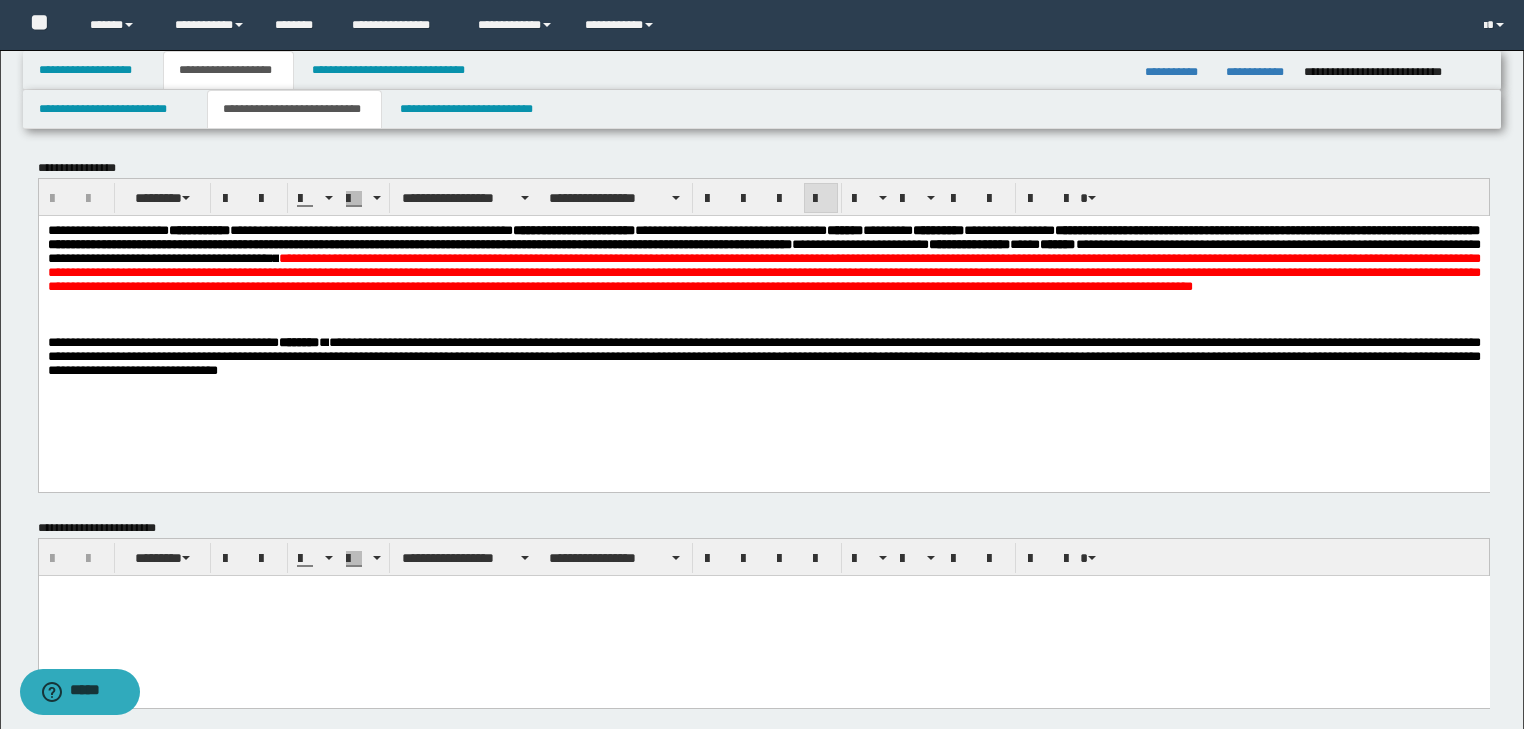 click on "**********" at bounding box center [763, 271] 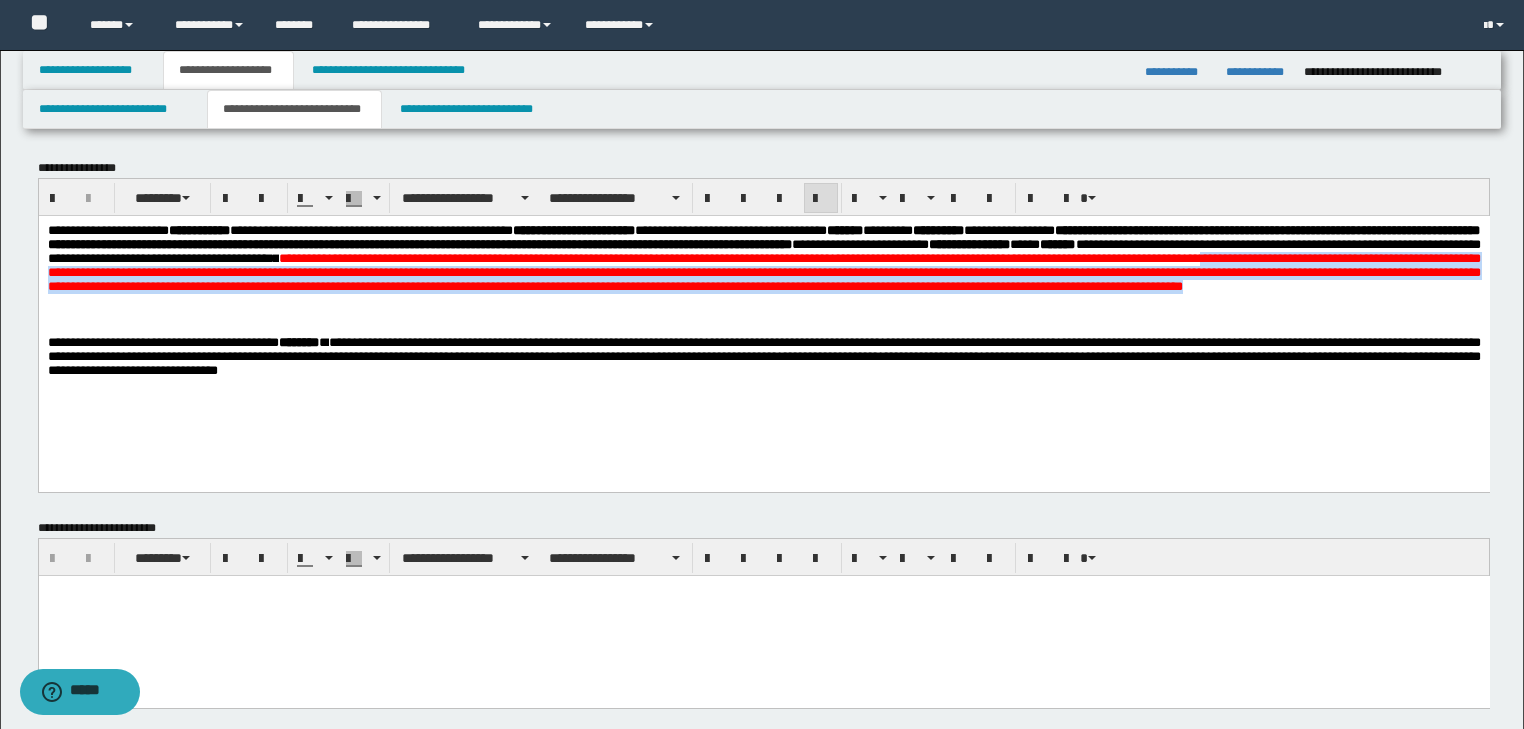 drag, startPoint x: 735, startPoint y: 280, endPoint x: 1321, endPoint y: 307, distance: 586.6217 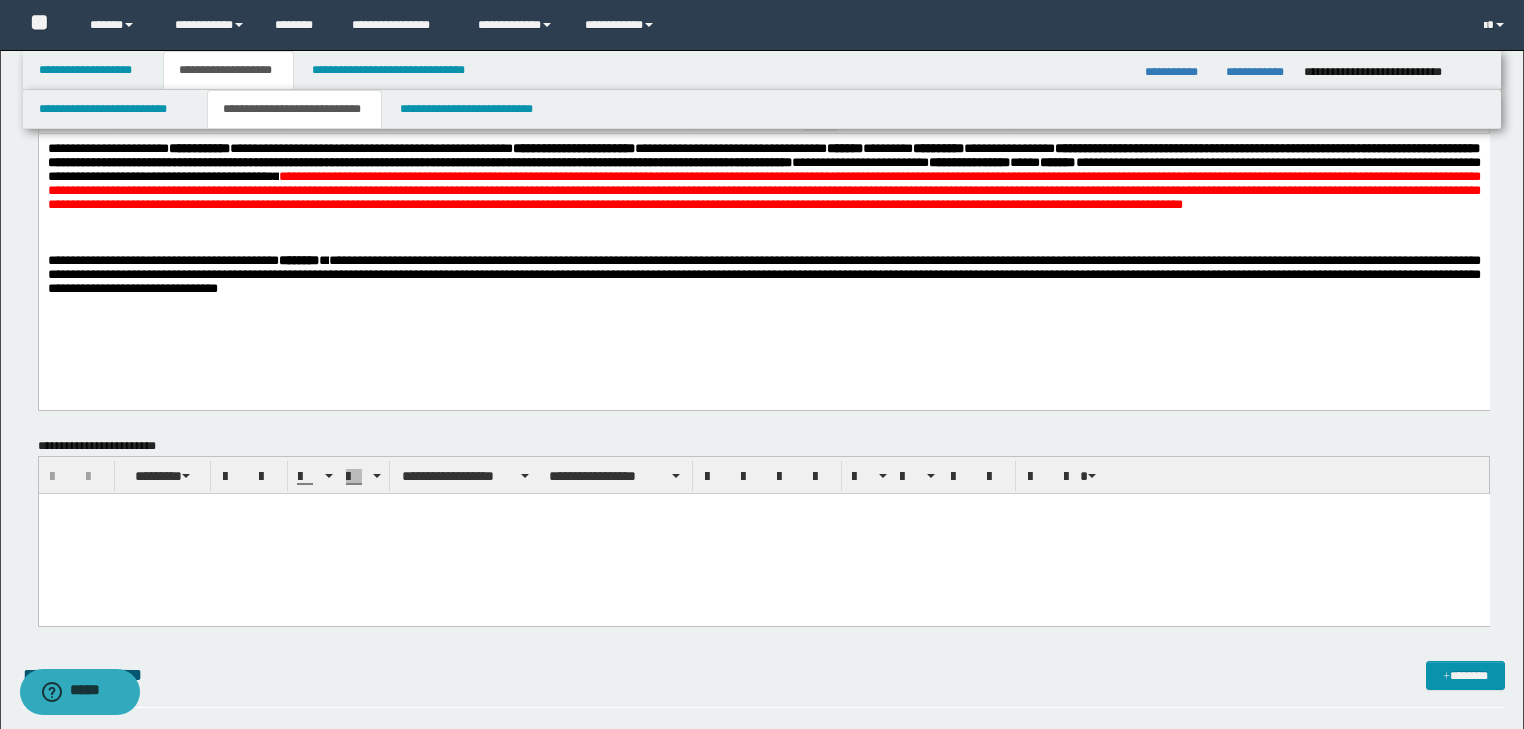scroll, scrollTop: 0, scrollLeft: 0, axis: both 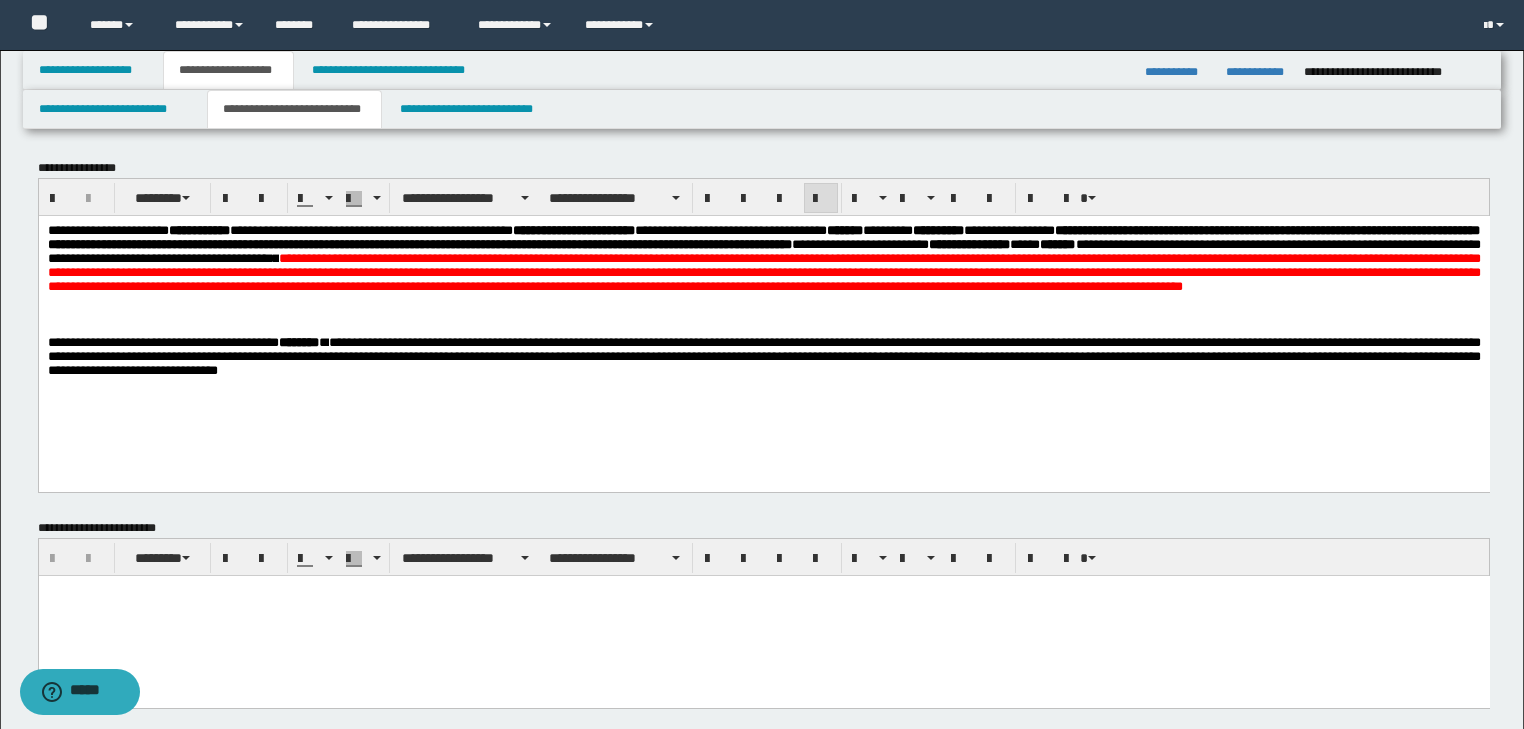 click on "**********" at bounding box center (763, 356) 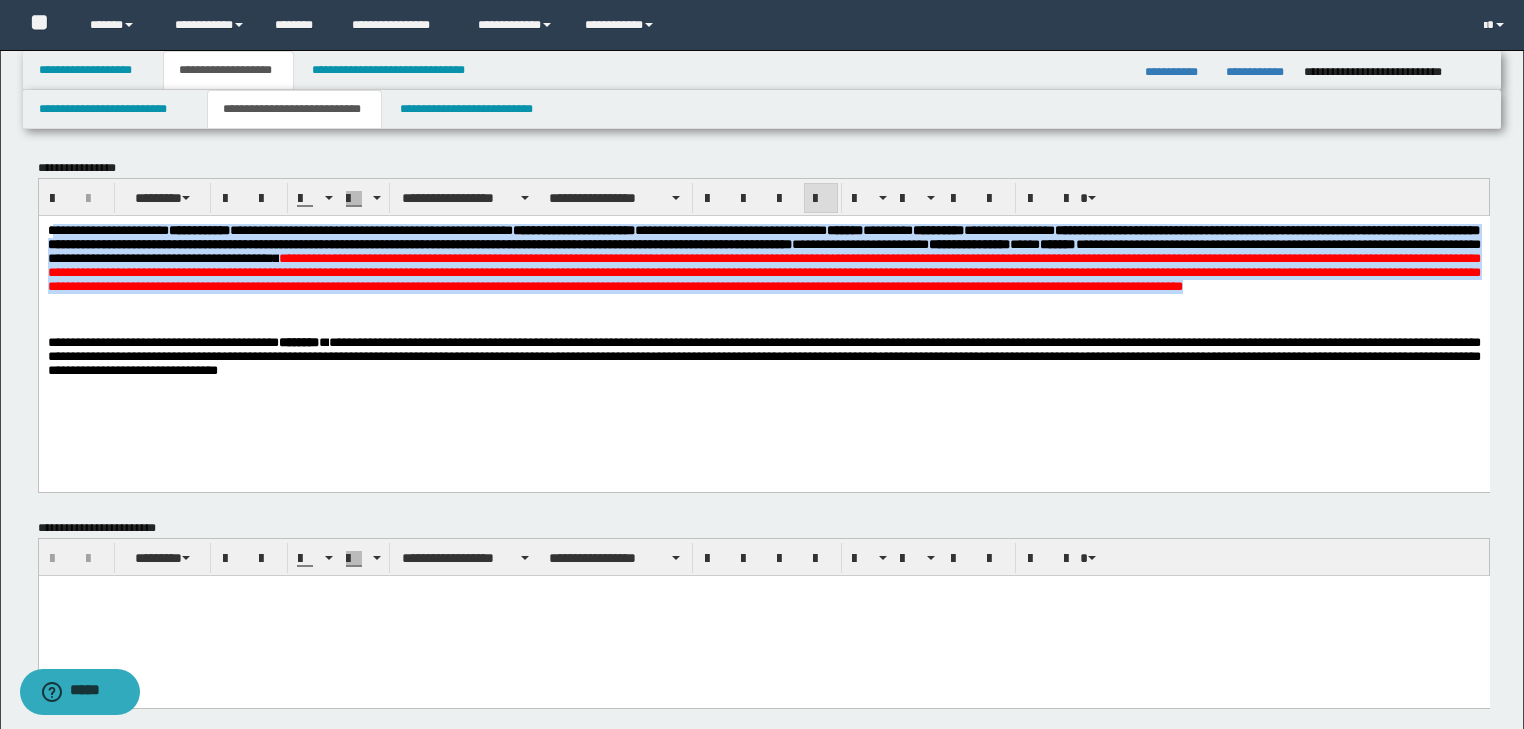 drag, startPoint x: 1311, startPoint y: 313, endPoint x: 52, endPoint y: 232, distance: 1261.6029 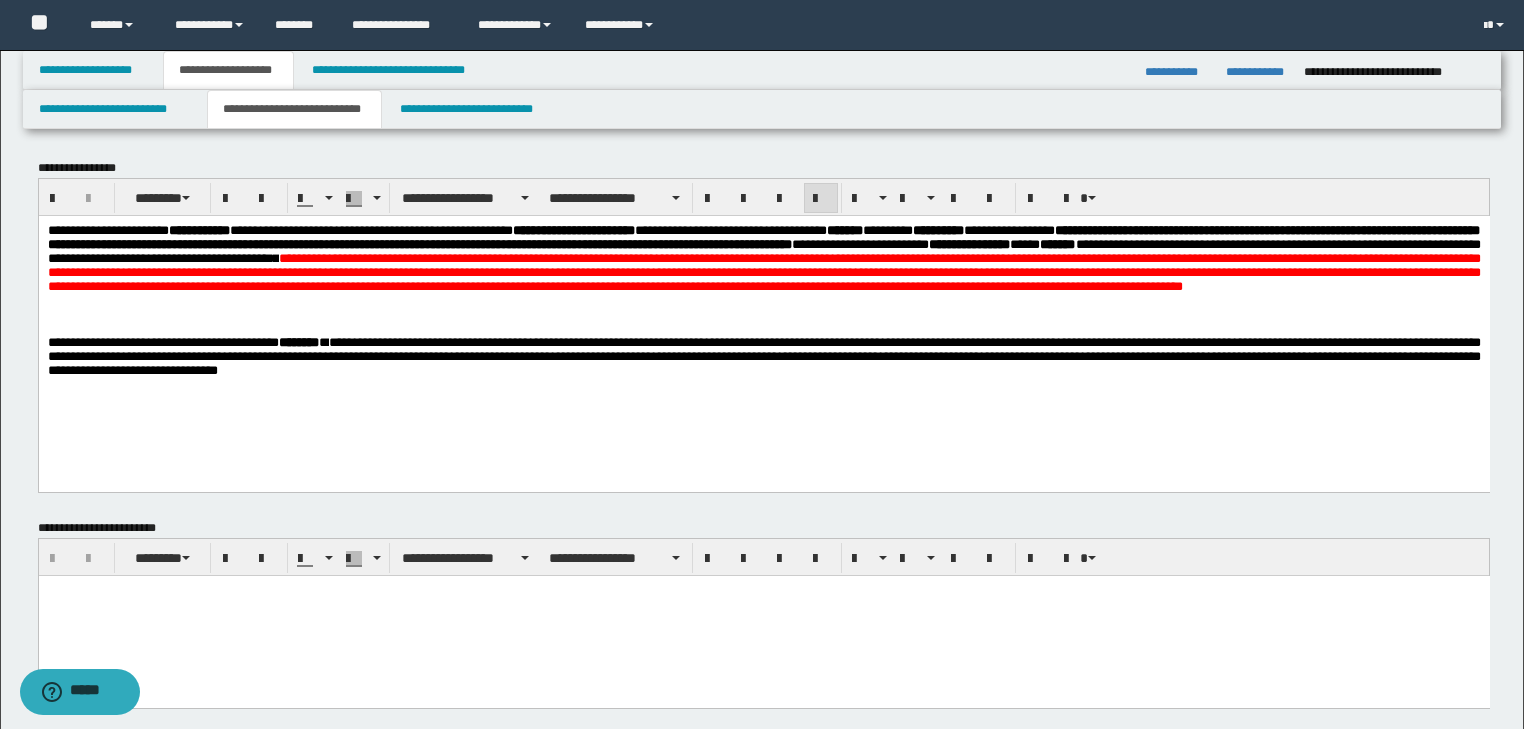 click on "**********" at bounding box center [763, 243] 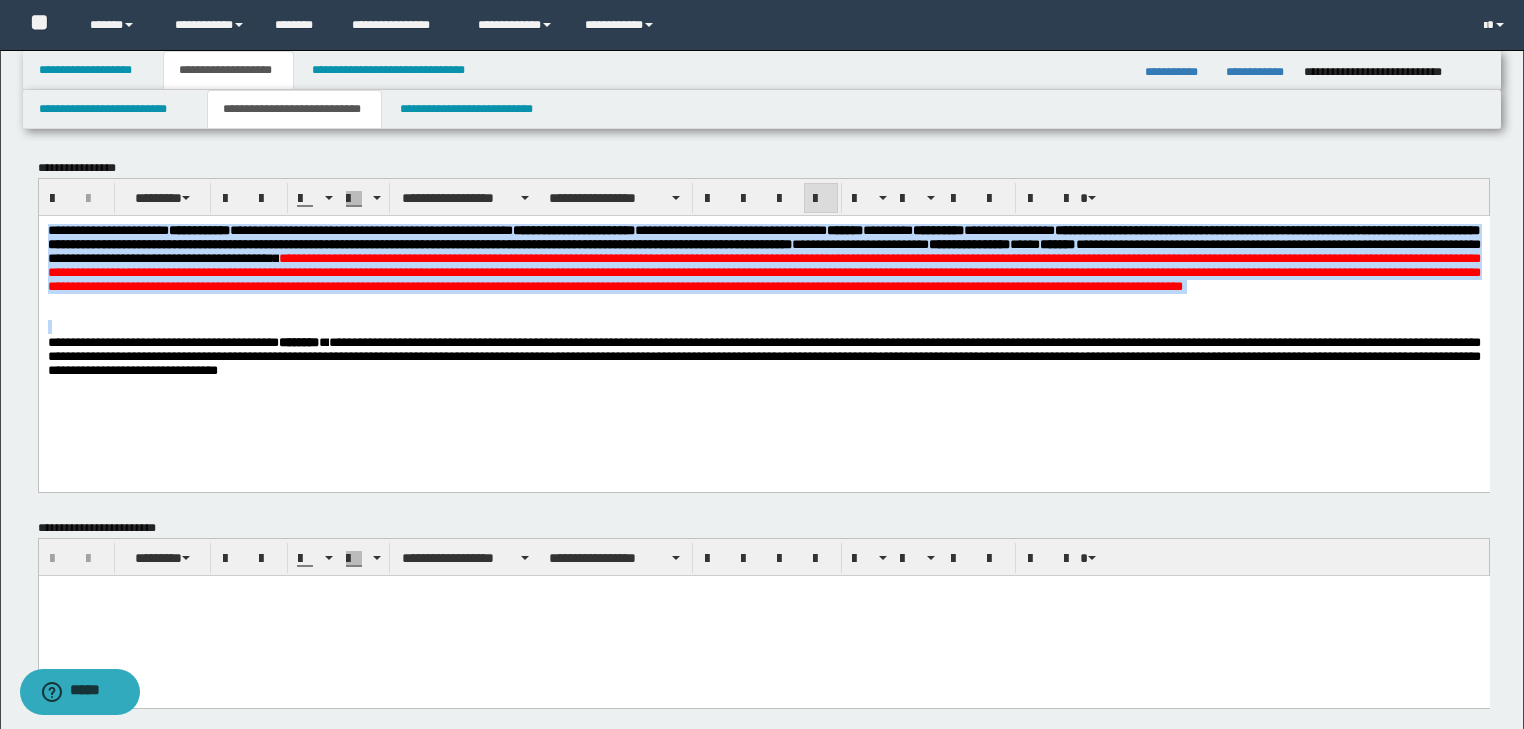 drag, startPoint x: 47, startPoint y: 231, endPoint x: 1365, endPoint y: 324, distance: 1321.277 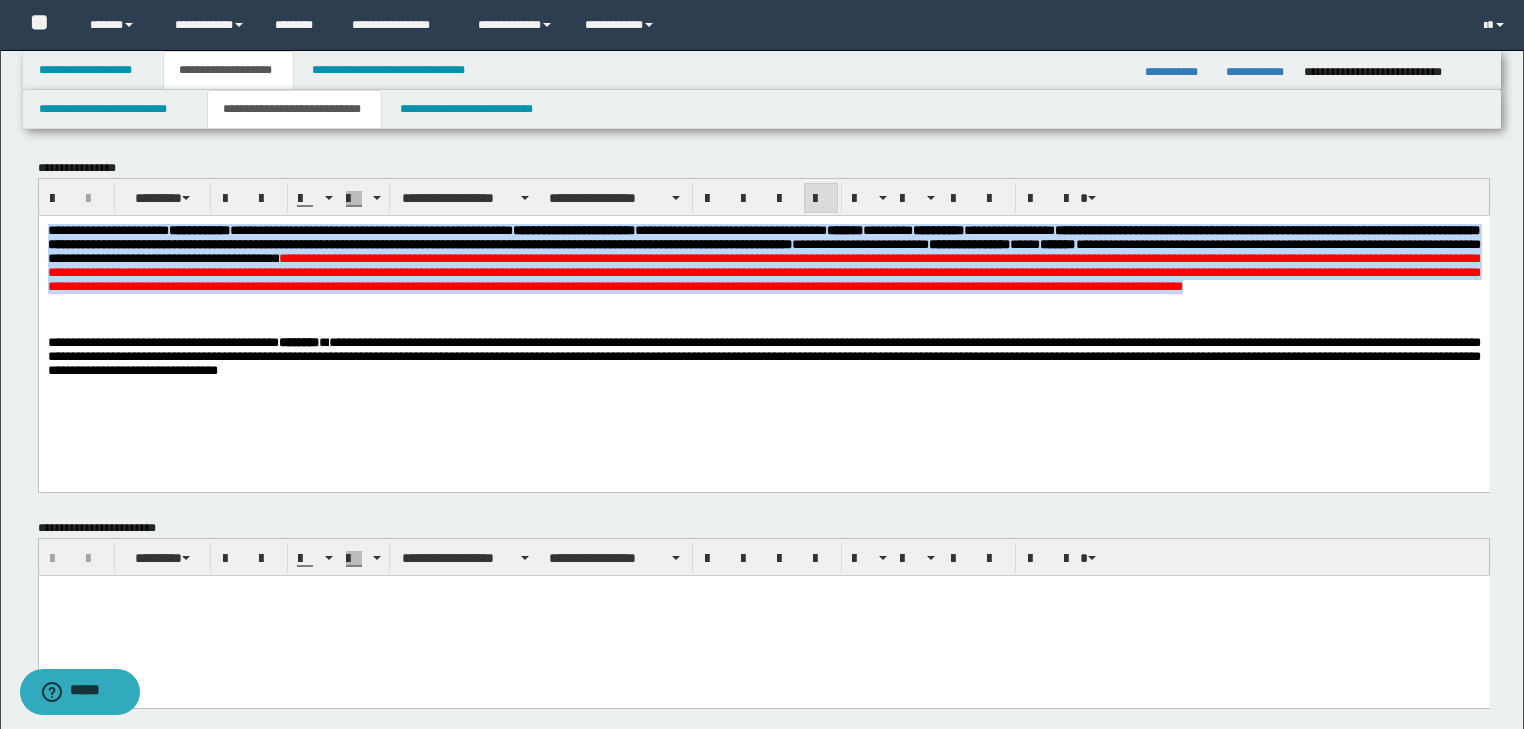 drag, startPoint x: 1301, startPoint y: 316, endPoint x: 43, endPoint y: 224, distance: 1261.3596 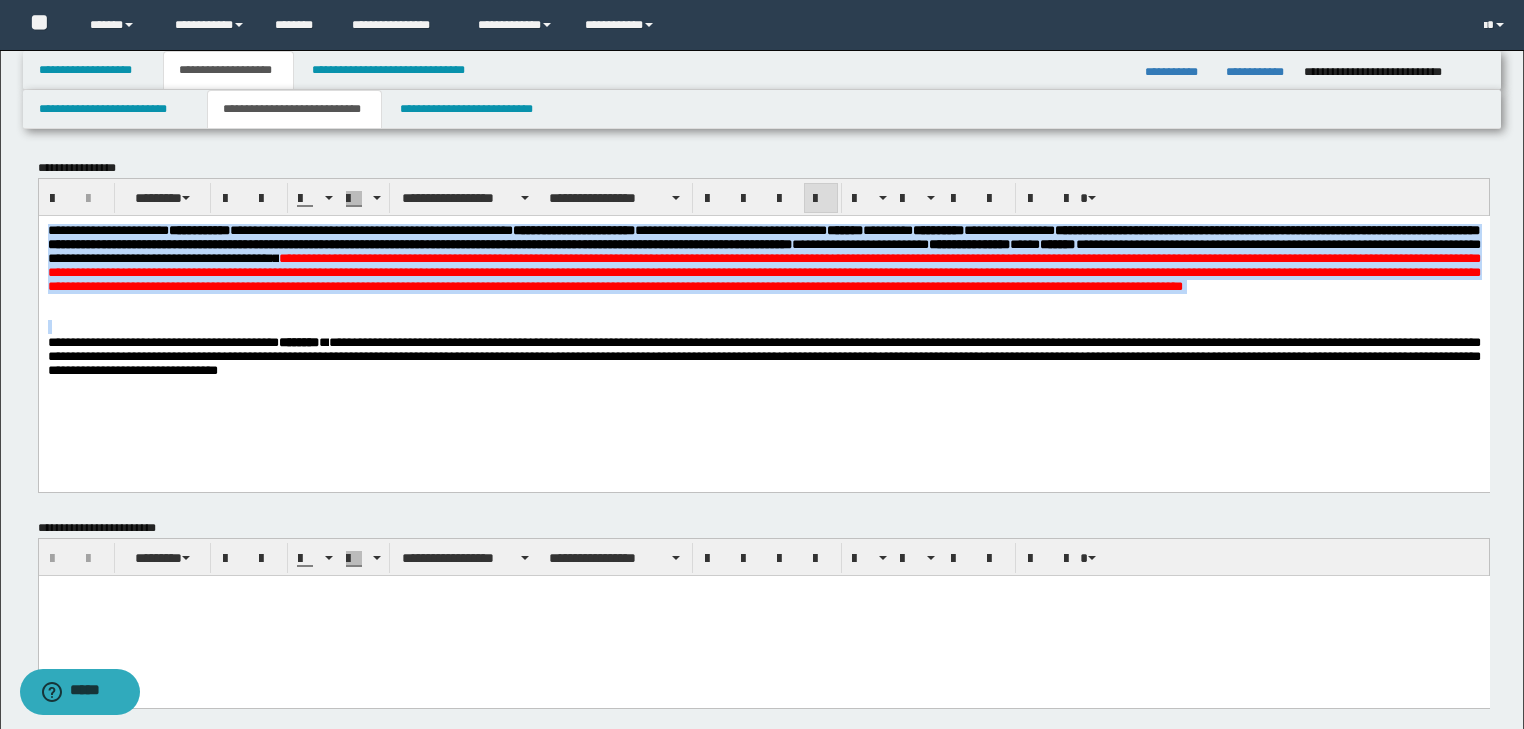 drag, startPoint x: 47, startPoint y: 228, endPoint x: 1353, endPoint y: 321, distance: 1309.3071 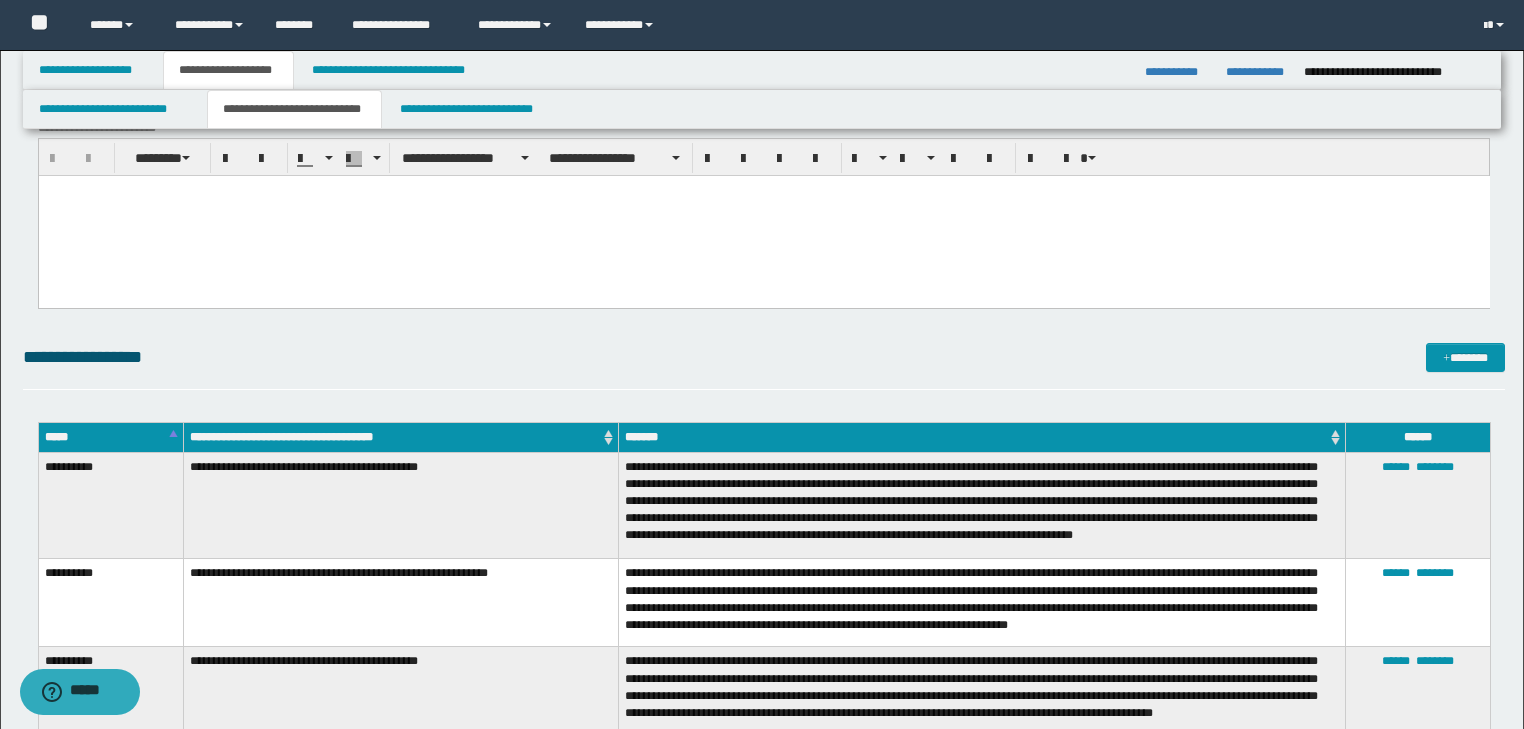 scroll, scrollTop: 0, scrollLeft: 0, axis: both 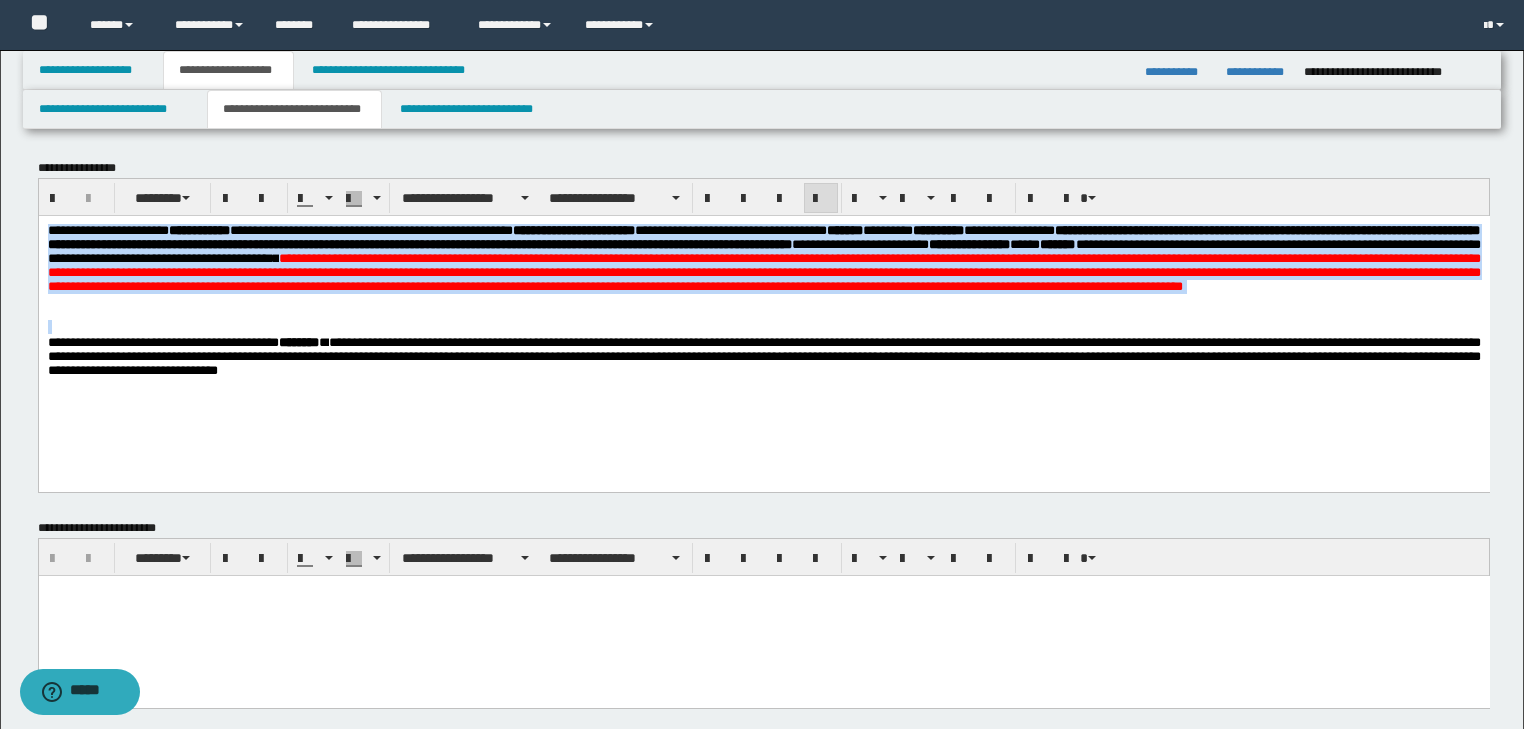 click at bounding box center [763, 327] 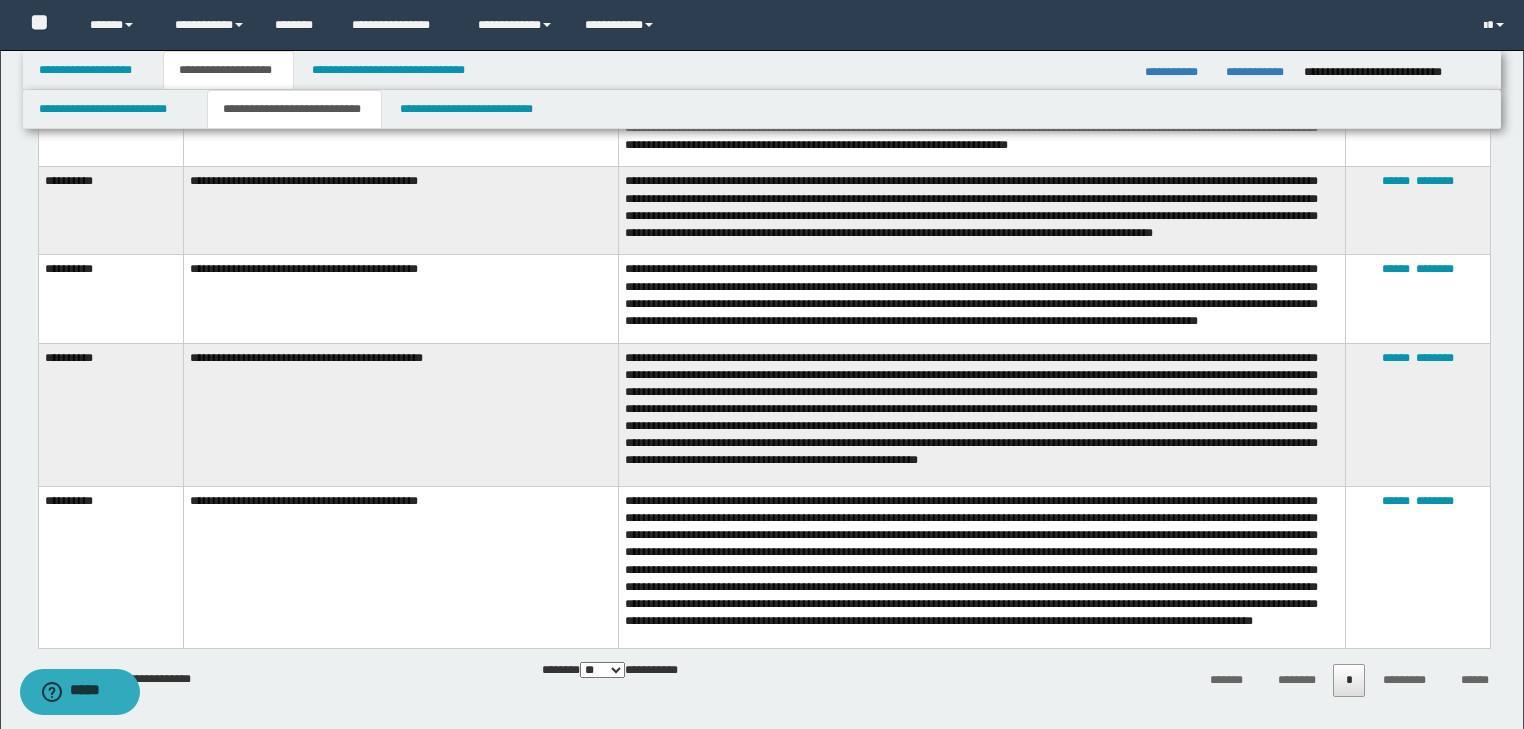 scroll, scrollTop: 800, scrollLeft: 0, axis: vertical 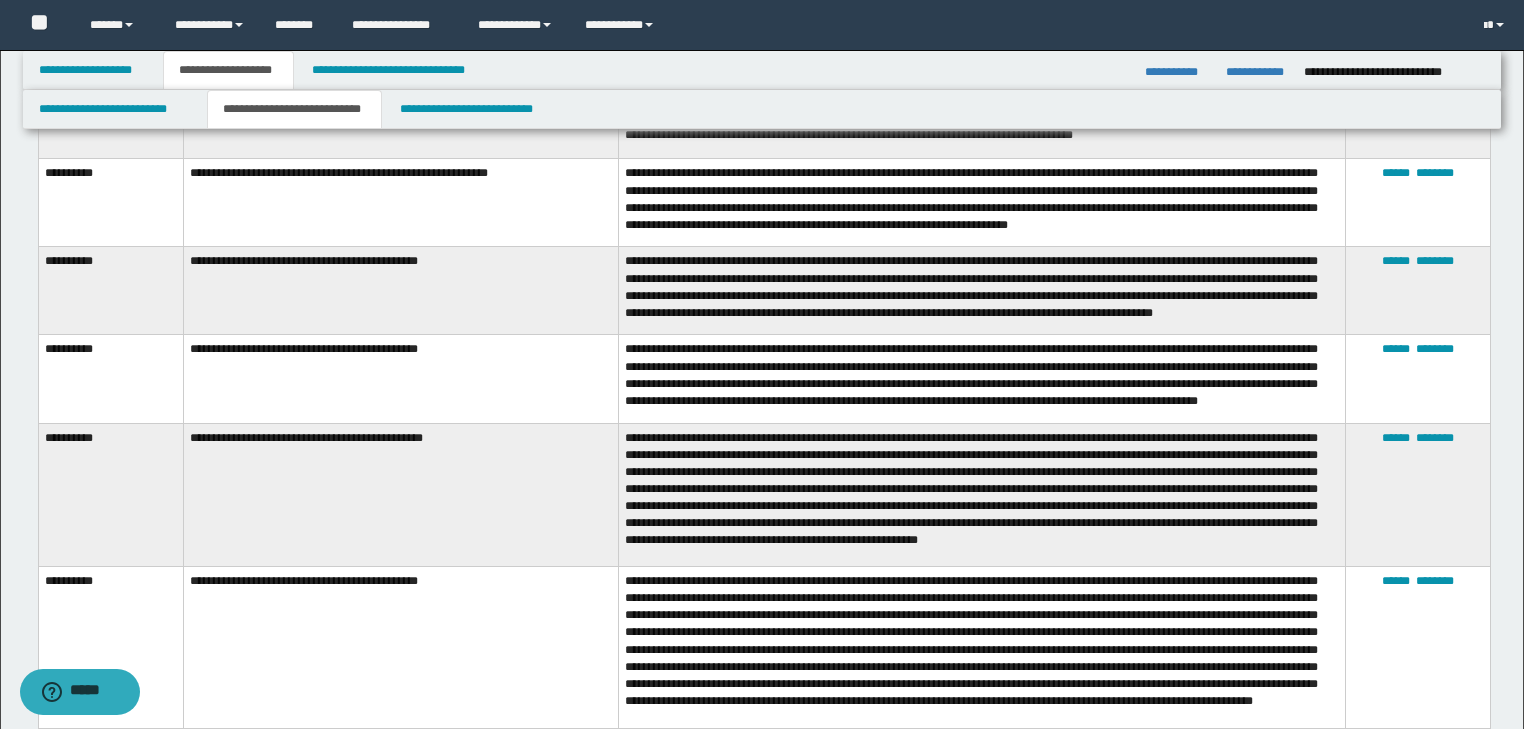 click on "**********" at bounding box center (110, 495) 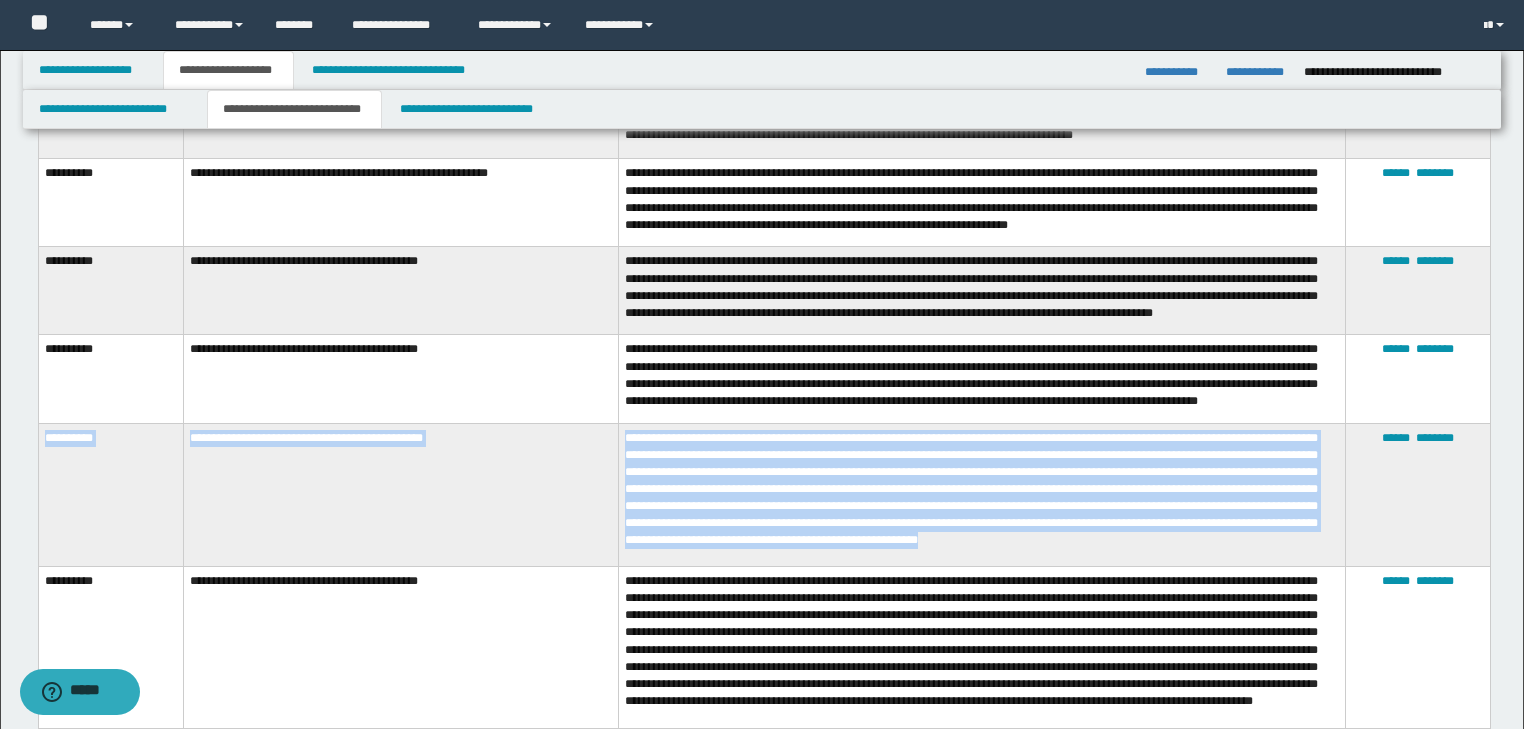 drag, startPoint x: 44, startPoint y: 446, endPoint x: 1241, endPoint y: 555, distance: 1201.9526 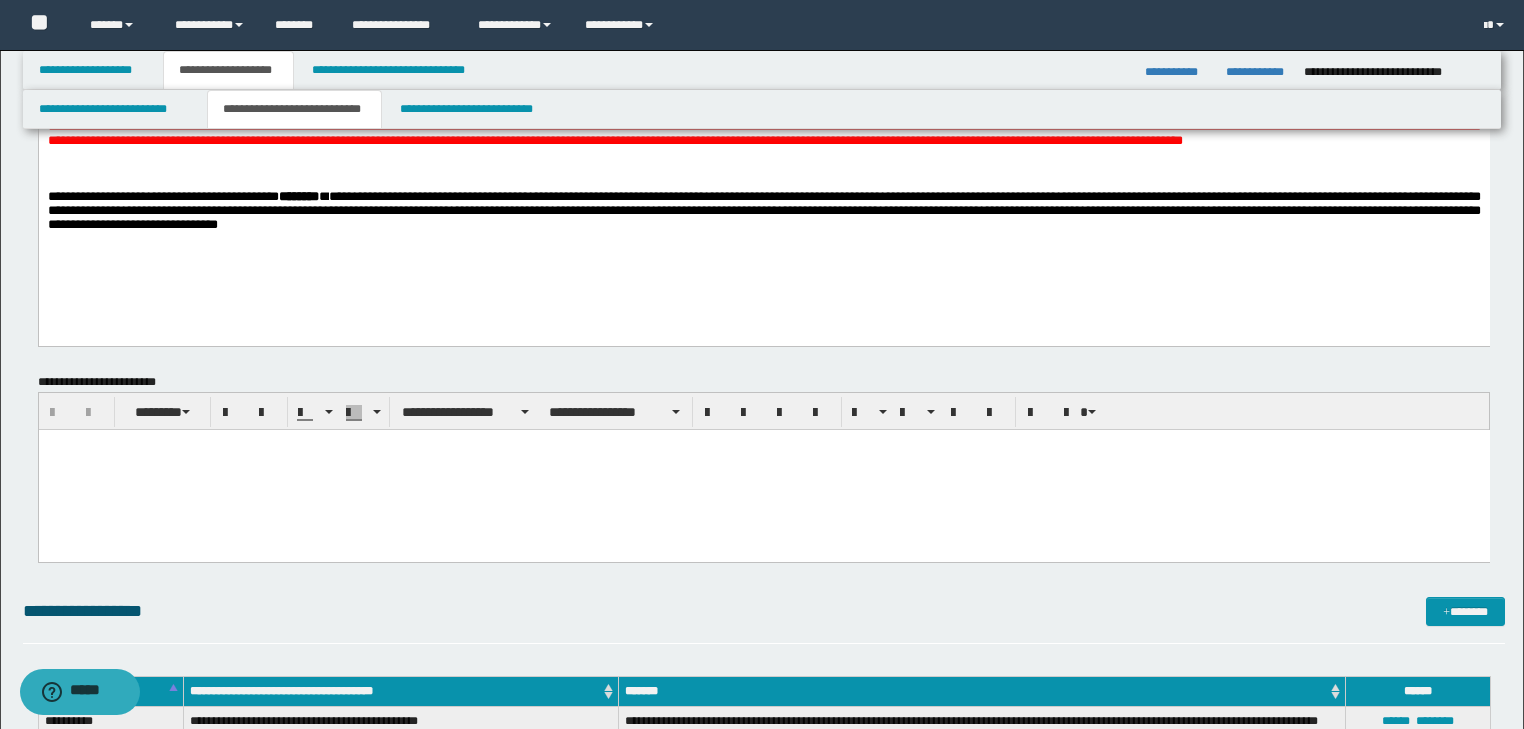 scroll, scrollTop: 0, scrollLeft: 0, axis: both 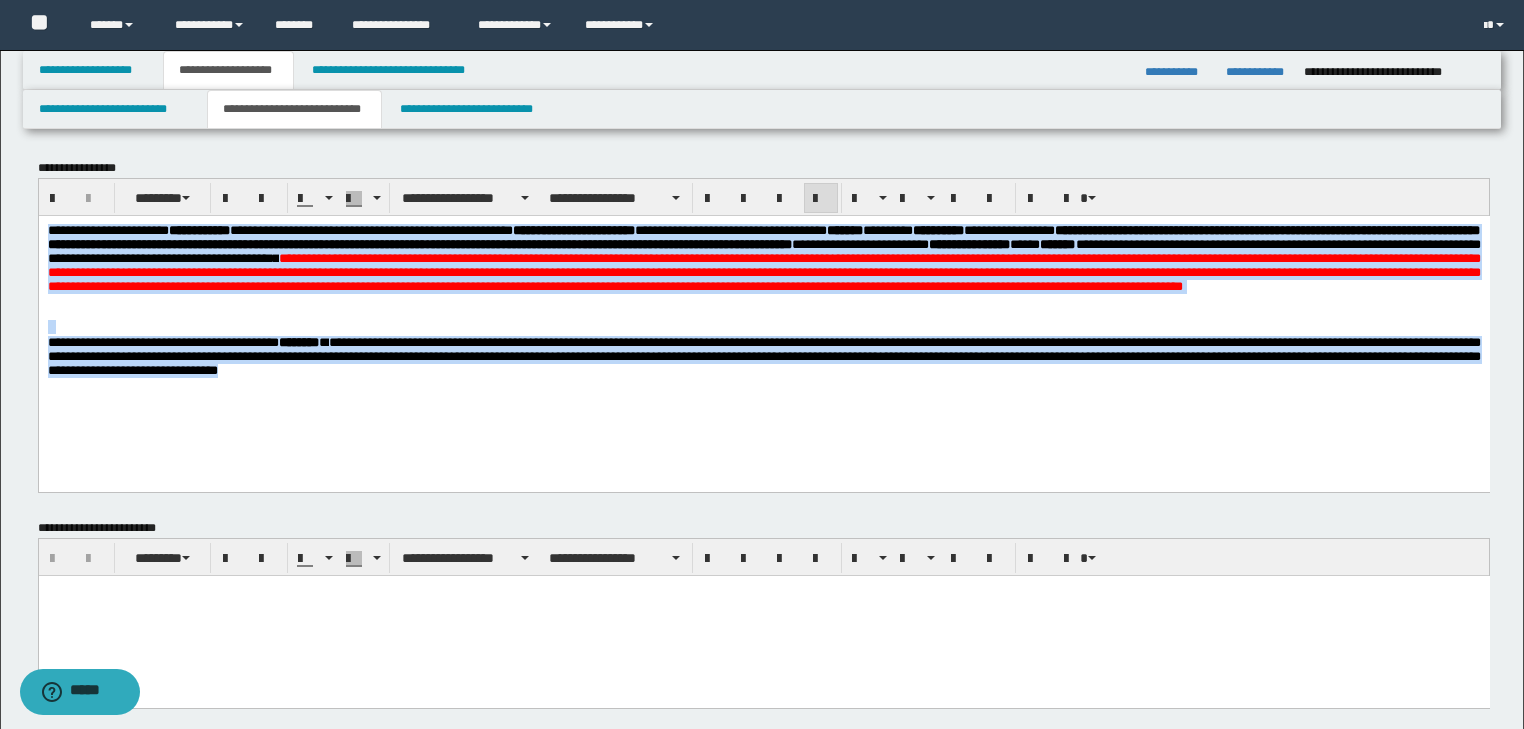 drag, startPoint x: 46, startPoint y: 225, endPoint x: 1128, endPoint y: 394, distance: 1095.1188 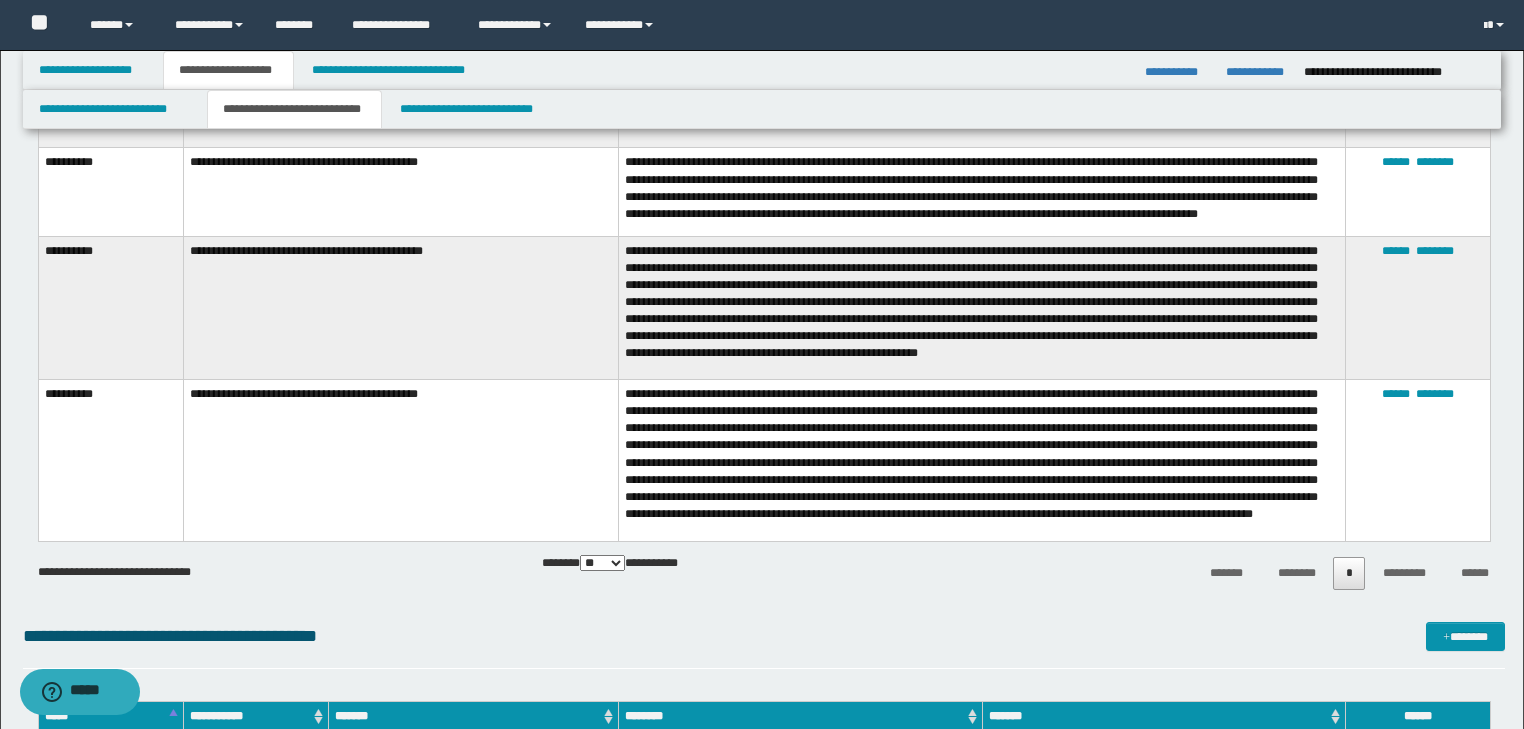 scroll, scrollTop: 1040, scrollLeft: 0, axis: vertical 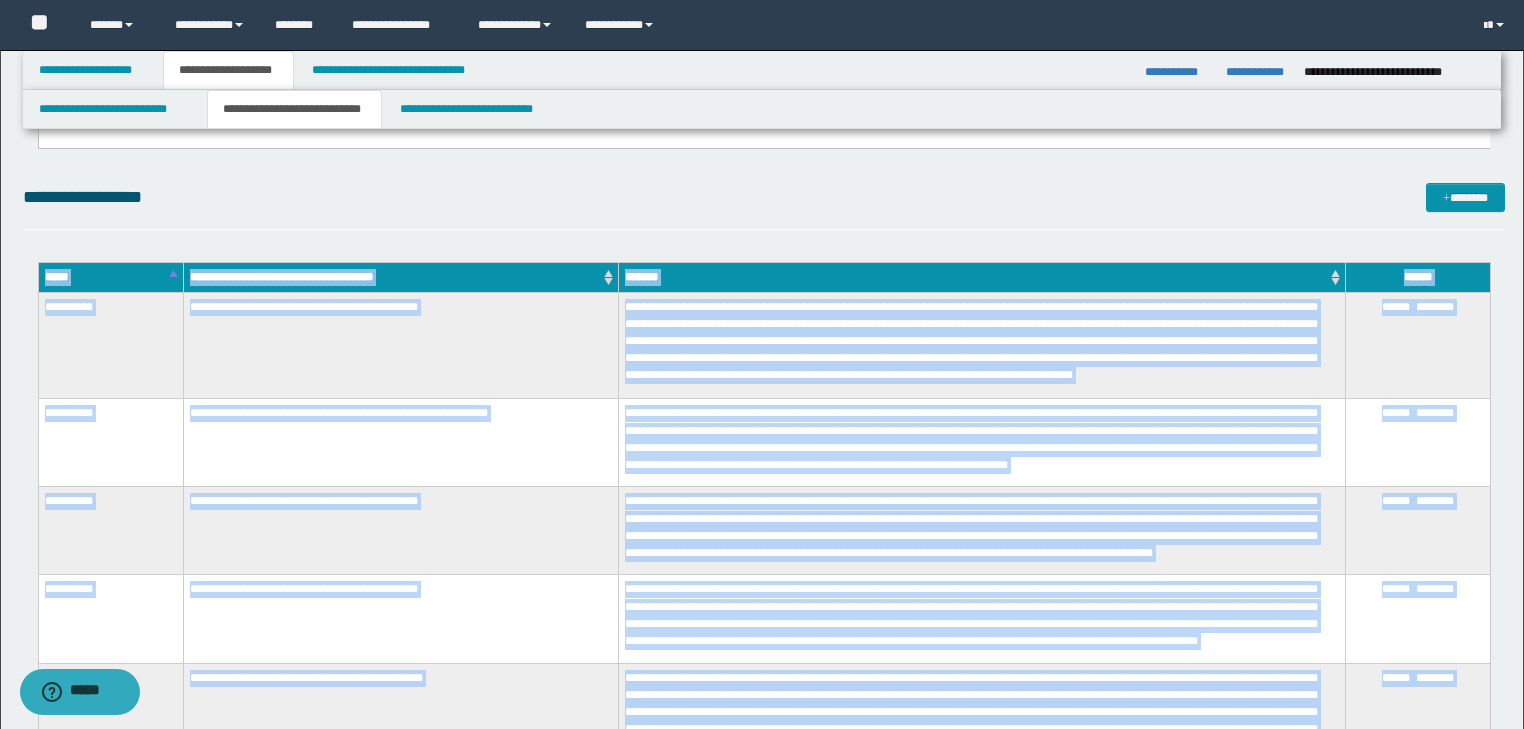 drag, startPoint x: 854, startPoint y: 476, endPoint x: 20, endPoint y: 311, distance: 850.1653 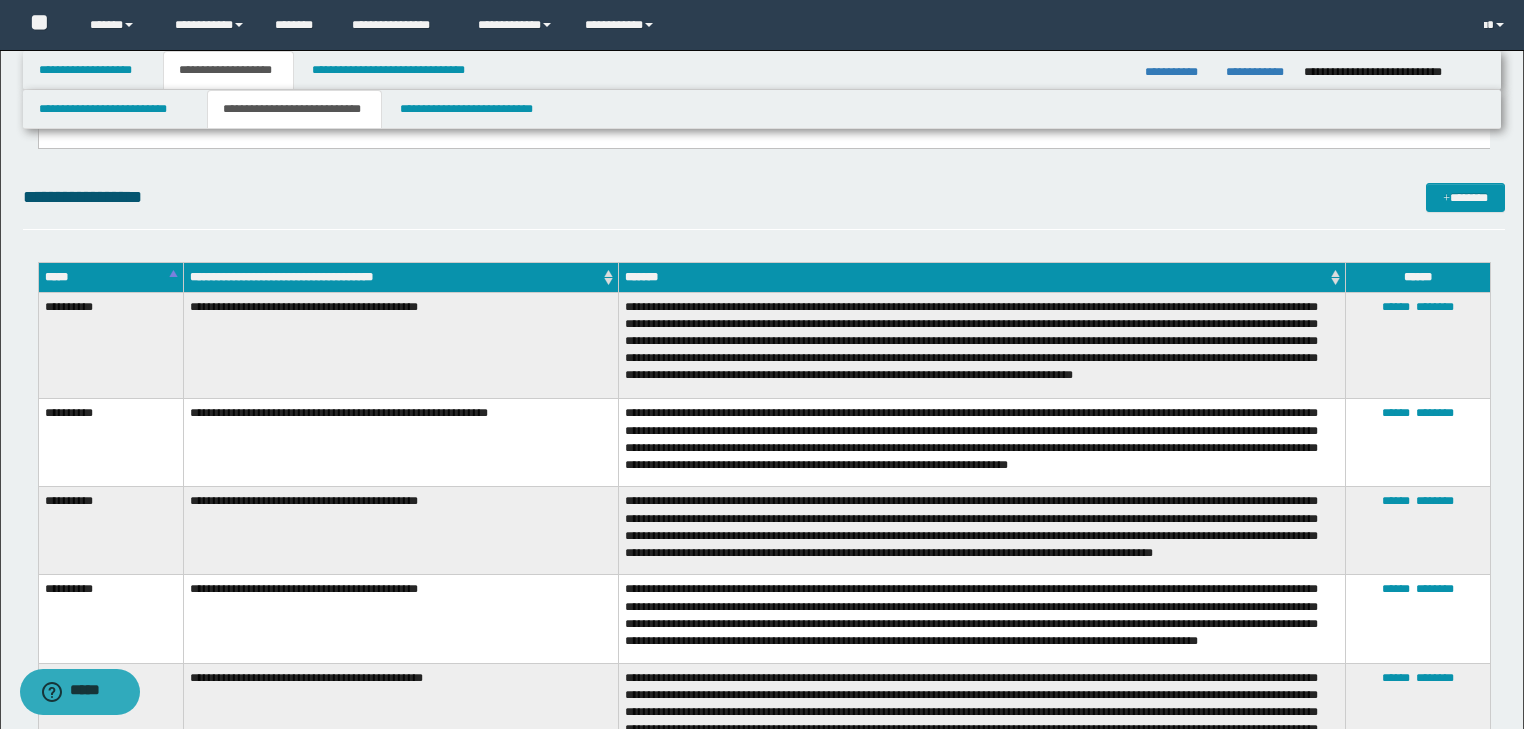 click on "**********" at bounding box center [764, 197] 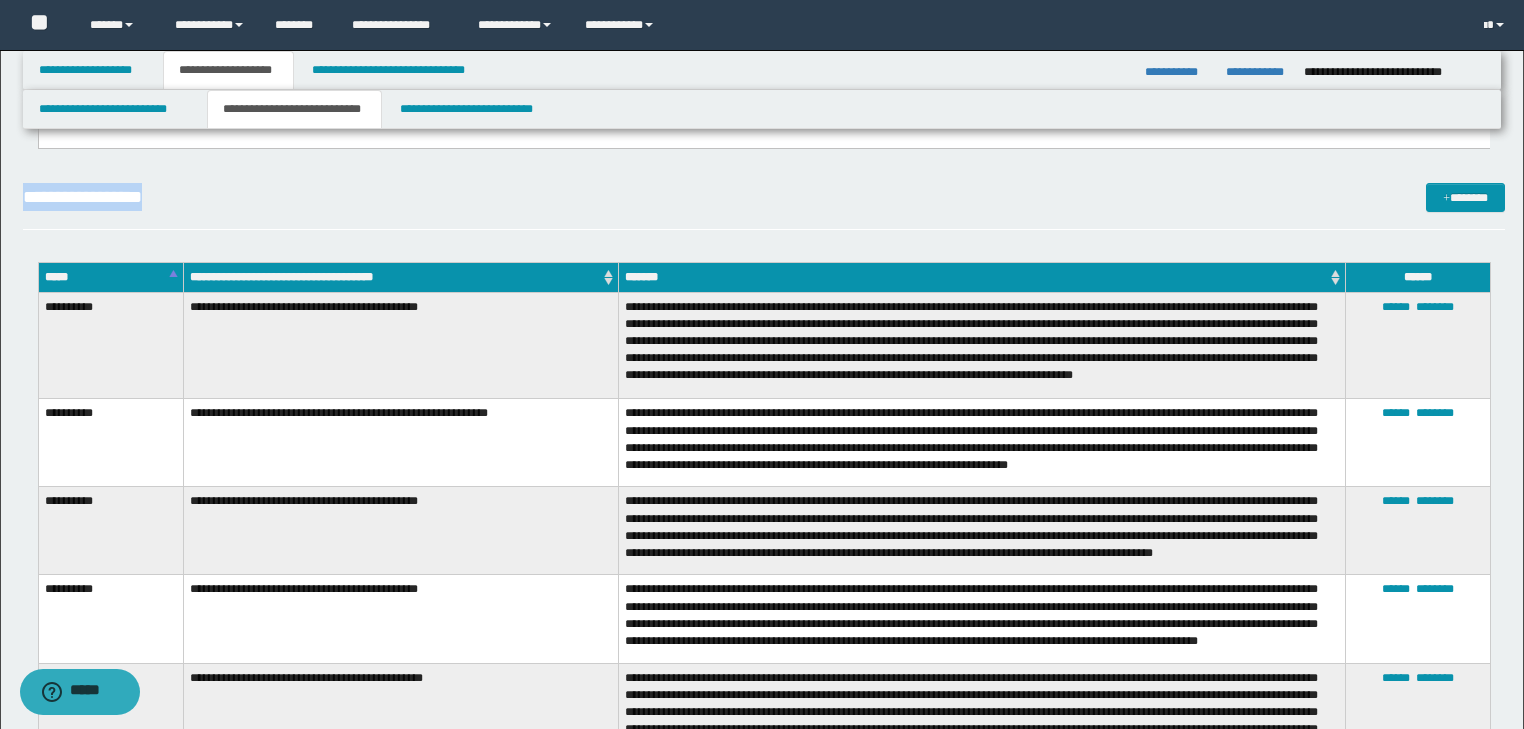 drag, startPoint x: 191, startPoint y: 200, endPoint x: 0, endPoint y: 201, distance: 191.00262 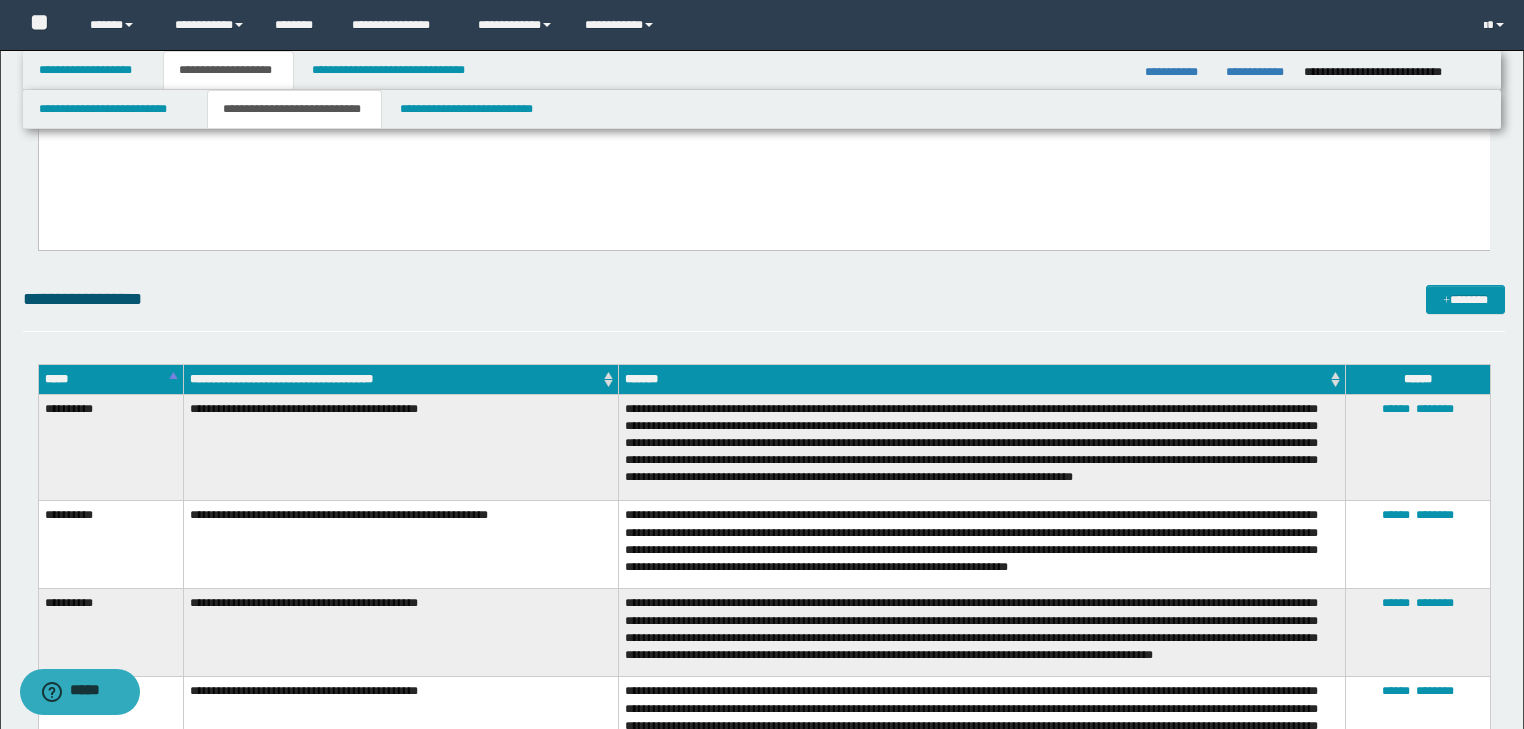 scroll, scrollTop: 0, scrollLeft: 0, axis: both 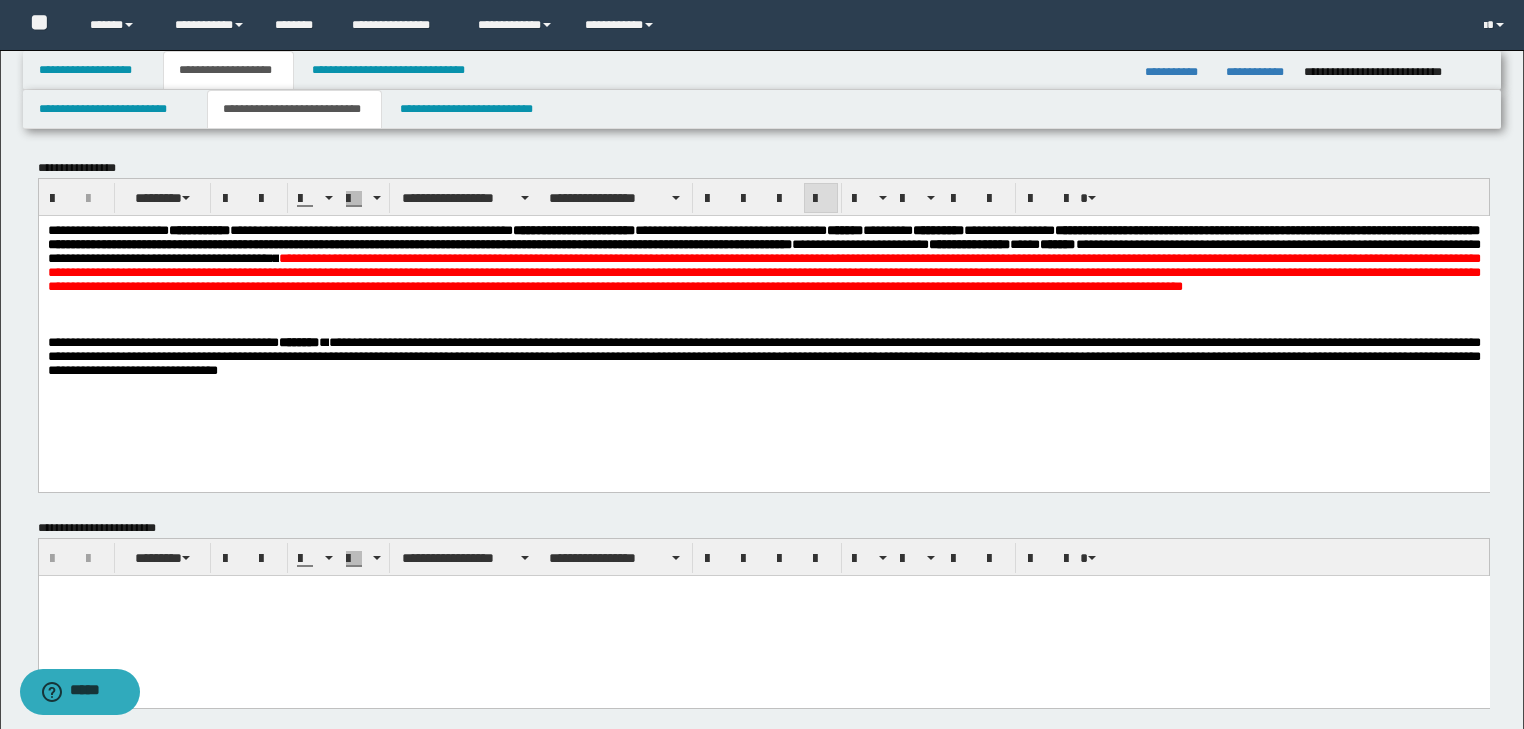 click on "**********" at bounding box center [763, 325] 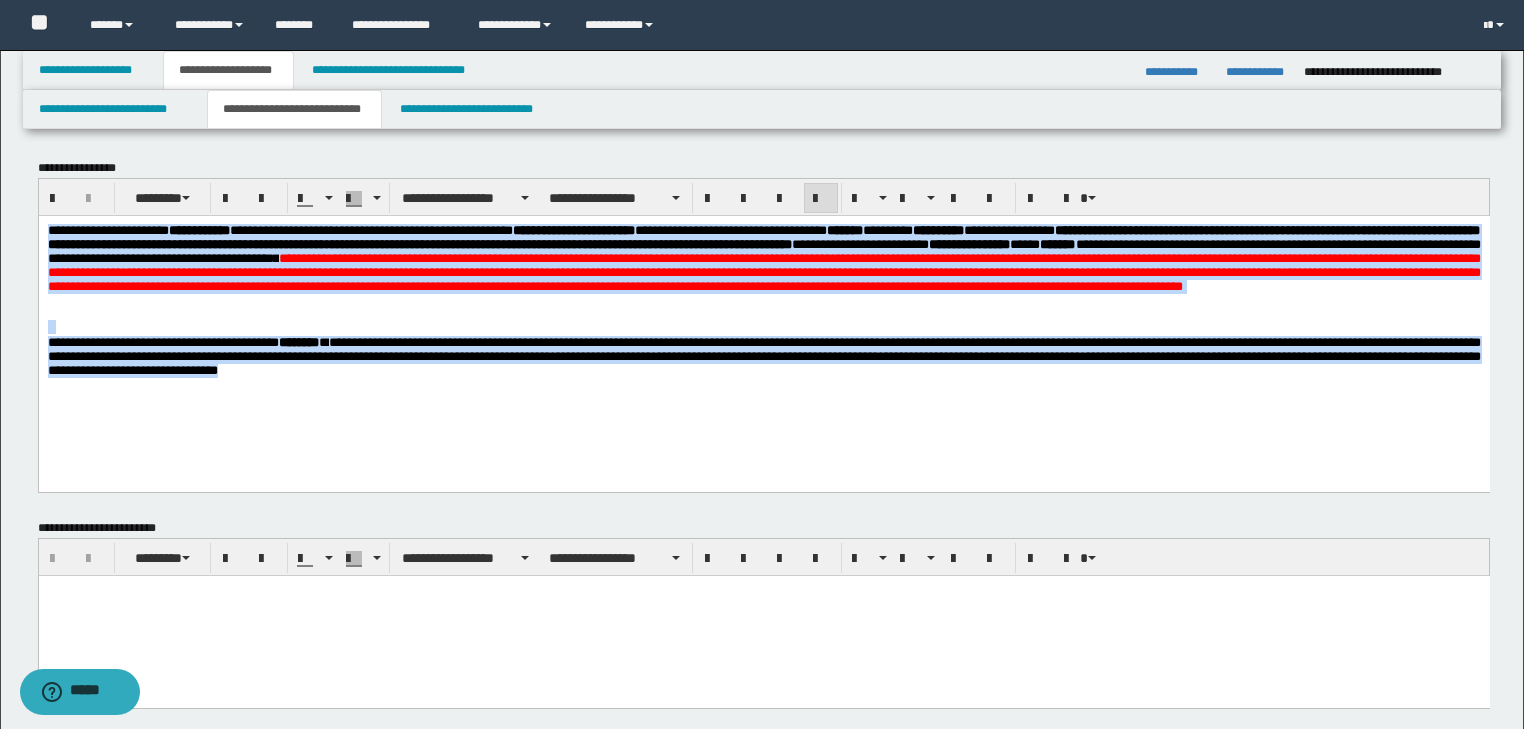 drag, startPoint x: 840, startPoint y: 381, endPoint x: 64, endPoint y: 428, distance: 777.422 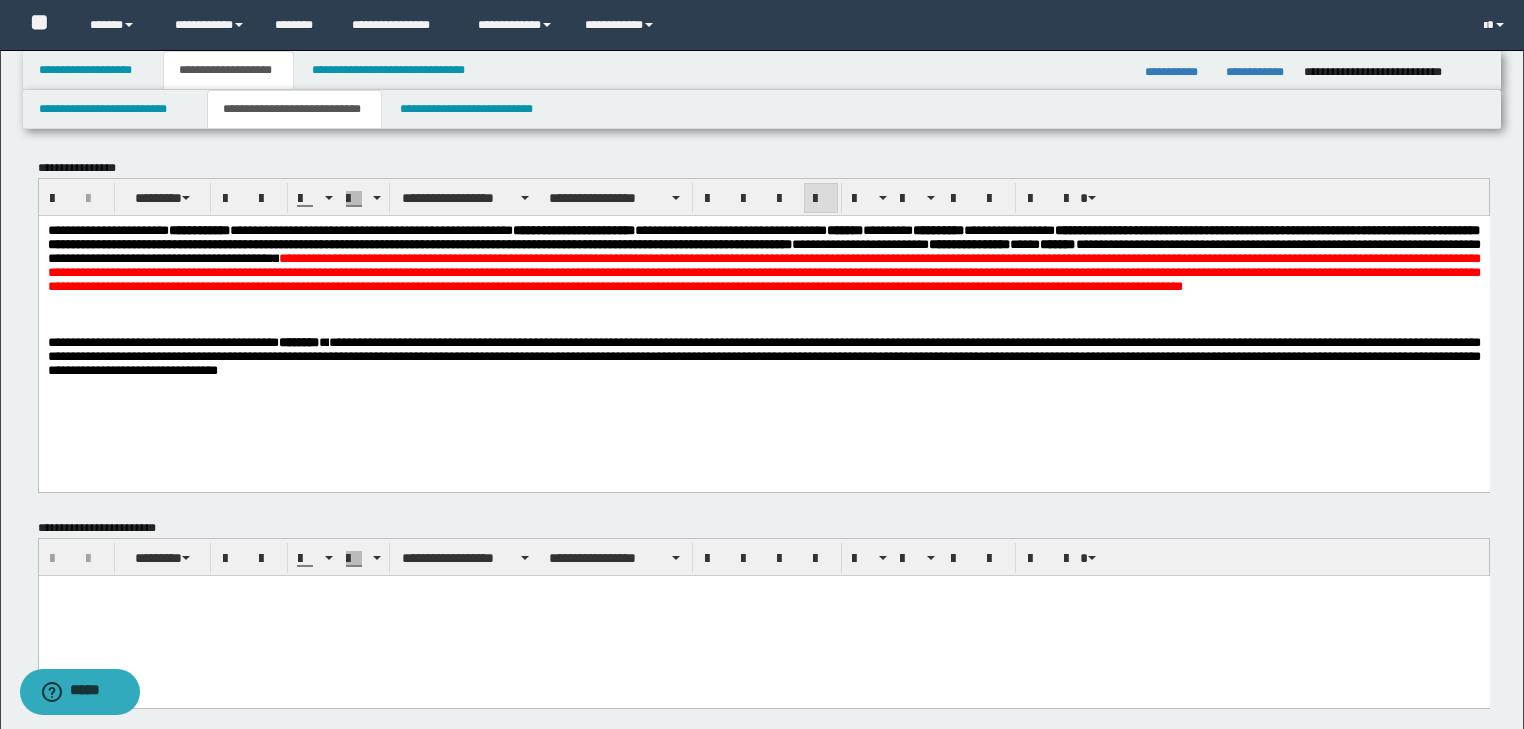click on "**********" at bounding box center (763, 325) 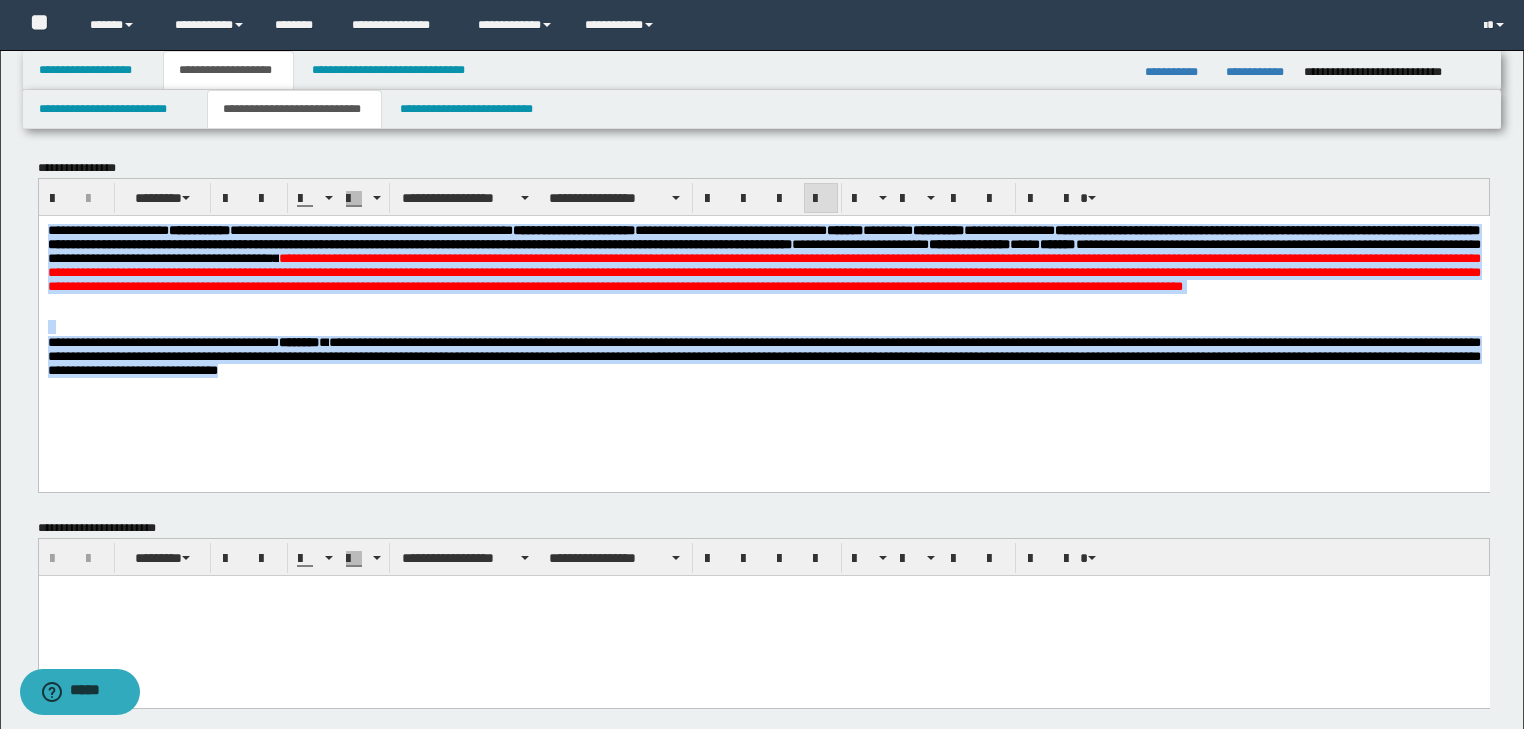 drag, startPoint x: 875, startPoint y: 396, endPoint x: 3, endPoint y: 213, distance: 890.9955 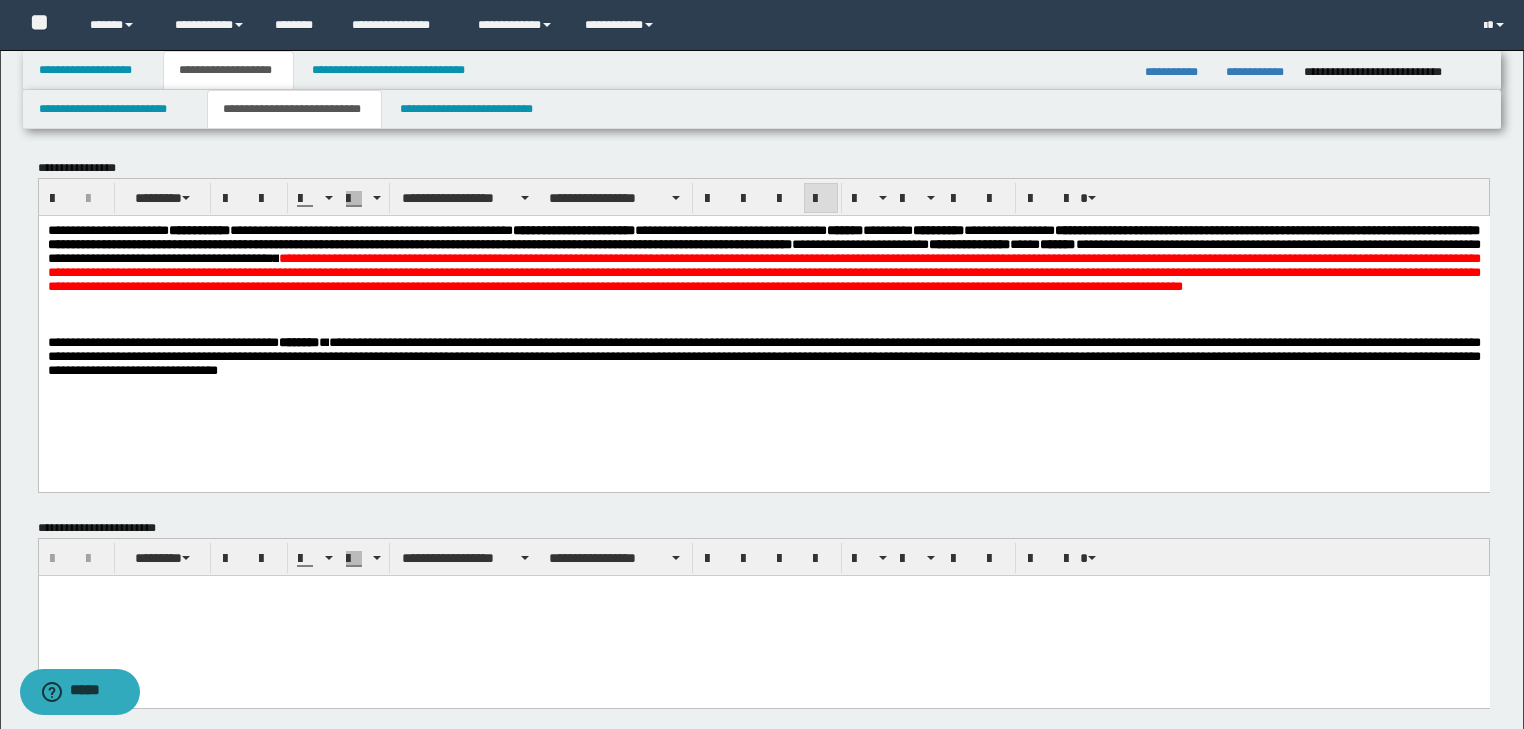click at bounding box center [763, 590] 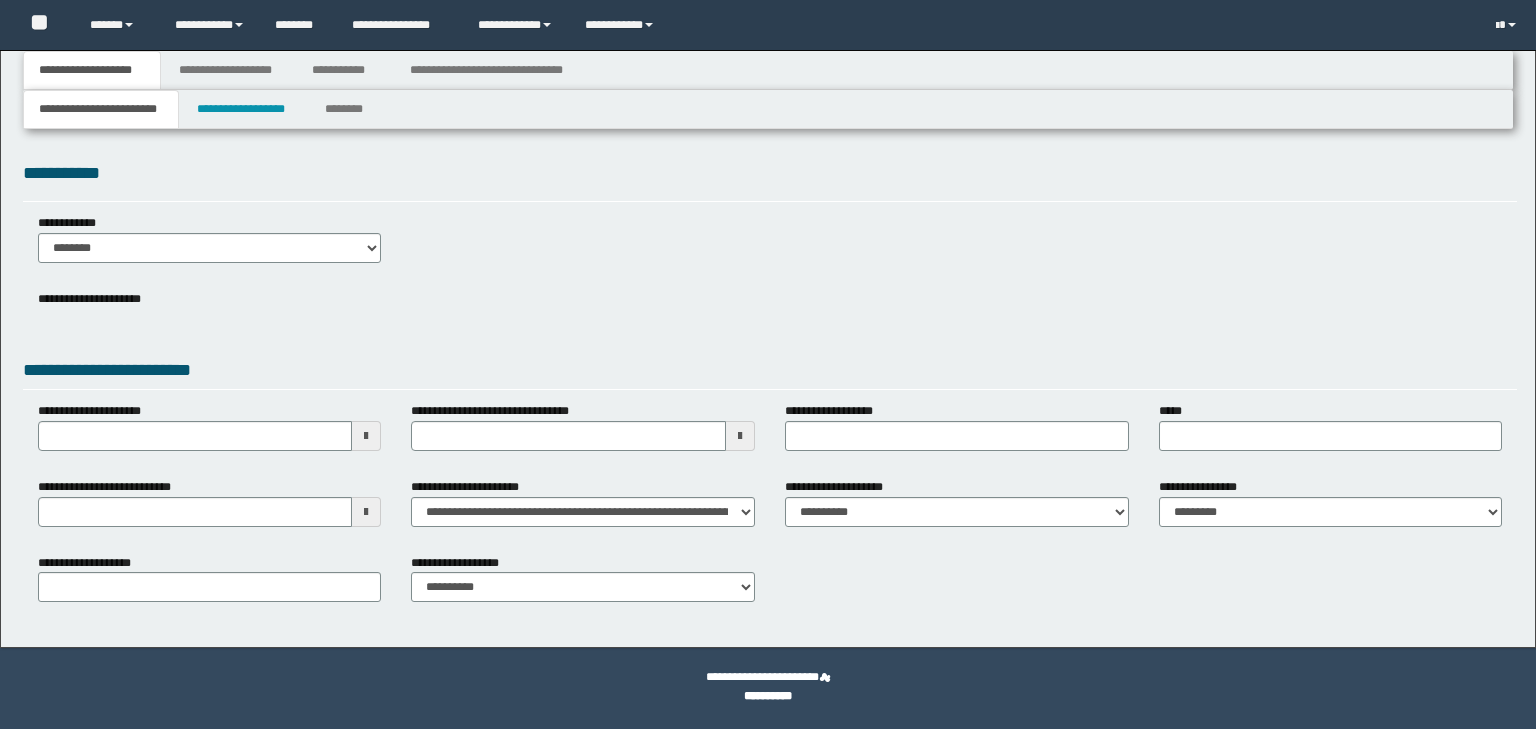 scroll, scrollTop: 0, scrollLeft: 0, axis: both 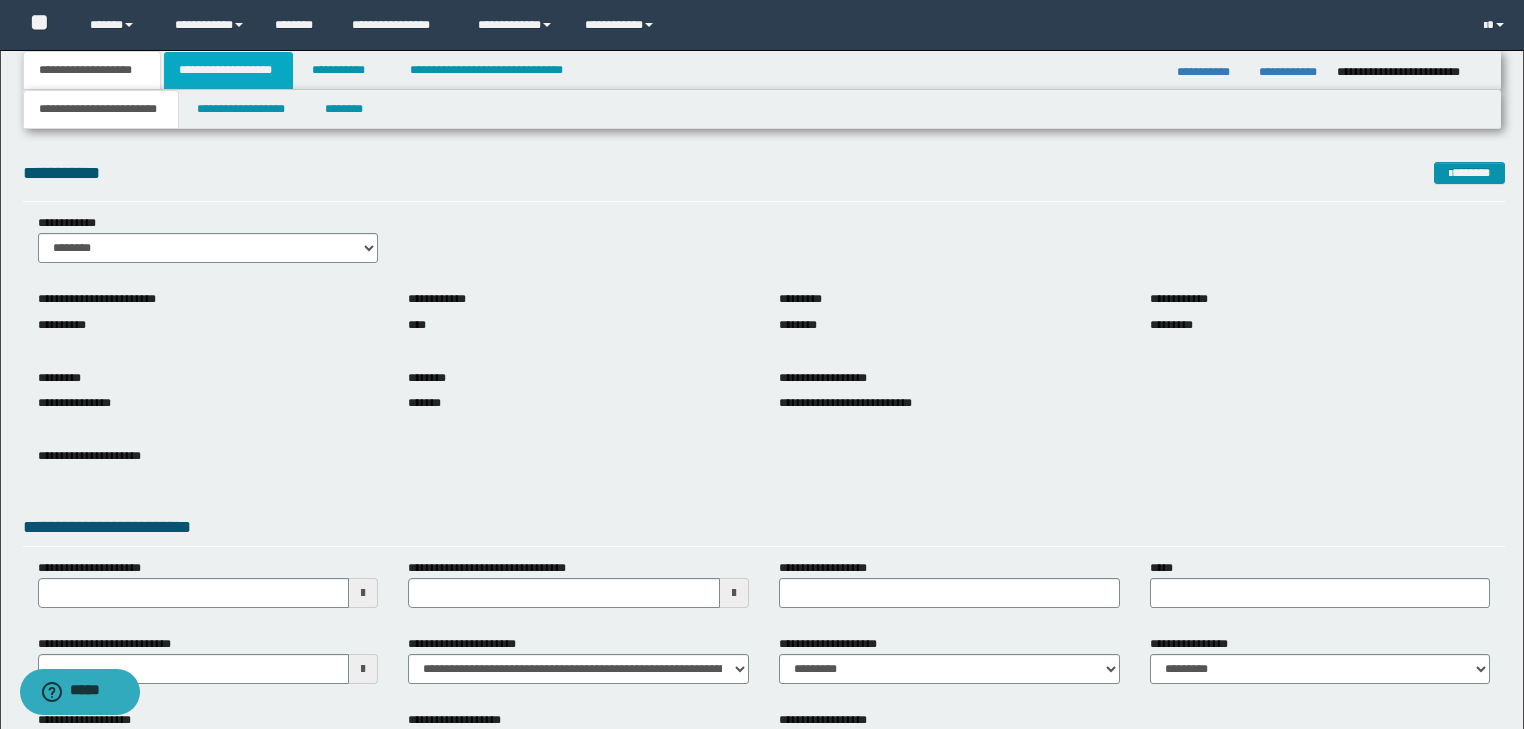 click on "**********" at bounding box center (228, 70) 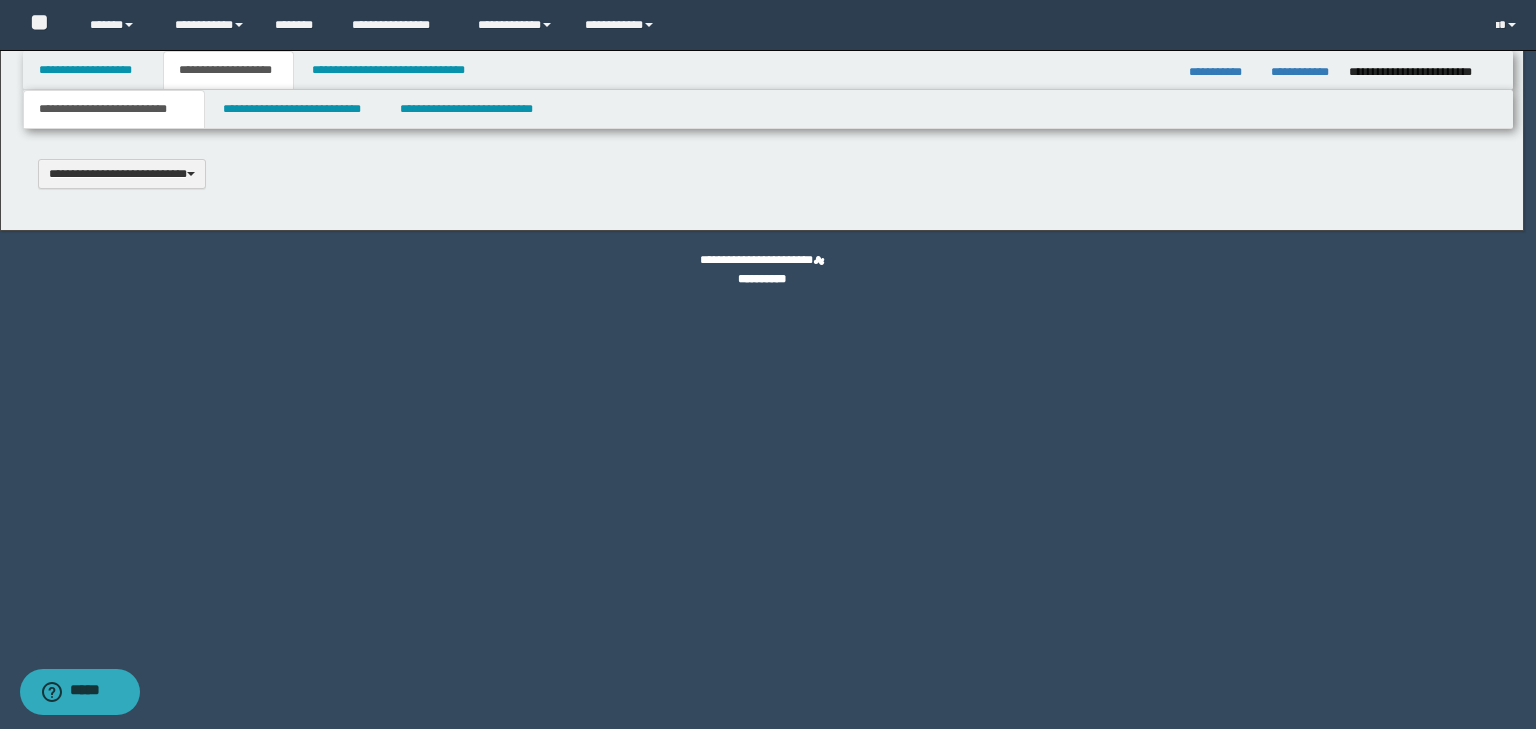 scroll, scrollTop: 0, scrollLeft: 0, axis: both 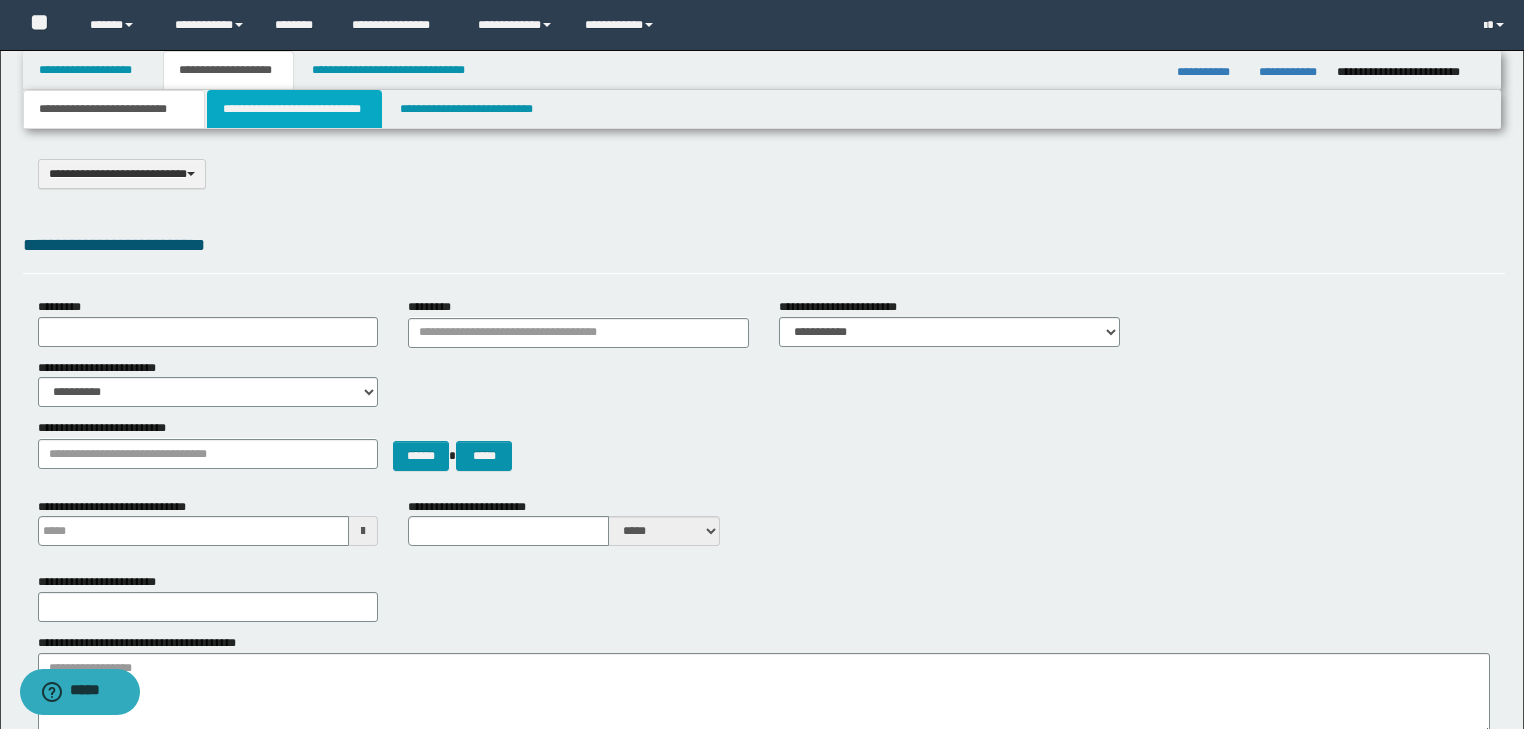 click on "**********" at bounding box center [294, 109] 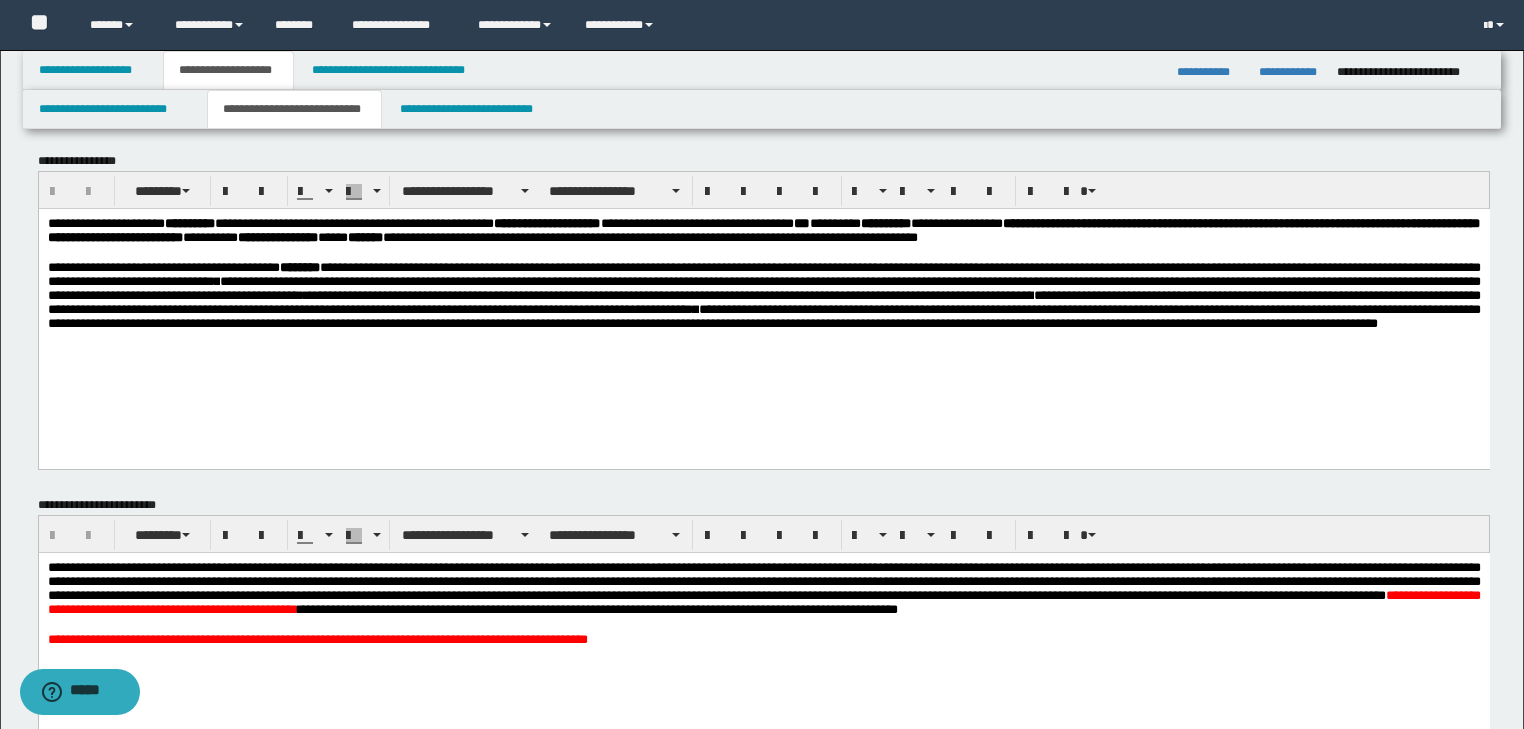 scroll, scrollTop: 0, scrollLeft: 0, axis: both 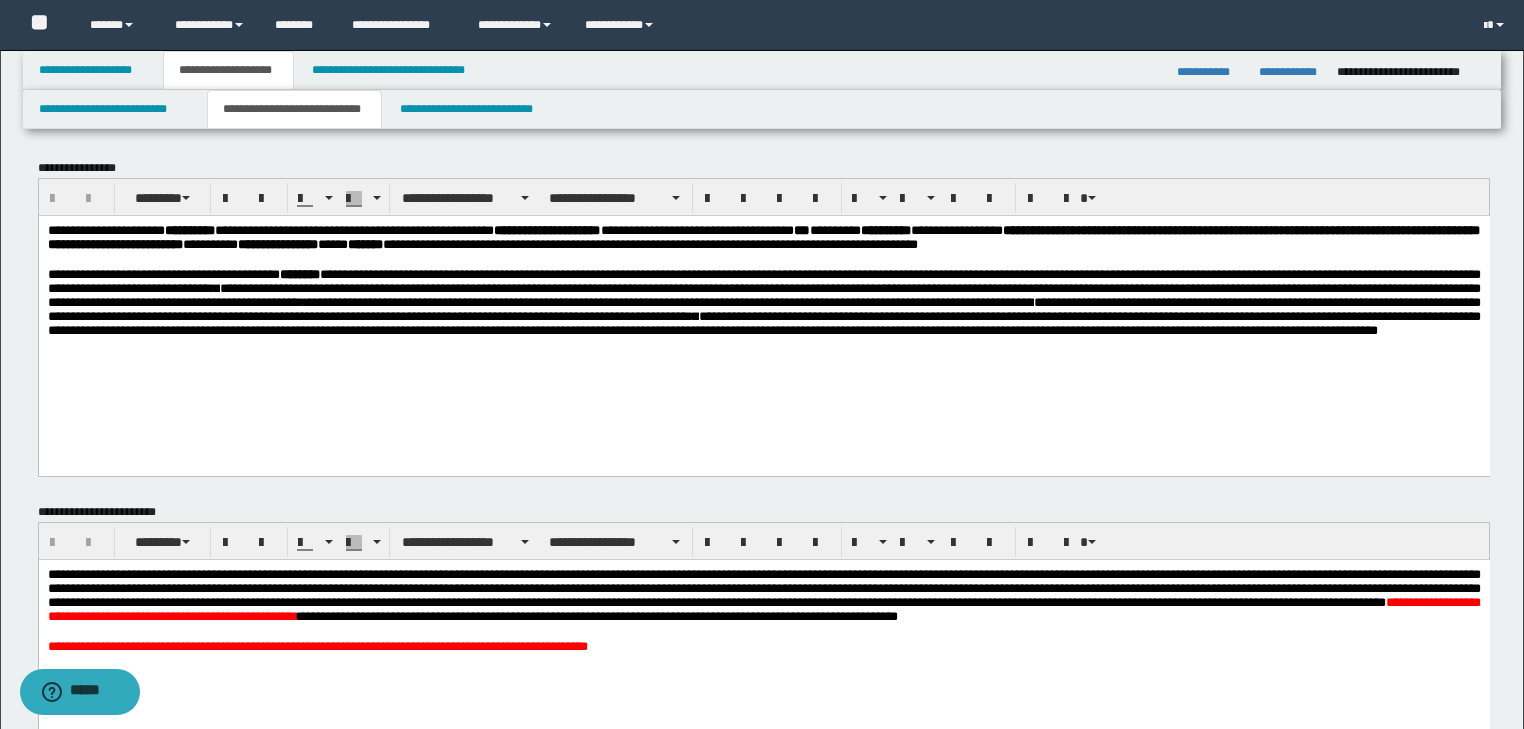 click on "**********" at bounding box center (763, 322) 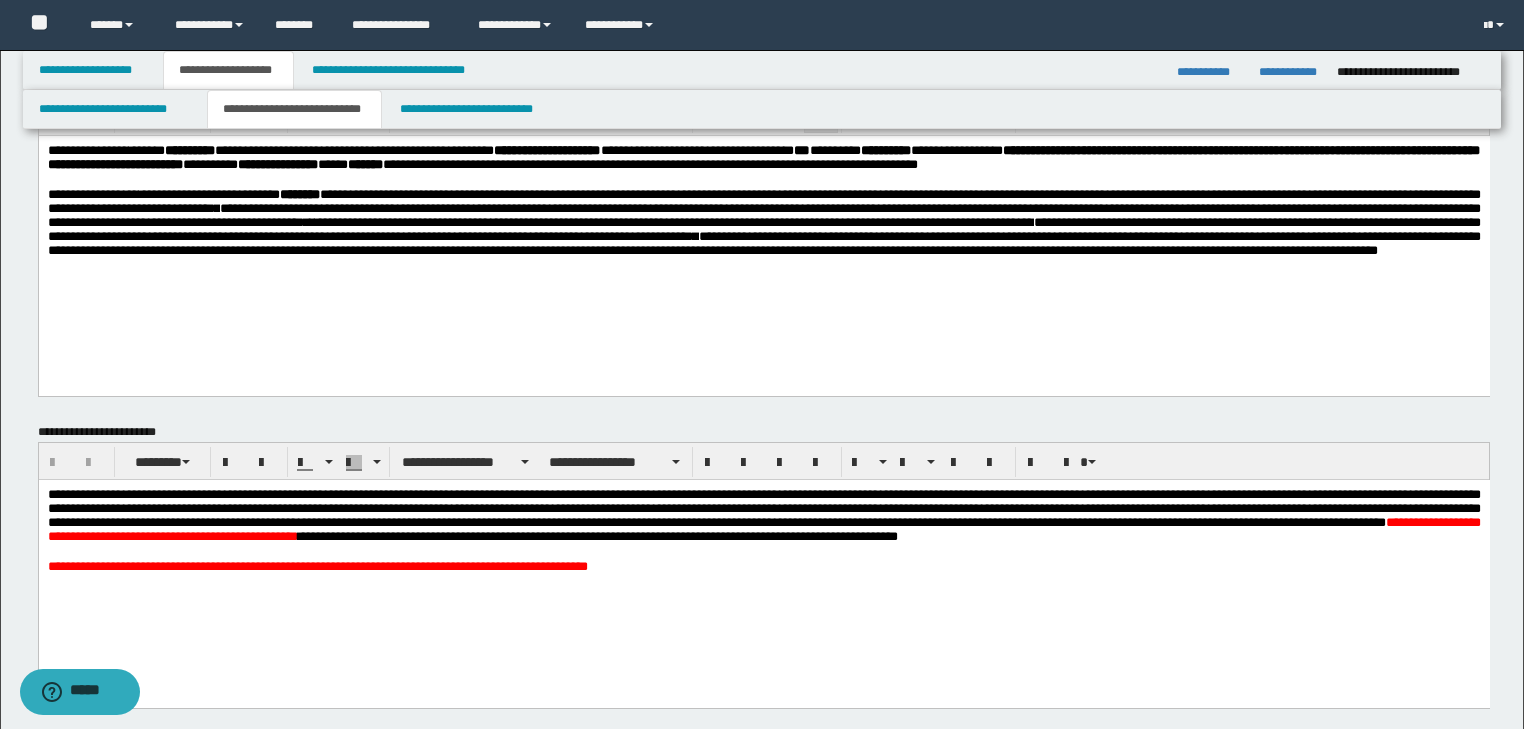 scroll, scrollTop: 80, scrollLeft: 0, axis: vertical 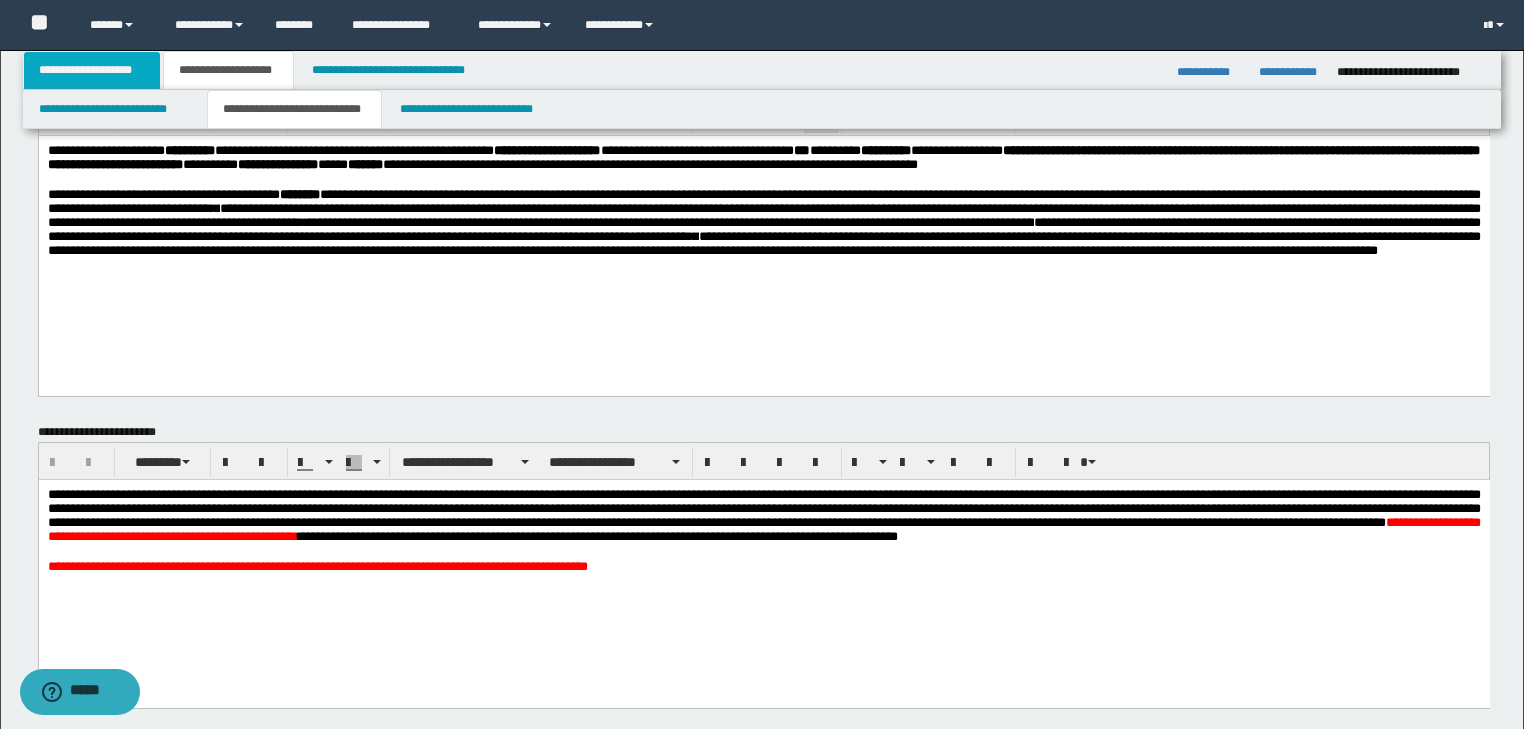 click on "**********" at bounding box center [92, 70] 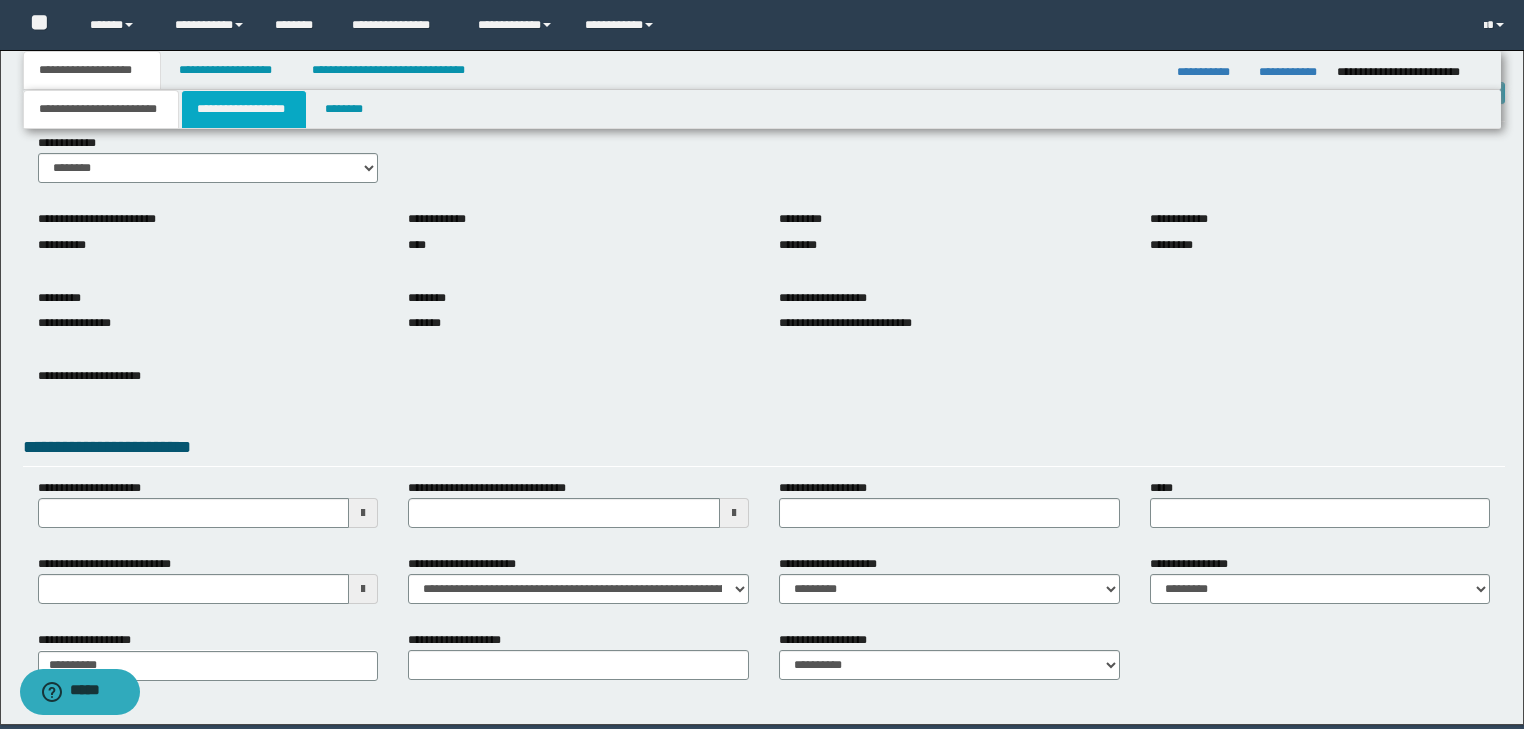click on "**********" at bounding box center [244, 109] 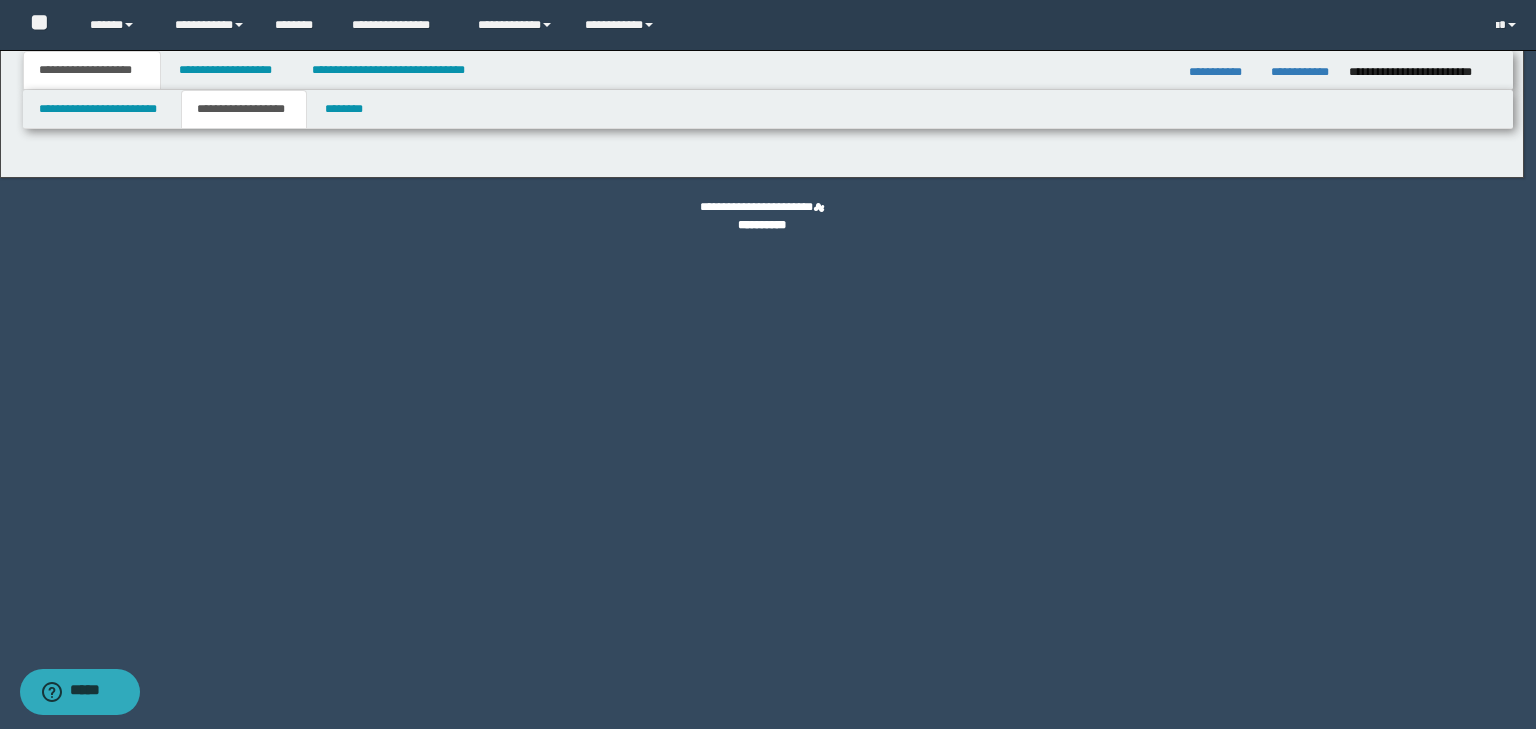 type on "********" 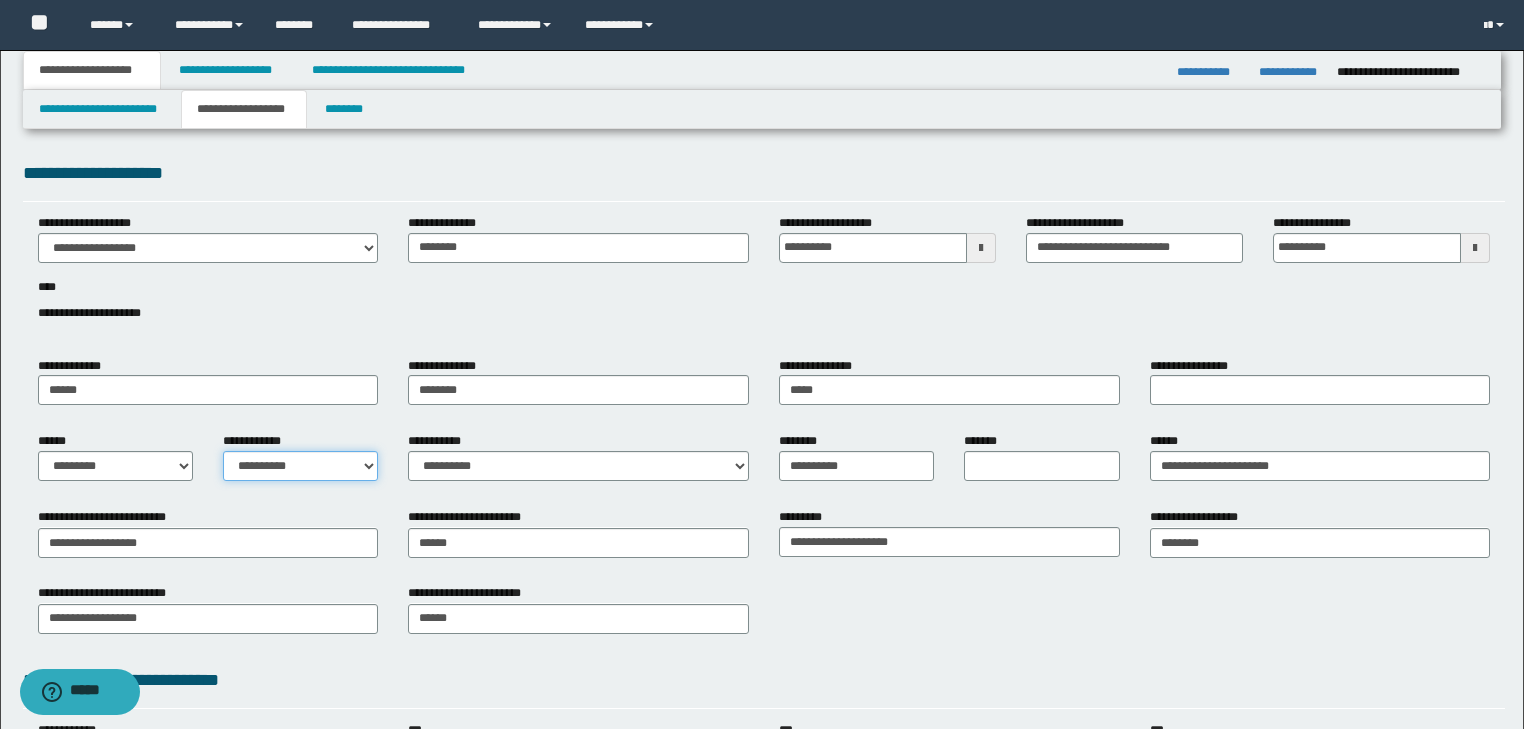 click on "**********" at bounding box center [300, 466] 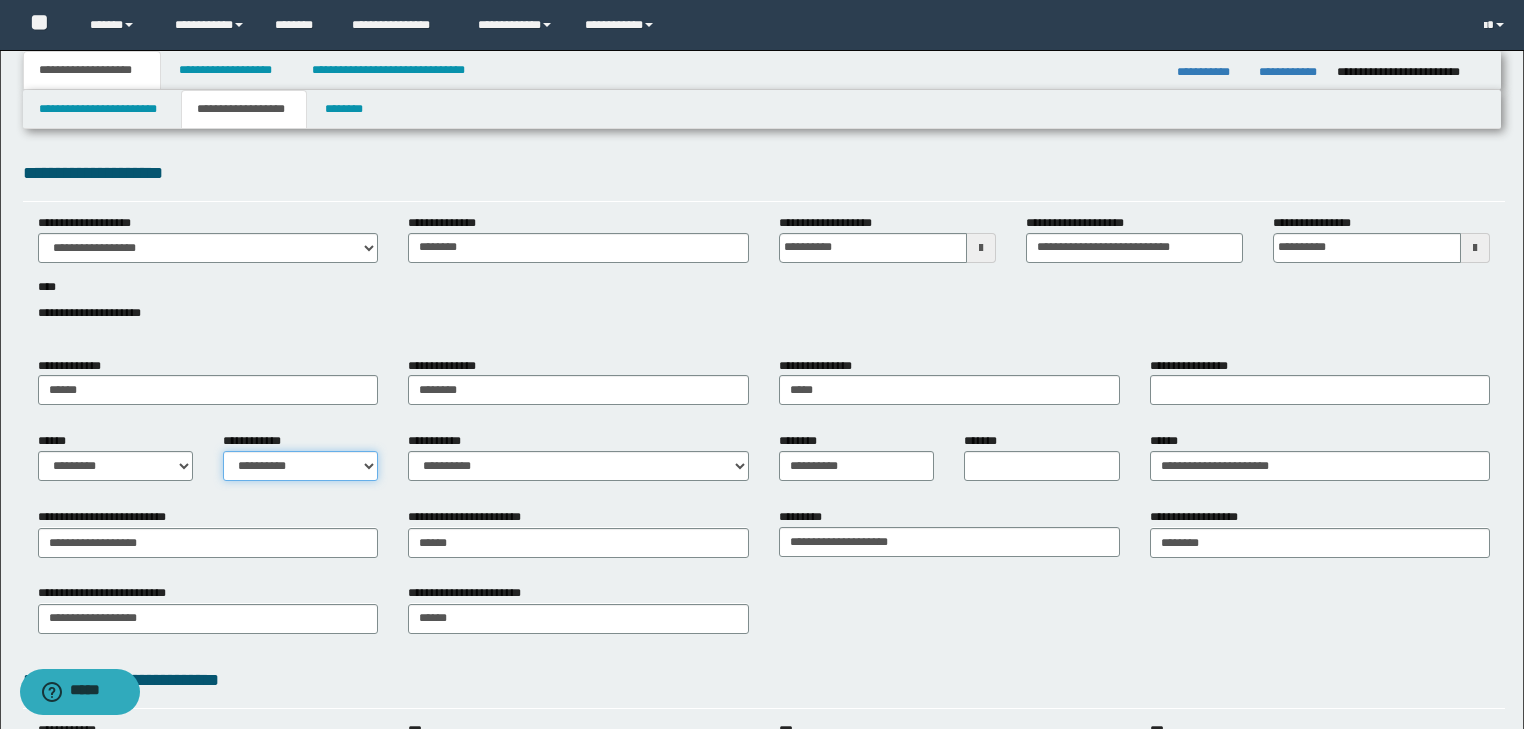 select on "*" 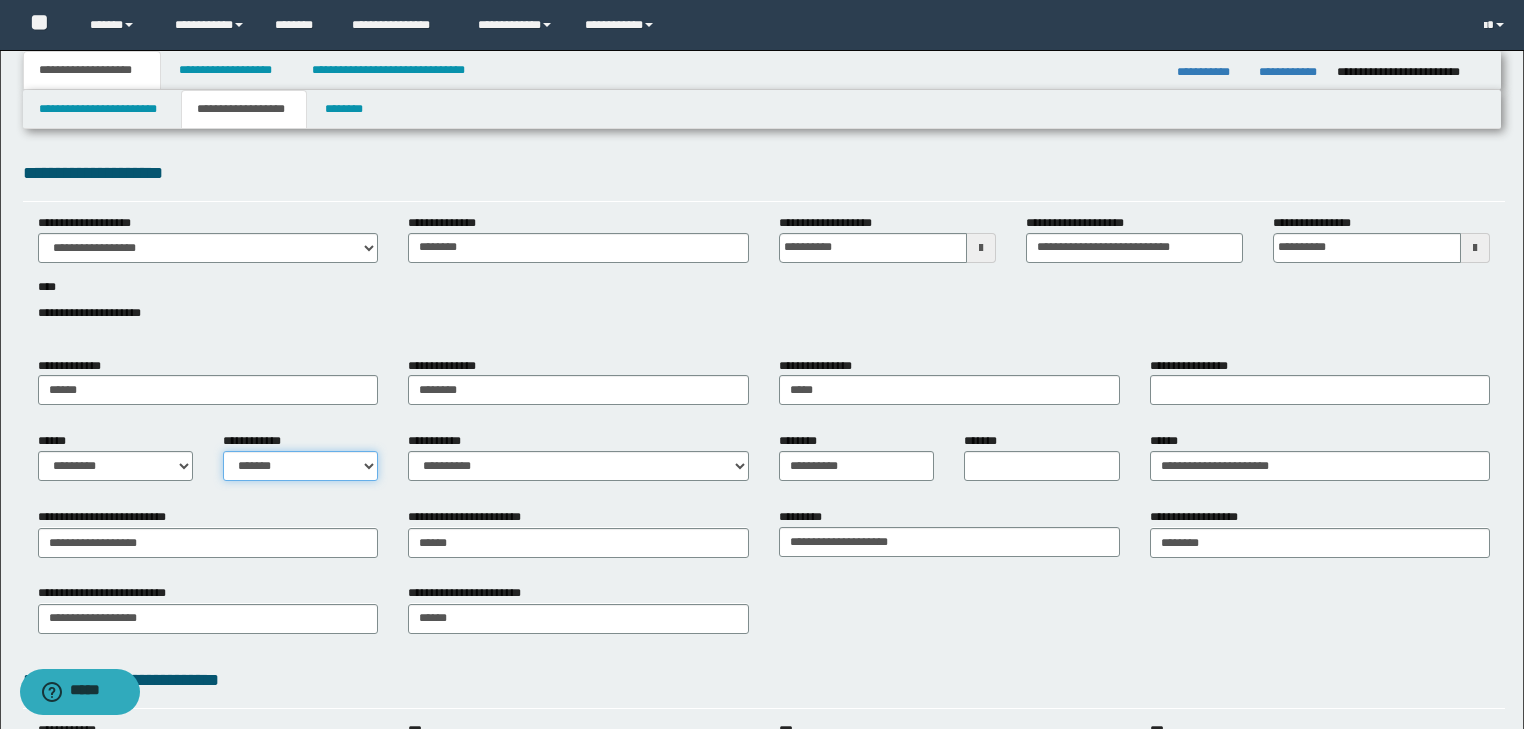 click on "**********" at bounding box center [300, 466] 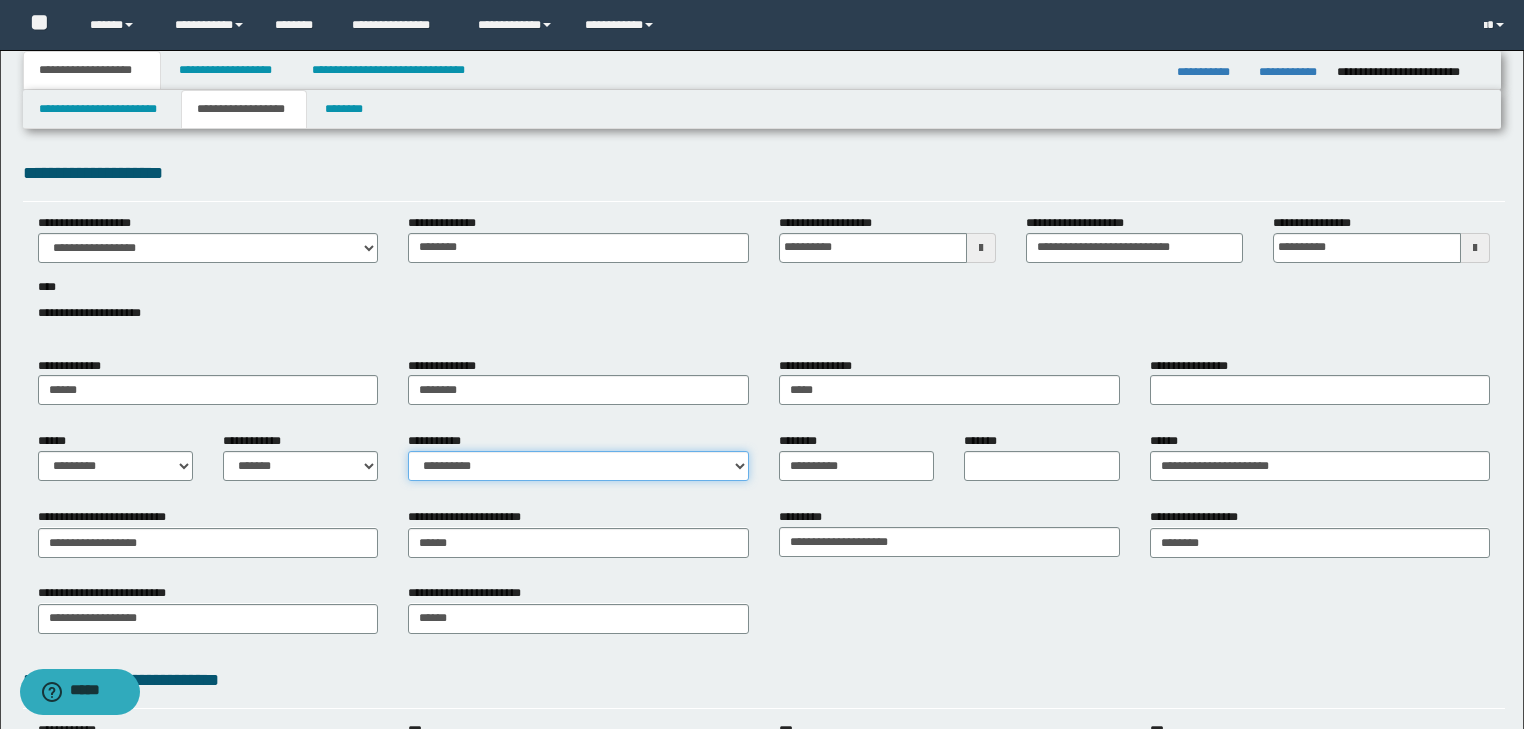 click on "**********" at bounding box center [578, 466] 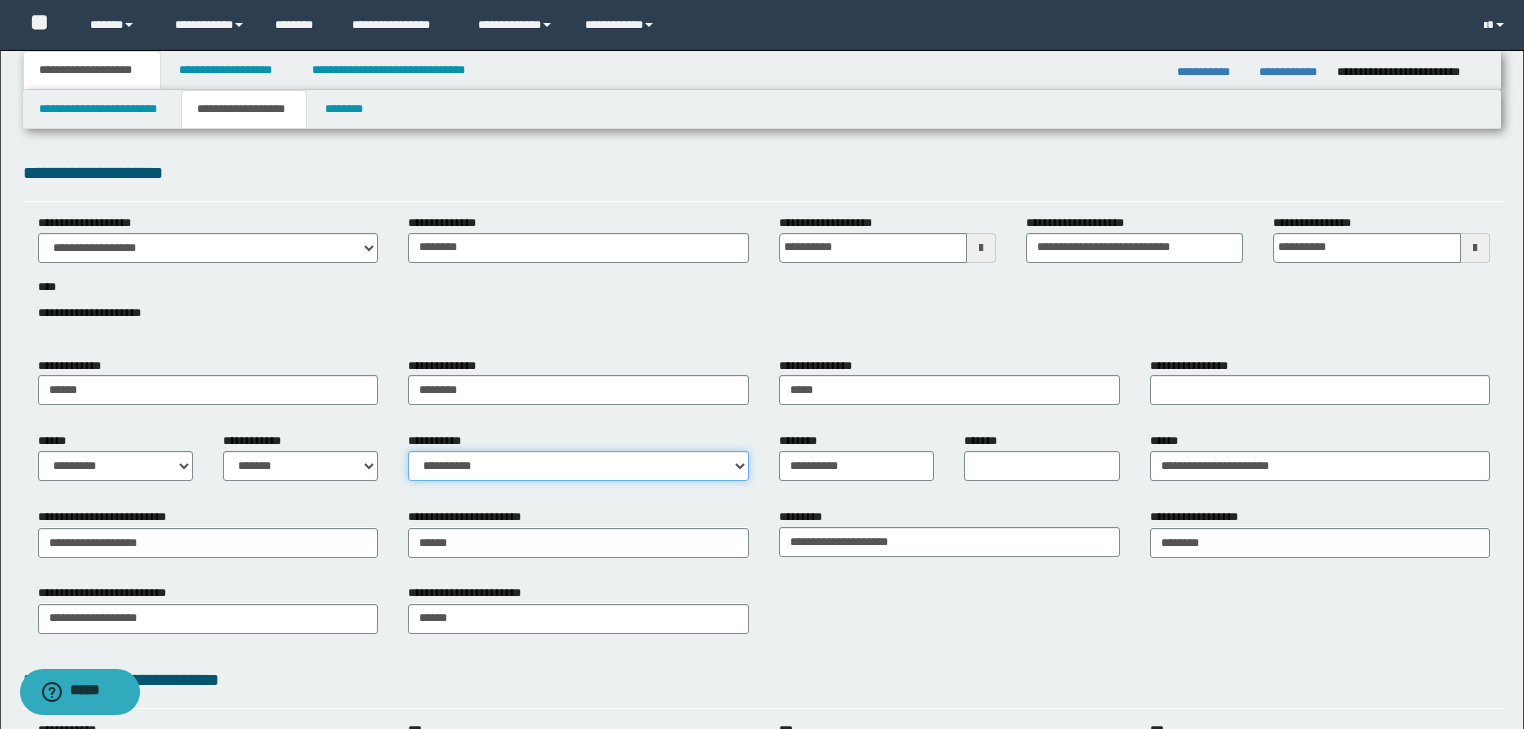 select on "*" 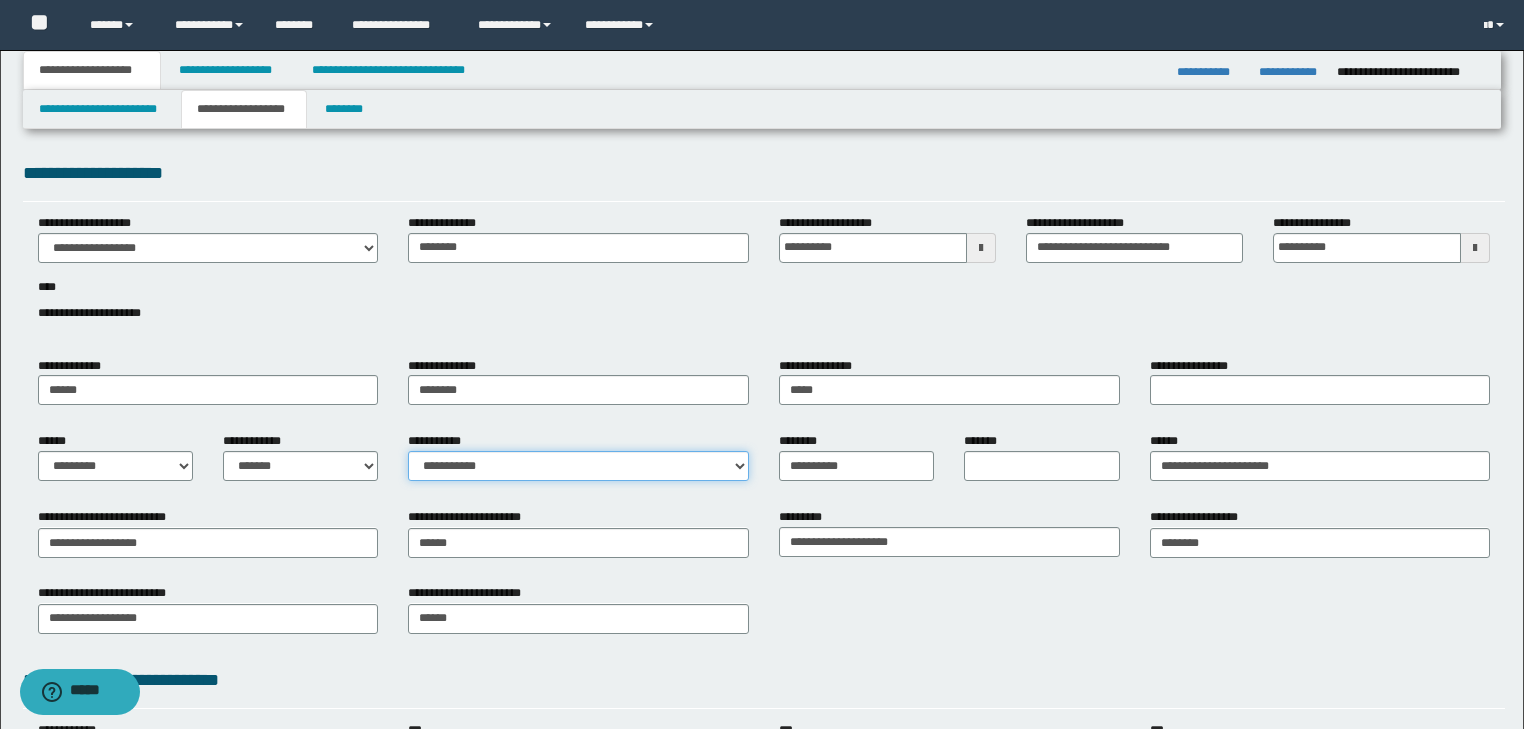 click on "**********" at bounding box center (578, 466) 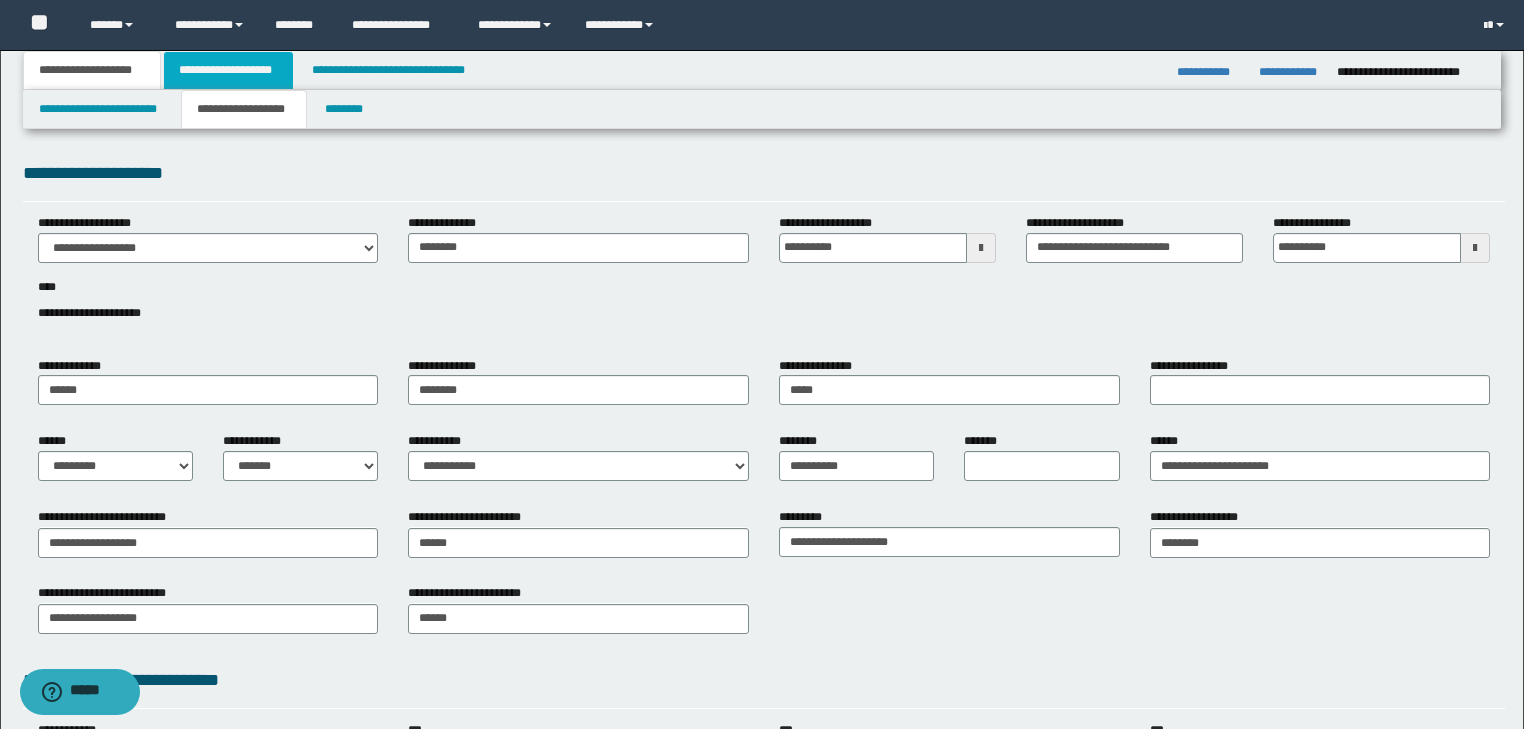 click on "**********" at bounding box center (228, 70) 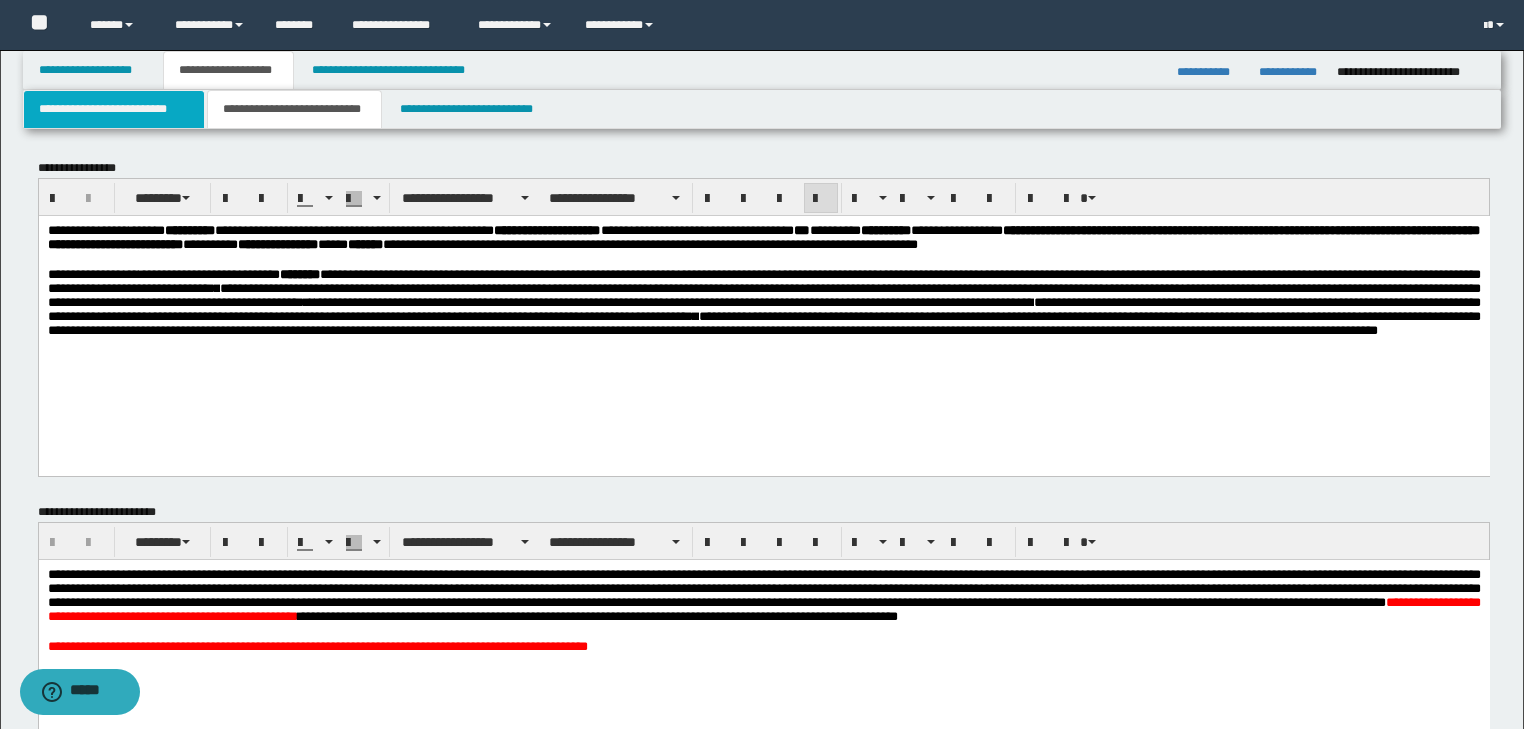 click on "**********" at bounding box center [114, 109] 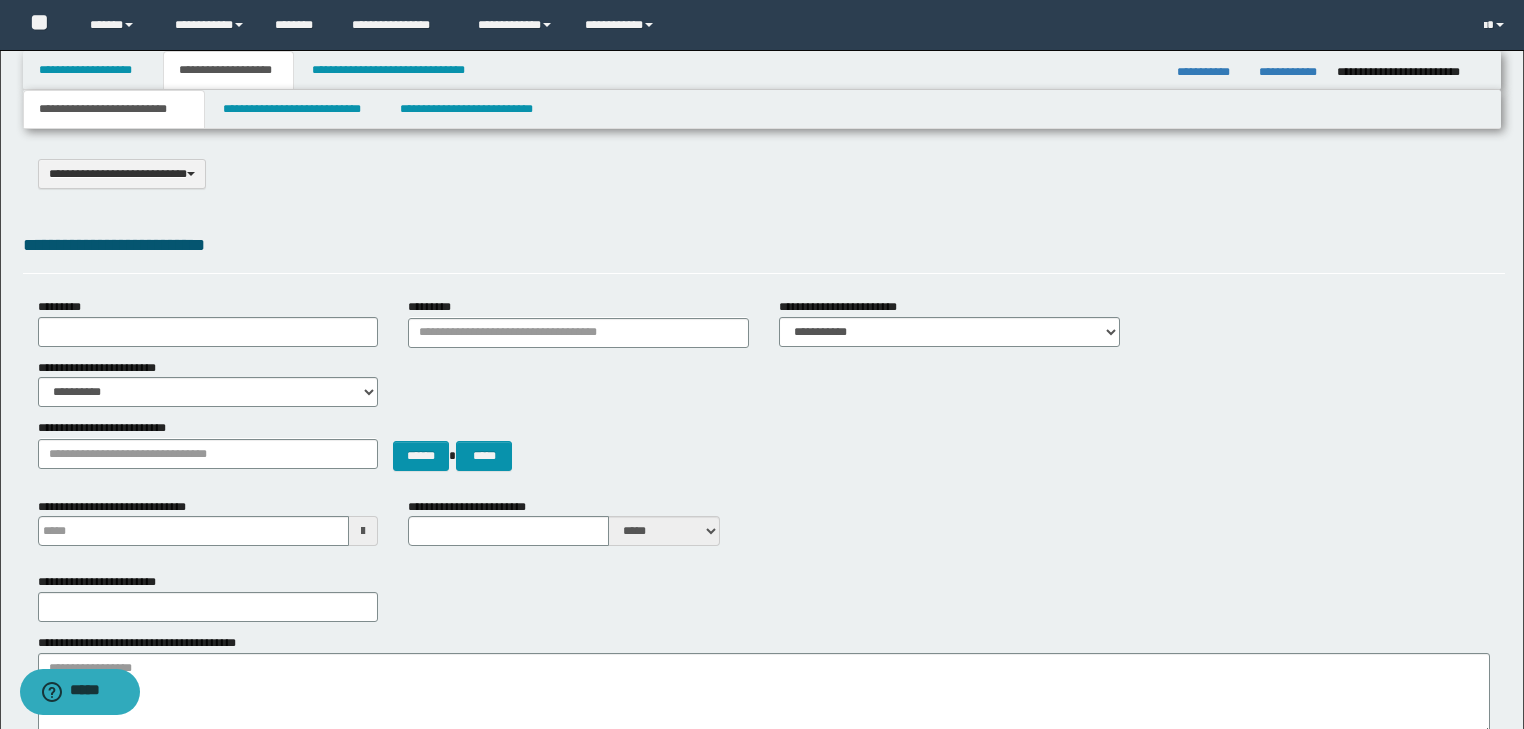 type 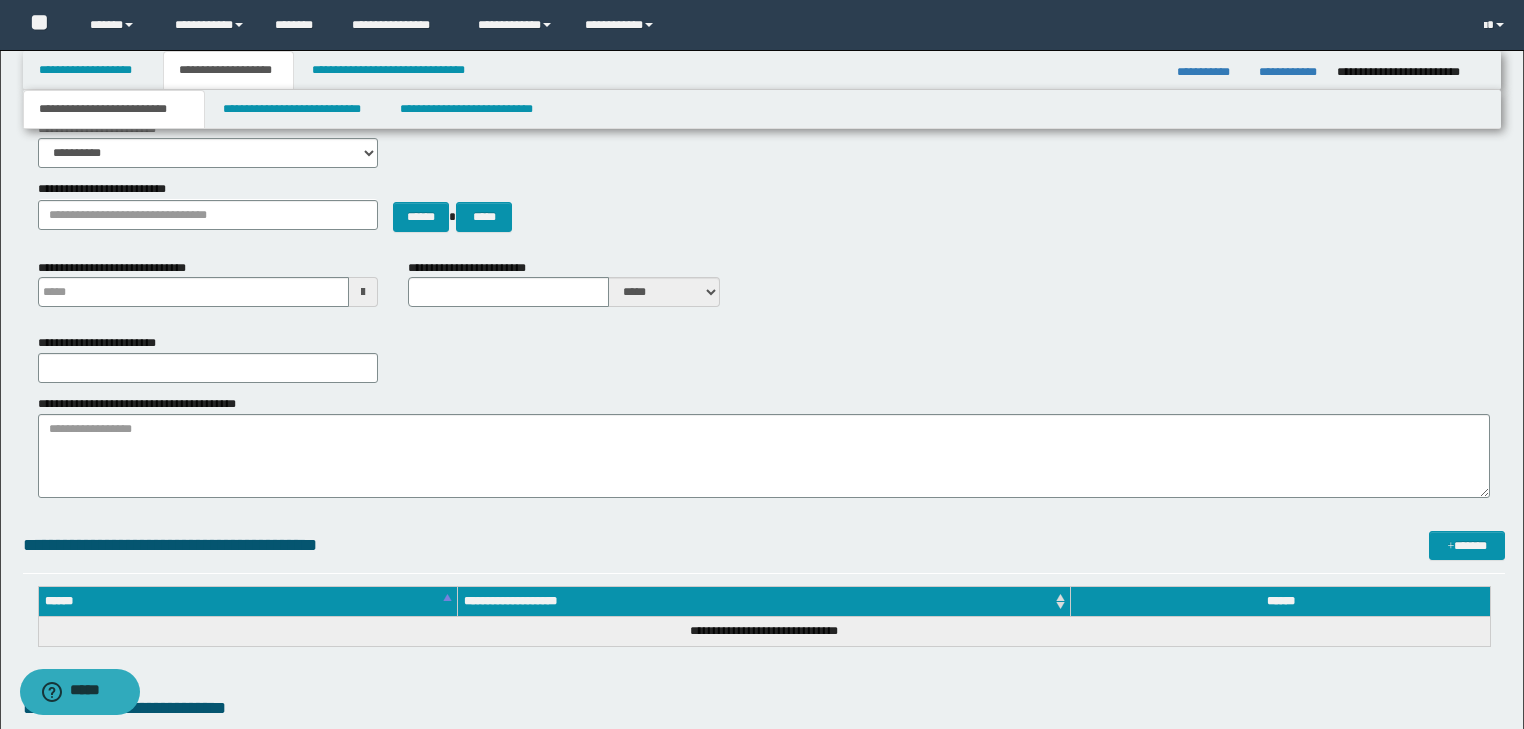 scroll, scrollTop: 240, scrollLeft: 0, axis: vertical 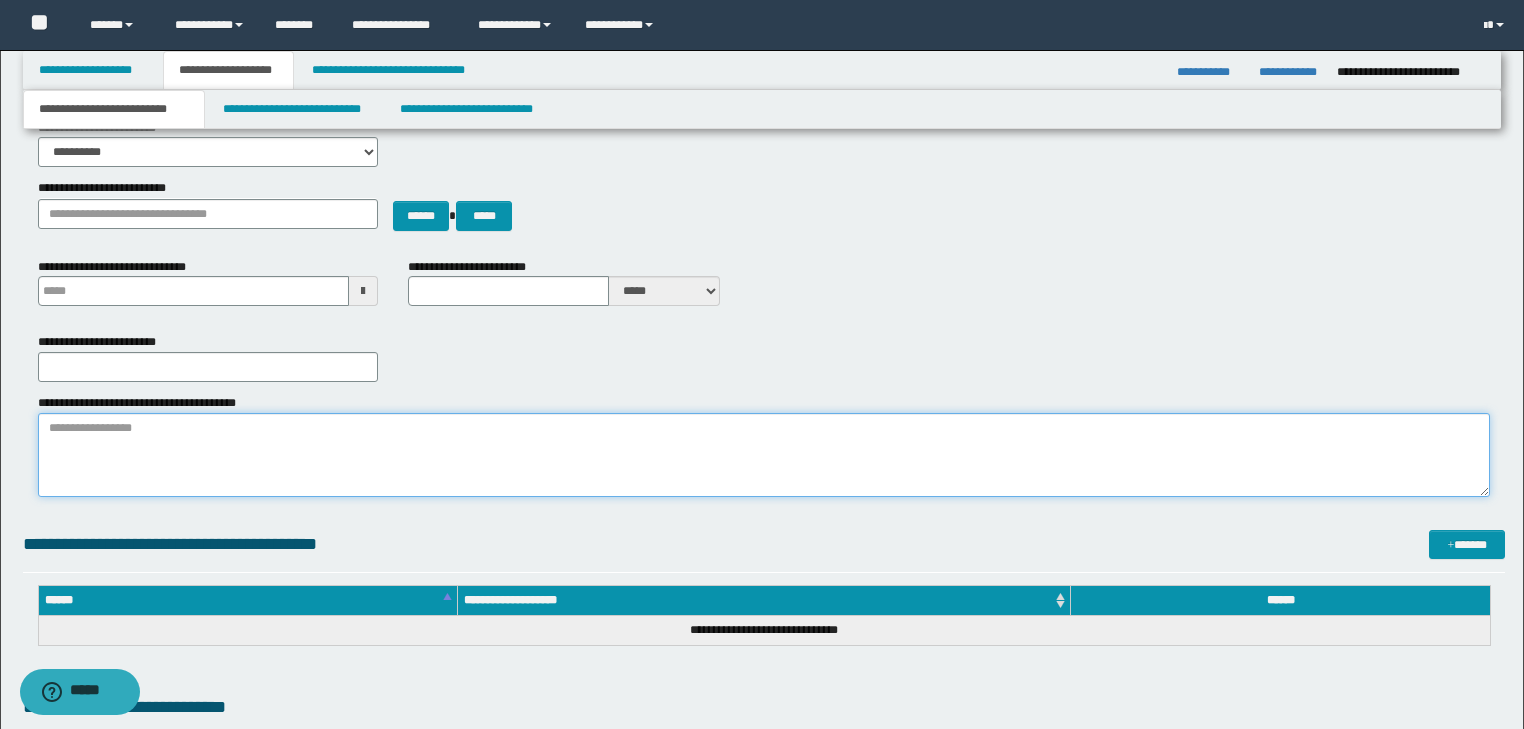 click on "**********" at bounding box center (764, 455) 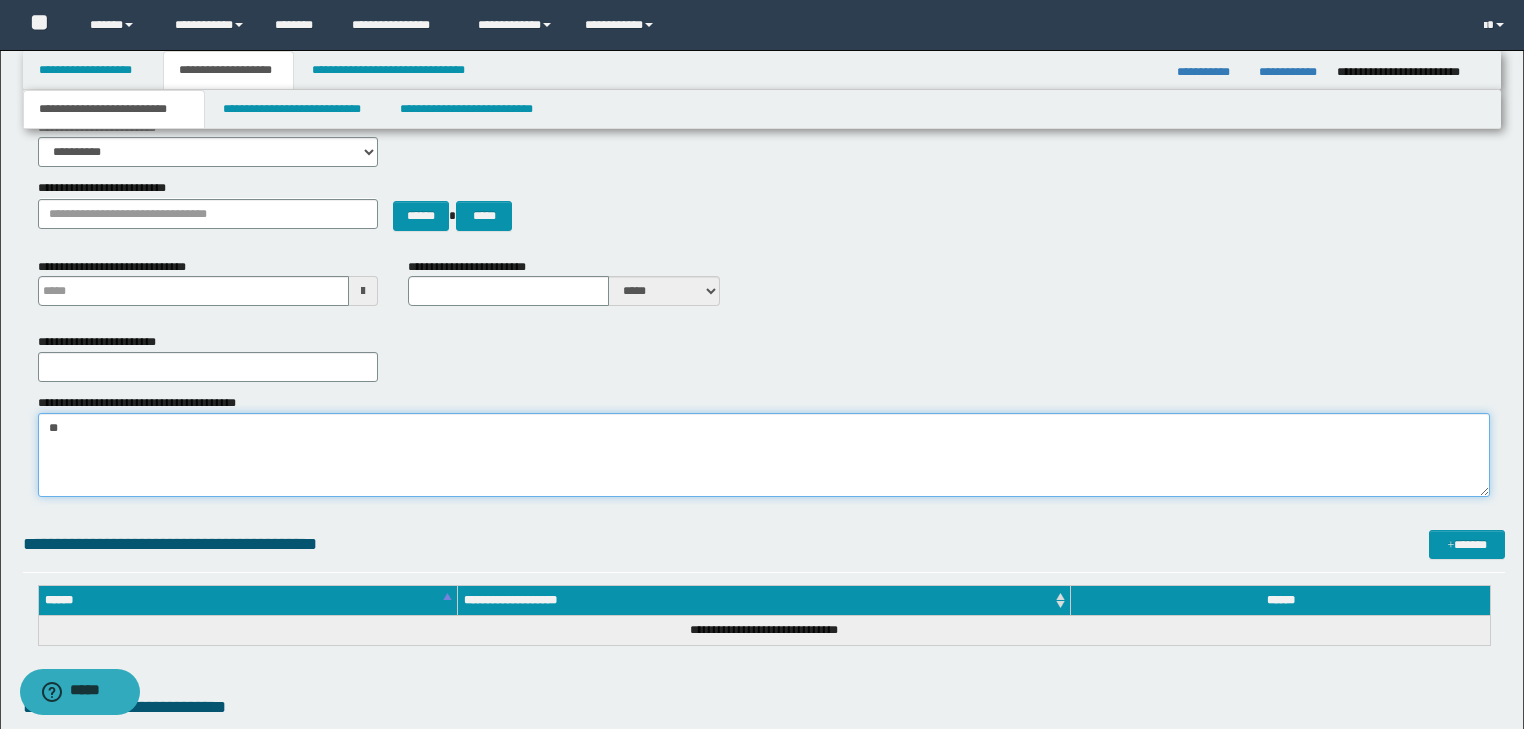 type on "*" 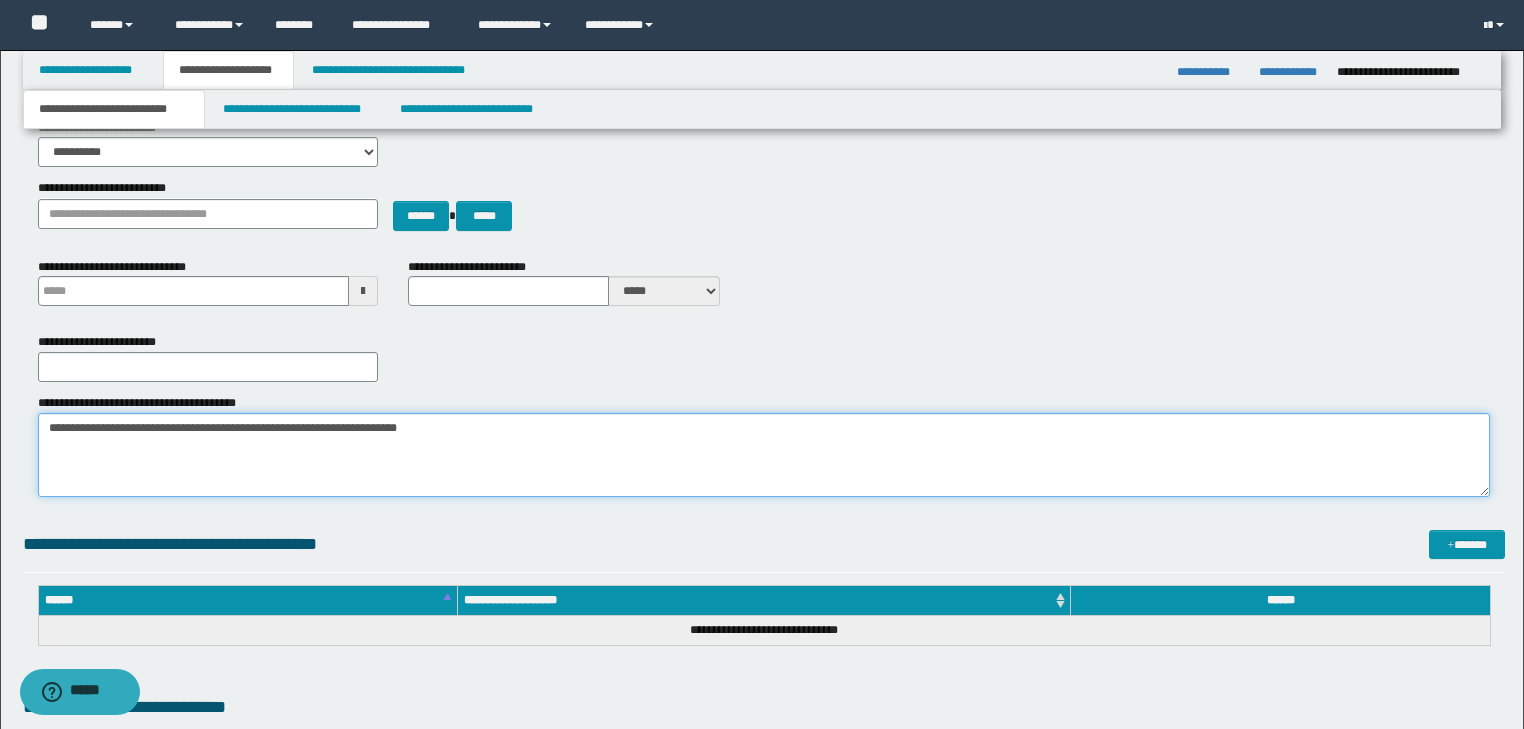 type on "**********" 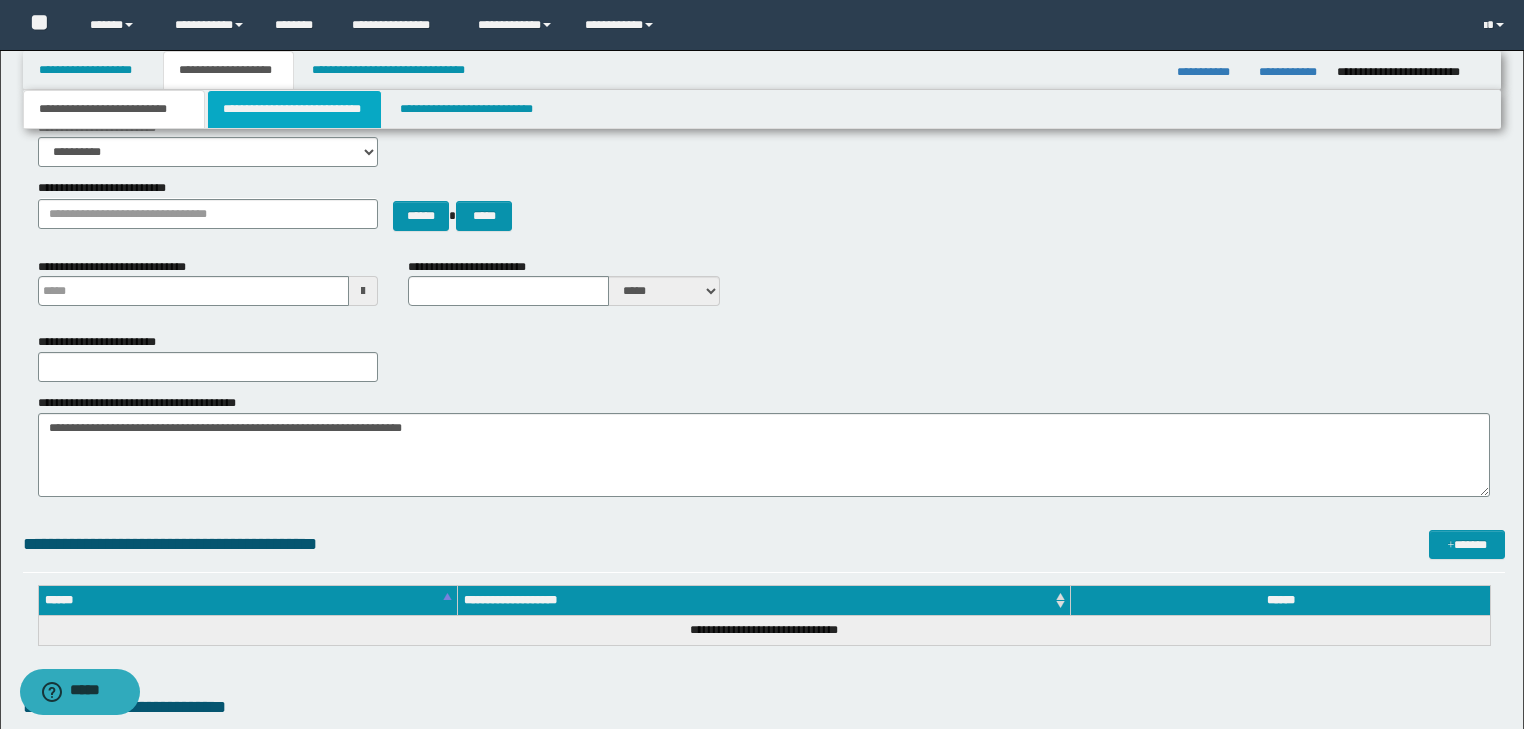 drag, startPoint x: 288, startPoint y: 105, endPoint x: 275, endPoint y: 106, distance: 13.038404 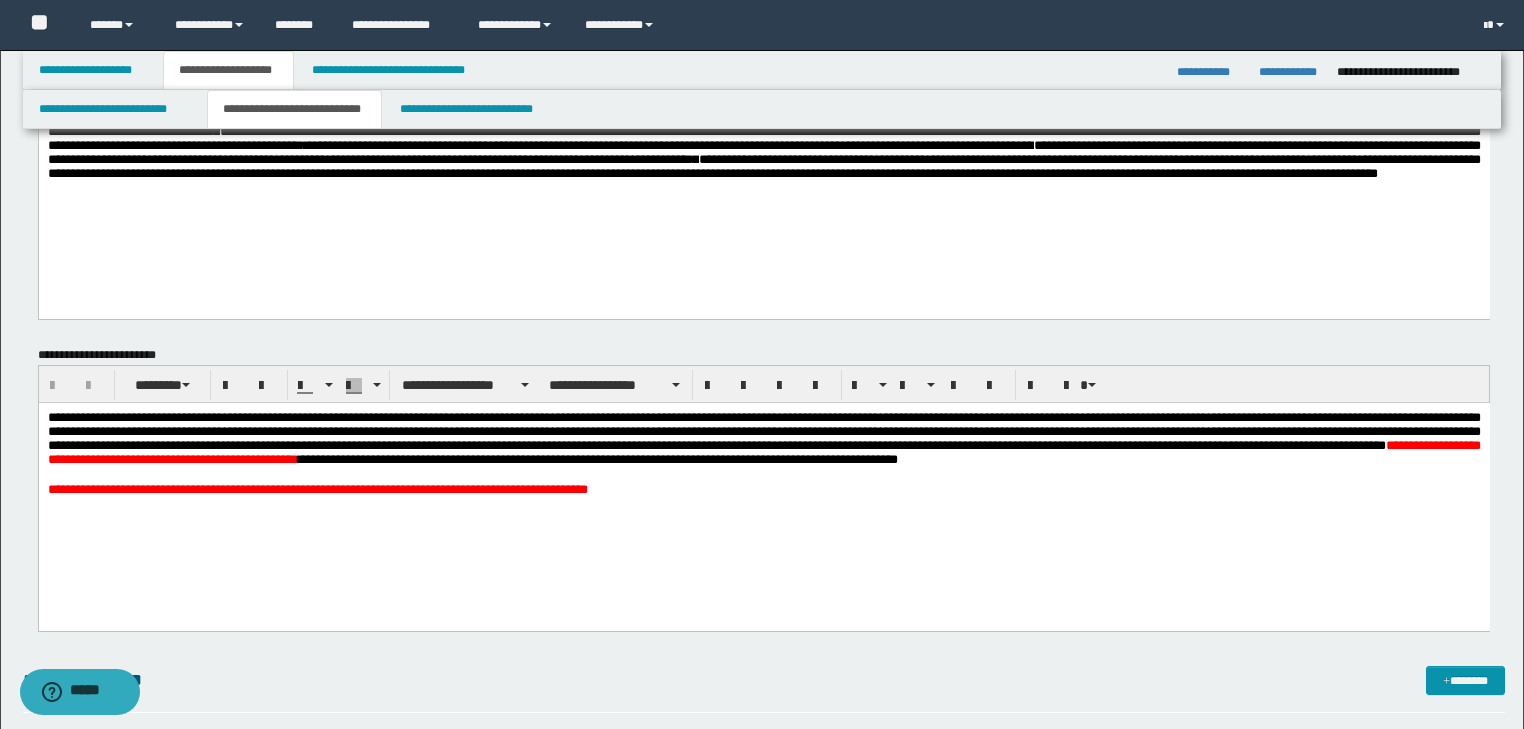 scroll, scrollTop: 160, scrollLeft: 0, axis: vertical 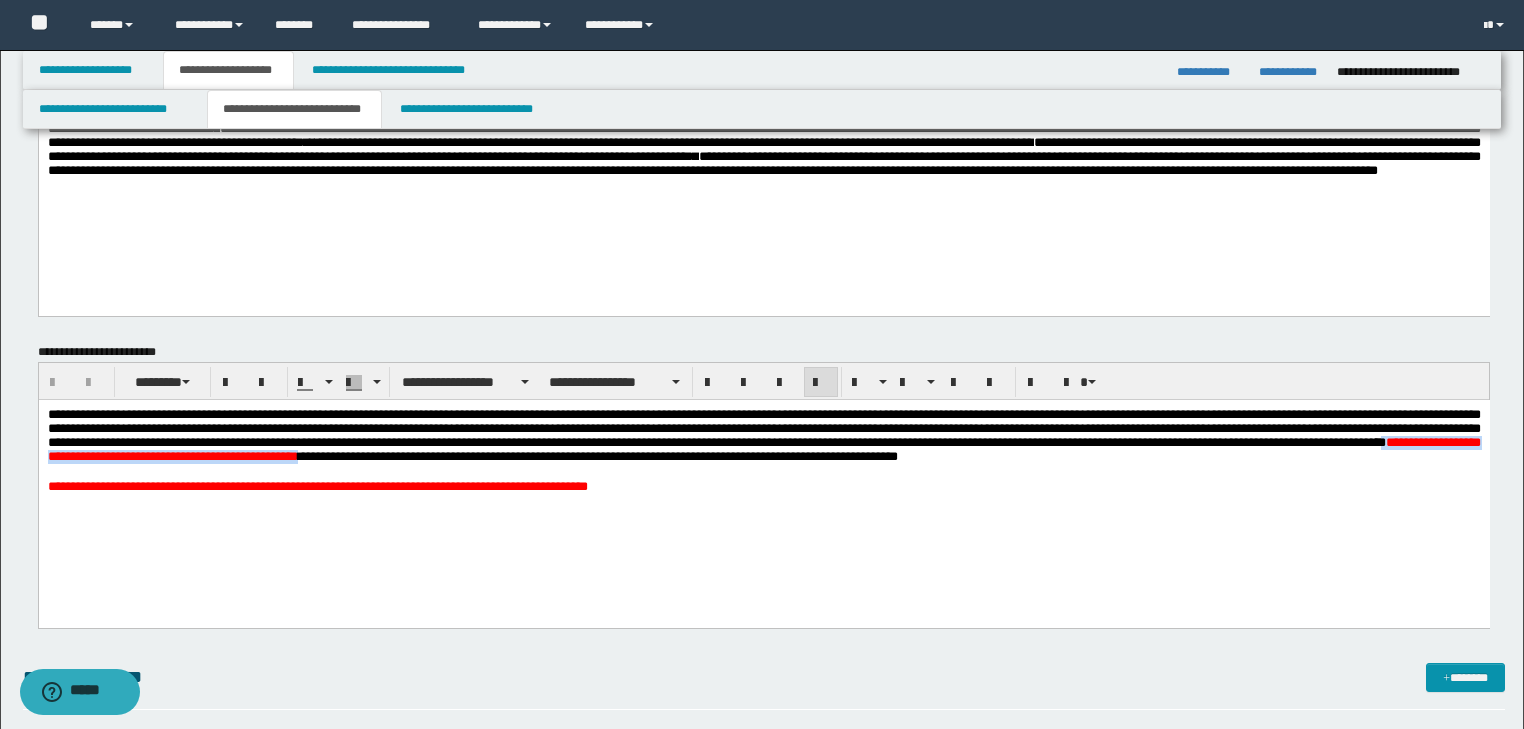 drag, startPoint x: 860, startPoint y: 464, endPoint x: 1267, endPoint y: 468, distance: 407.01965 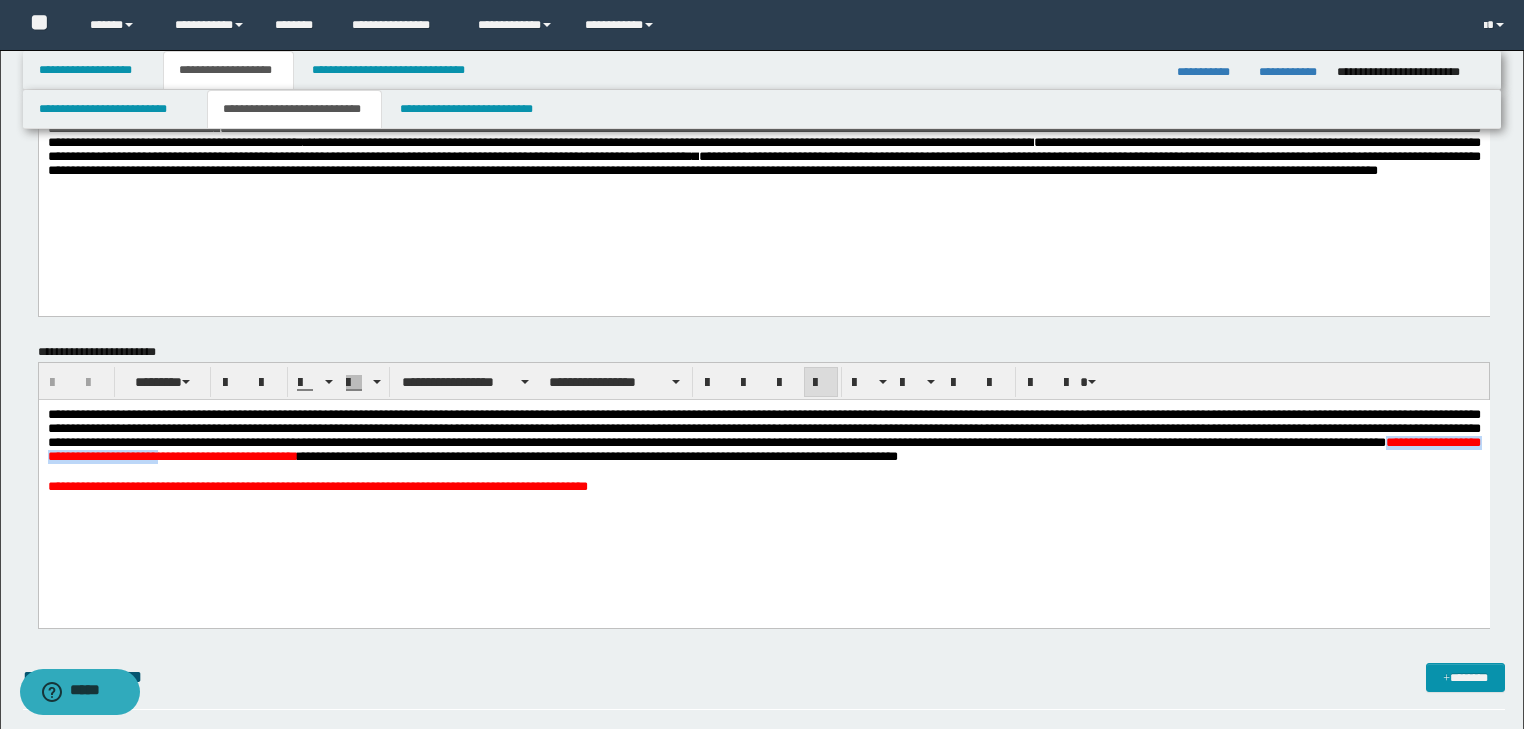 drag, startPoint x: 862, startPoint y: 461, endPoint x: 1089, endPoint y: 465, distance: 227.03523 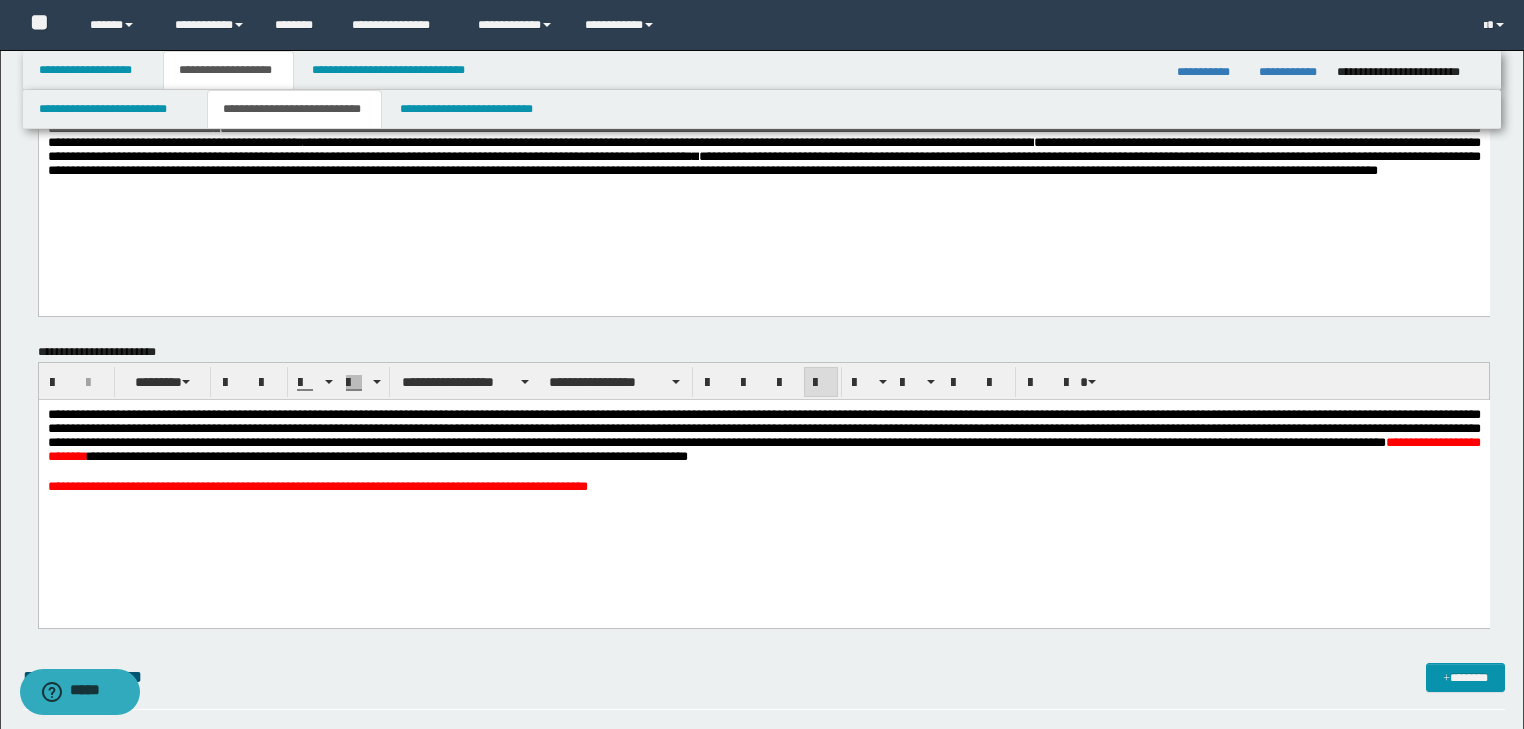 click on "**********" at bounding box center [763, 475] 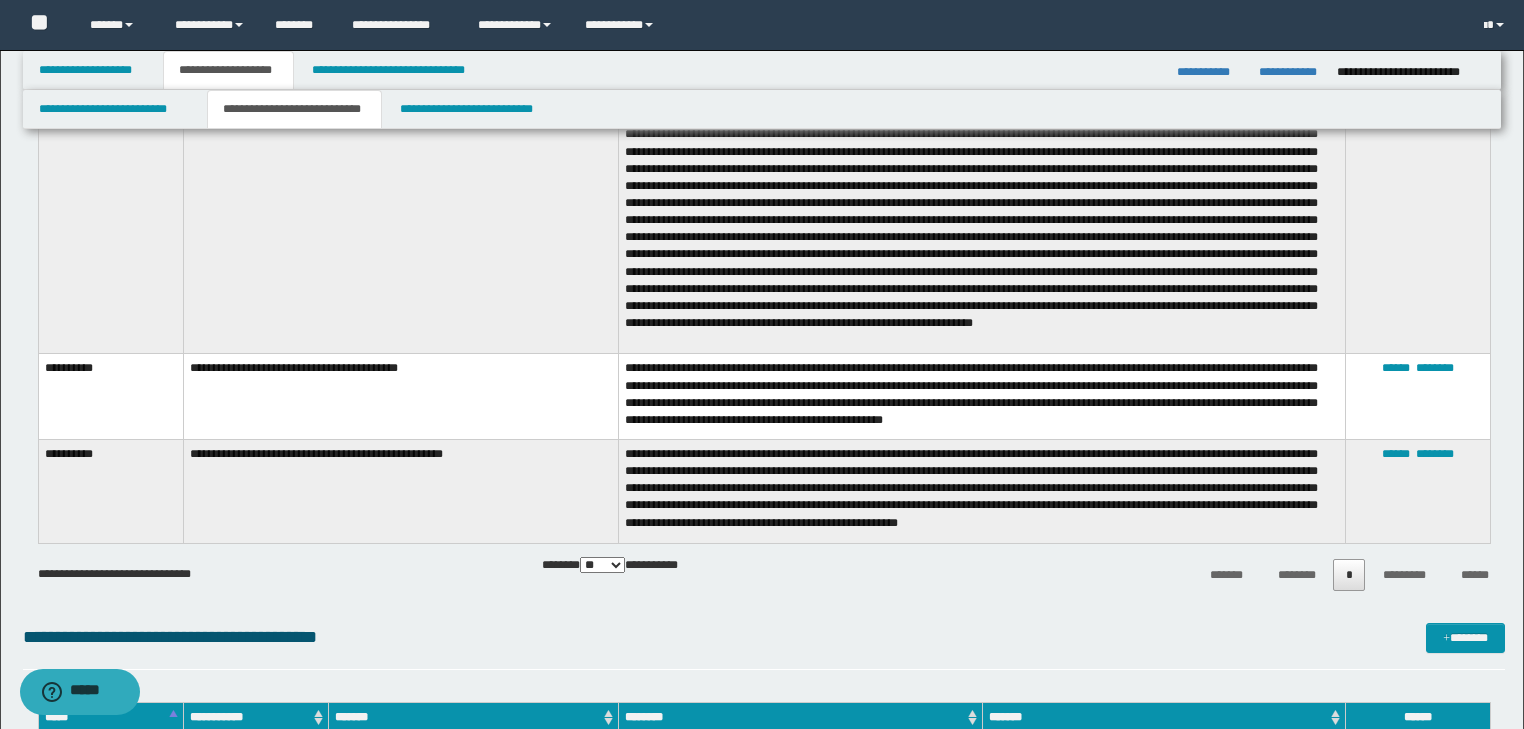 scroll, scrollTop: 2080, scrollLeft: 0, axis: vertical 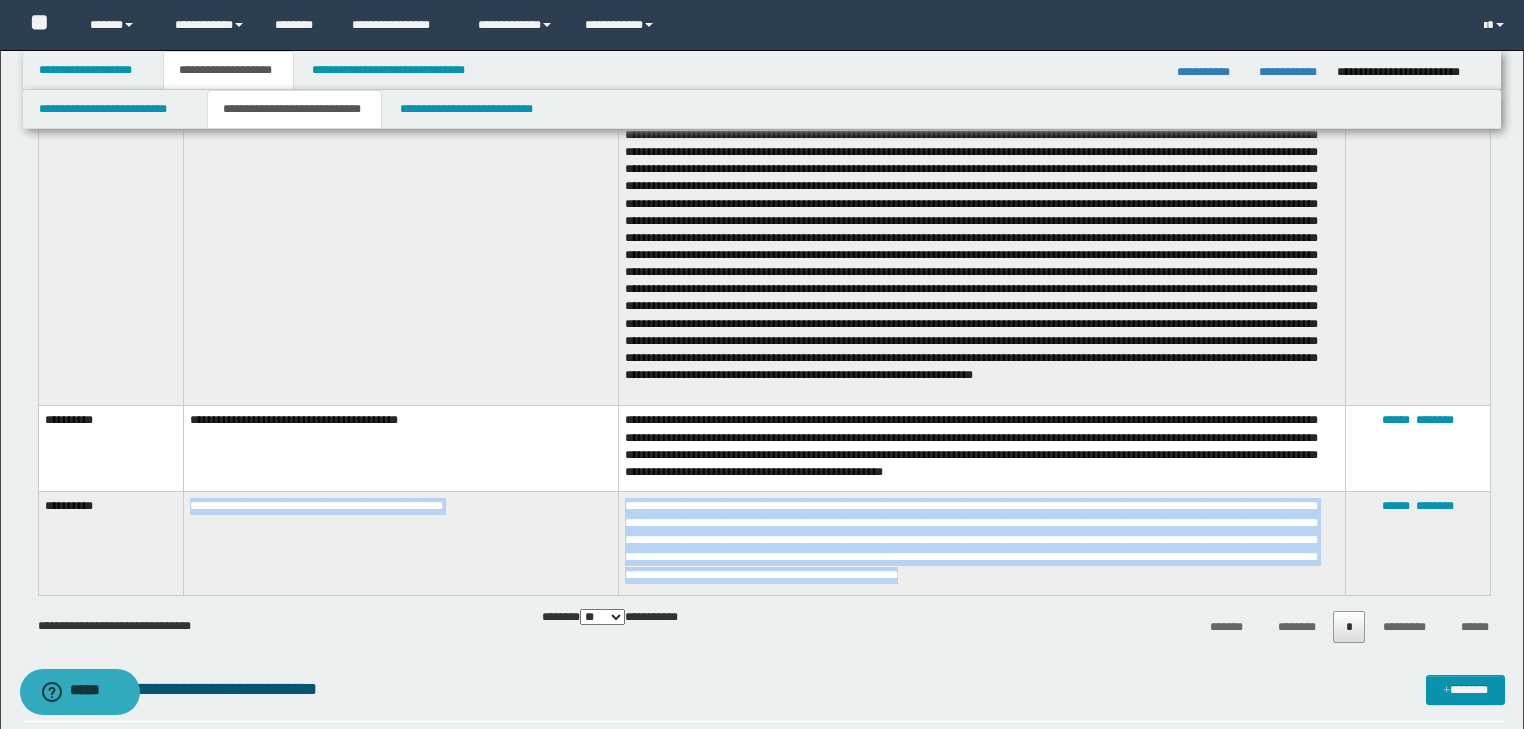 drag, startPoint x: 191, startPoint y: 512, endPoint x: 1057, endPoint y: 583, distance: 868.90564 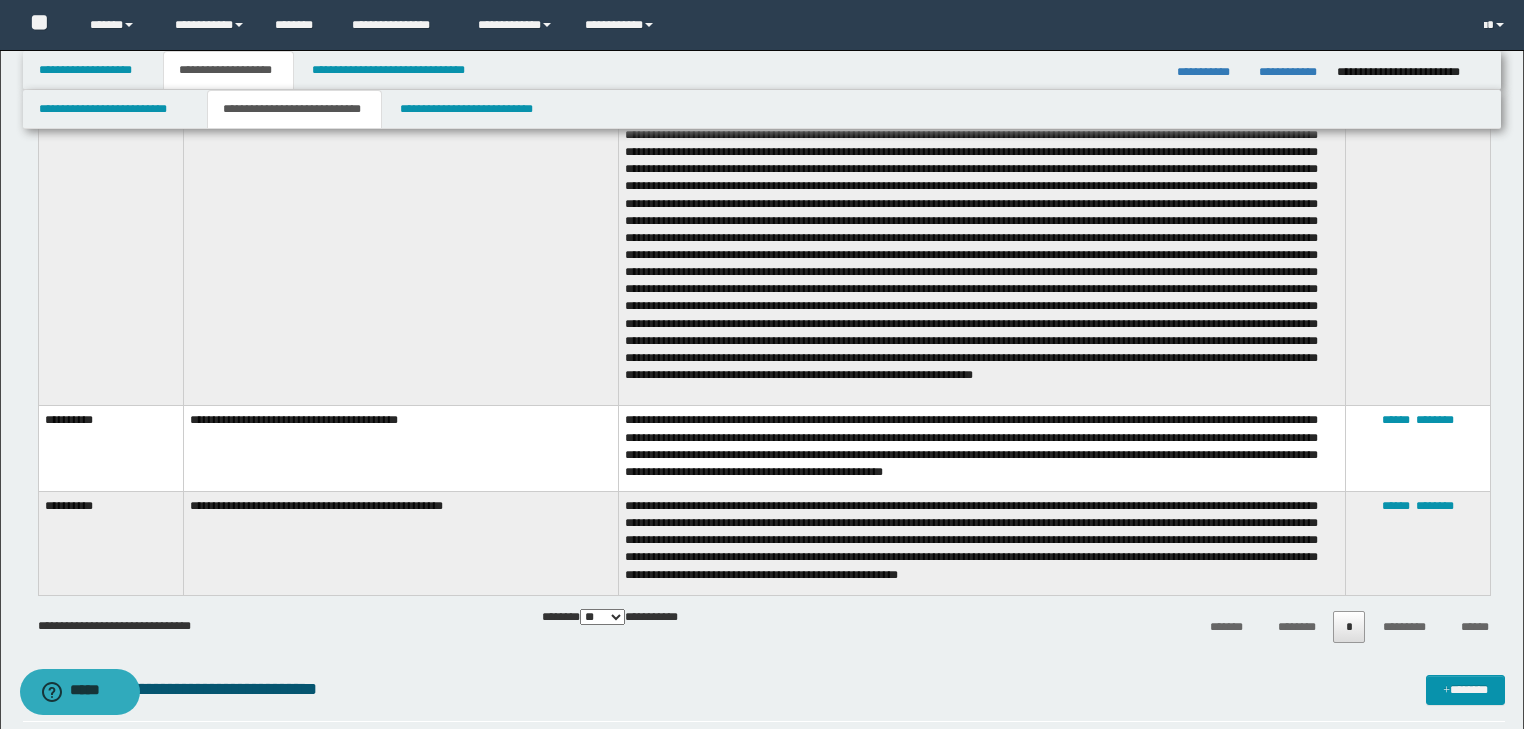 click on "**********" at bounding box center [982, 544] 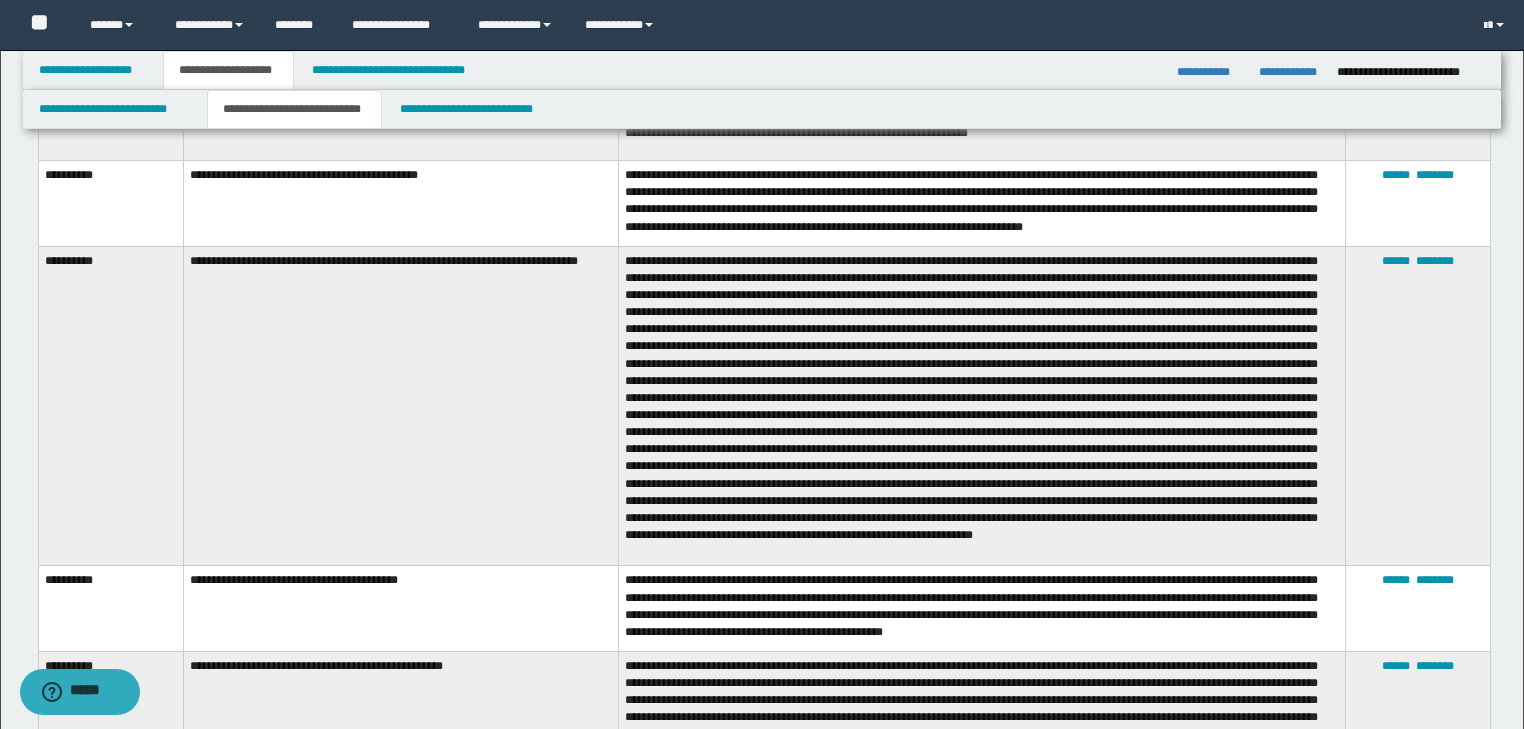 scroll, scrollTop: 1920, scrollLeft: 0, axis: vertical 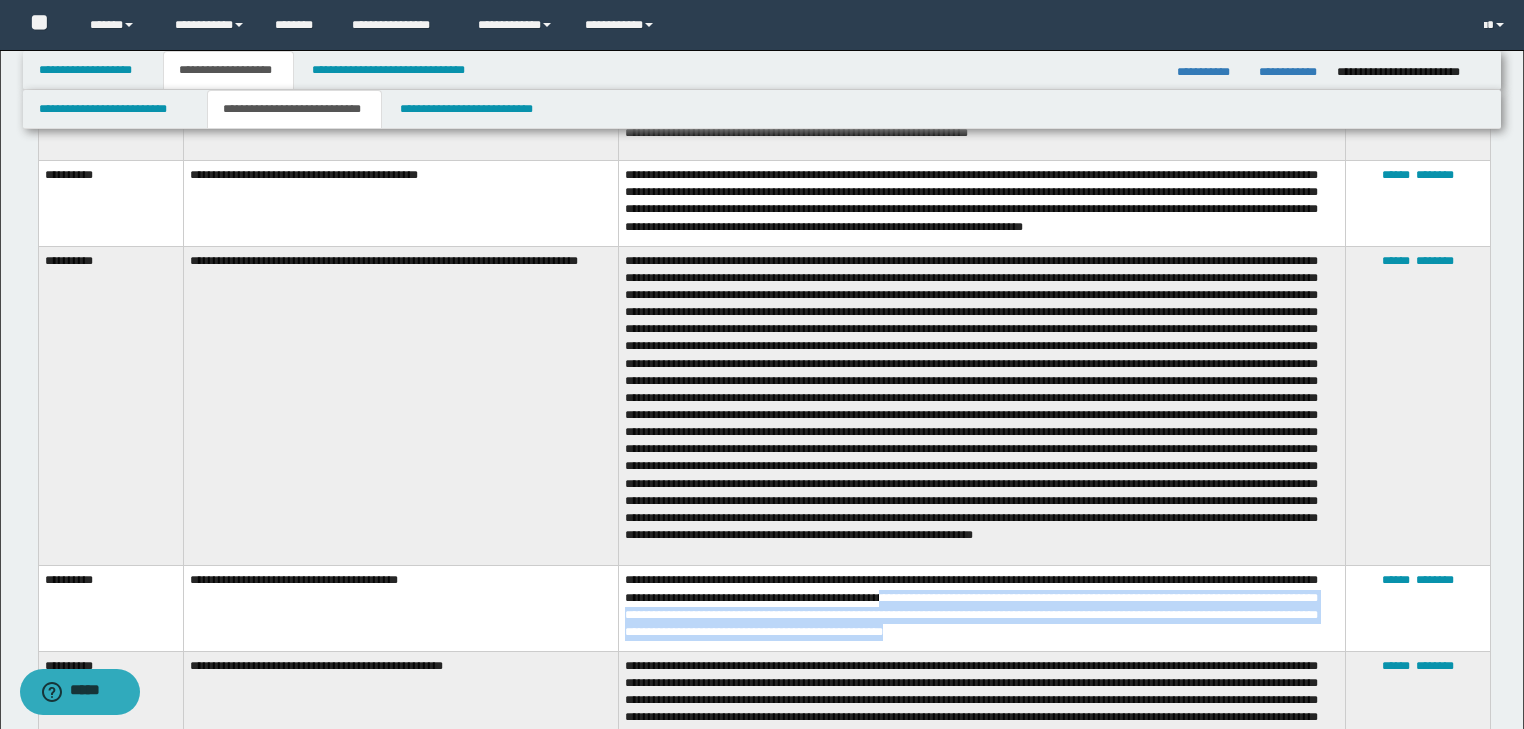 drag, startPoint x: 952, startPoint y: 607, endPoint x: 1100, endPoint y: 640, distance: 151.63443 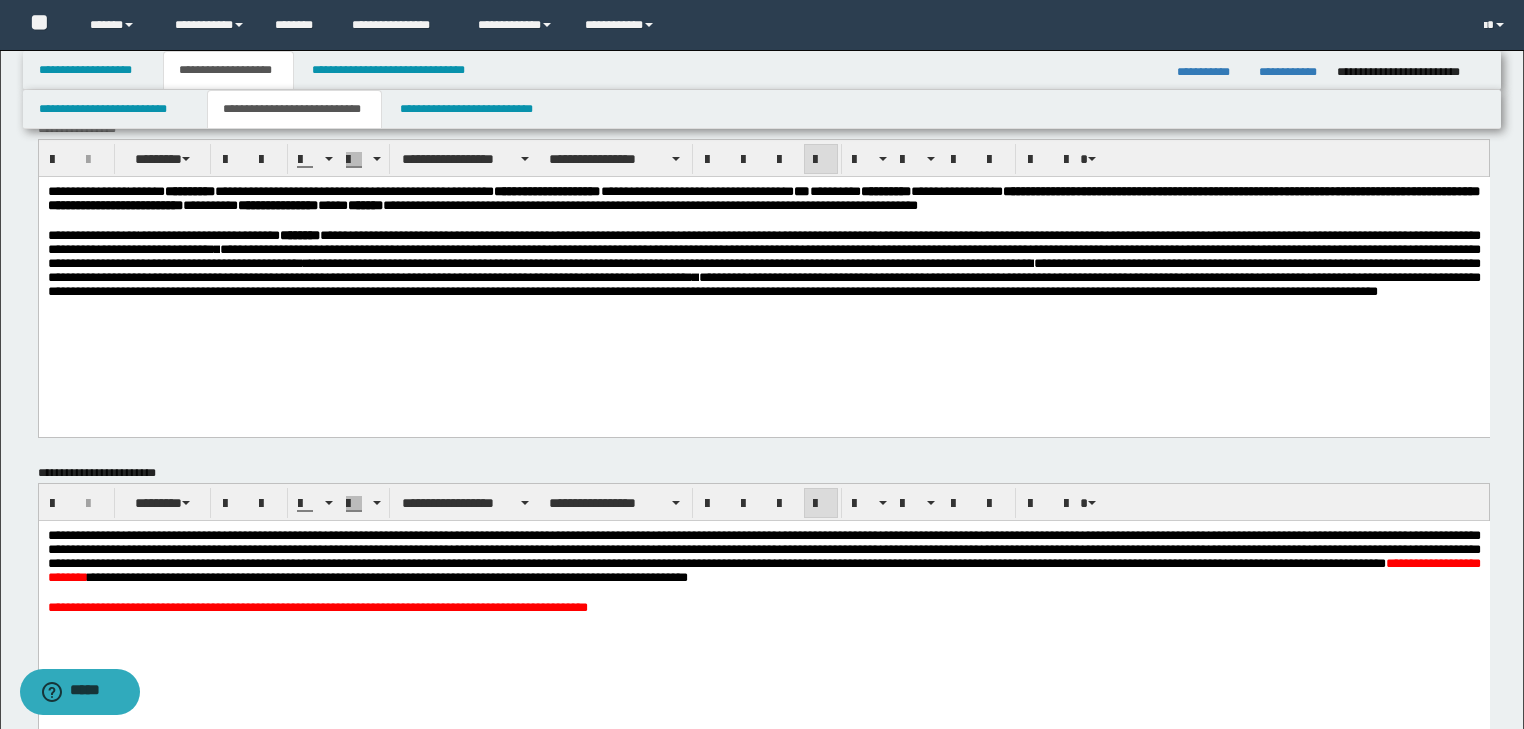 scroll, scrollTop: 0, scrollLeft: 0, axis: both 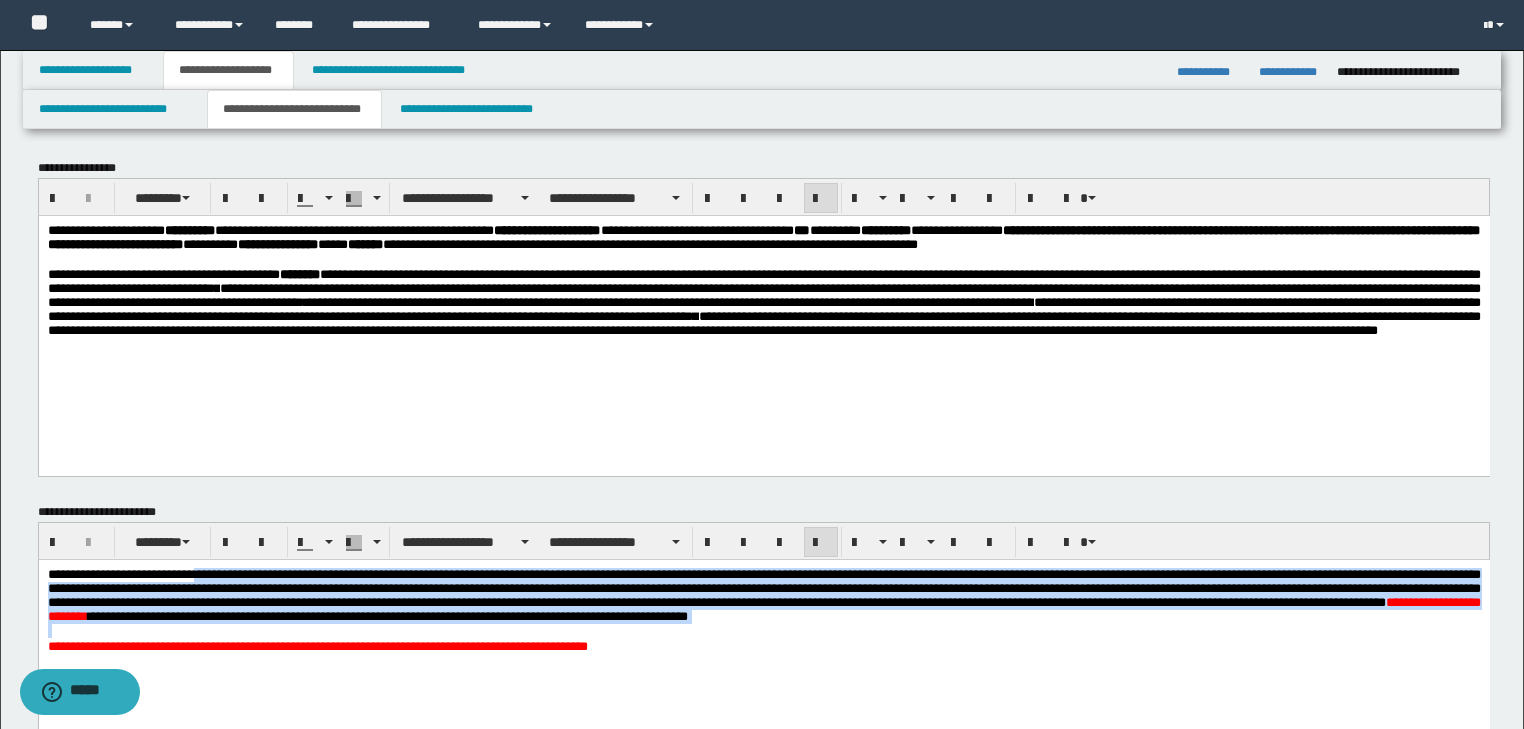 drag, startPoint x: 236, startPoint y: 575, endPoint x: 321, endPoint y: 659, distance: 119.503136 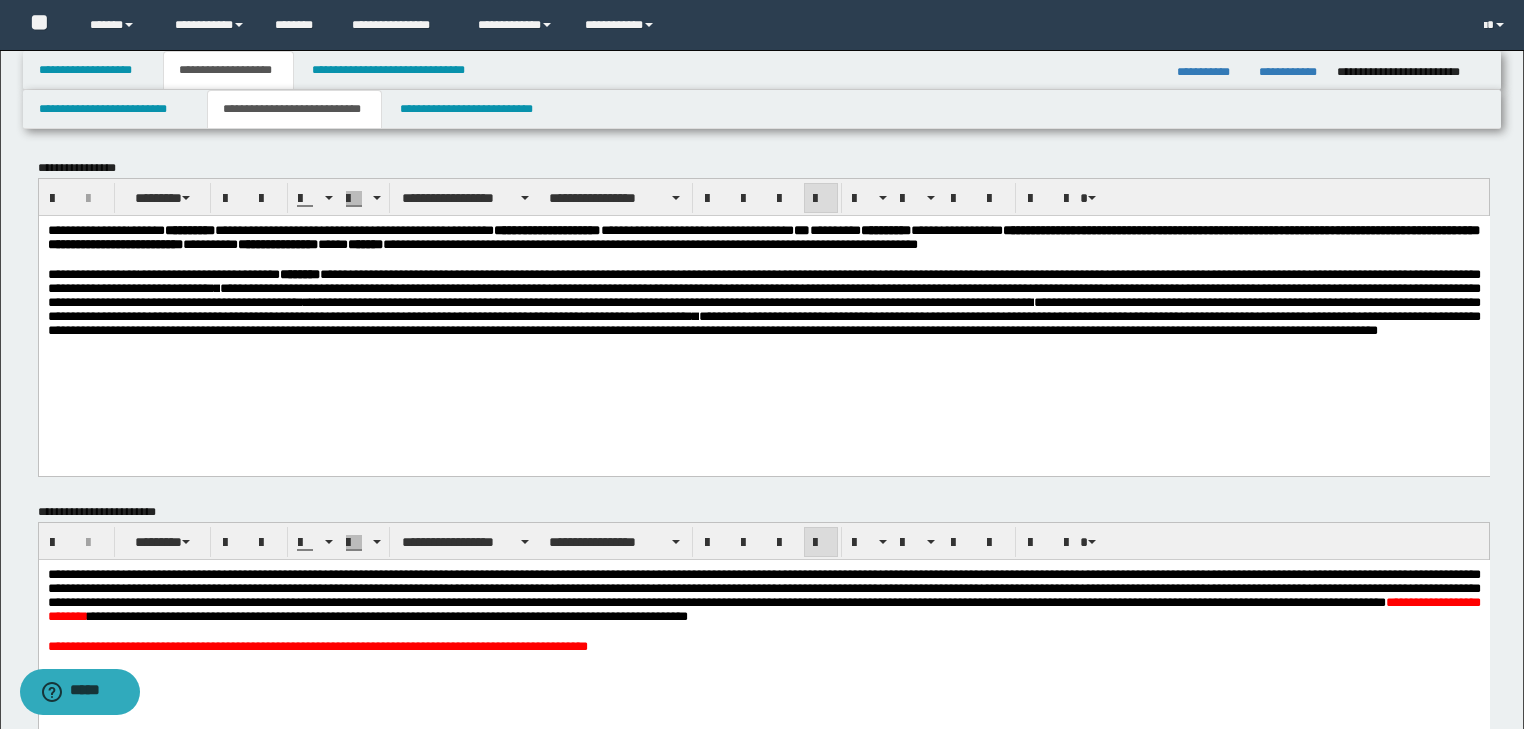 click on "**********" at bounding box center [763, 646] 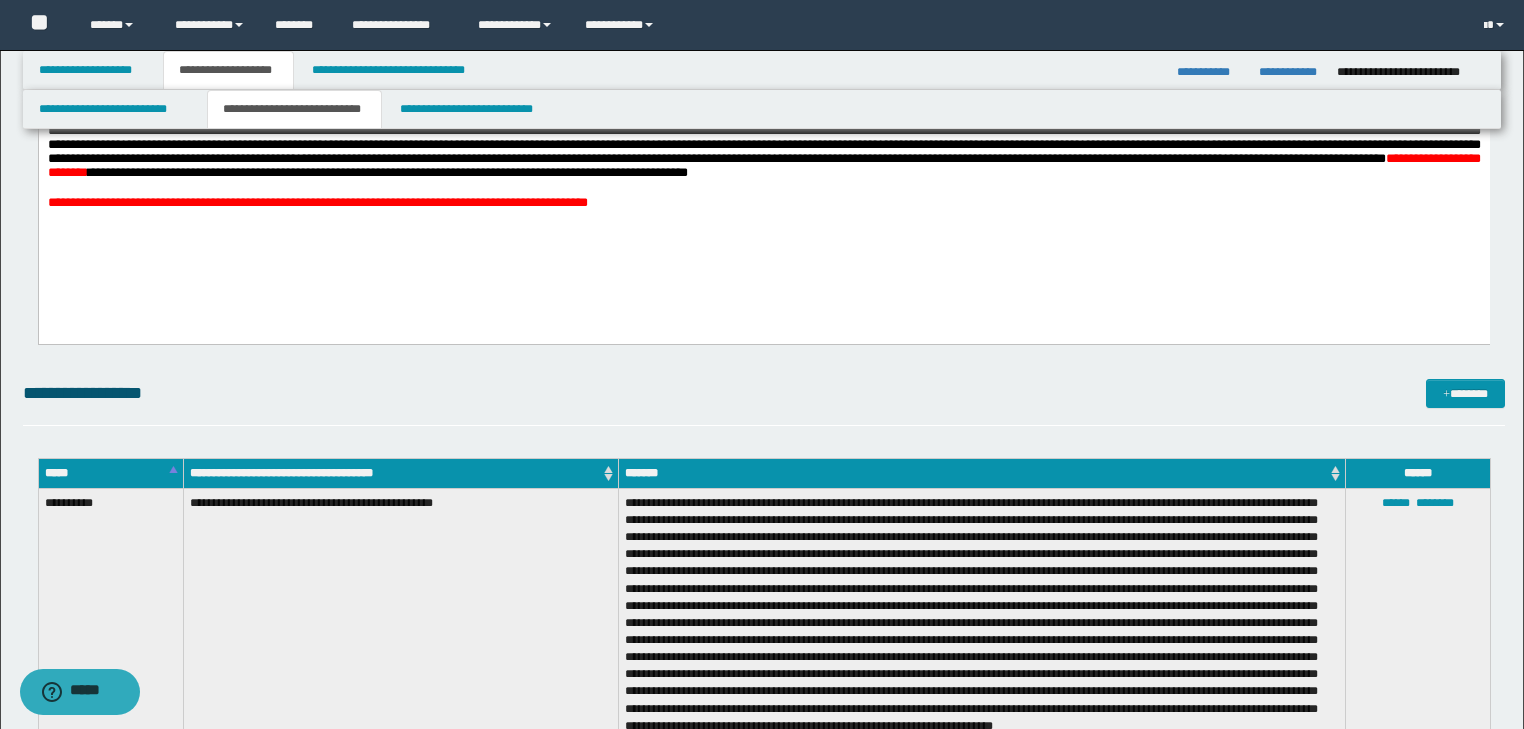 scroll, scrollTop: 320, scrollLeft: 0, axis: vertical 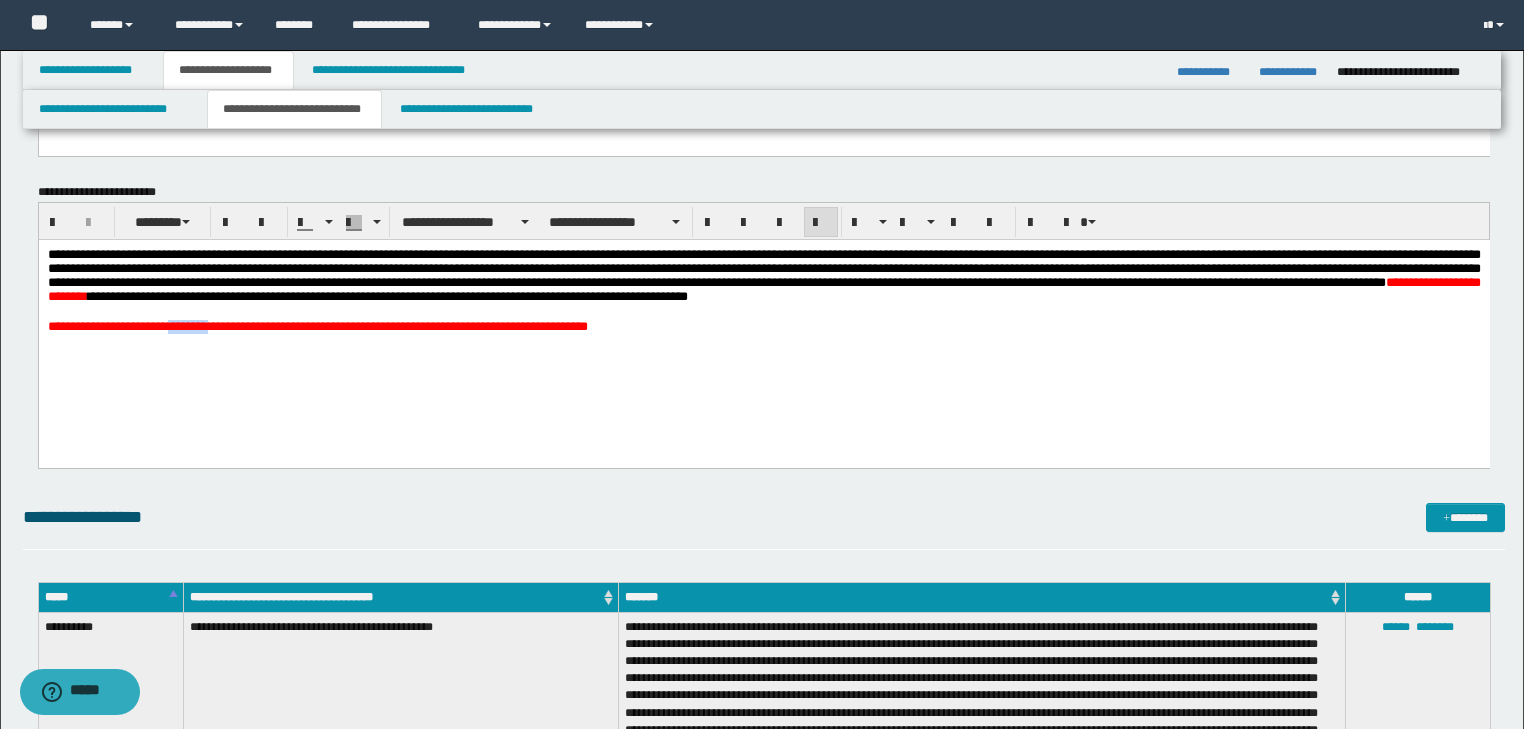 drag, startPoint x: 181, startPoint y: 346, endPoint x: 247, endPoint y: 350, distance: 66.1211 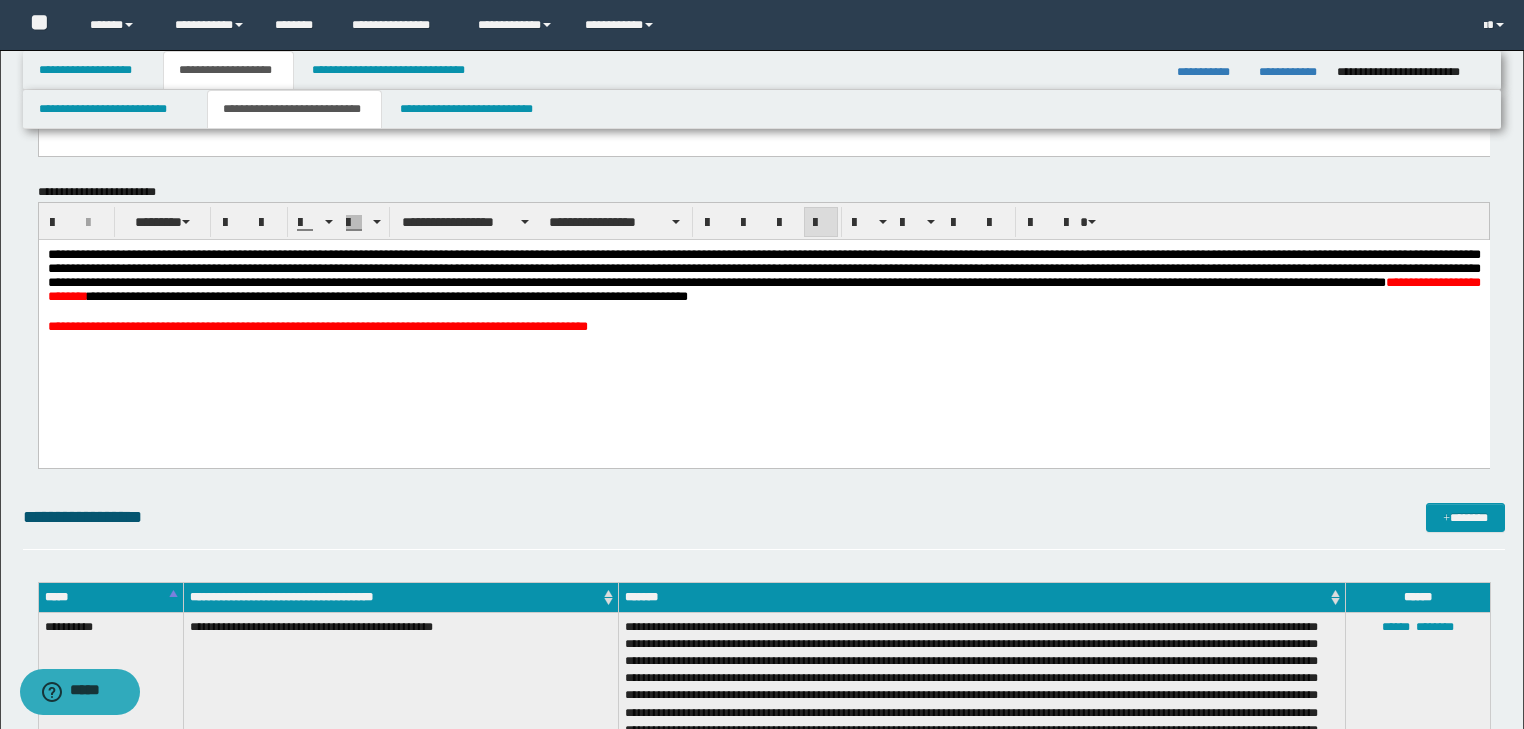 click on "**********" at bounding box center [763, 315] 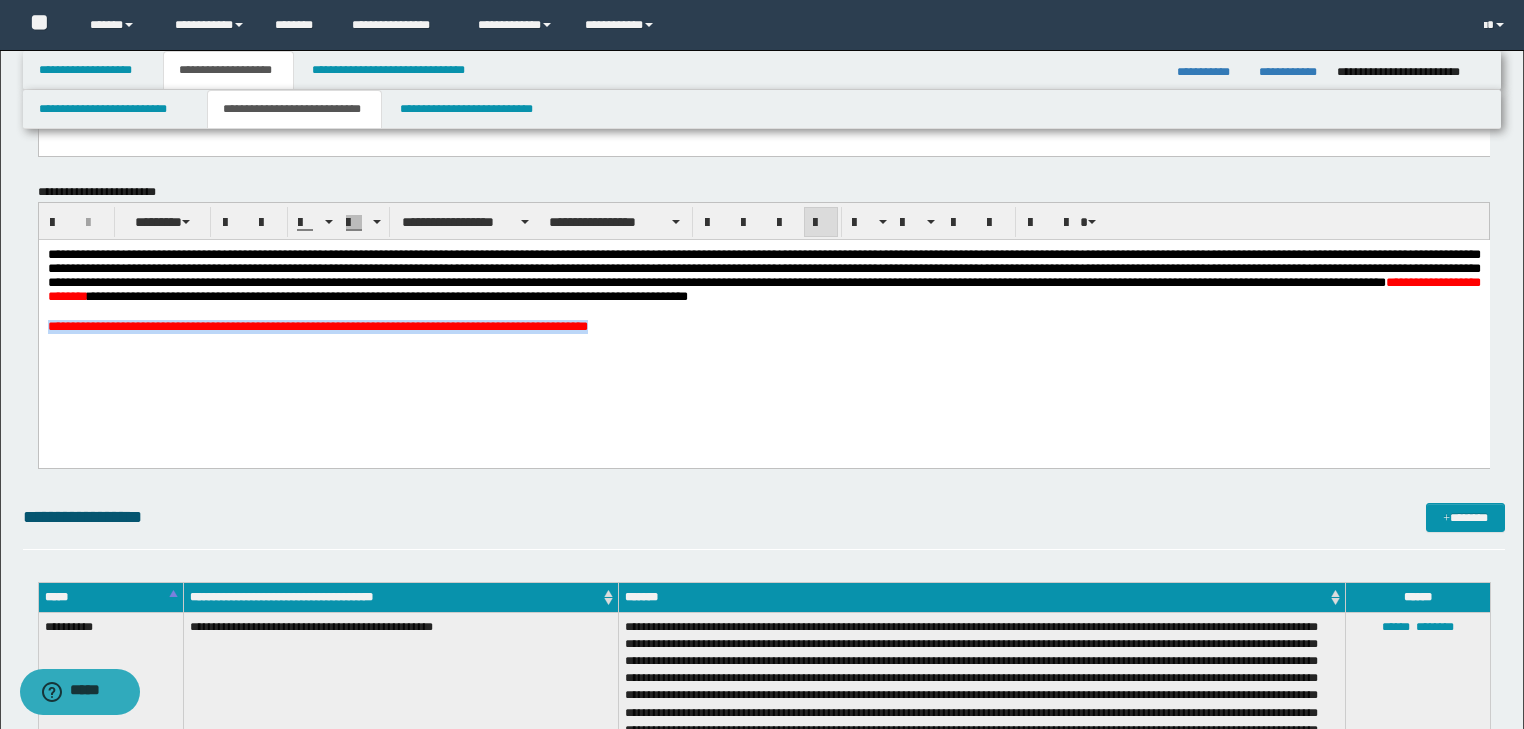 drag, startPoint x: 836, startPoint y: 349, endPoint x: 14, endPoint y: 404, distance: 823.83795 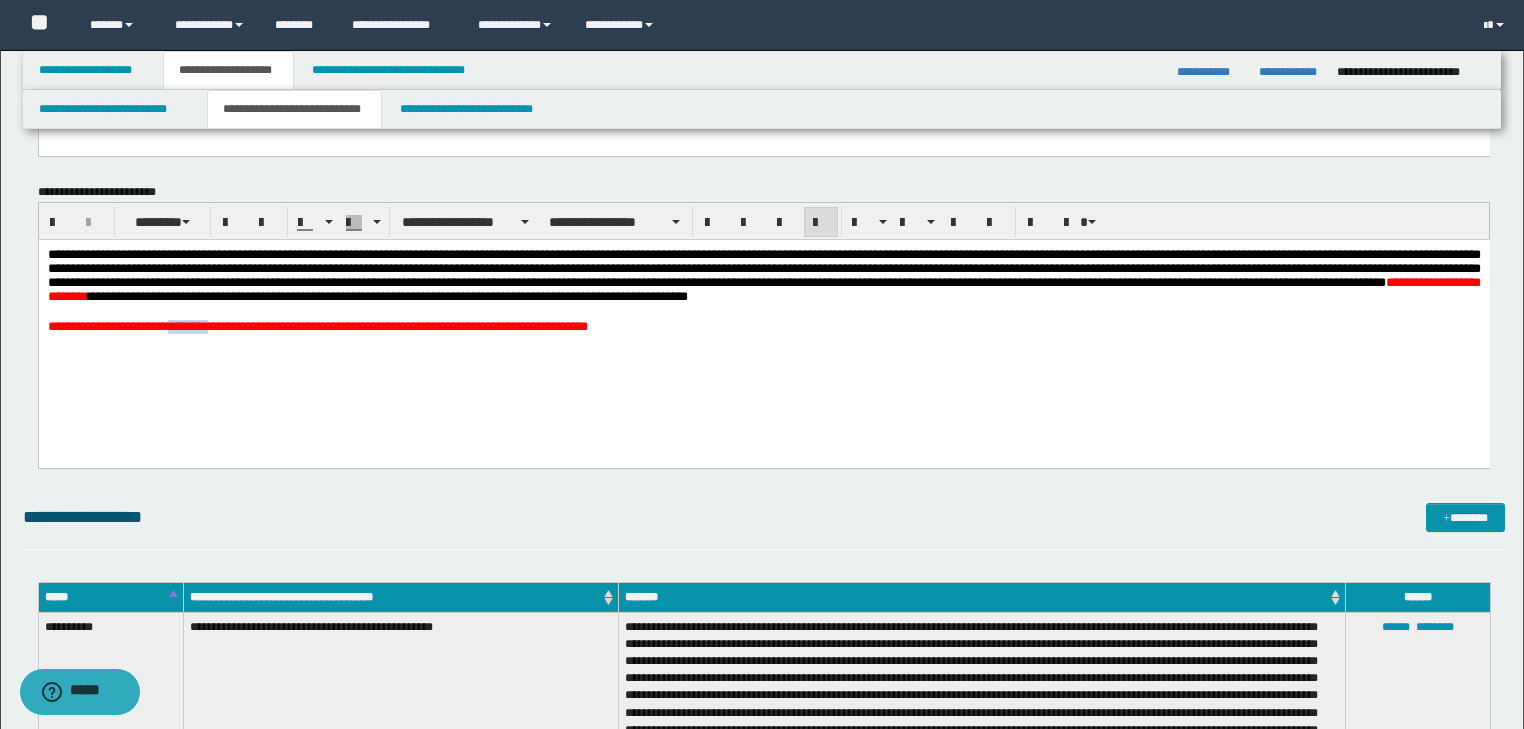 drag, startPoint x: 187, startPoint y: 347, endPoint x: 245, endPoint y: 353, distance: 58.30952 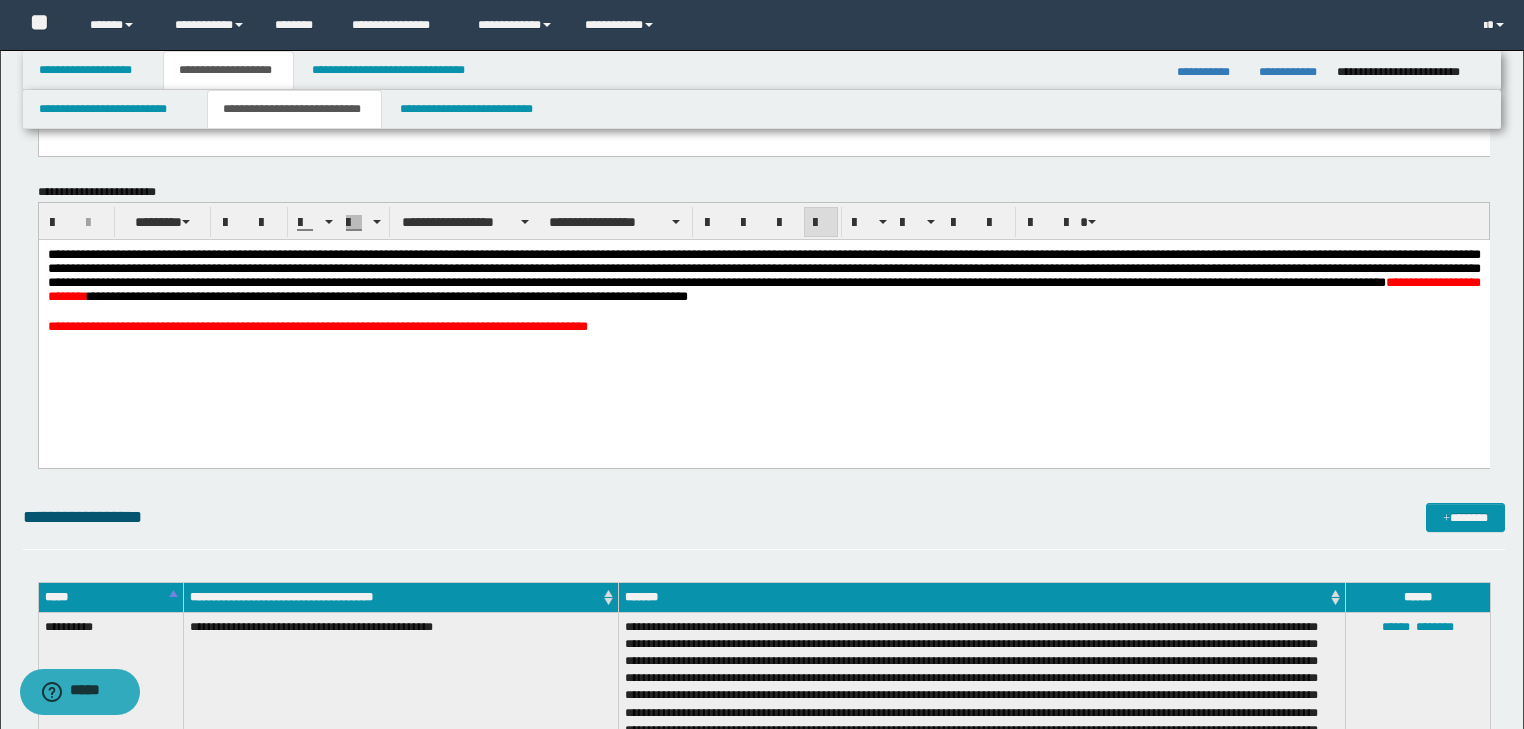 click on "**********" at bounding box center [317, 325] 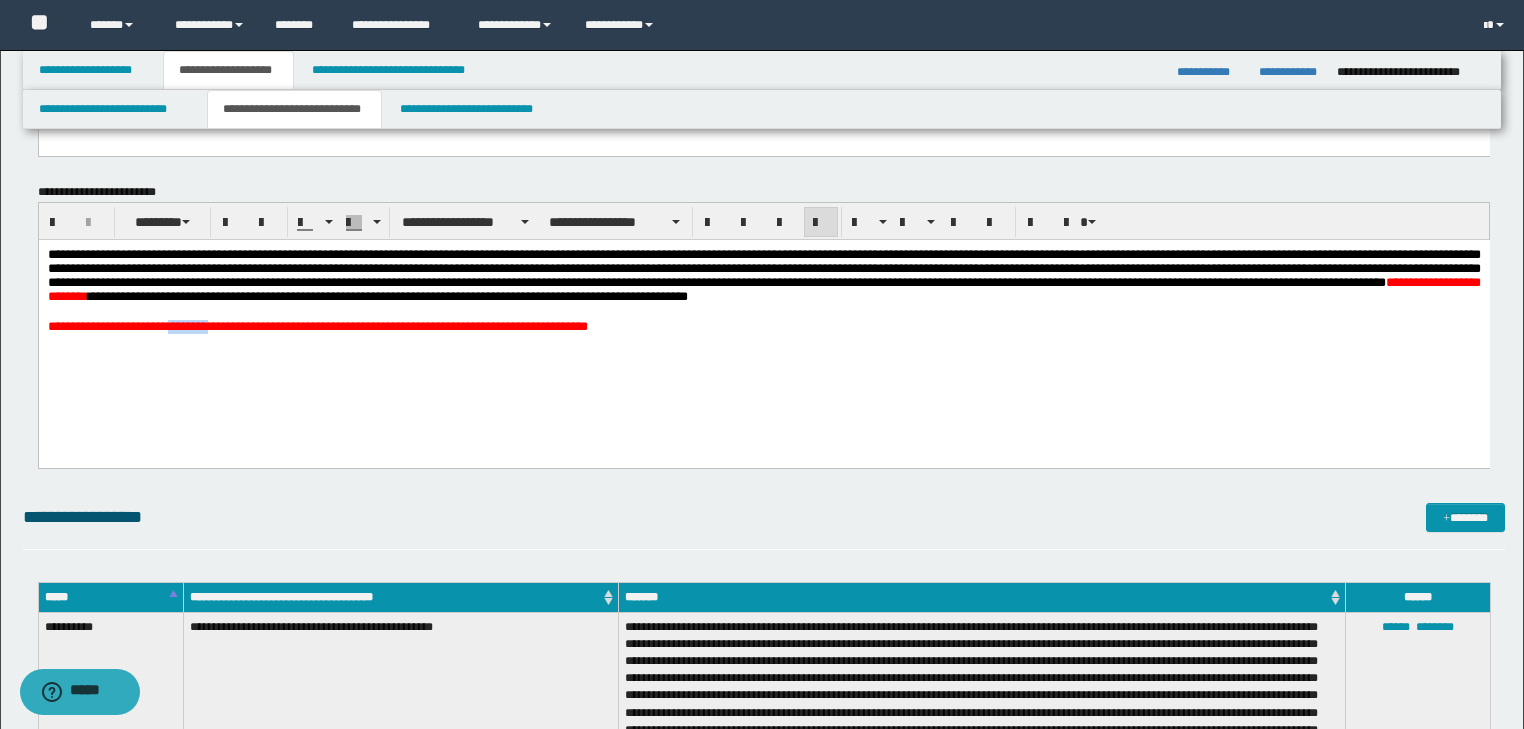 drag, startPoint x: 250, startPoint y: 349, endPoint x: 183, endPoint y: 349, distance: 67 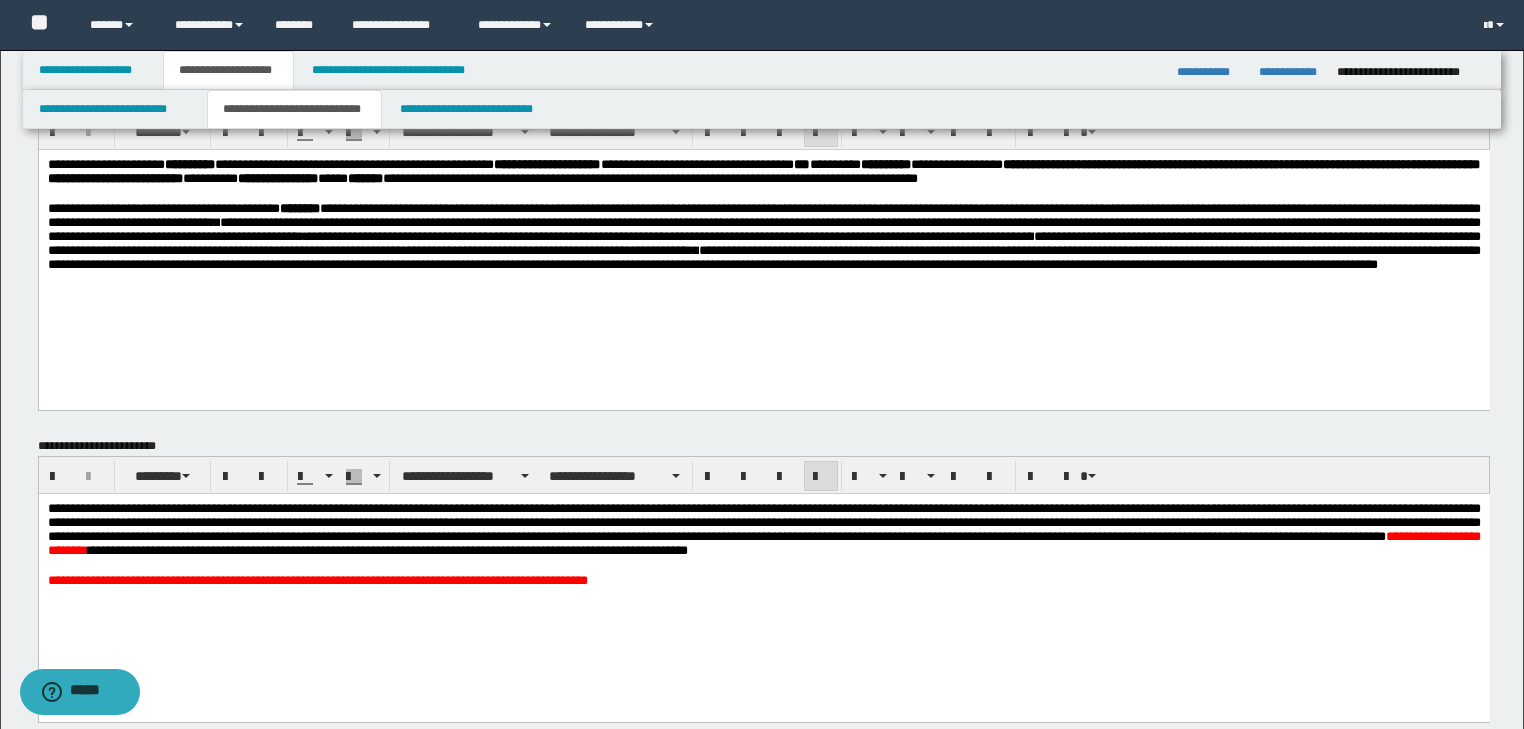 scroll, scrollTop: 0, scrollLeft: 0, axis: both 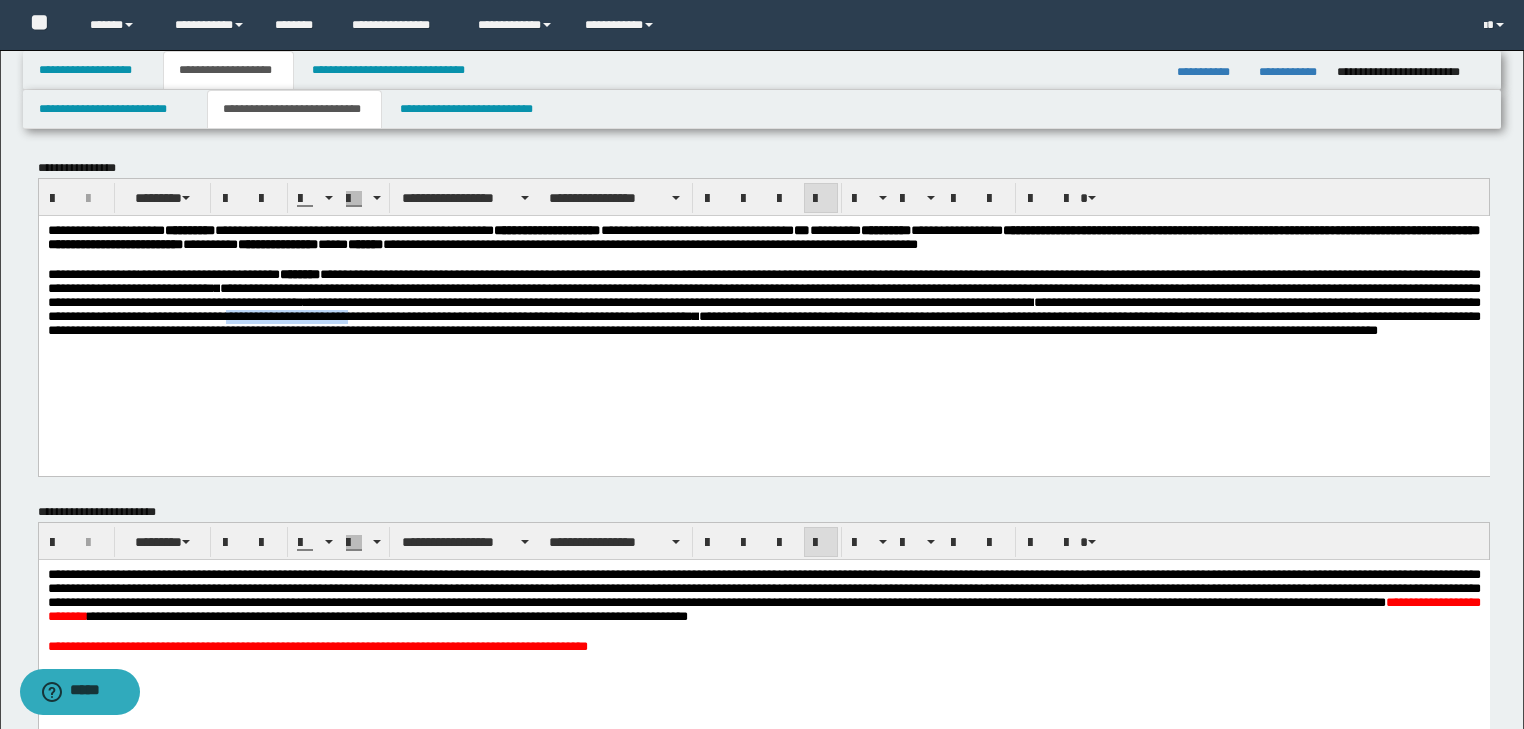 drag, startPoint x: 1037, startPoint y: 327, endPoint x: 1180, endPoint y: 328, distance: 143.0035 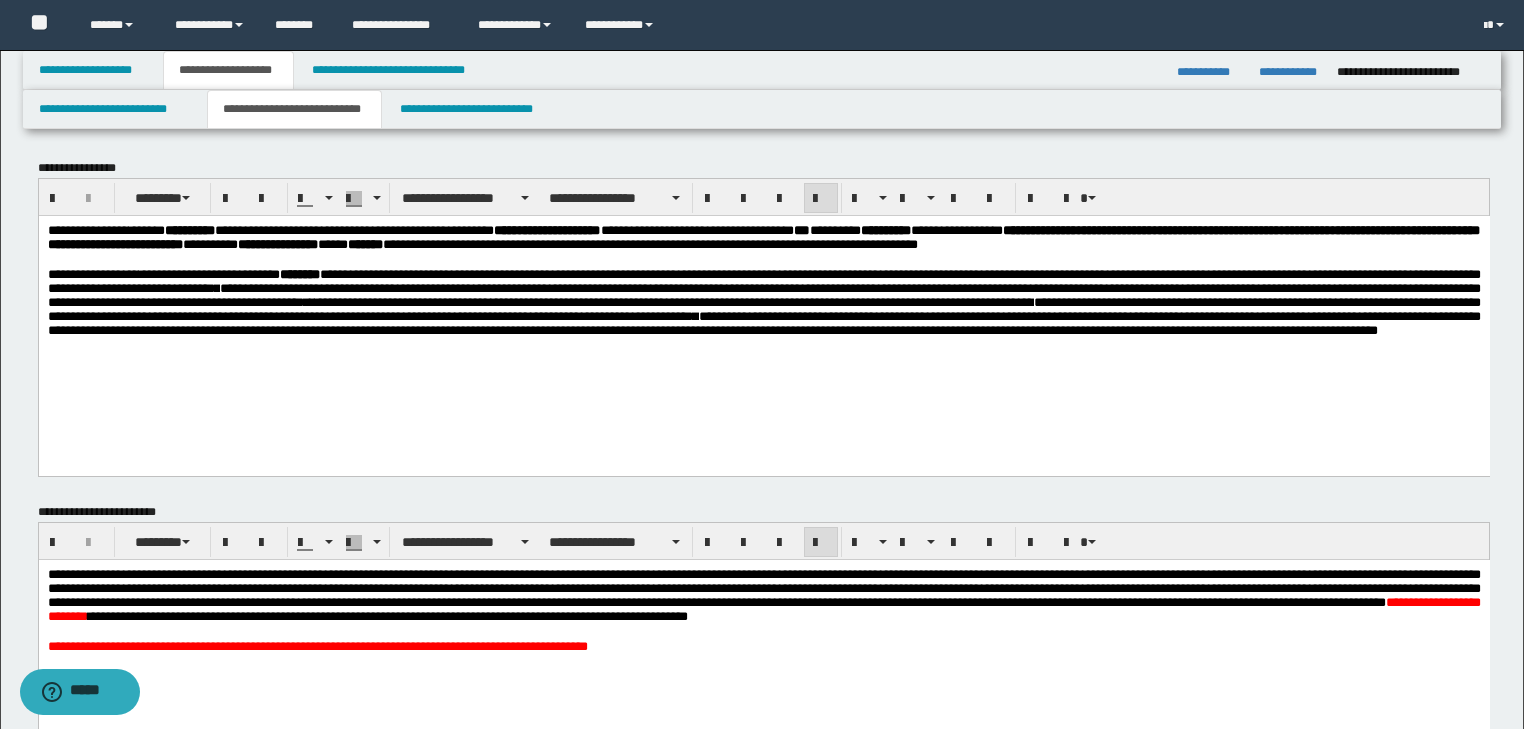 click on "**********" at bounding box center (763, 315) 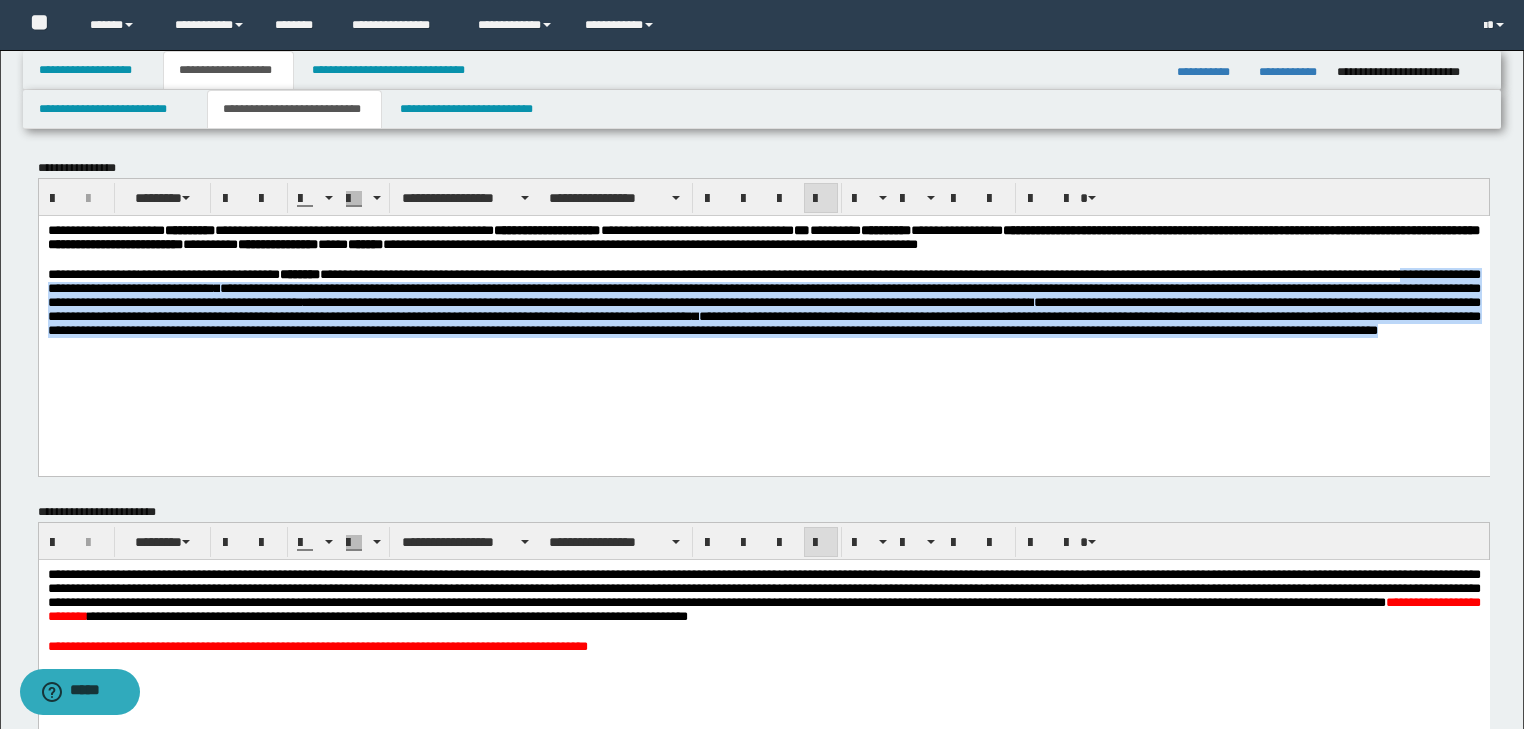 drag, startPoint x: 184, startPoint y: 294, endPoint x: 1215, endPoint y: 370, distance: 1033.7974 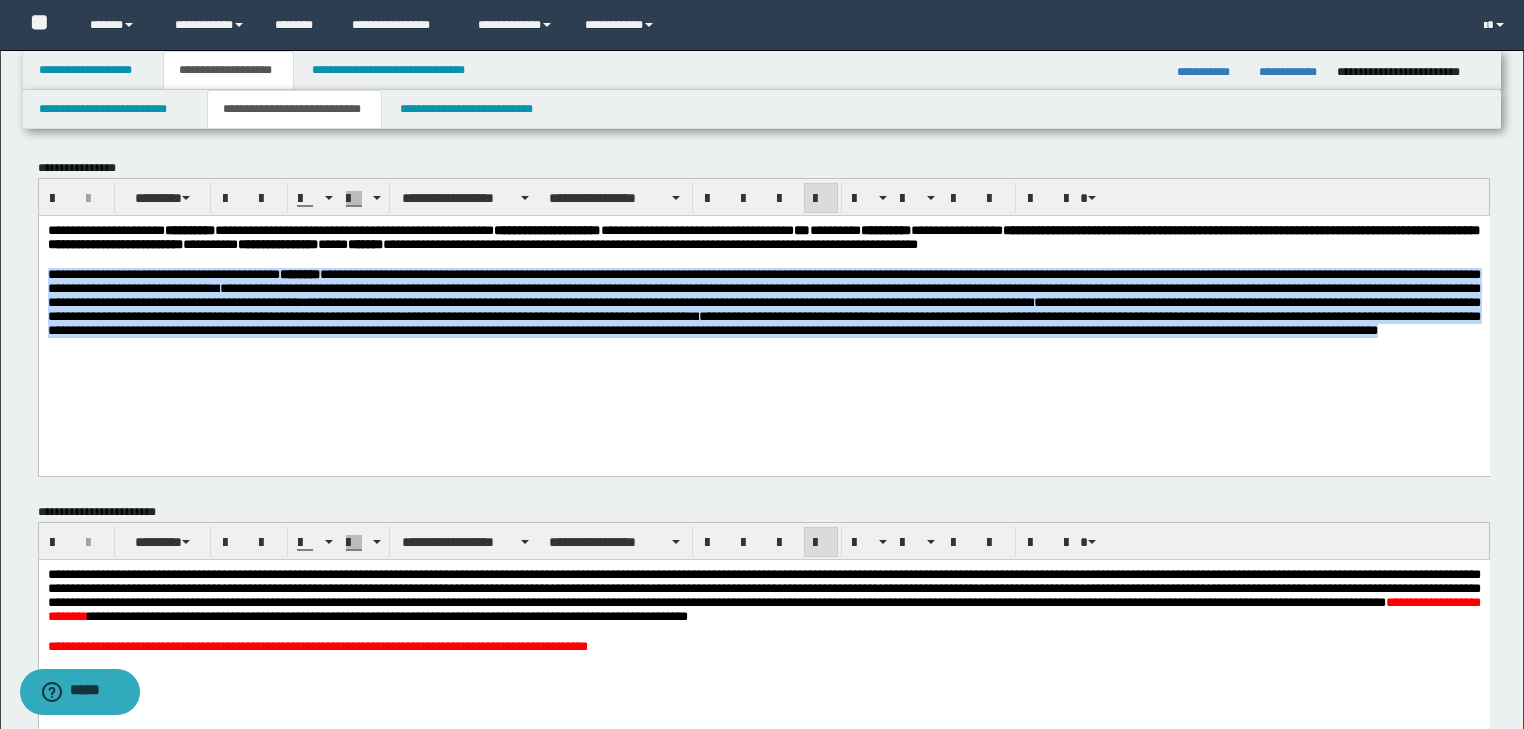 drag, startPoint x: 1185, startPoint y: 361, endPoint x: 71, endPoint y: 502, distance: 1122.8878 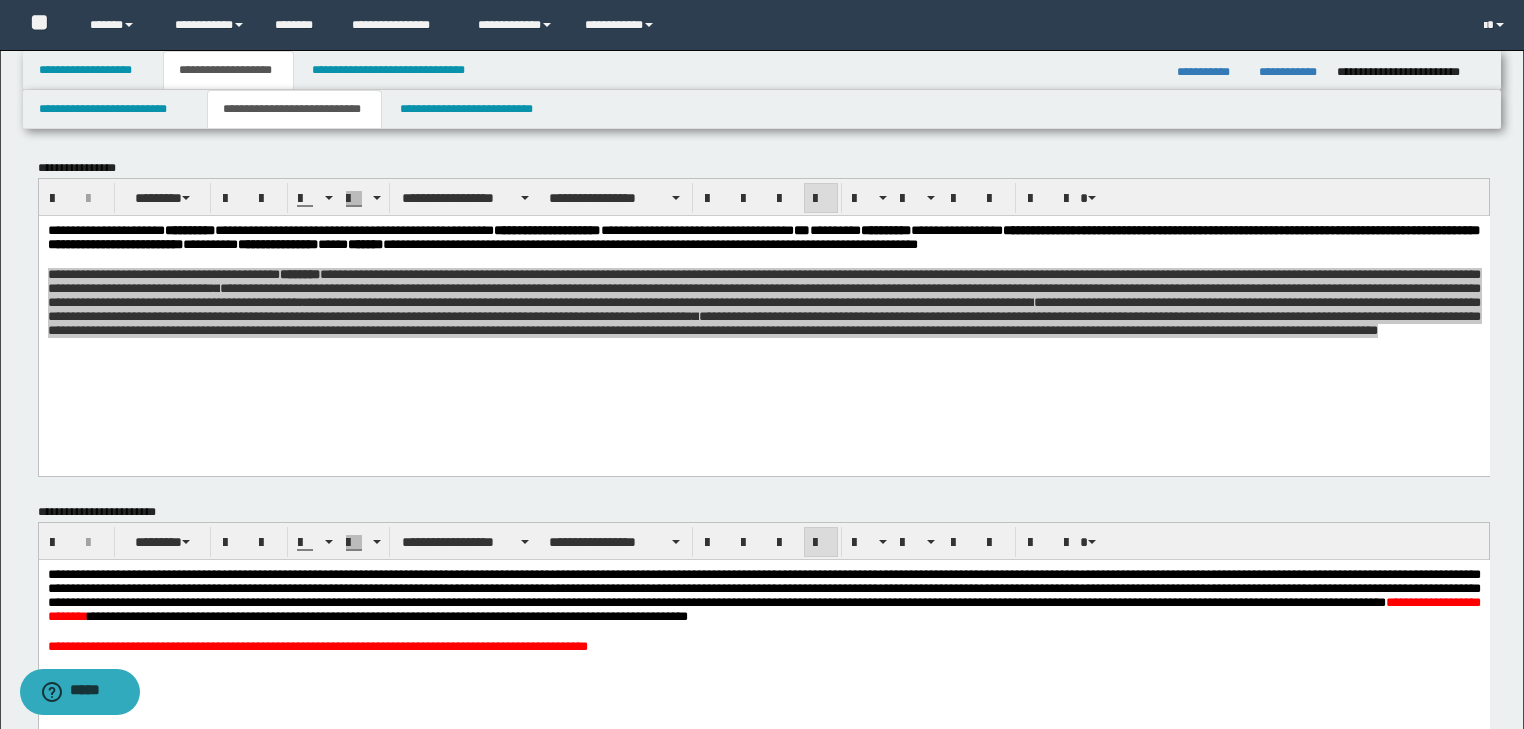 click on "**********" at bounding box center [763, 635] 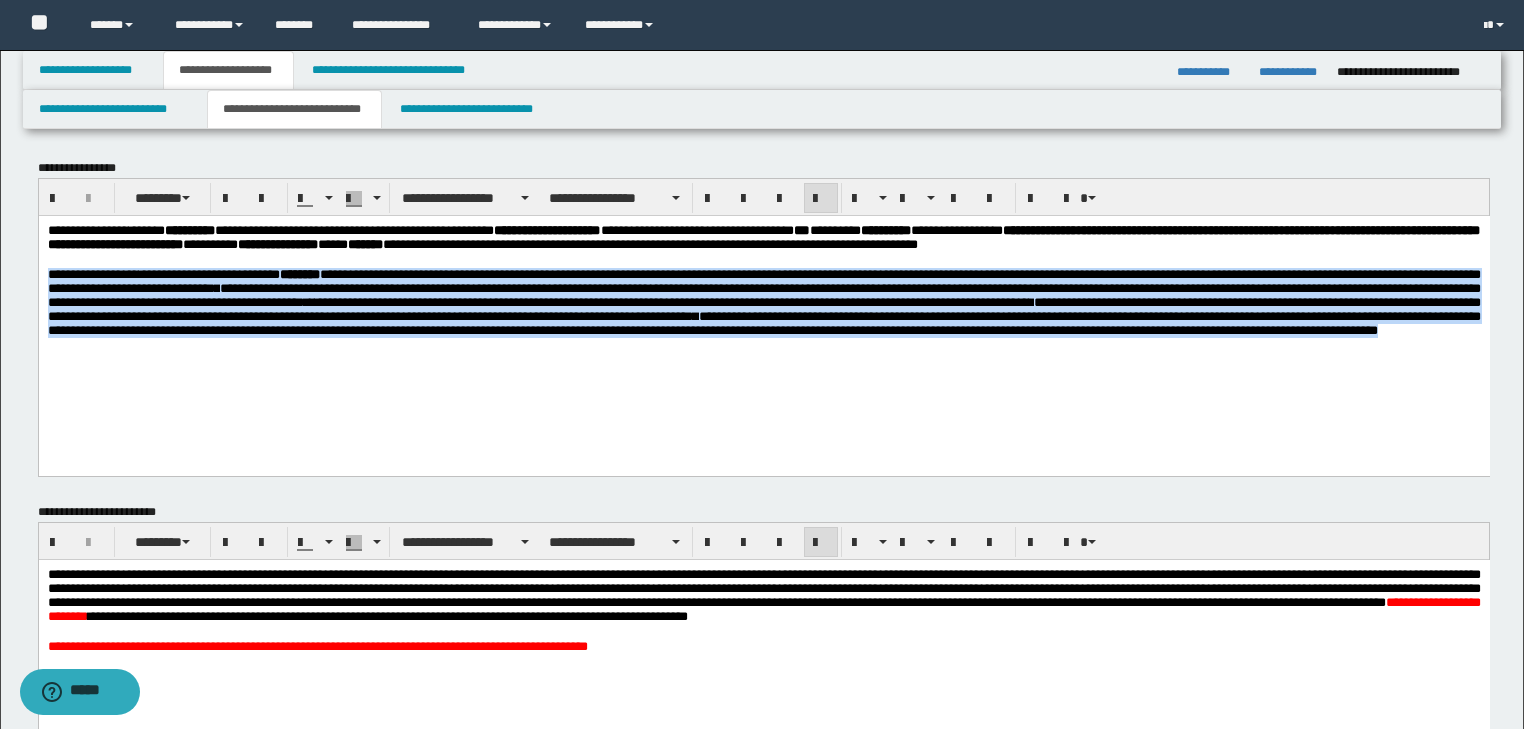 drag, startPoint x: 716, startPoint y: 409, endPoint x: 859, endPoint y: 401, distance: 143.2236 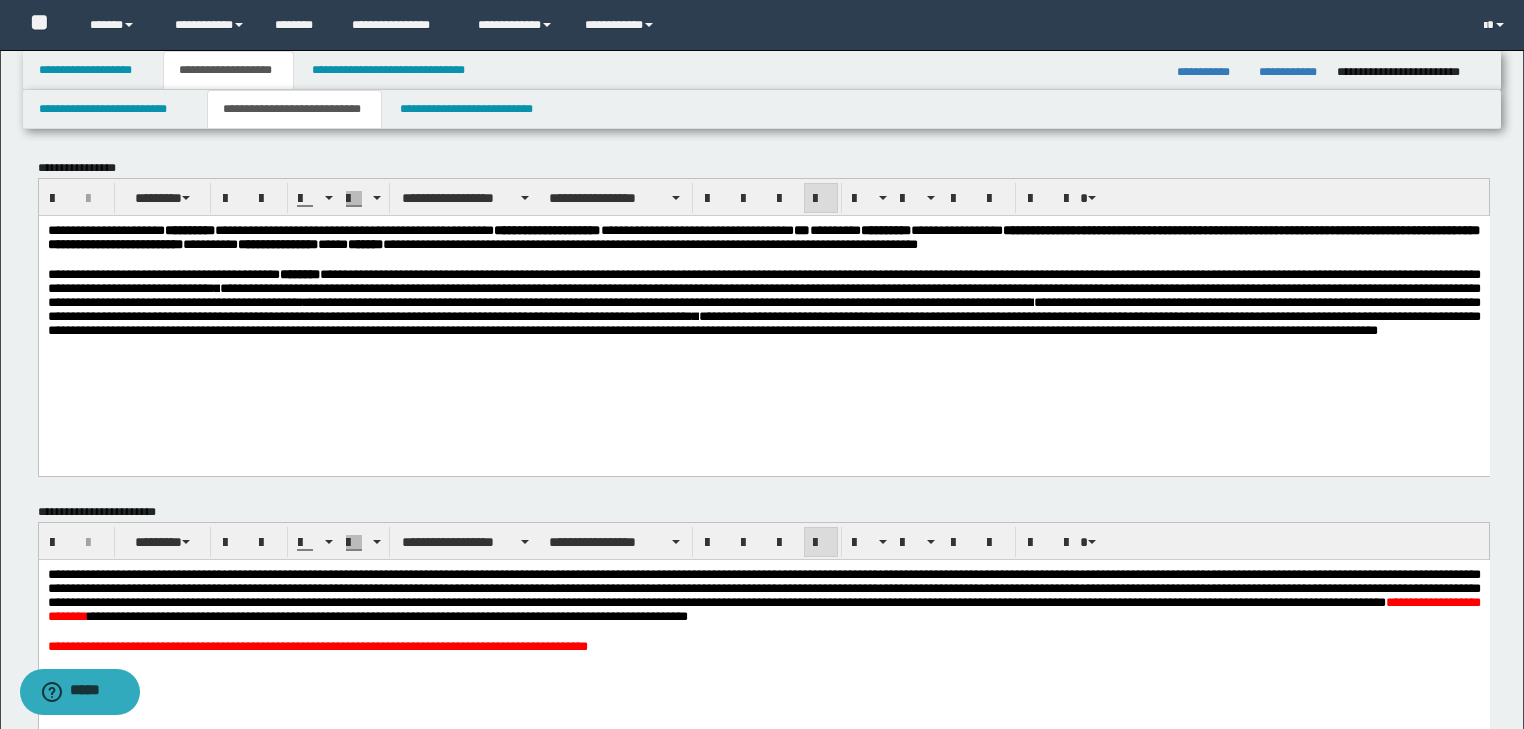 click on "**********" at bounding box center [317, 645] 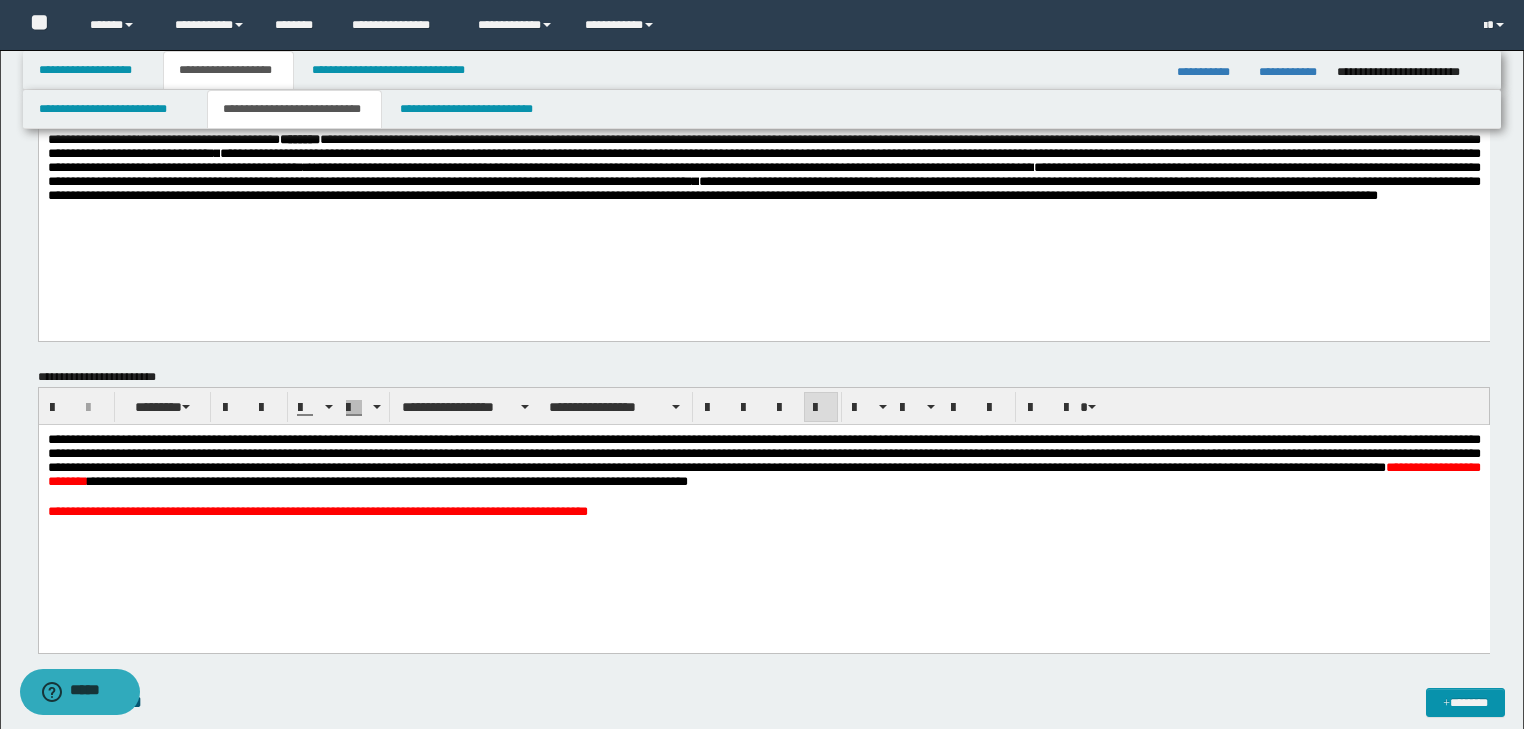 scroll, scrollTop: 160, scrollLeft: 0, axis: vertical 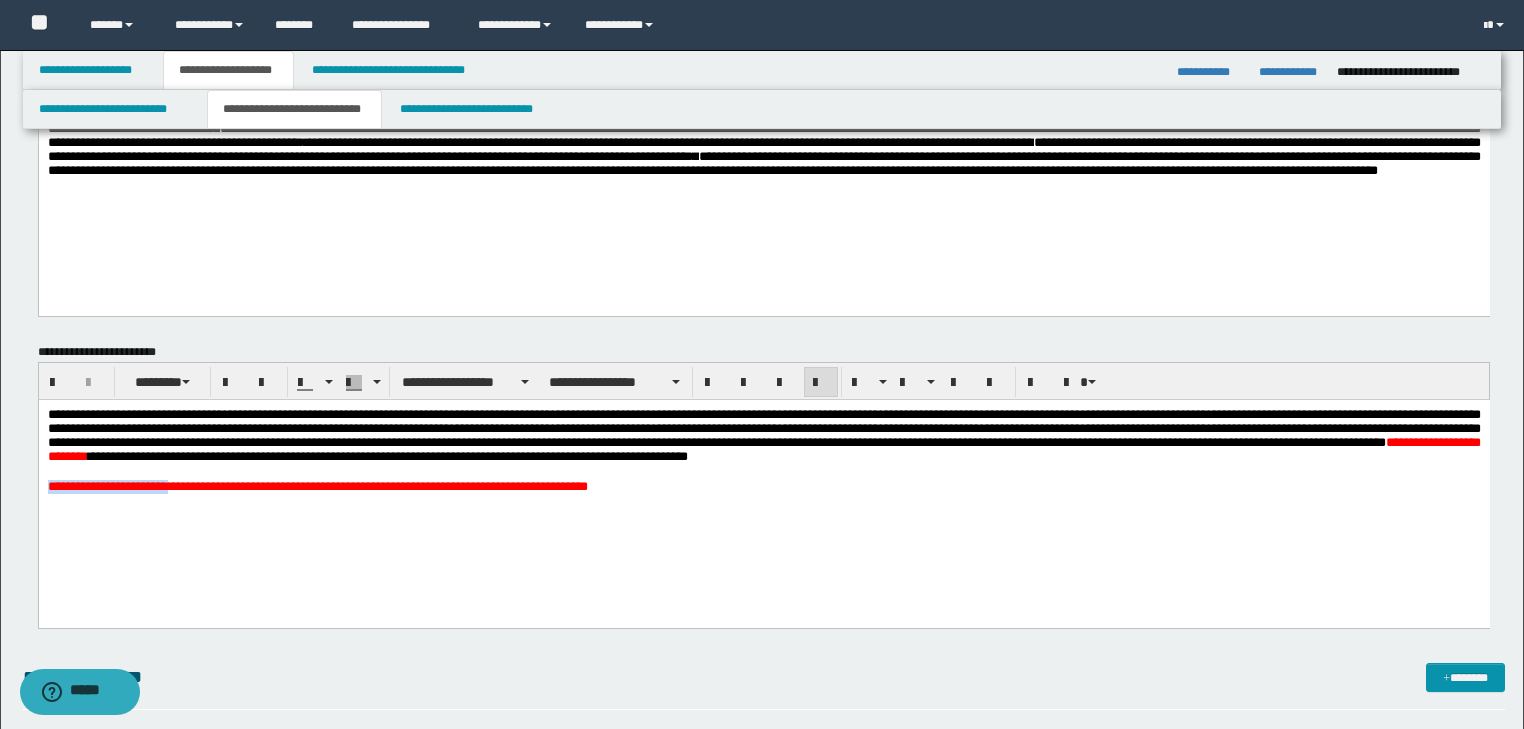 drag, startPoint x: 183, startPoint y: 509, endPoint x: 7, endPoint y: 506, distance: 176.02557 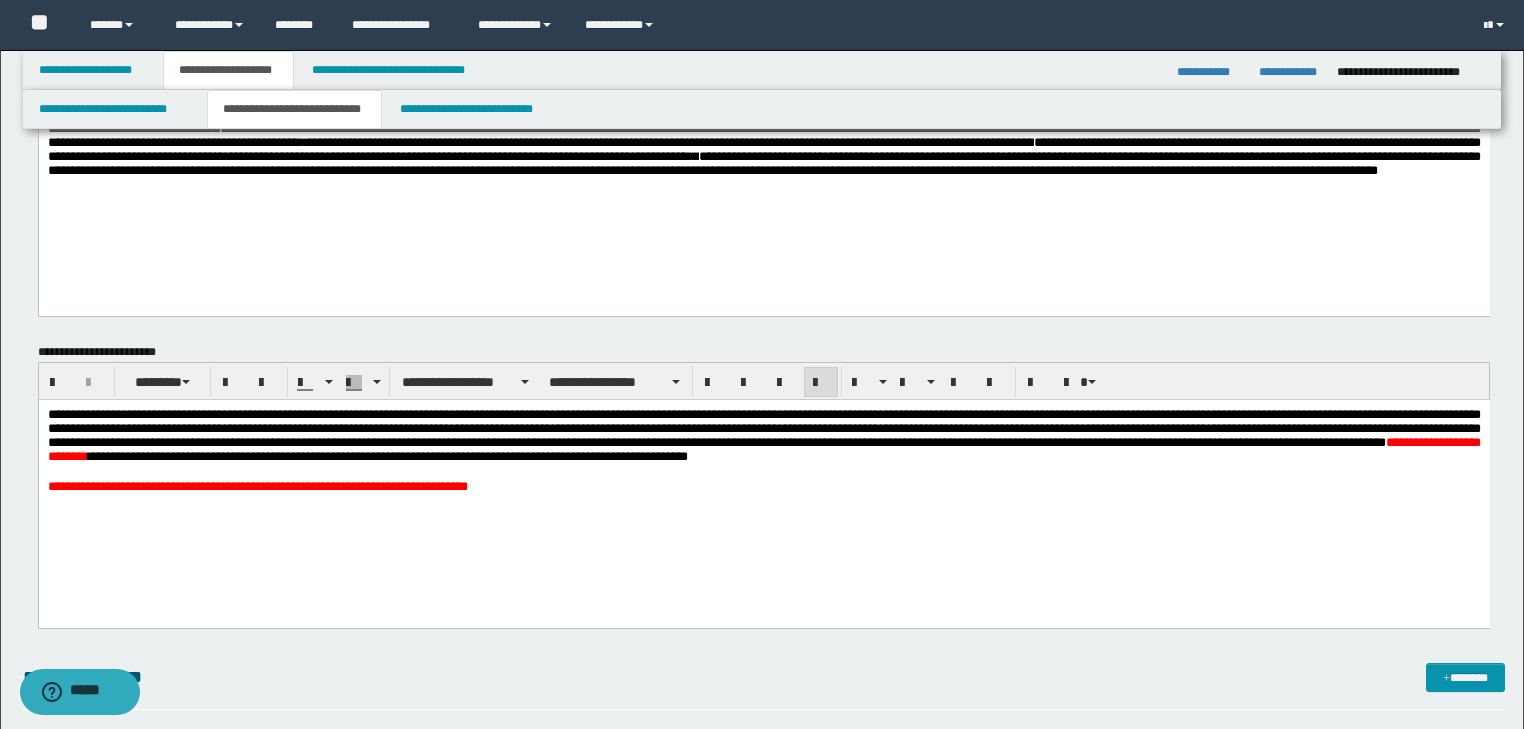 click on "**********" at bounding box center [257, 485] 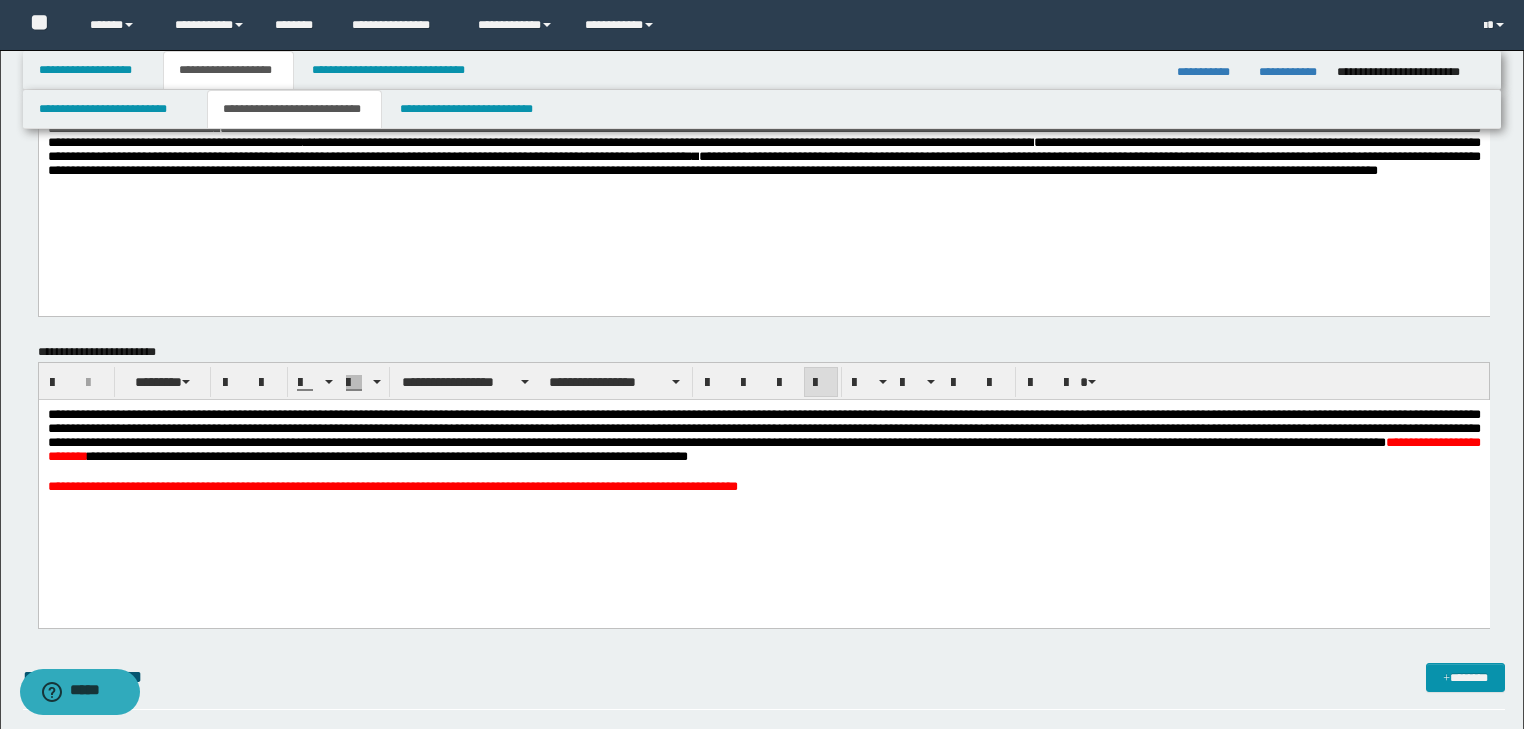 click on "**********" at bounding box center (392, 485) 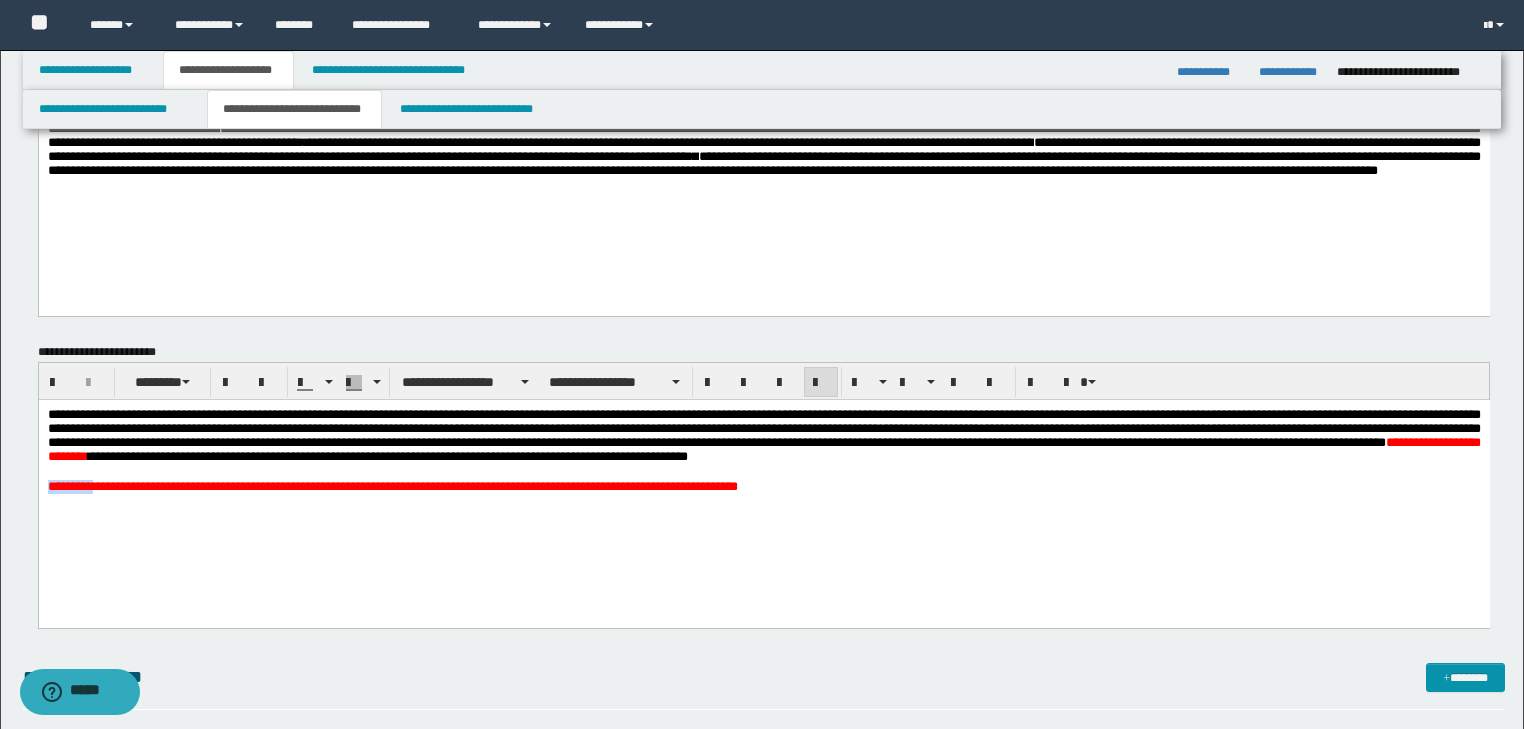 drag, startPoint x: 119, startPoint y: 508, endPoint x: 52, endPoint y: 500, distance: 67.47592 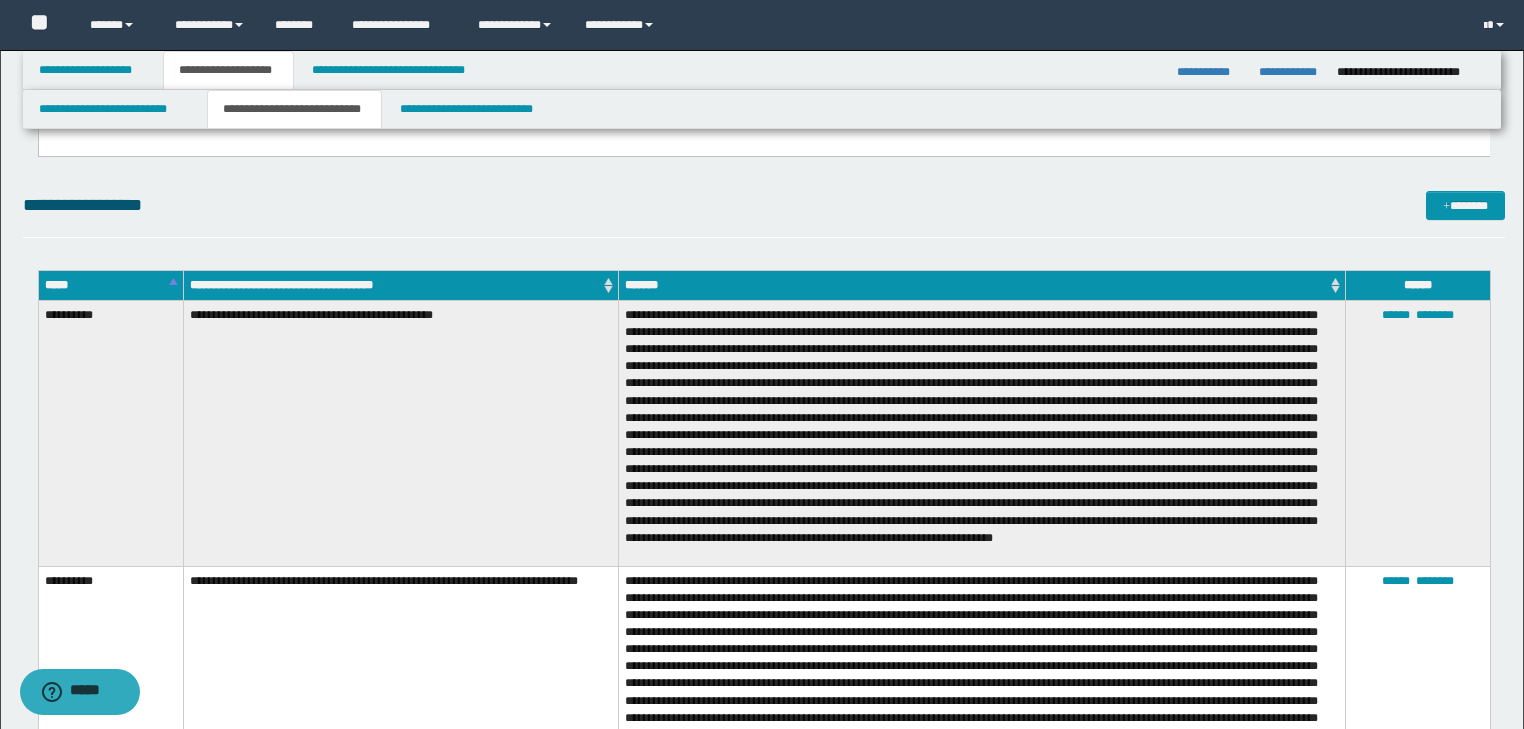 scroll, scrollTop: 560, scrollLeft: 0, axis: vertical 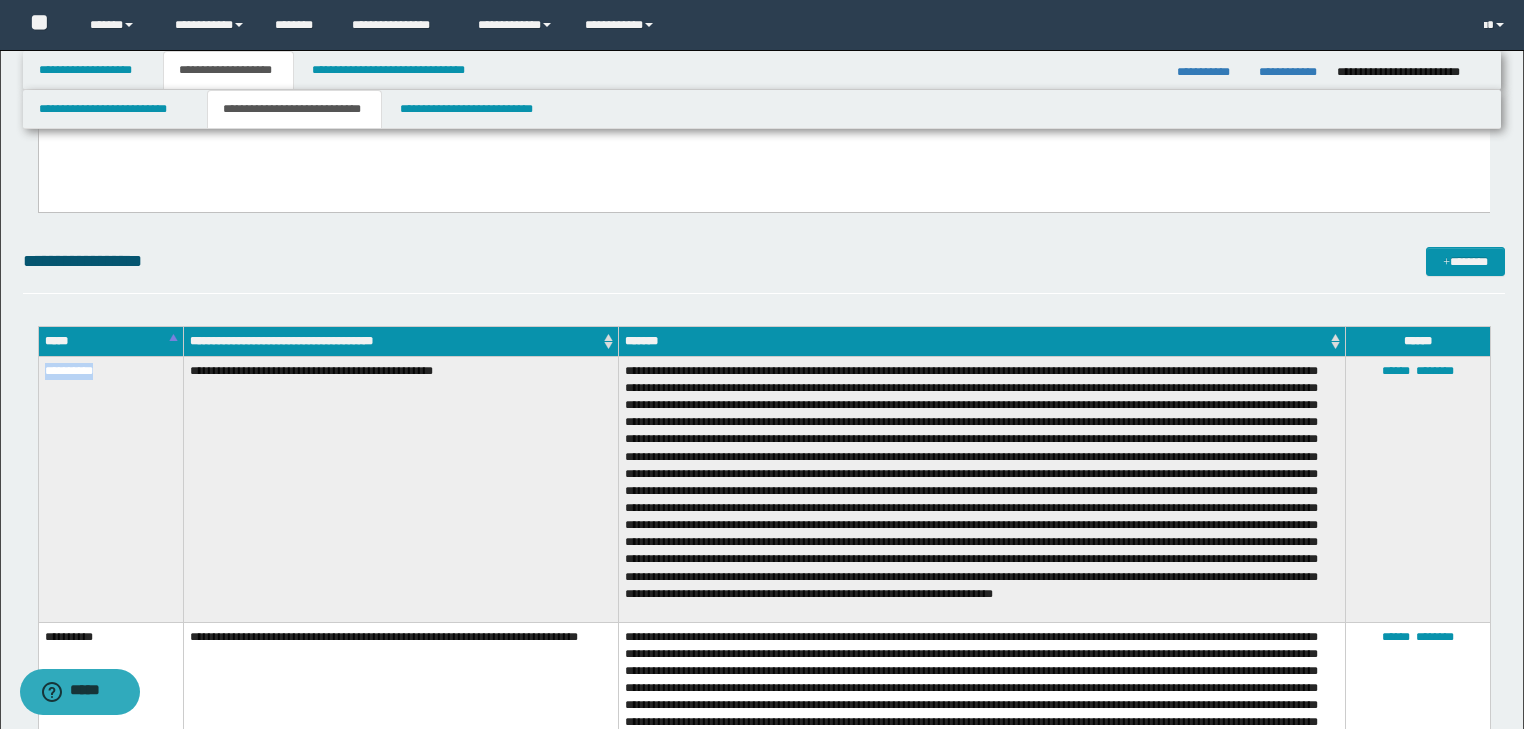 drag, startPoint x: 38, startPoint y: 369, endPoint x: 118, endPoint y: 379, distance: 80.622574 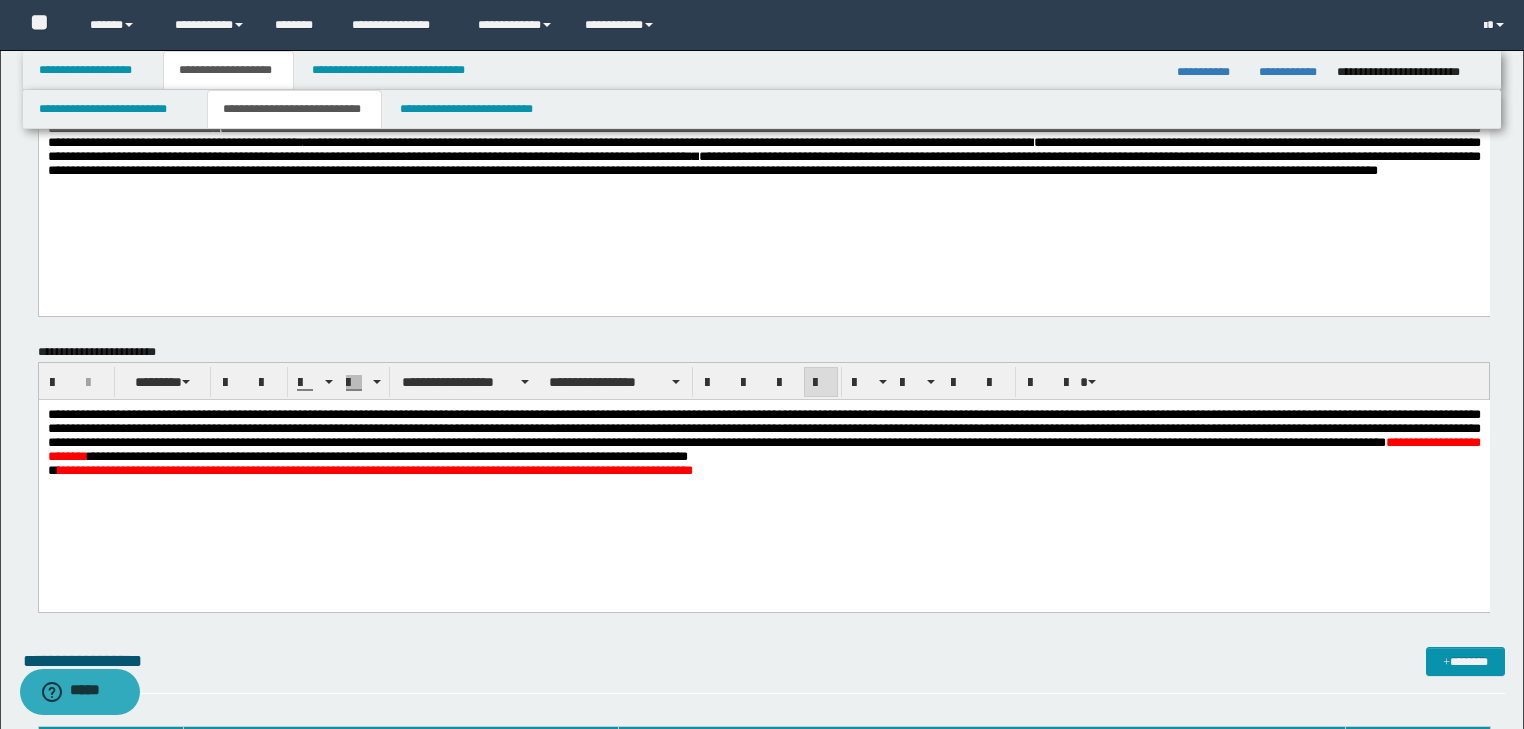 scroll, scrollTop: 80, scrollLeft: 0, axis: vertical 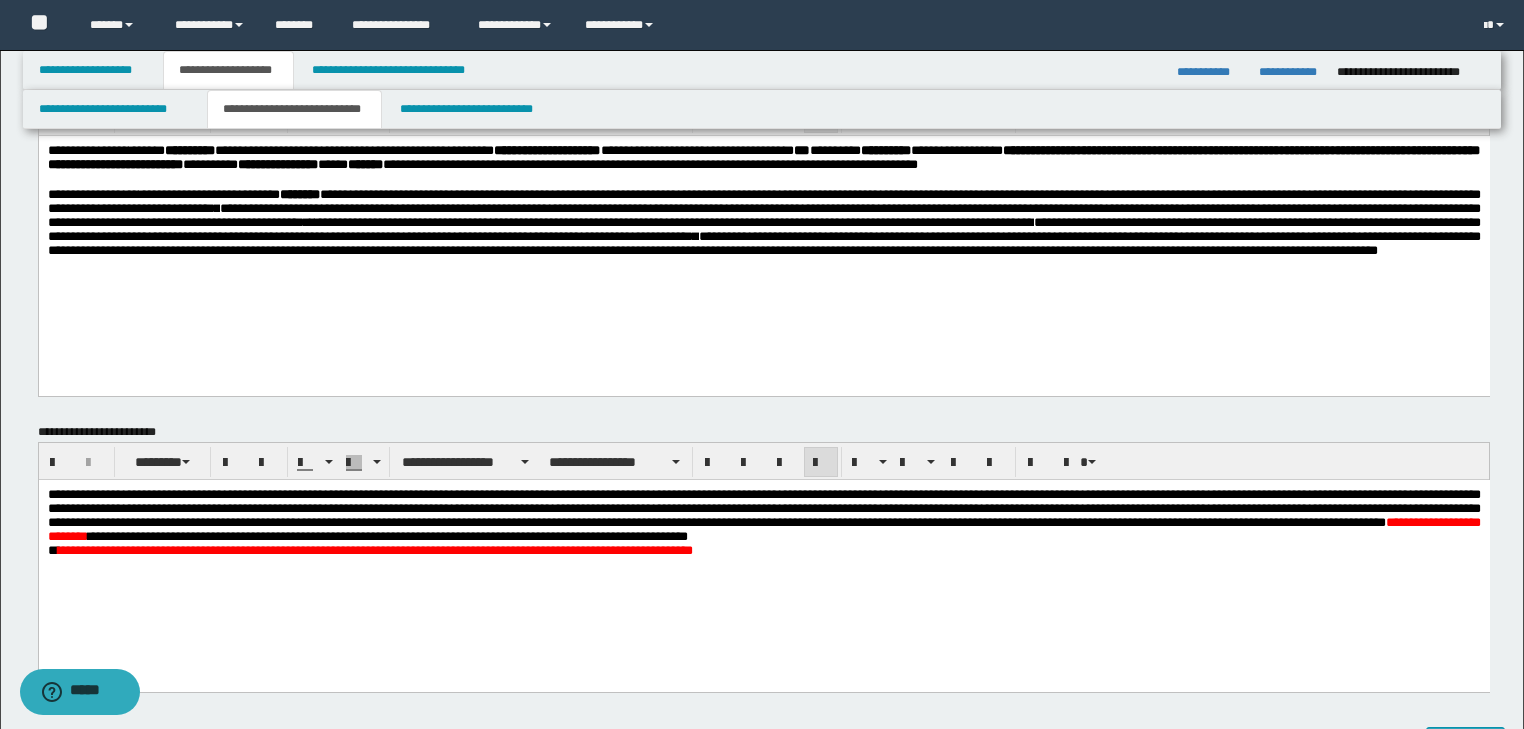 click on "**********" at bounding box center [763, 200] 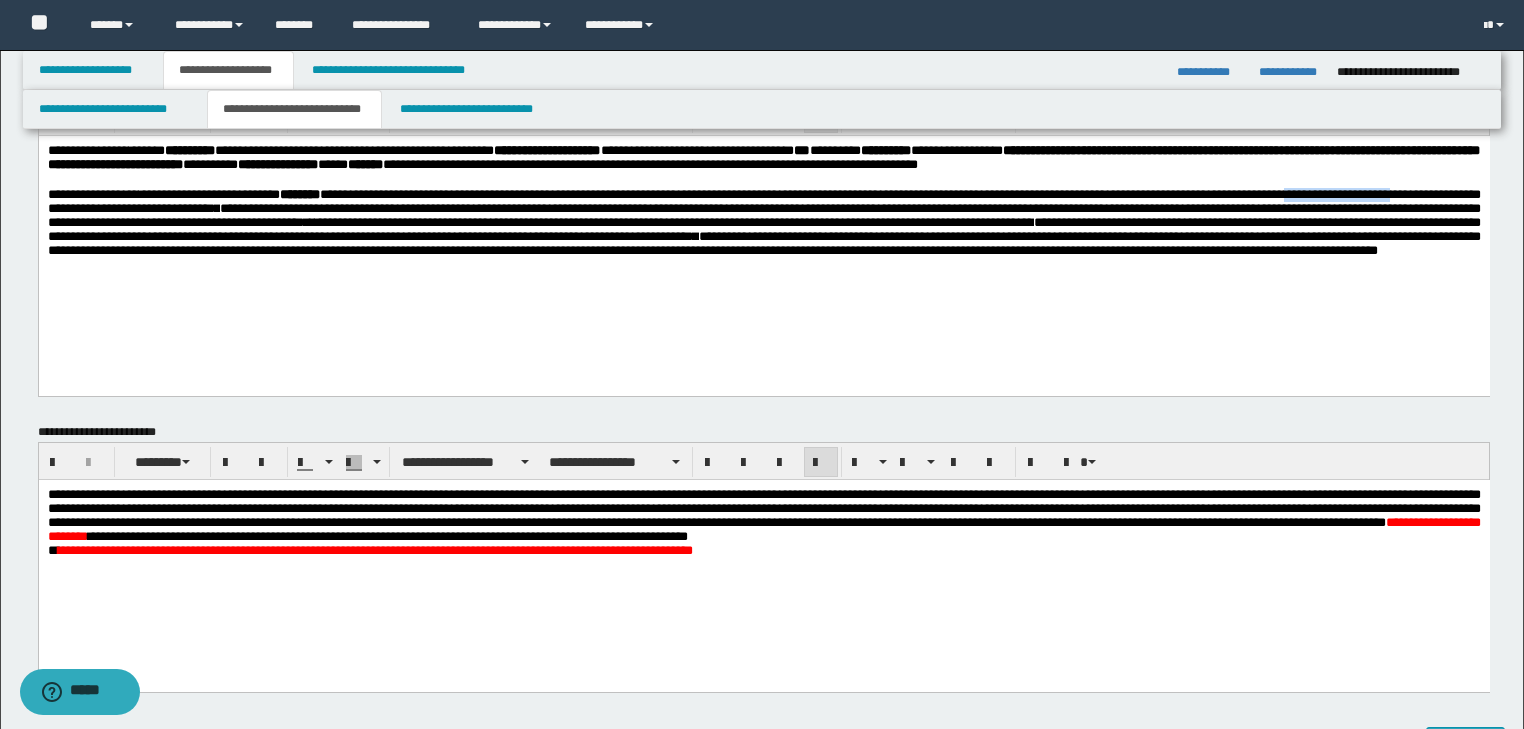 drag, startPoint x: 49, startPoint y: 212, endPoint x: 179, endPoint y: 215, distance: 130.0346 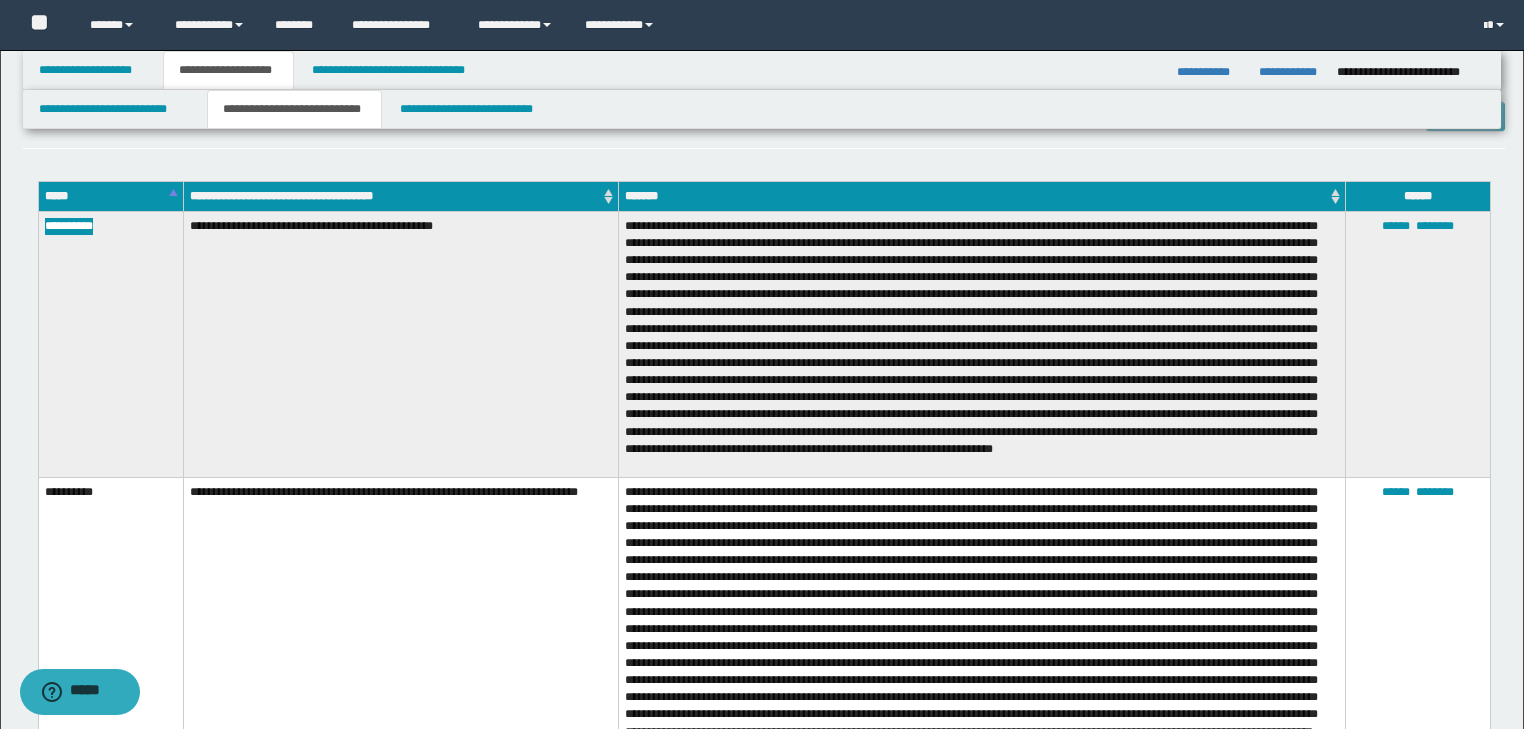 scroll, scrollTop: 720, scrollLeft: 0, axis: vertical 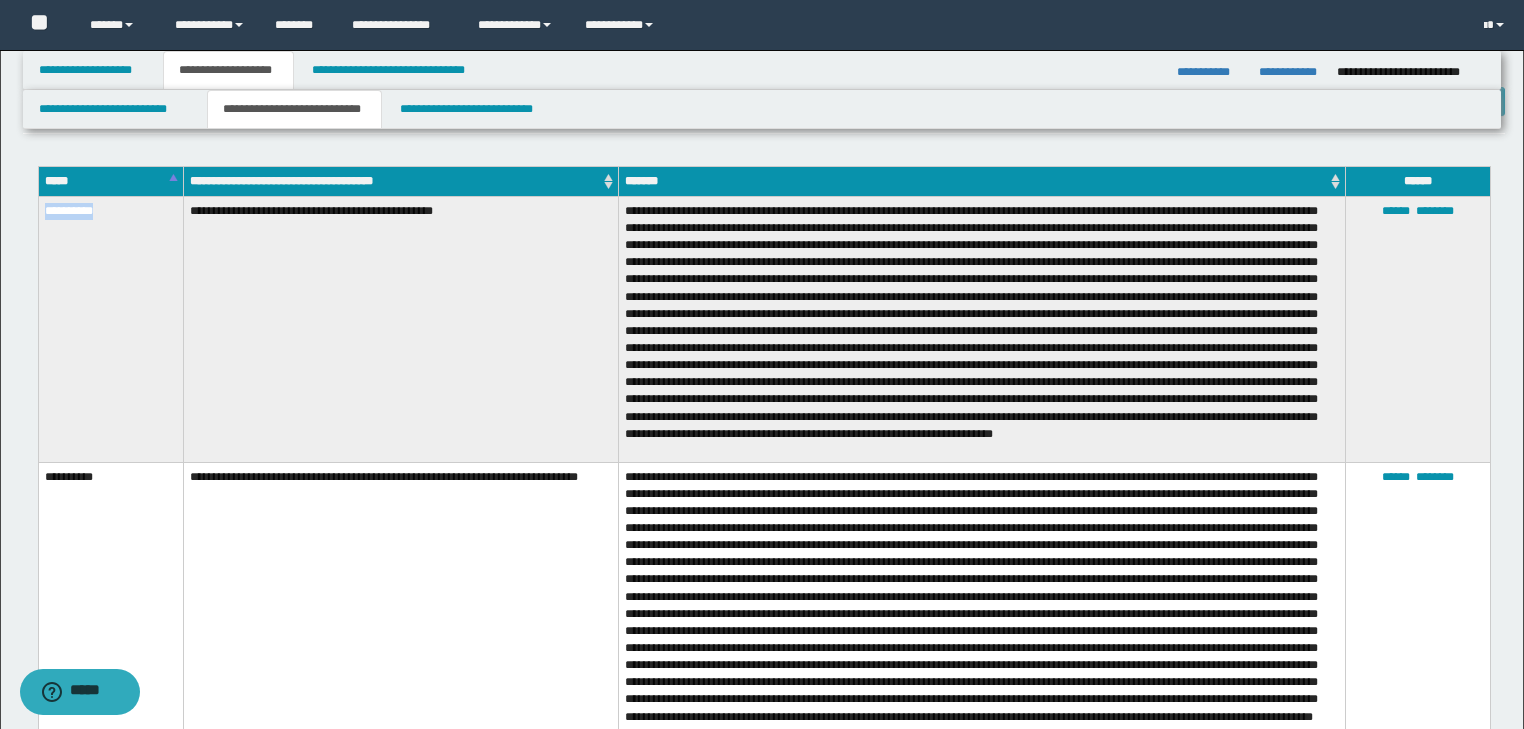 click on "**********" at bounding box center (110, 329) 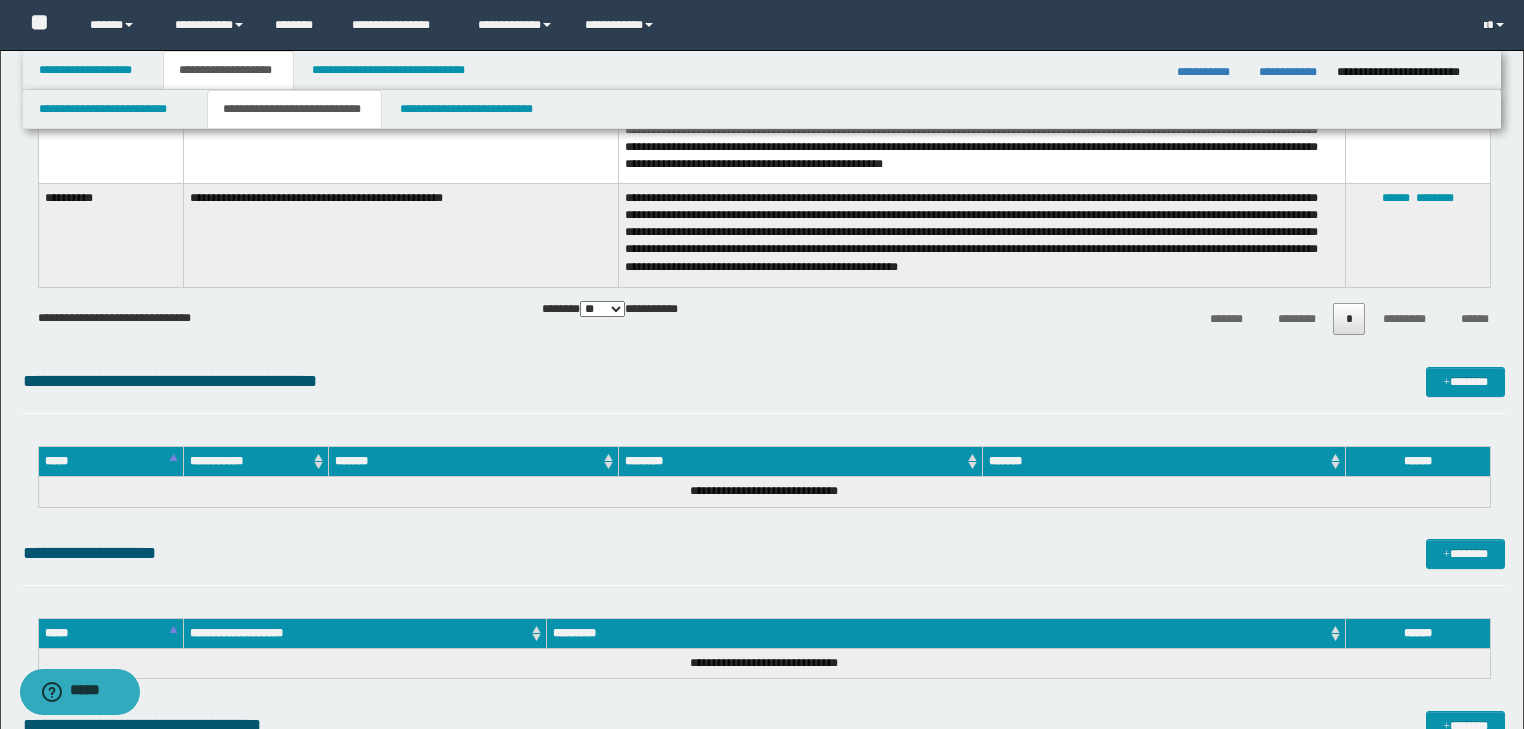 scroll, scrollTop: 2480, scrollLeft: 0, axis: vertical 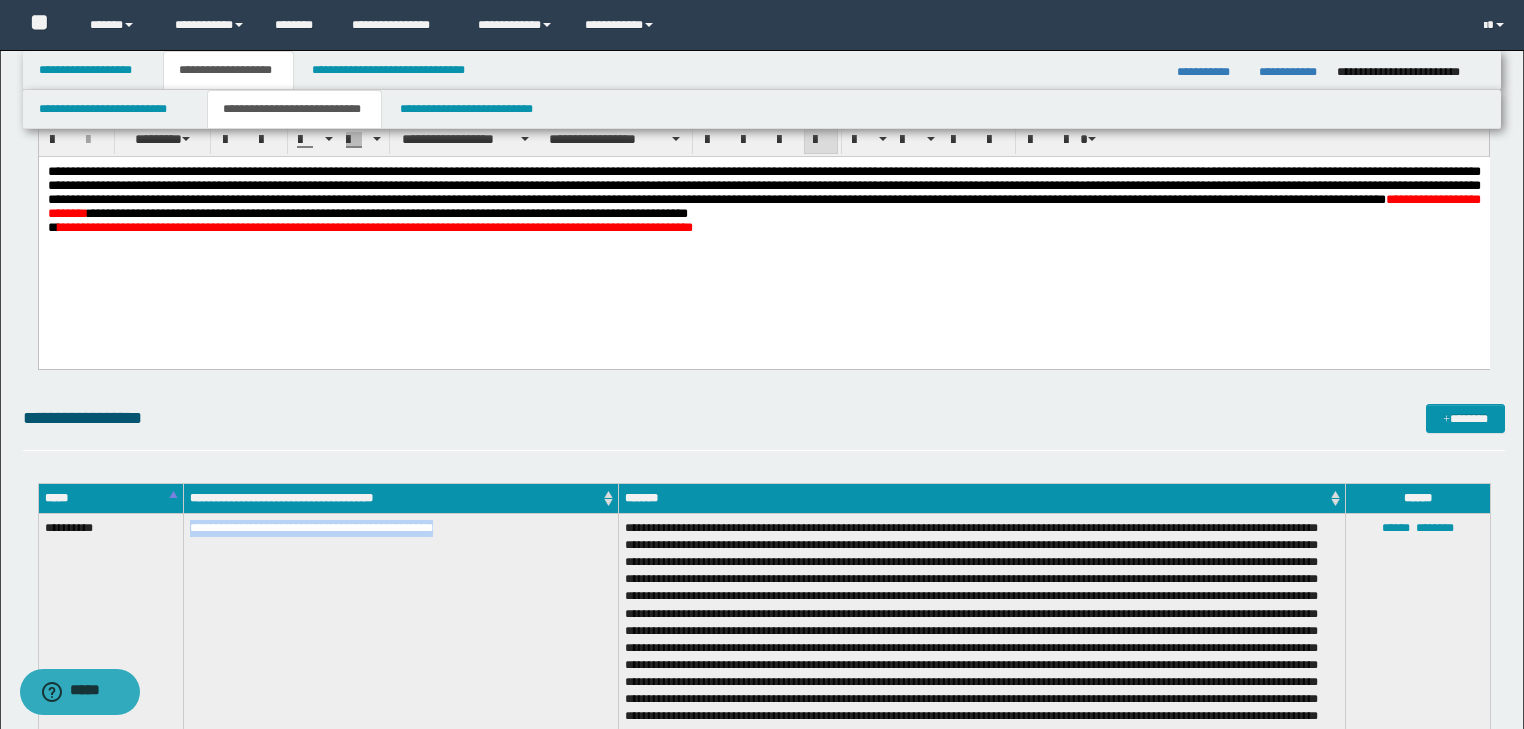 drag, startPoint x: 184, startPoint y: 526, endPoint x: 553, endPoint y: 543, distance: 369.3914 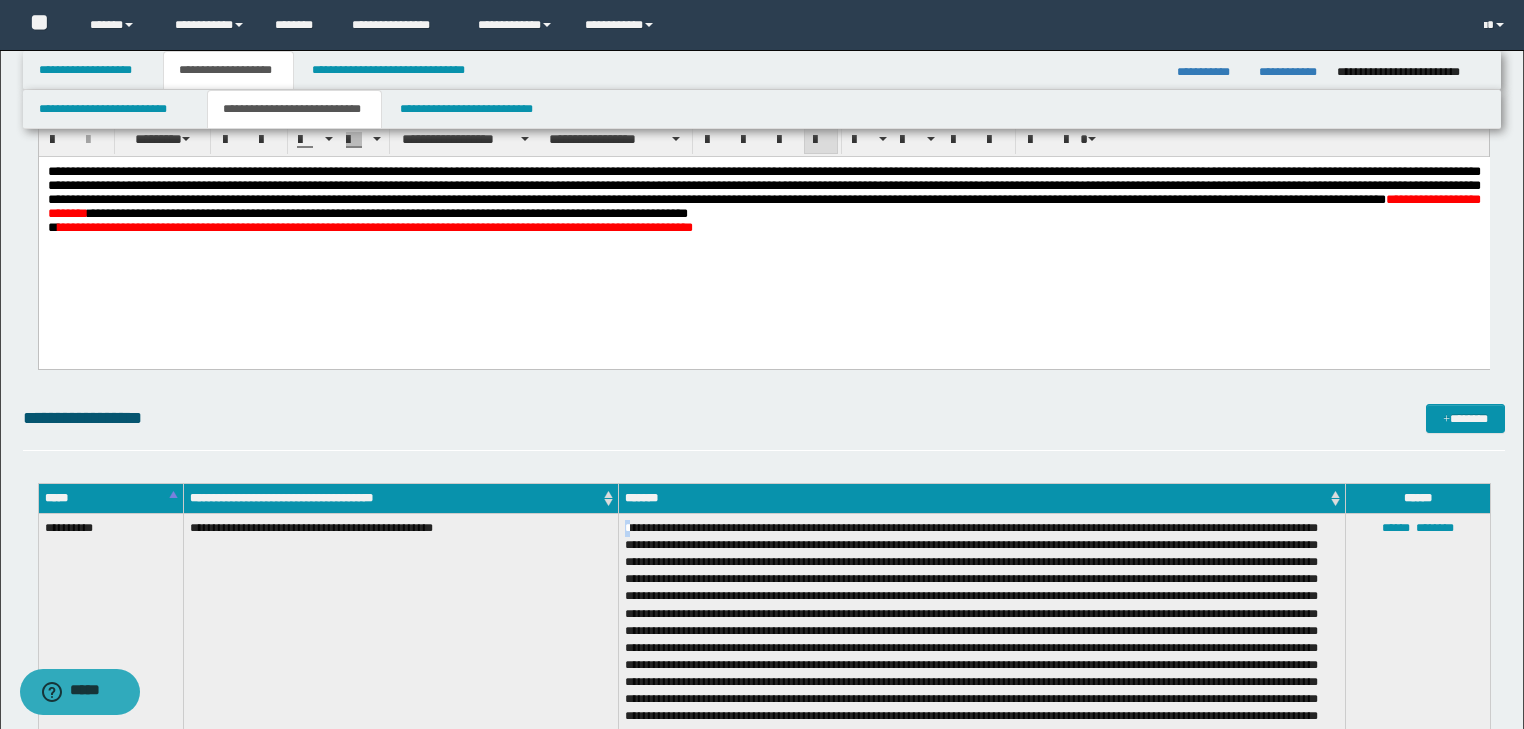 click at bounding box center [982, 646] 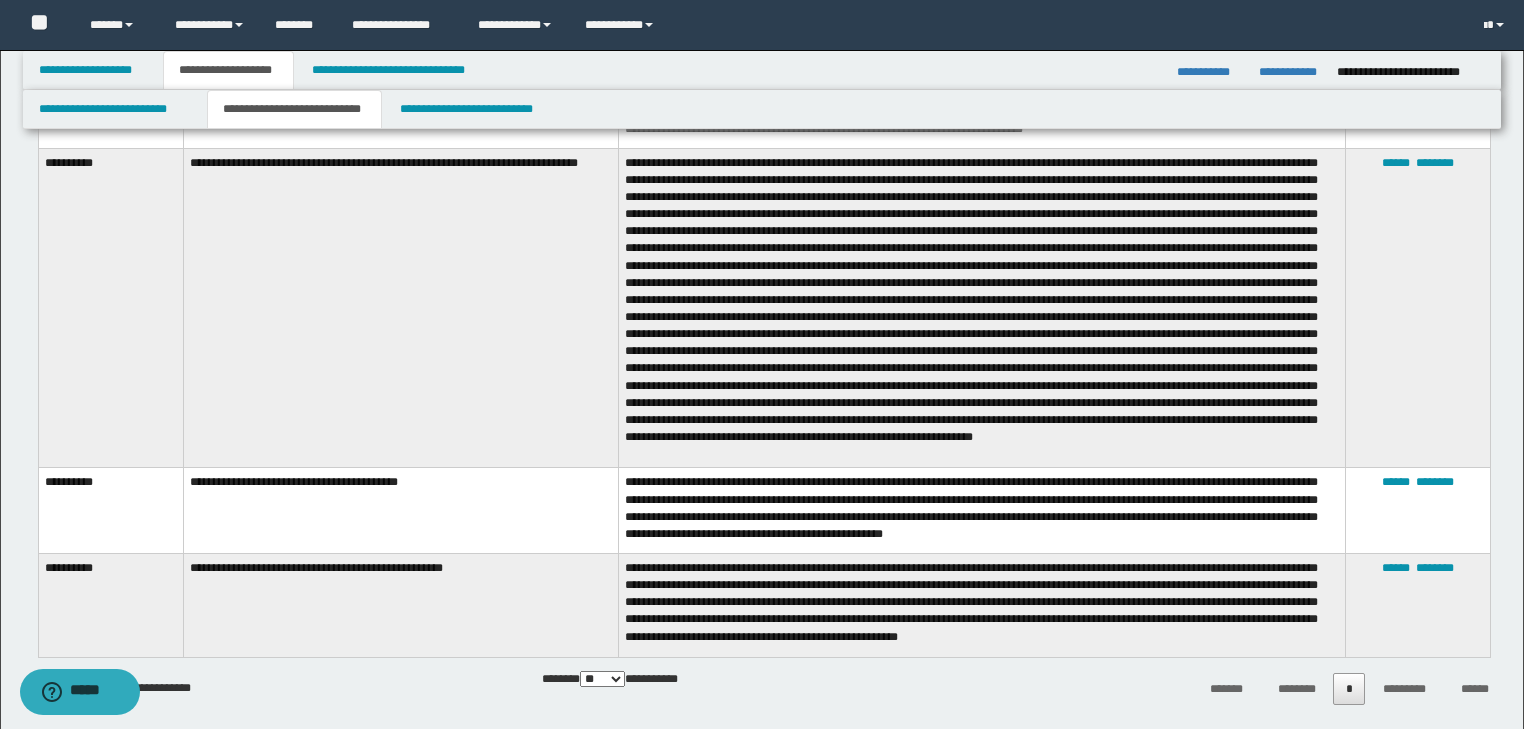 scroll, scrollTop: 2003, scrollLeft: 0, axis: vertical 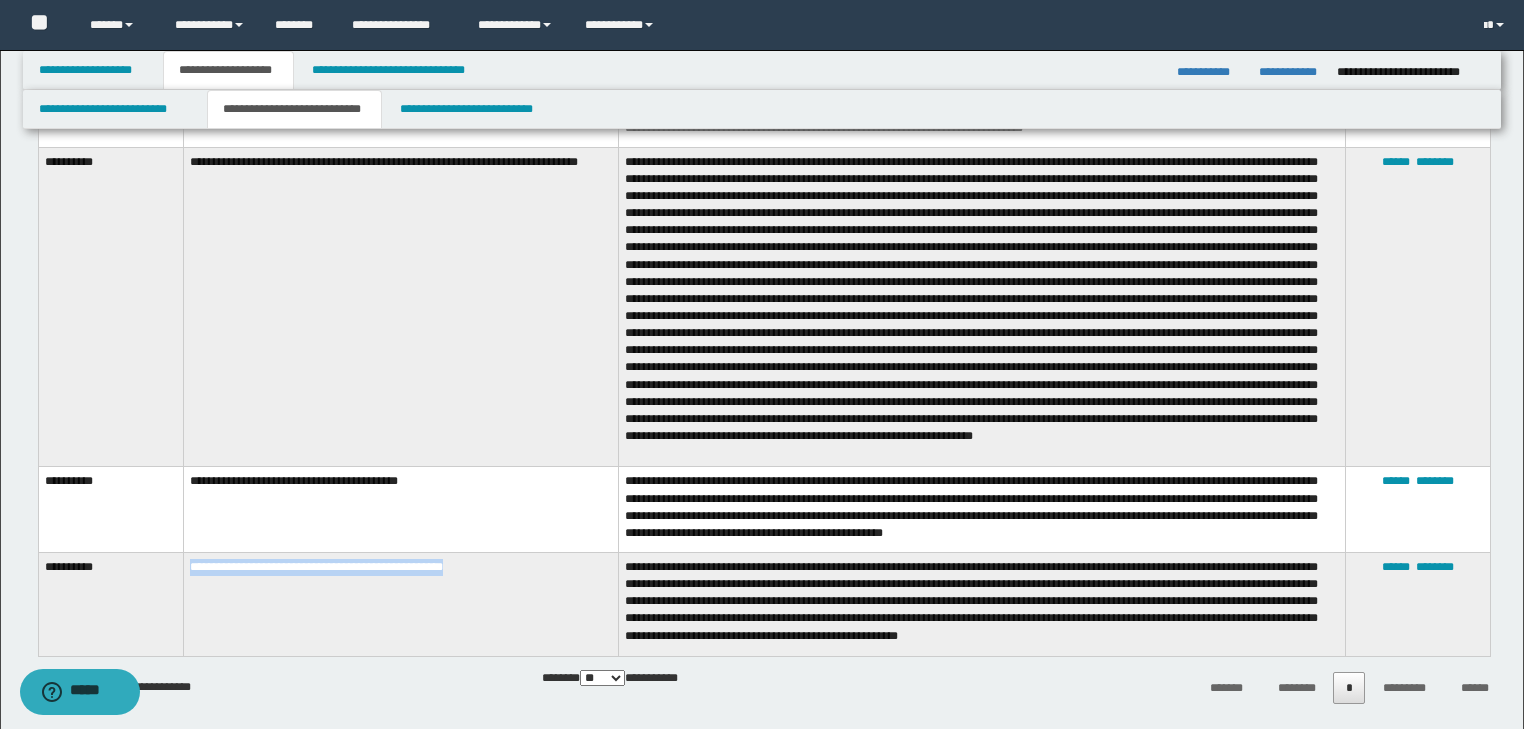 drag, startPoint x: 191, startPoint y: 576, endPoint x: 464, endPoint y: 584, distance: 273.1172 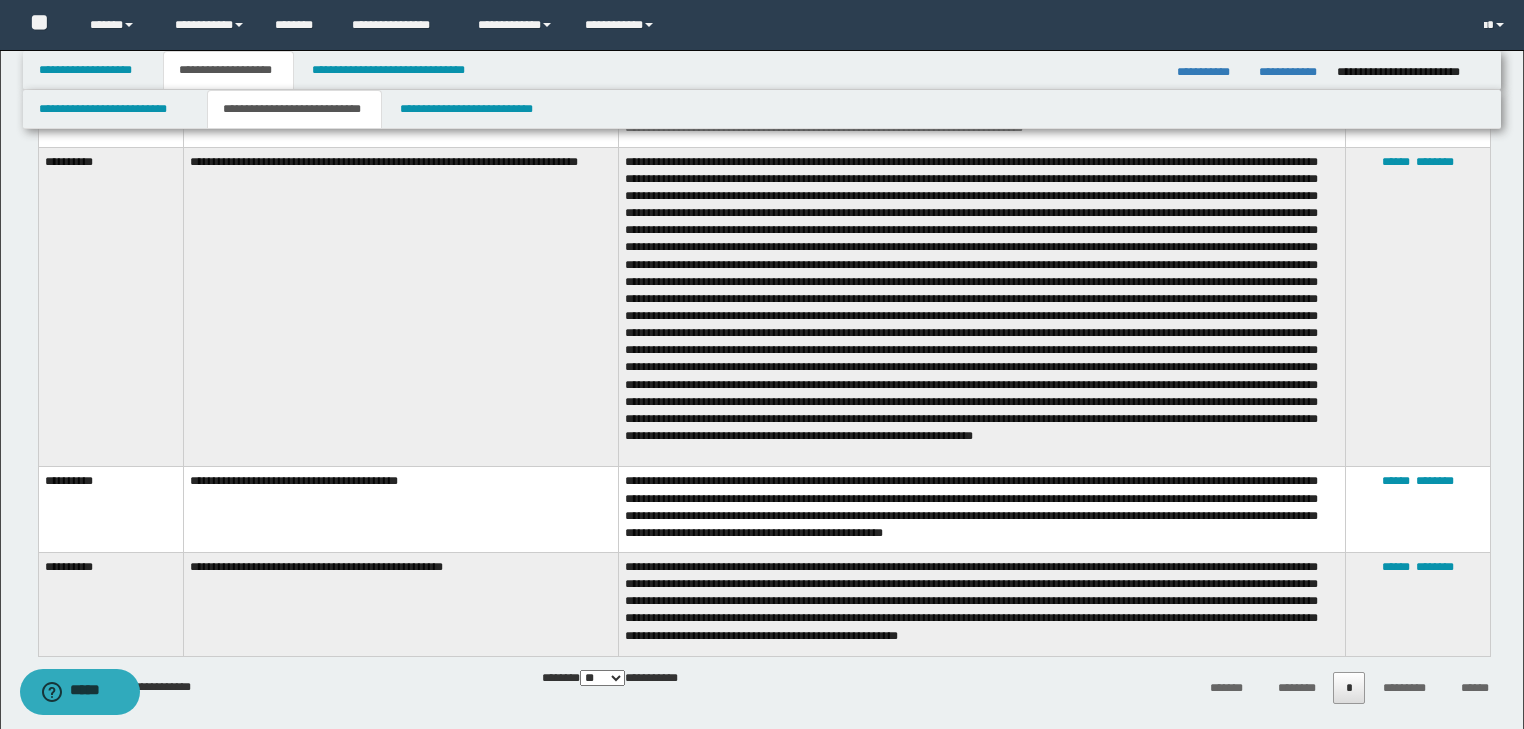 click on "**********" at bounding box center (110, 605) 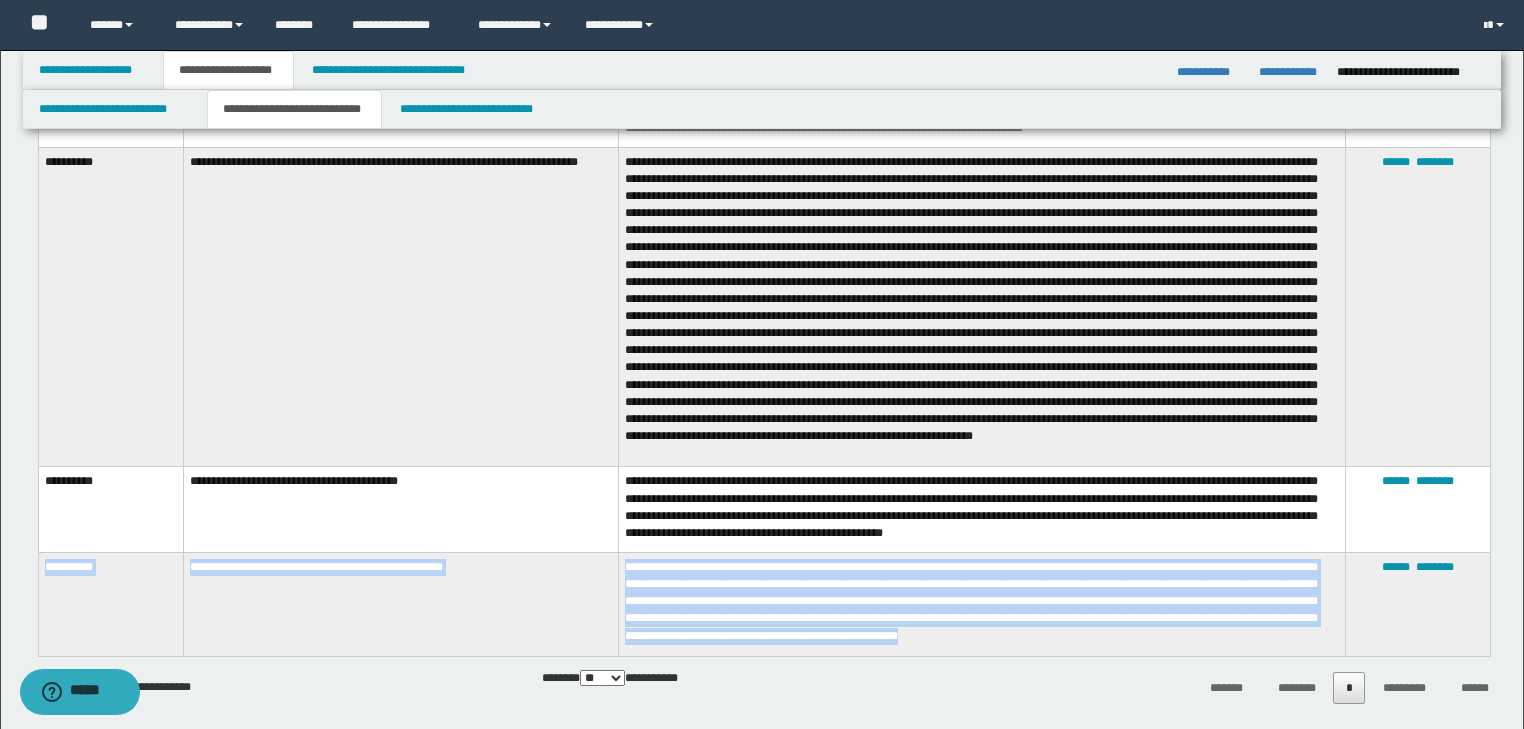drag, startPoint x: 41, startPoint y: 570, endPoint x: 1117, endPoint y: 641, distance: 1078.34 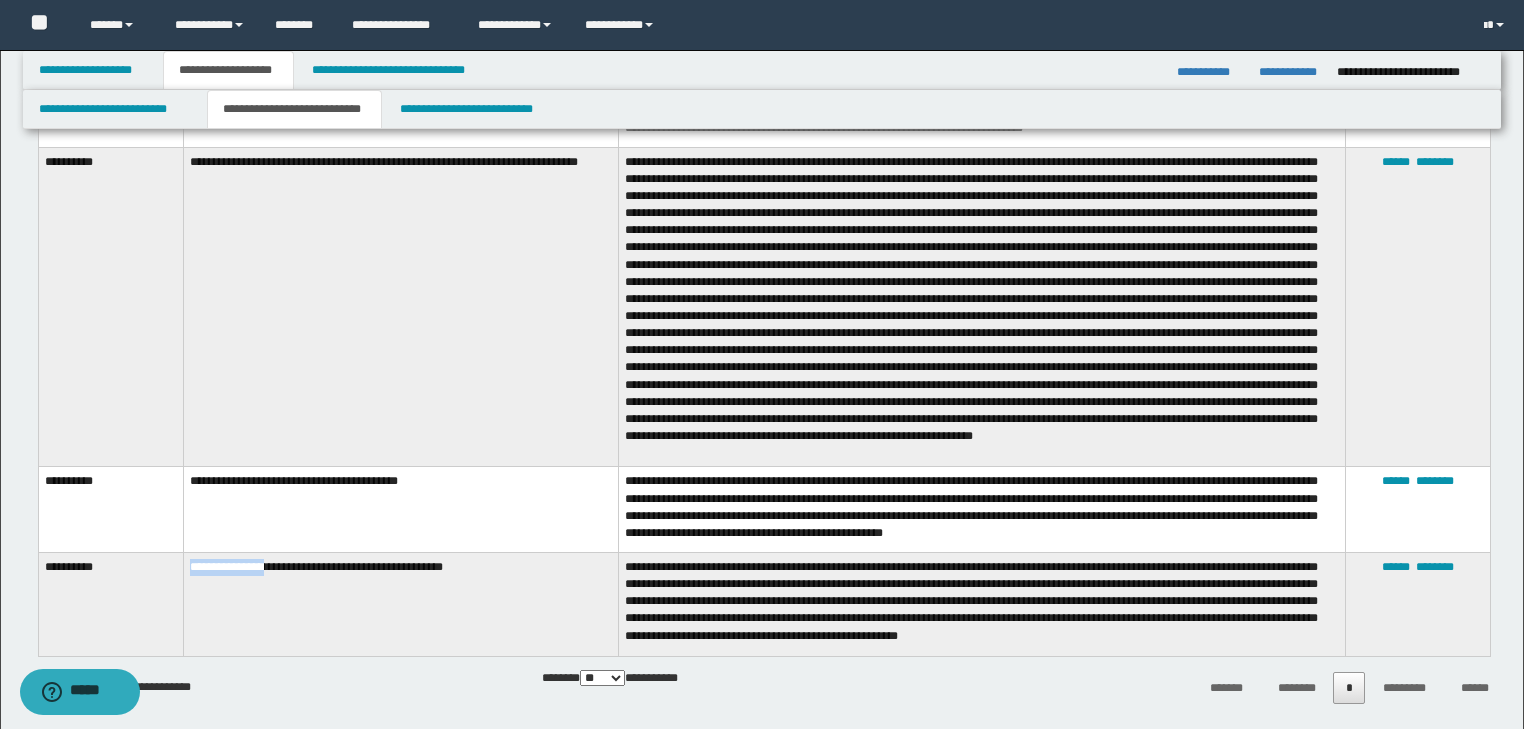 drag, startPoint x: 198, startPoint y: 573, endPoint x: 266, endPoint y: 579, distance: 68.26419 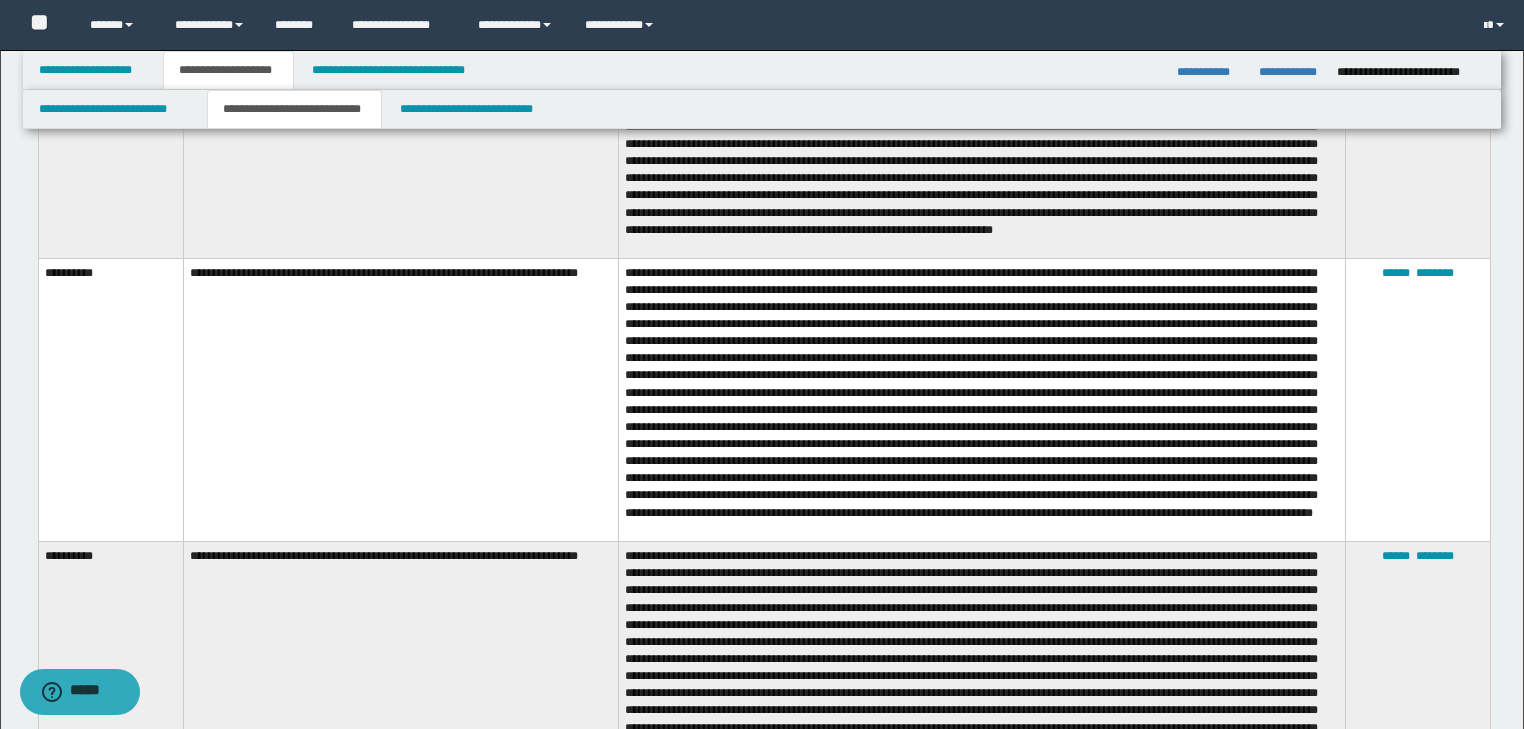 scroll, scrollTop: 803, scrollLeft: 0, axis: vertical 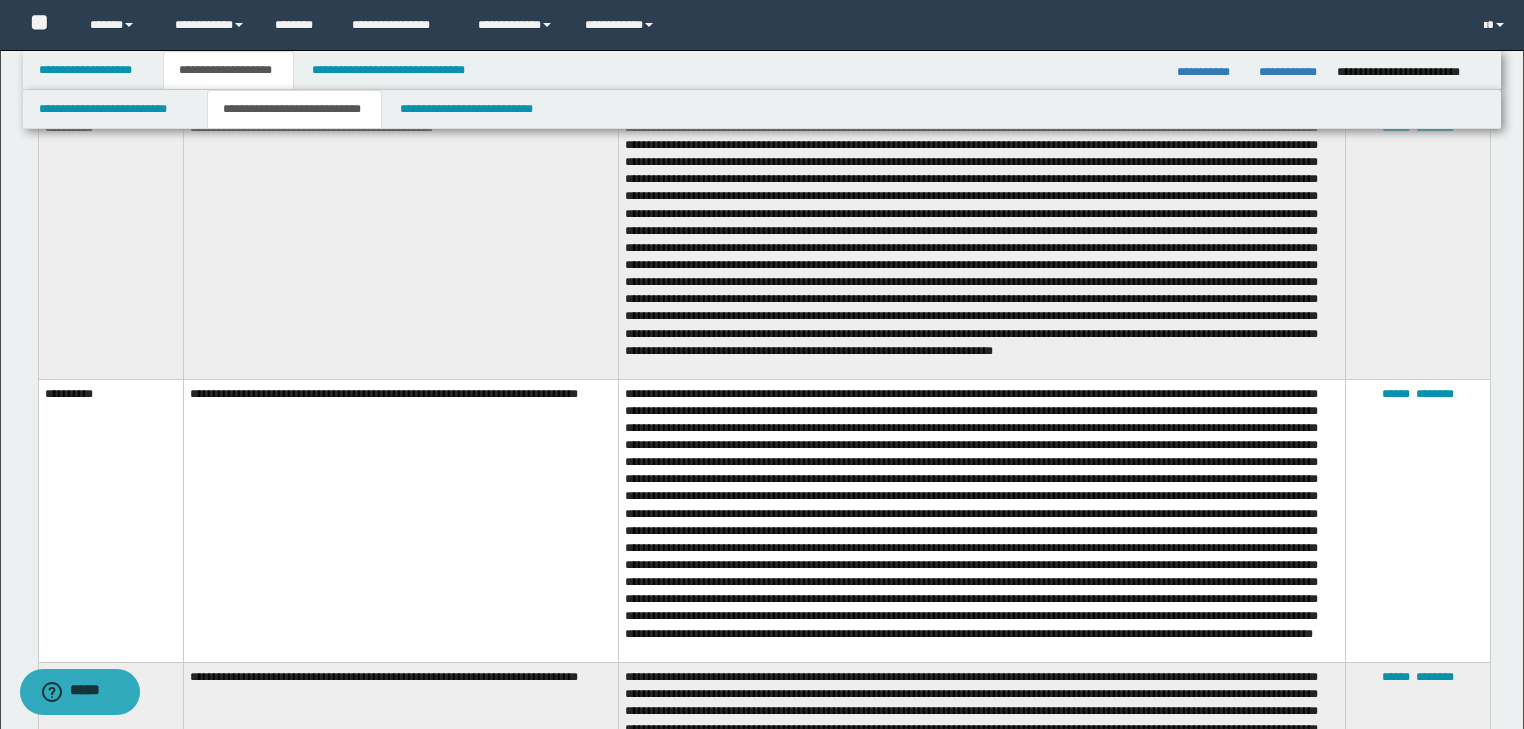click on "**********" at bounding box center (762, 70) 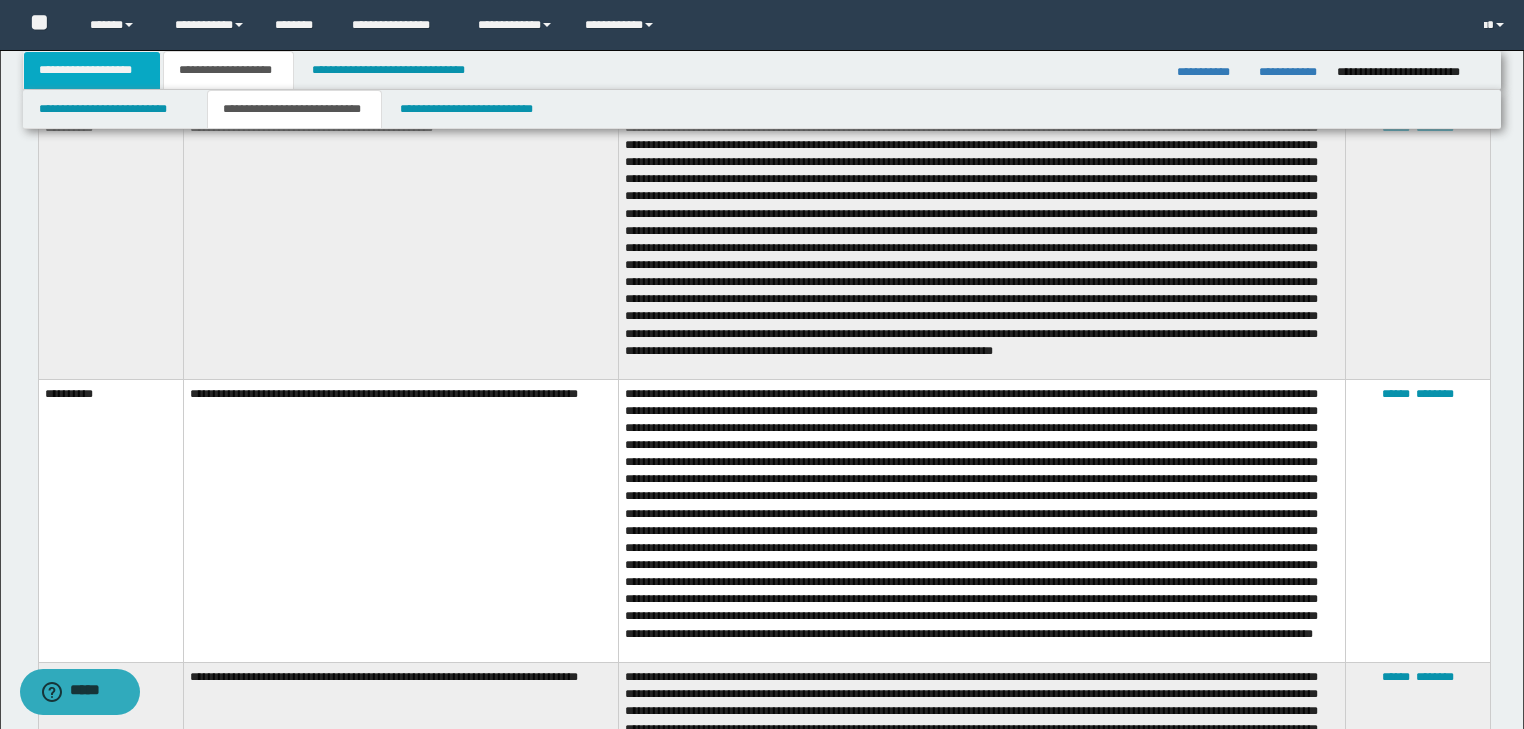 click on "**********" at bounding box center [92, 70] 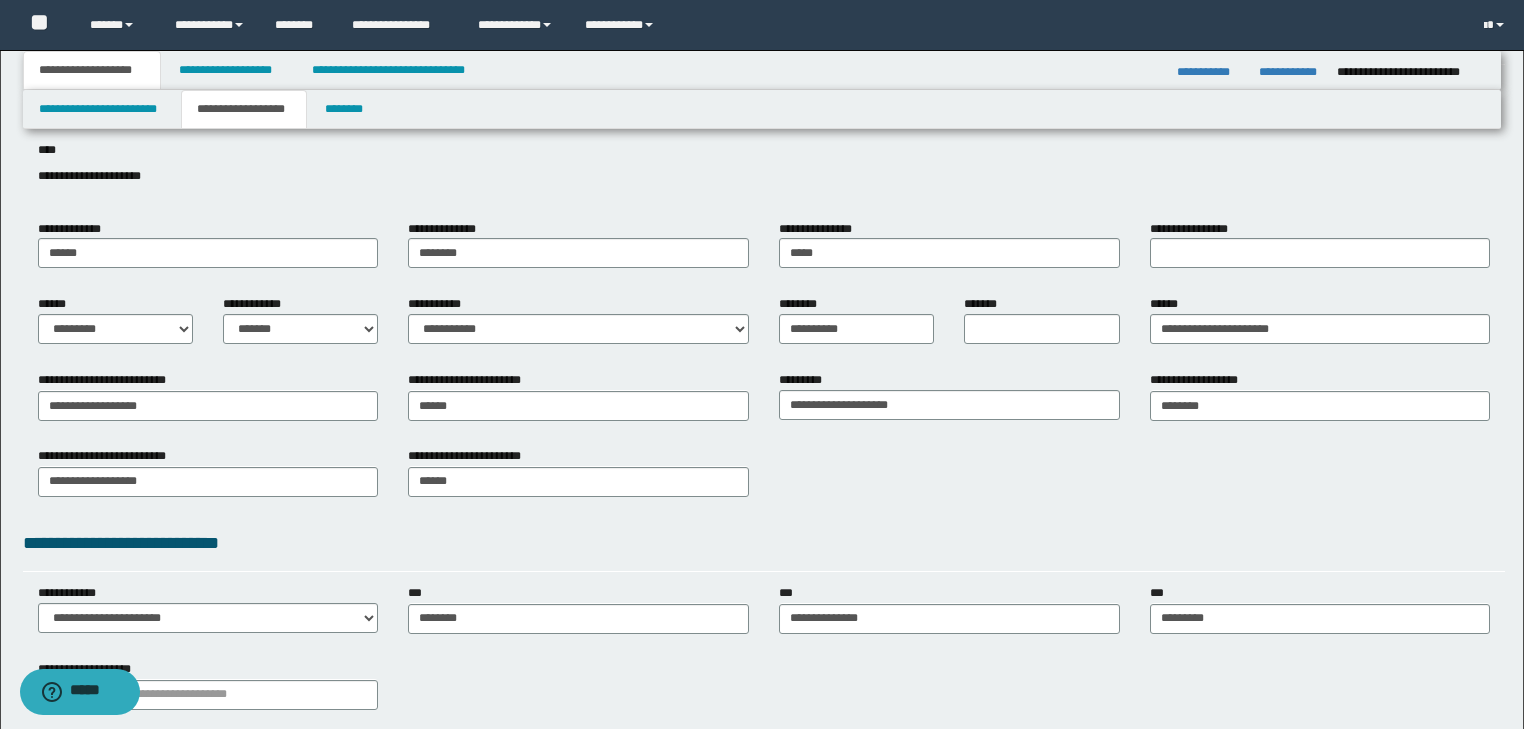 scroll, scrollTop: 57, scrollLeft: 0, axis: vertical 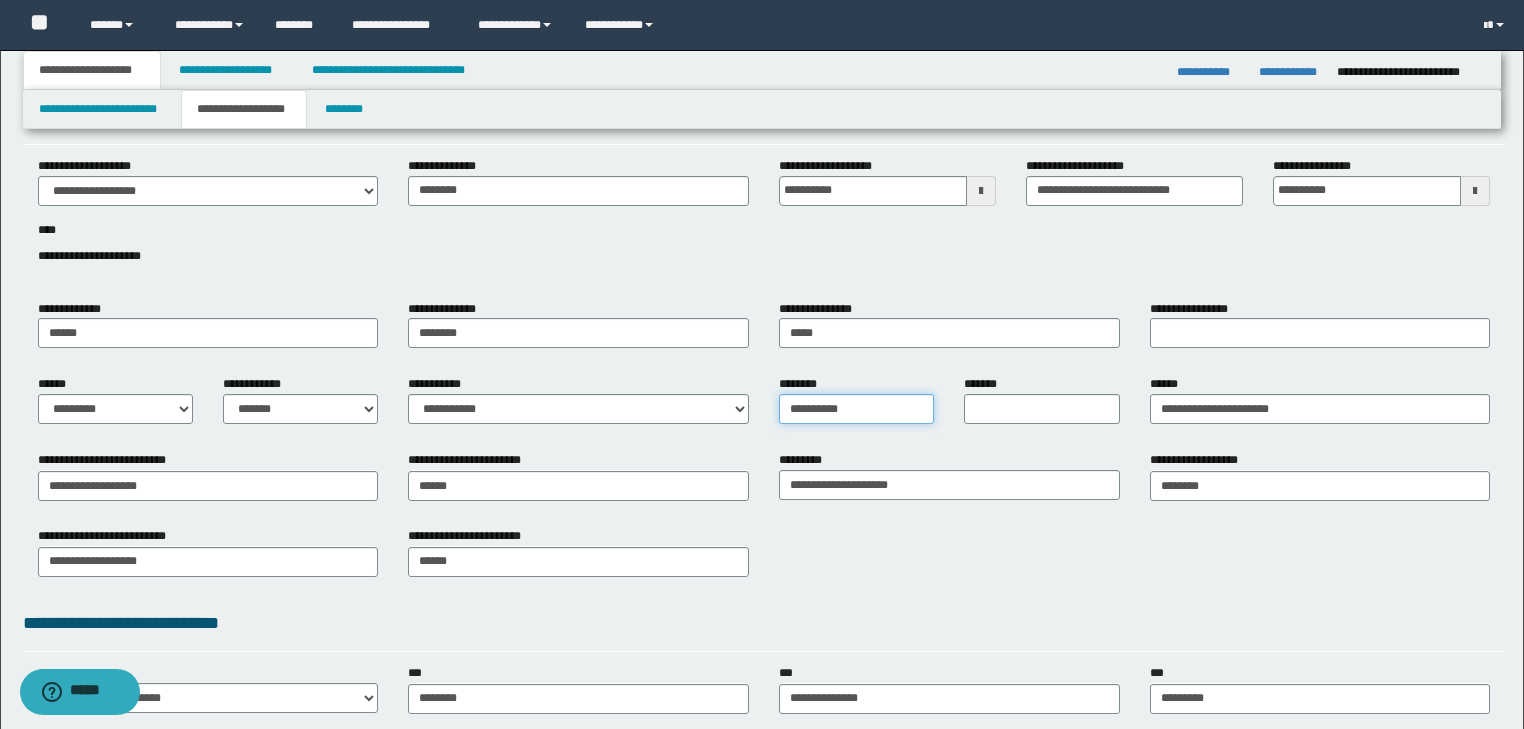 click on "**********" at bounding box center (856, 409) 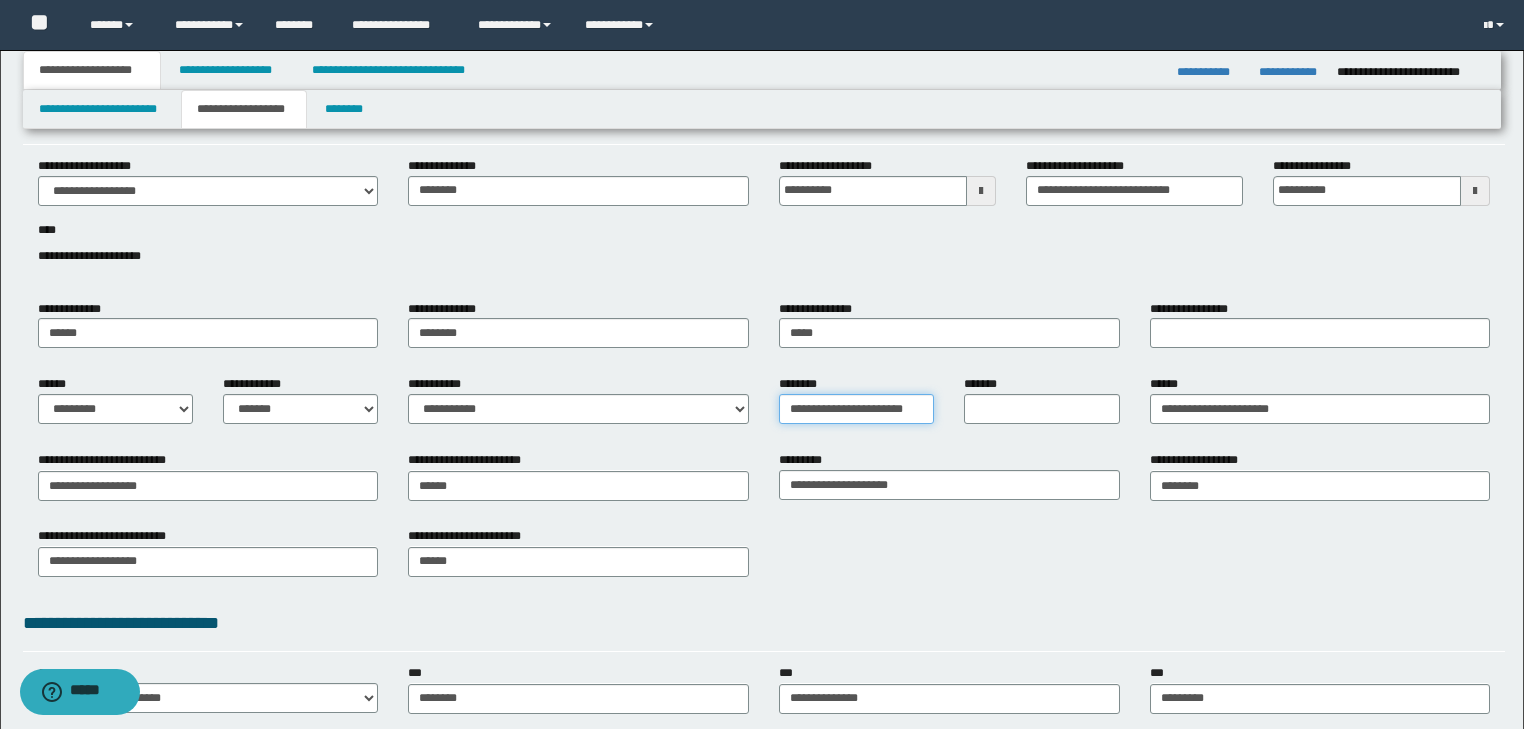 scroll, scrollTop: 0, scrollLeft: 6, axis: horizontal 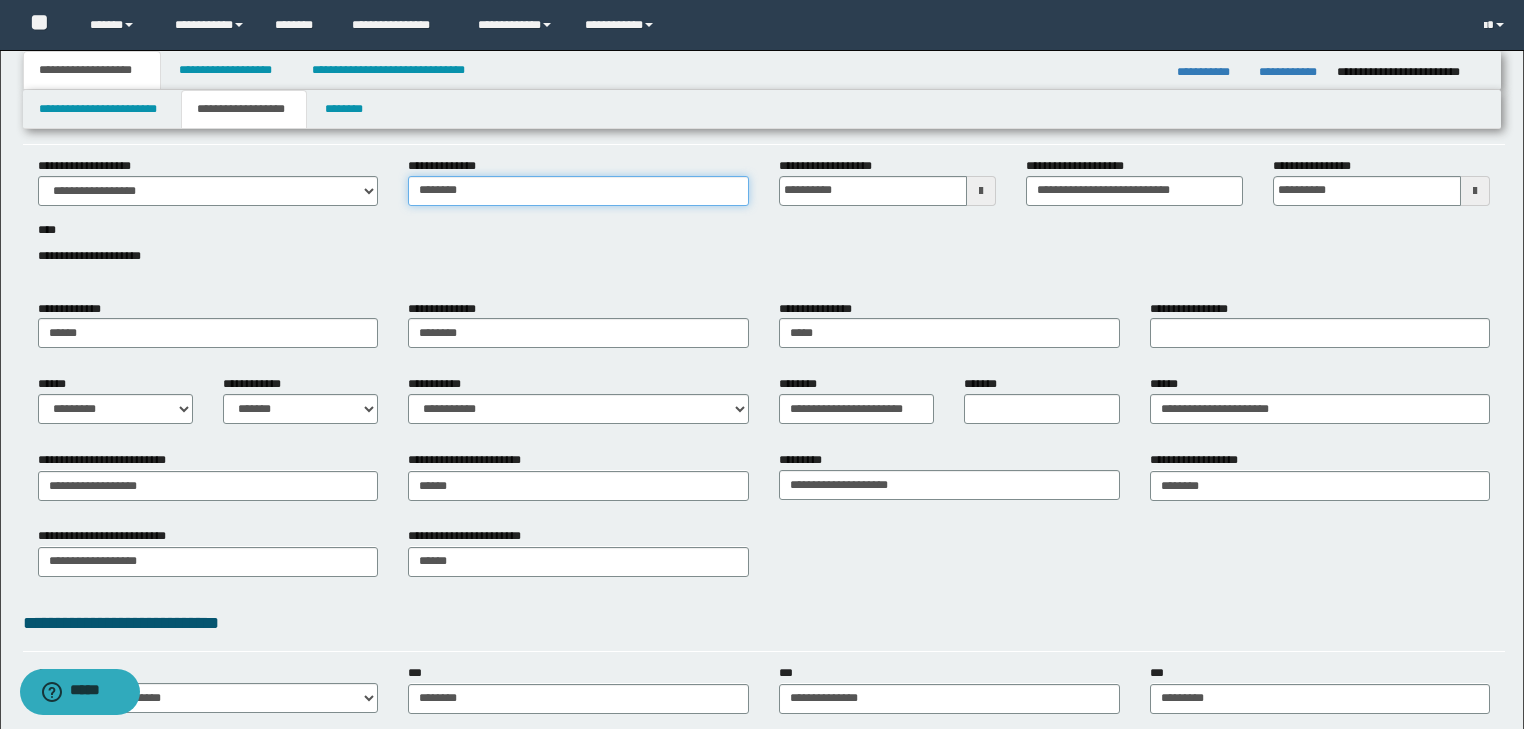 click on "********" at bounding box center [578, 191] 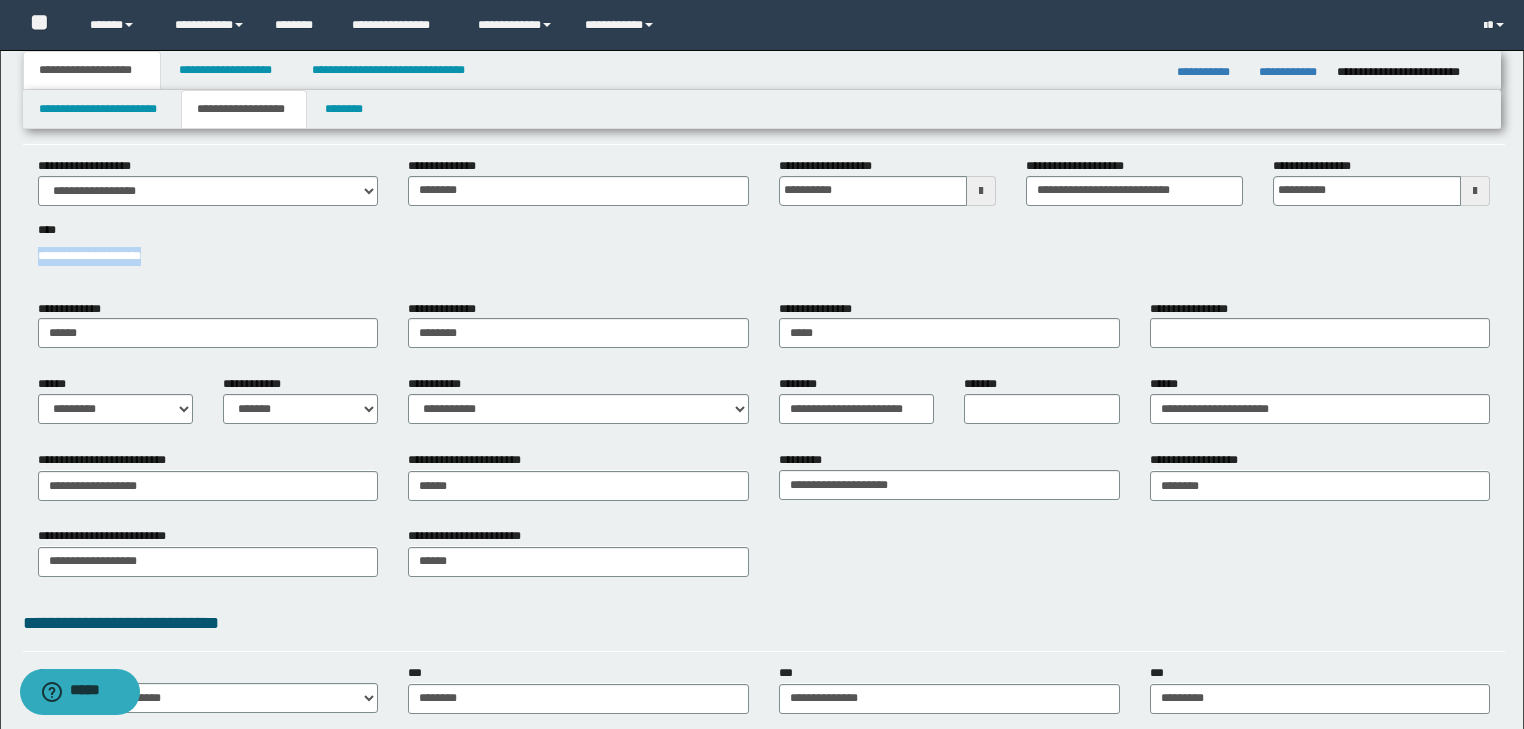 drag, startPoint x: 29, startPoint y: 256, endPoint x: 245, endPoint y: 184, distance: 227.68399 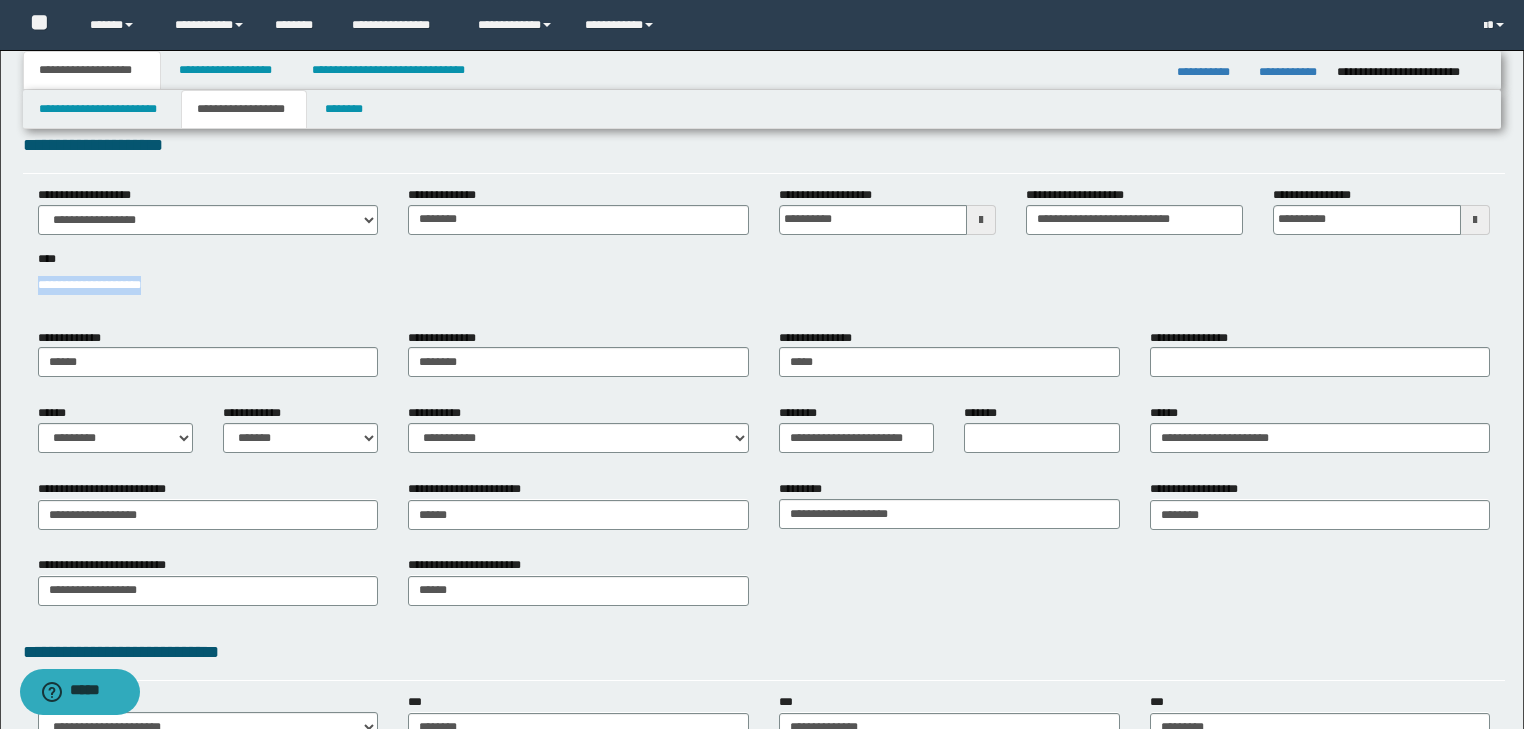 scroll, scrollTop: 0, scrollLeft: 0, axis: both 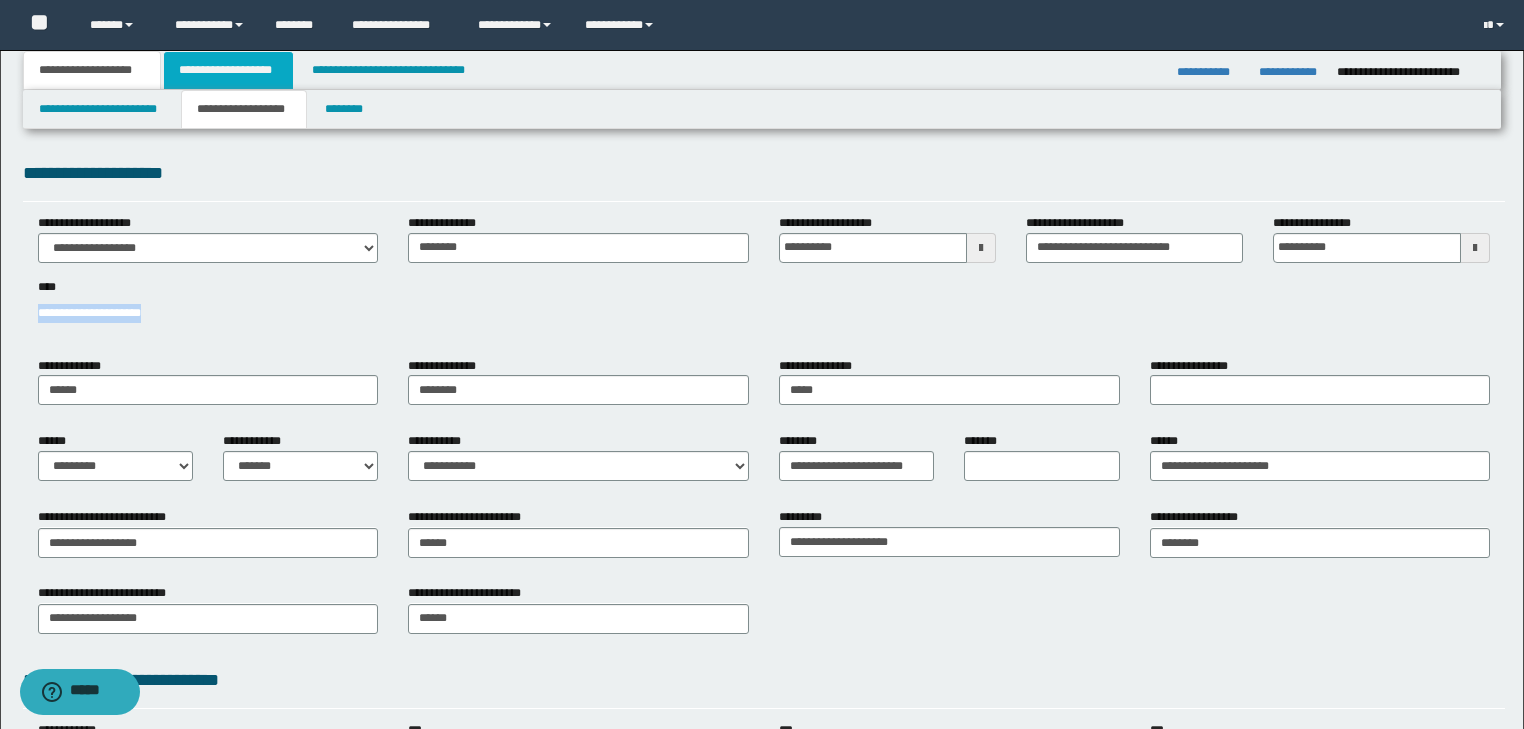 click on "**********" at bounding box center (228, 70) 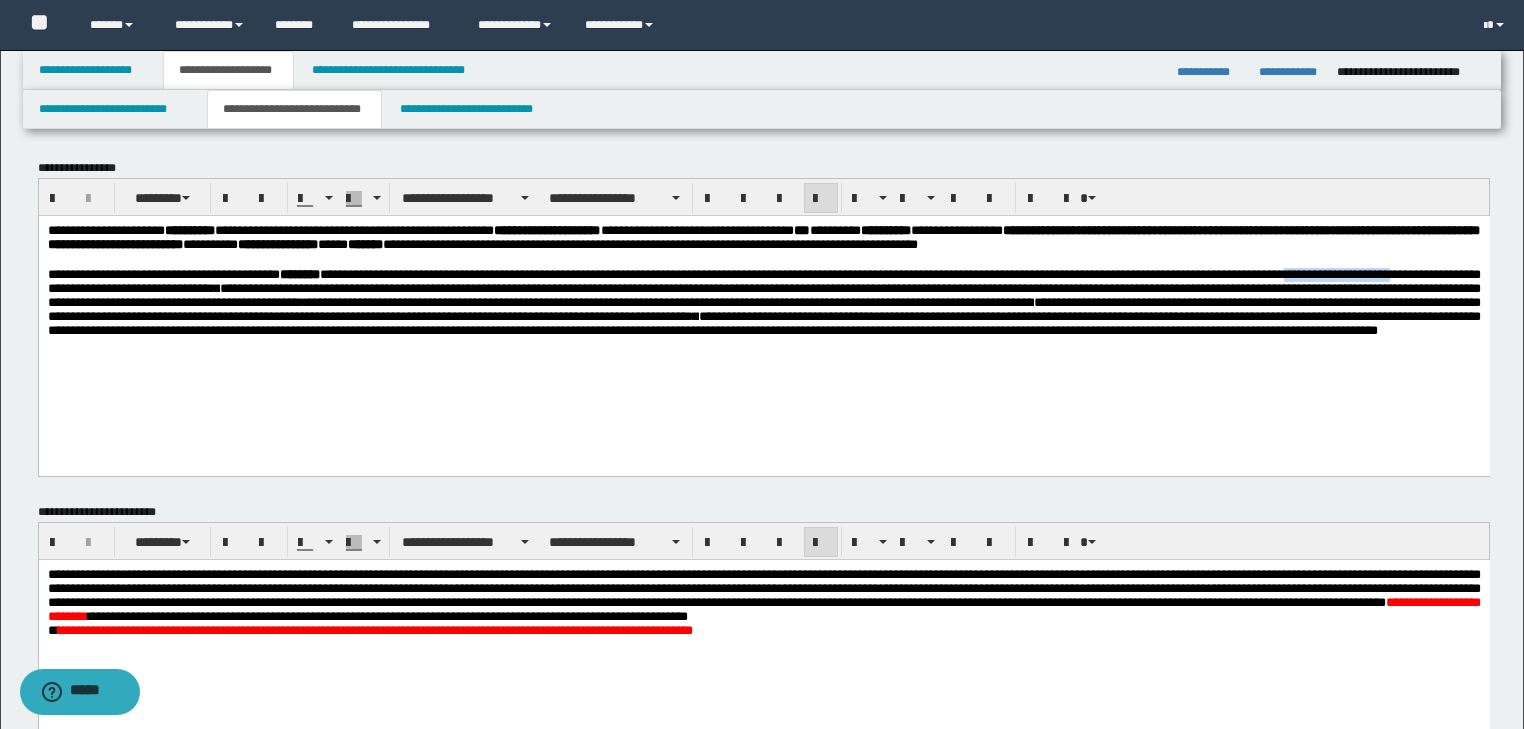 click on "**********" at bounding box center (763, 322) 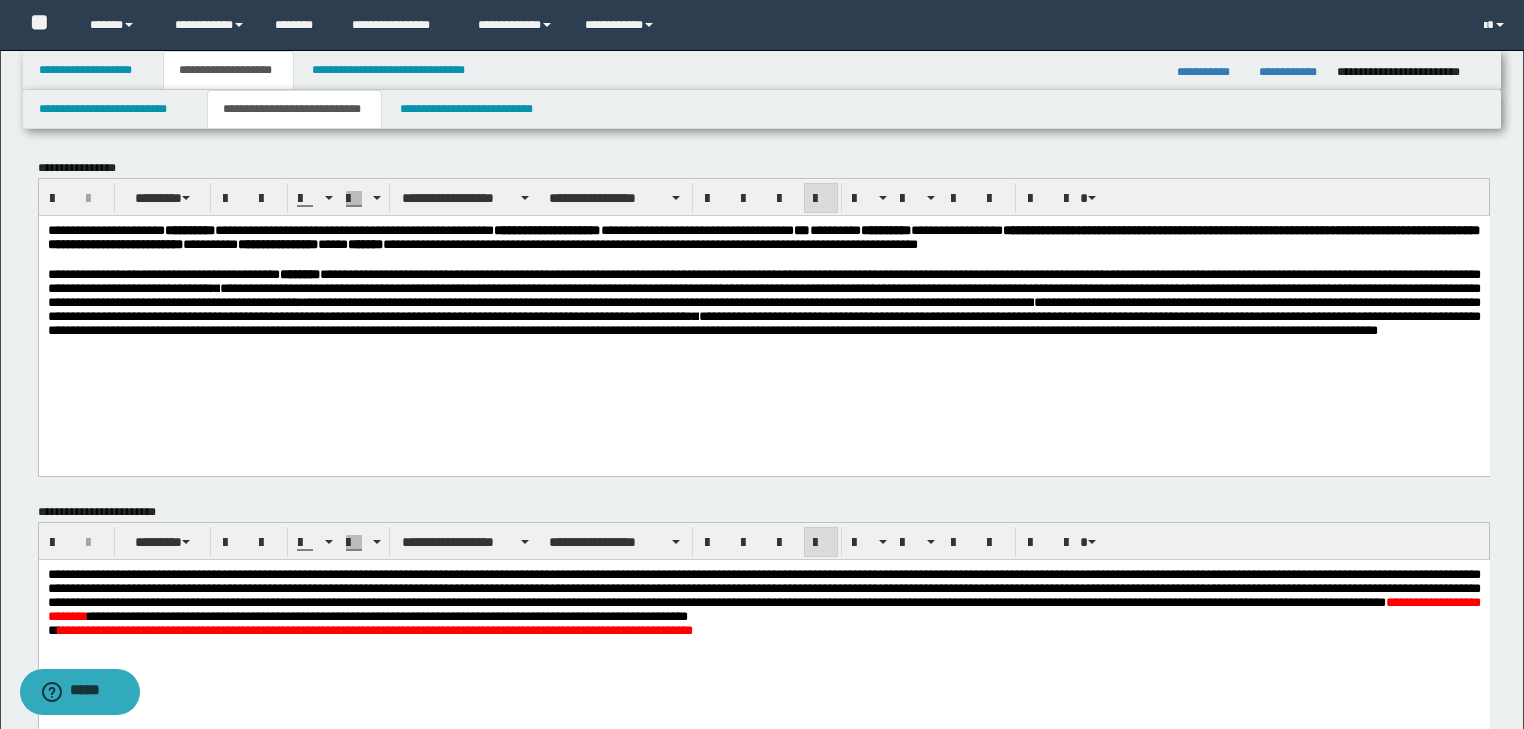 click on "**********" at bounding box center [763, 322] 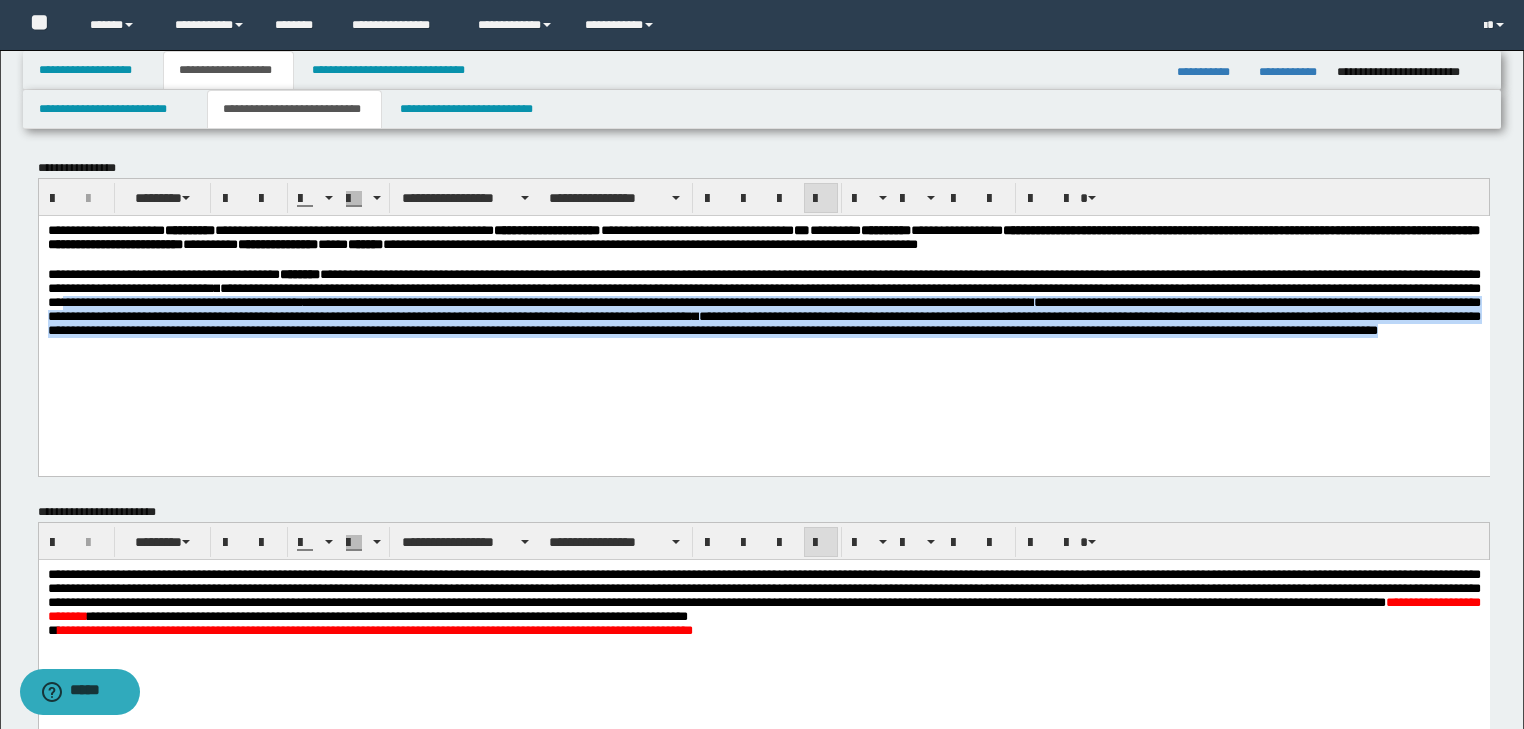 drag, startPoint x: 1189, startPoint y: 358, endPoint x: 563, endPoint y: 316, distance: 627.40735 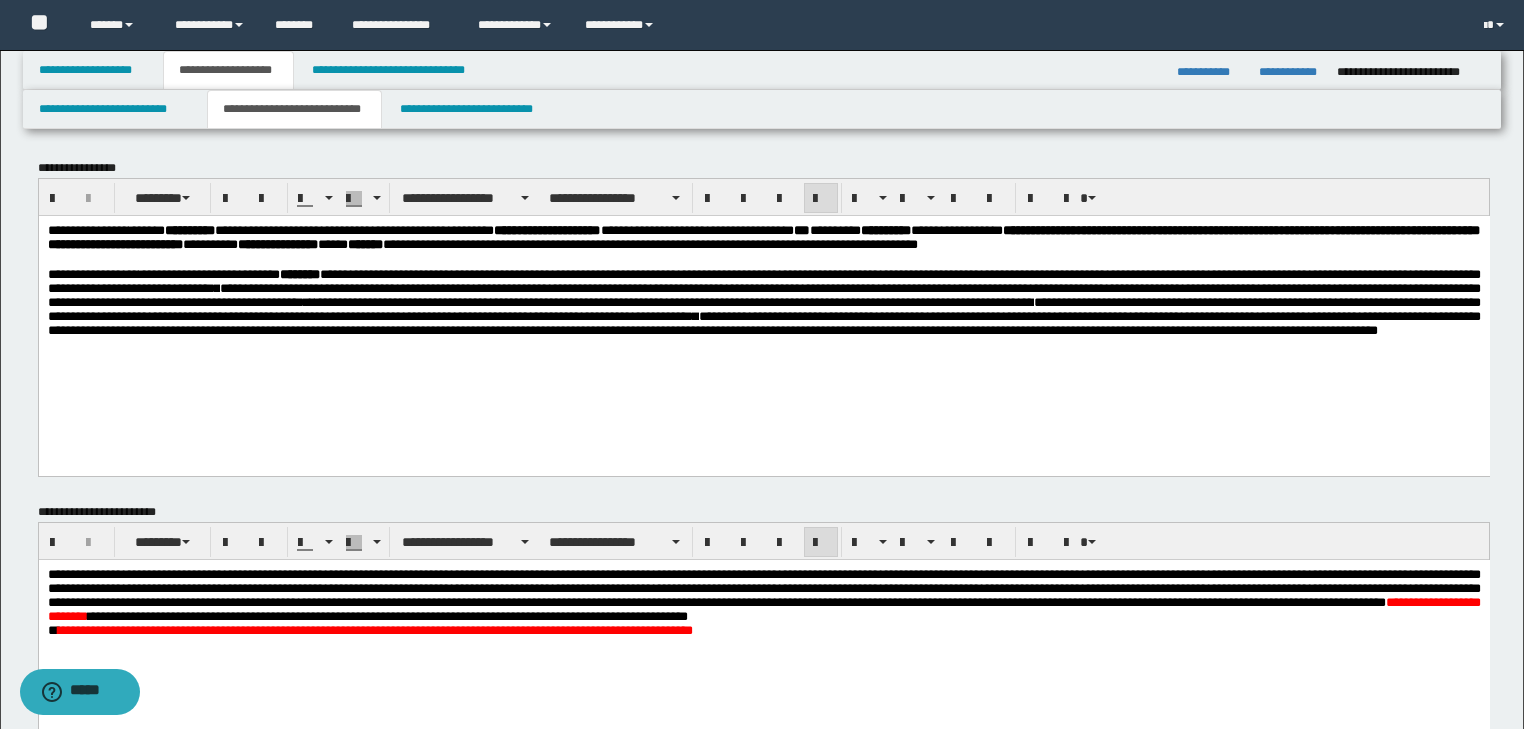click on "**********" at bounding box center [763, 294] 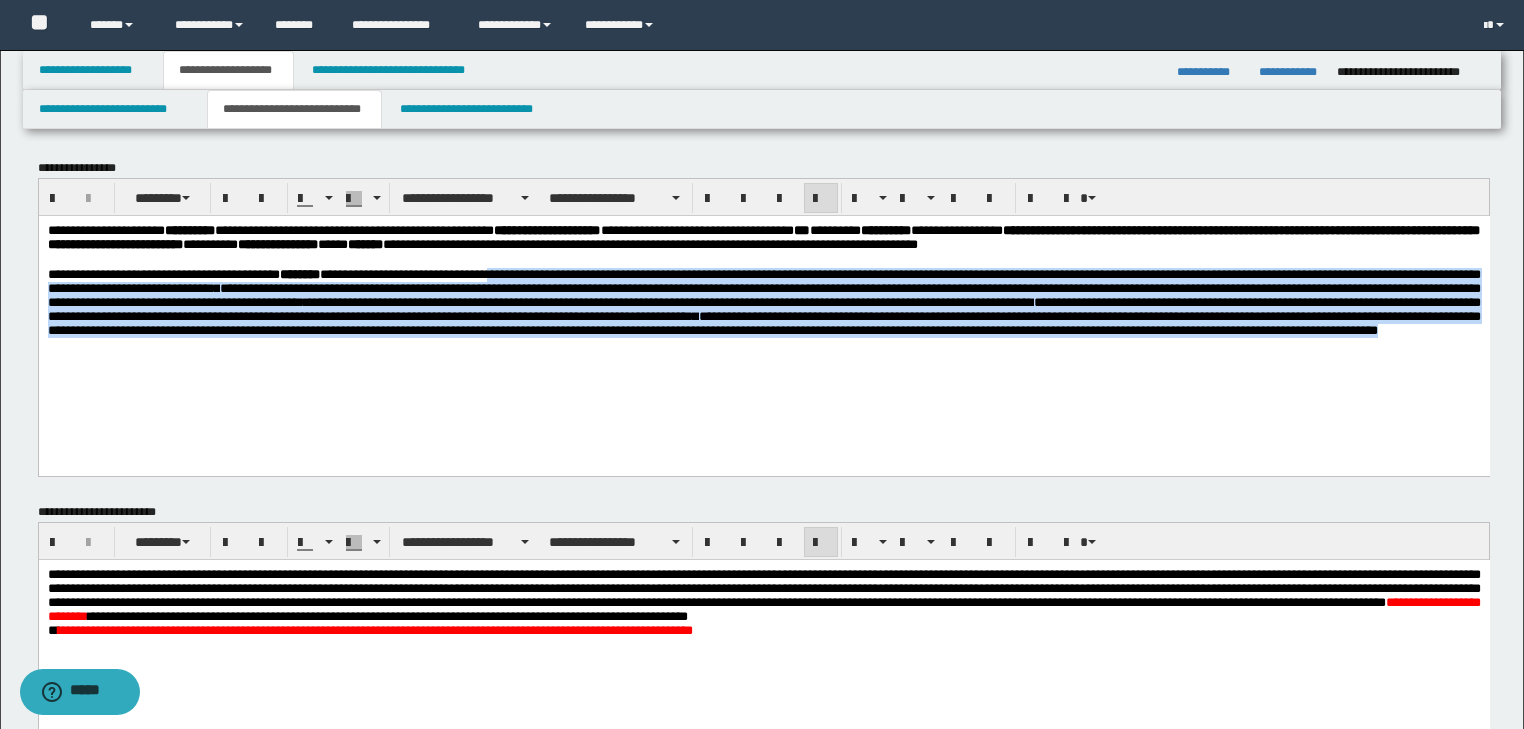 drag, startPoint x: 572, startPoint y: 281, endPoint x: 1202, endPoint y: 380, distance: 637.73114 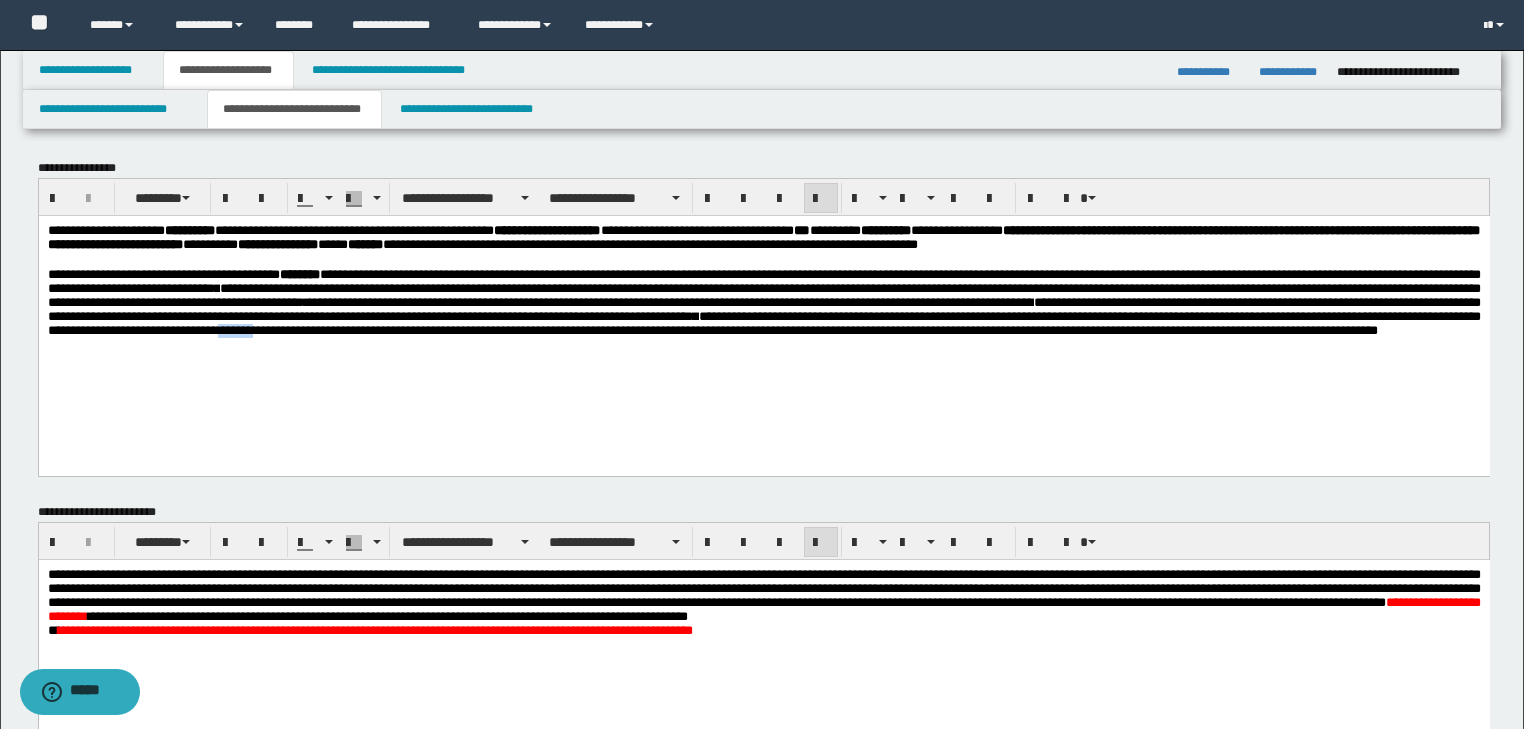 drag, startPoint x: 1262, startPoint y: 342, endPoint x: 1300, endPoint y: 345, distance: 38.118237 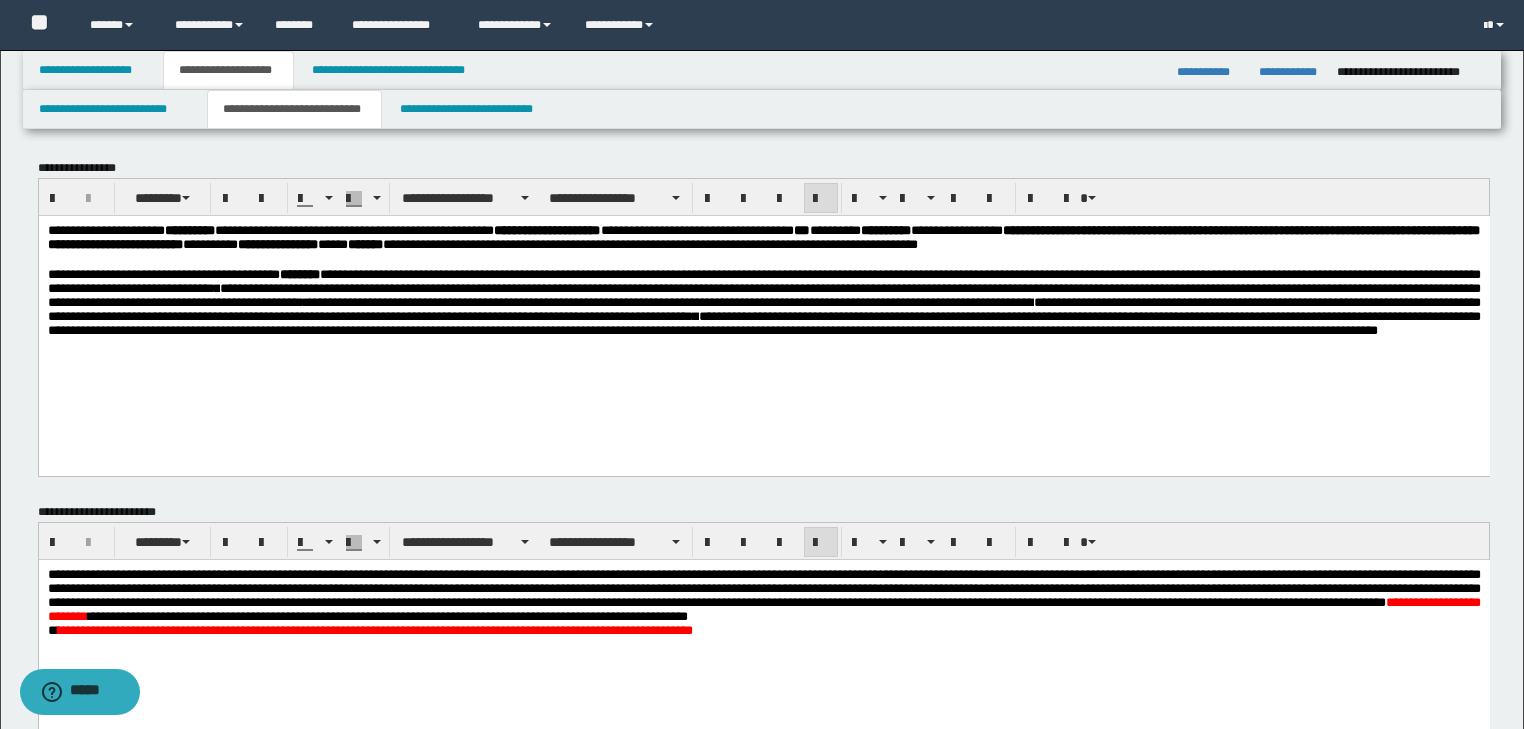click on "**********" at bounding box center [763, 318] 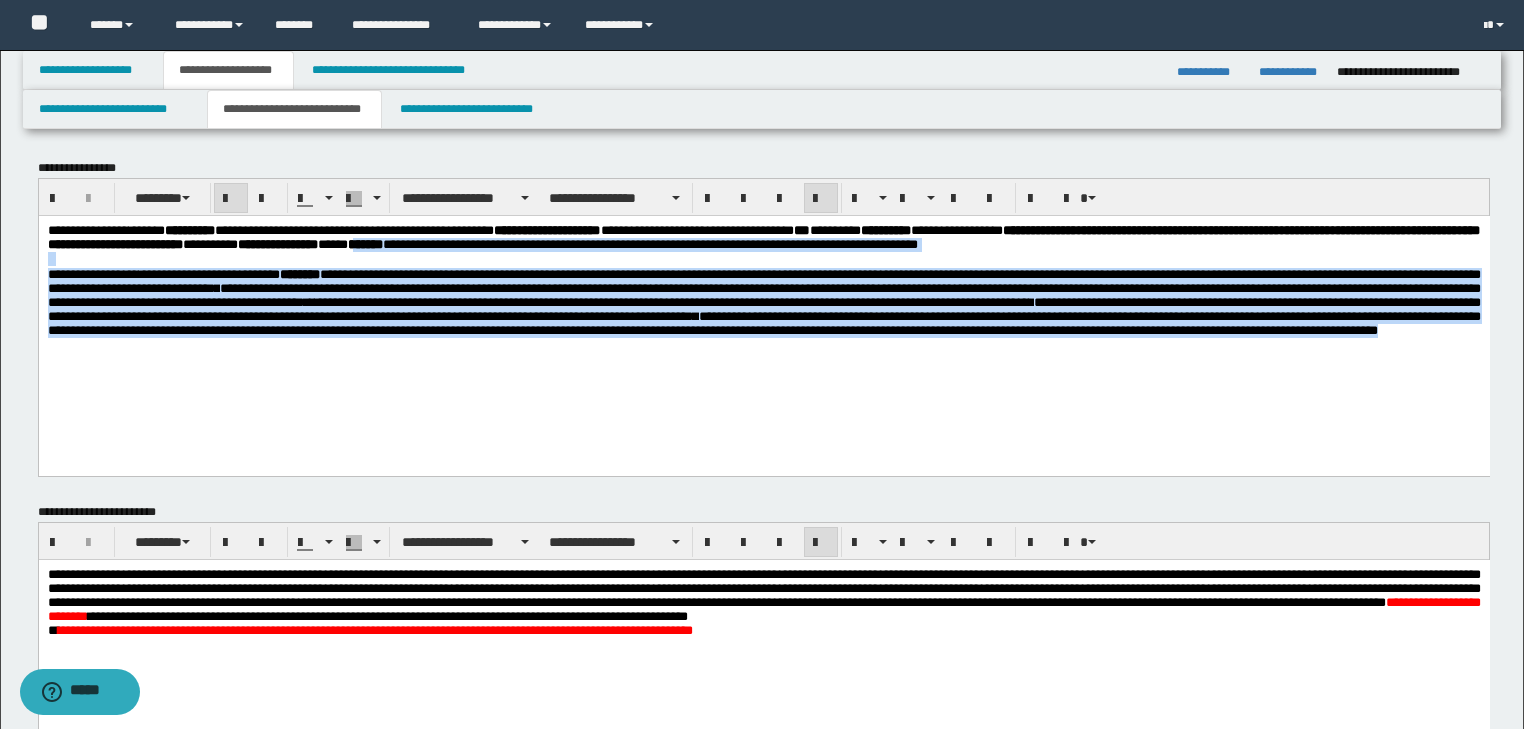 drag, startPoint x: 793, startPoint y: 244, endPoint x: 1340, endPoint y: 438, distance: 580.3835 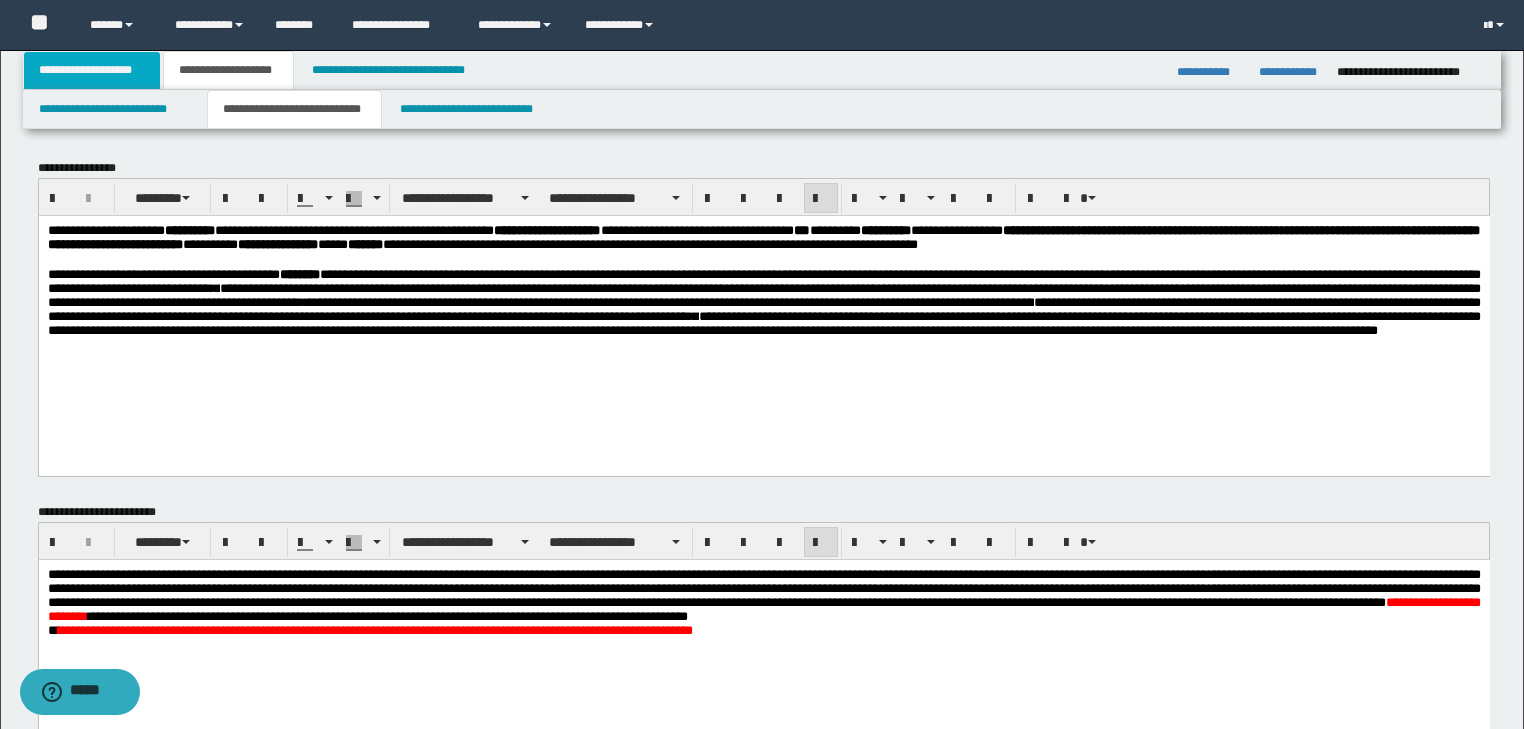 click on "**********" at bounding box center (92, 70) 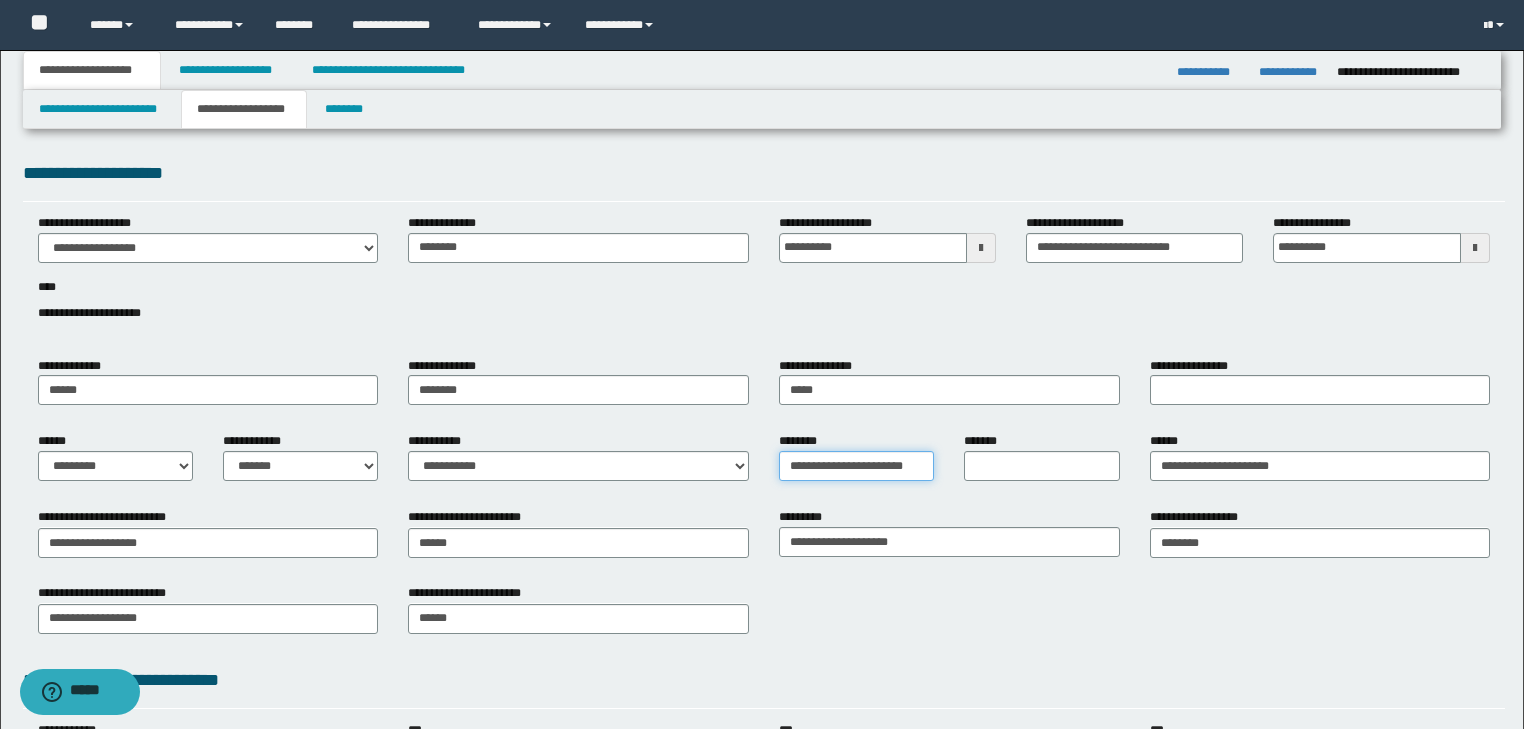 scroll, scrollTop: 0, scrollLeft: 7, axis: horizontal 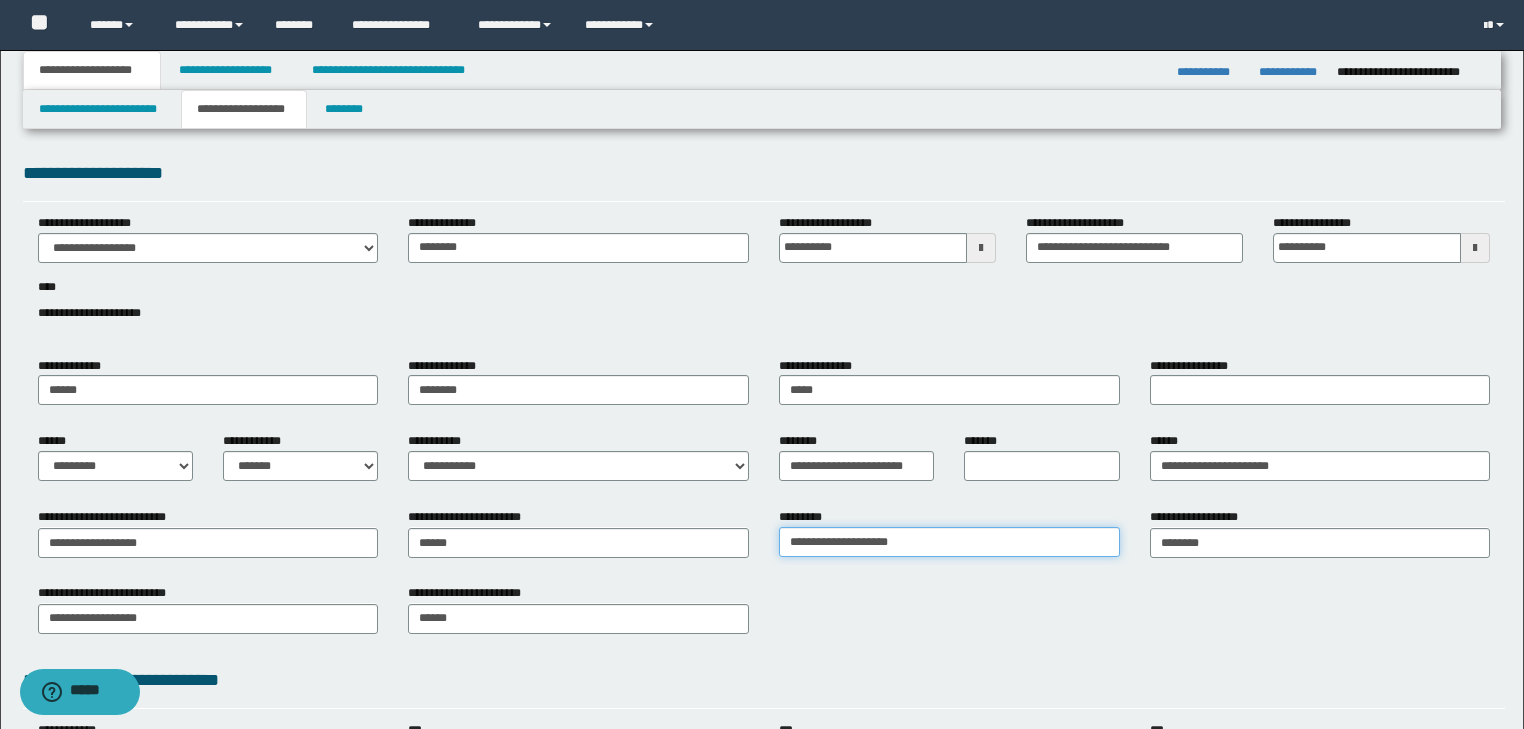 click on "**********" at bounding box center (949, 542) 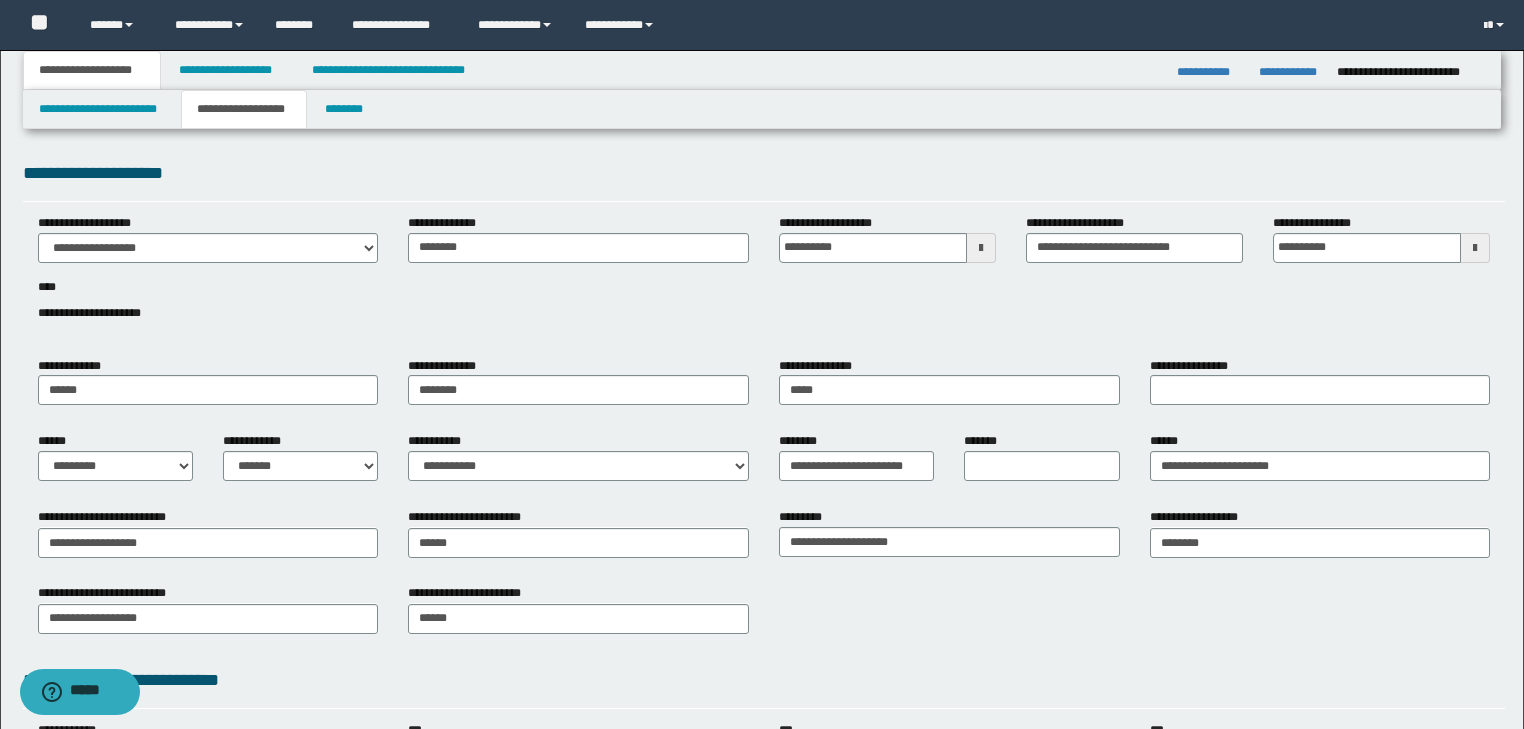 click on "**********" at bounding box center [244, 109] 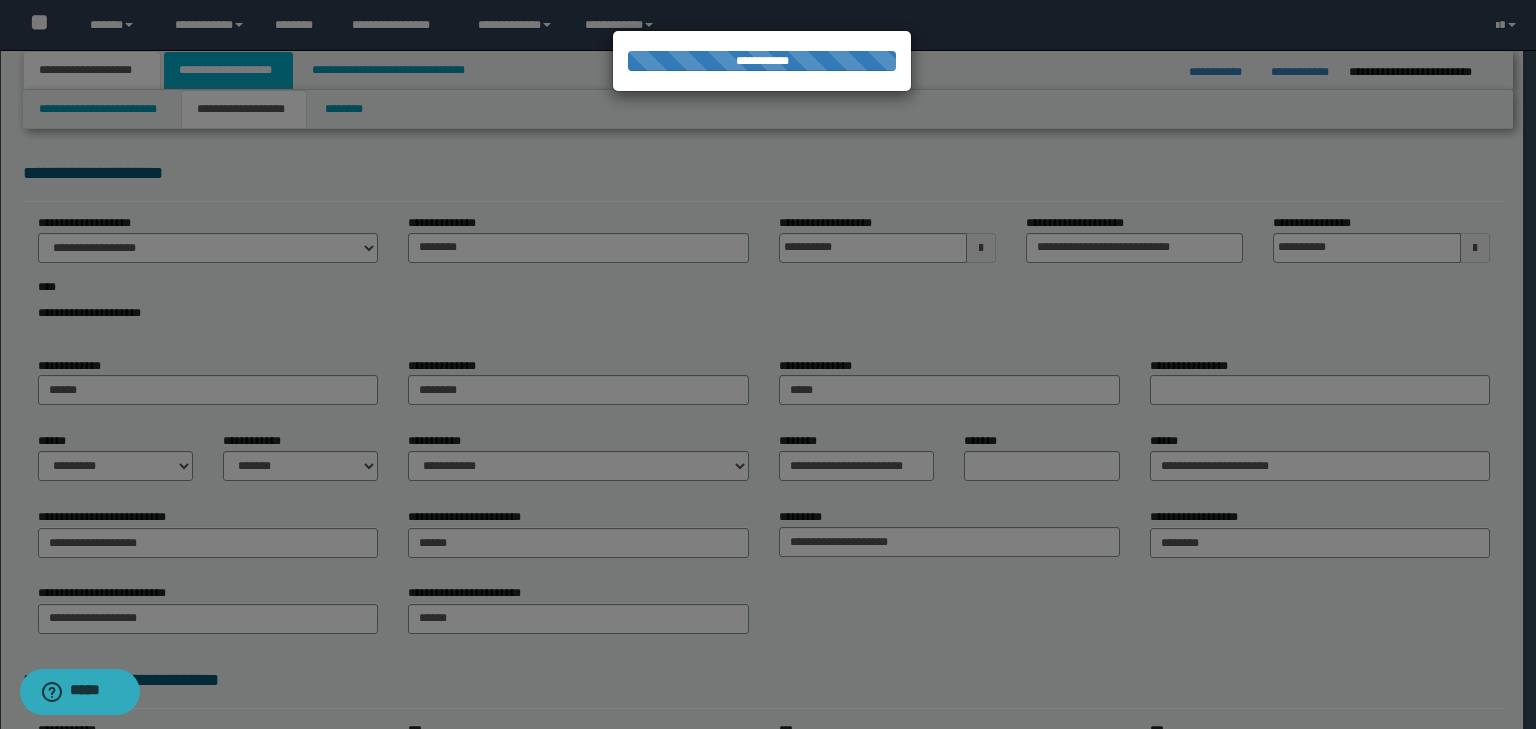 click on "**********" at bounding box center (762, 364) 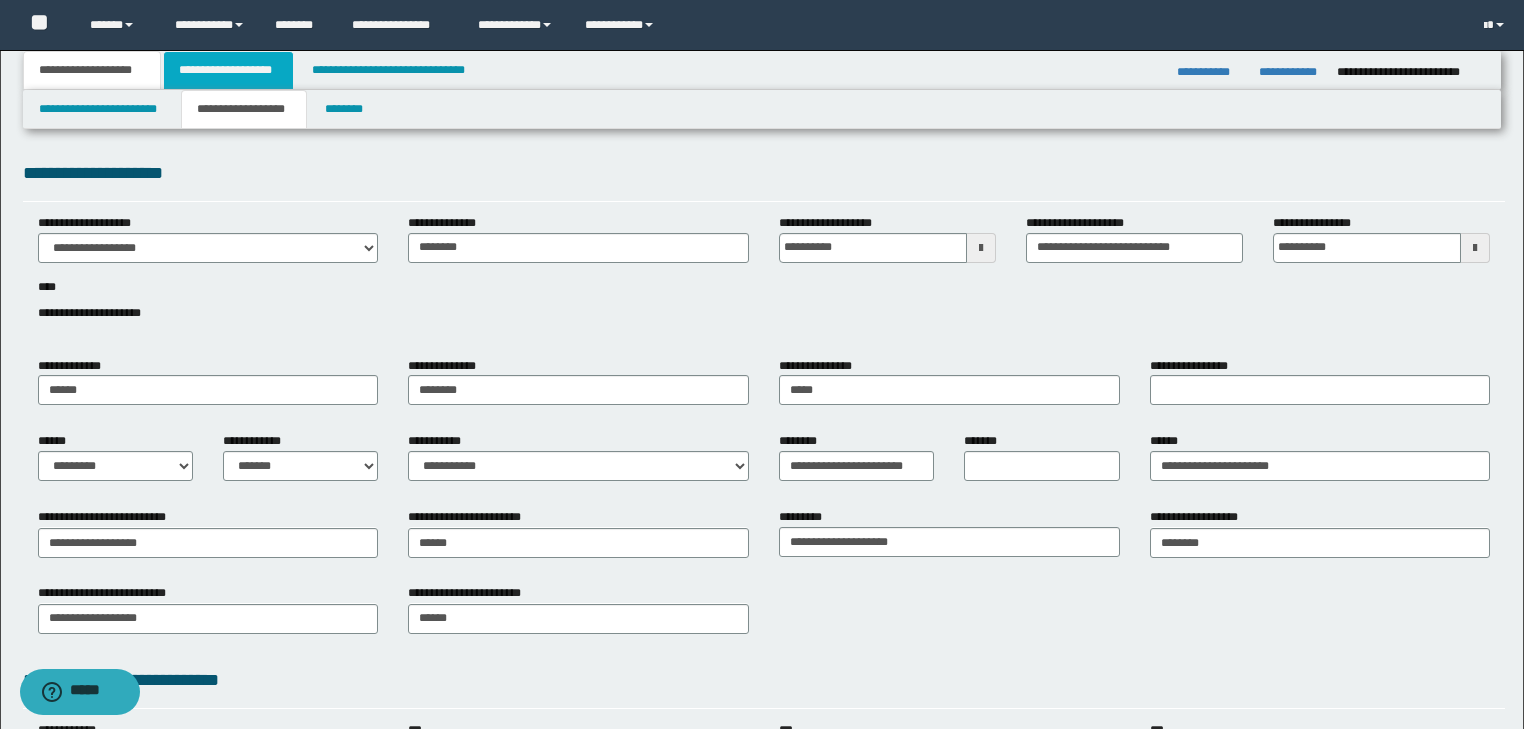 click on "**********" at bounding box center (228, 70) 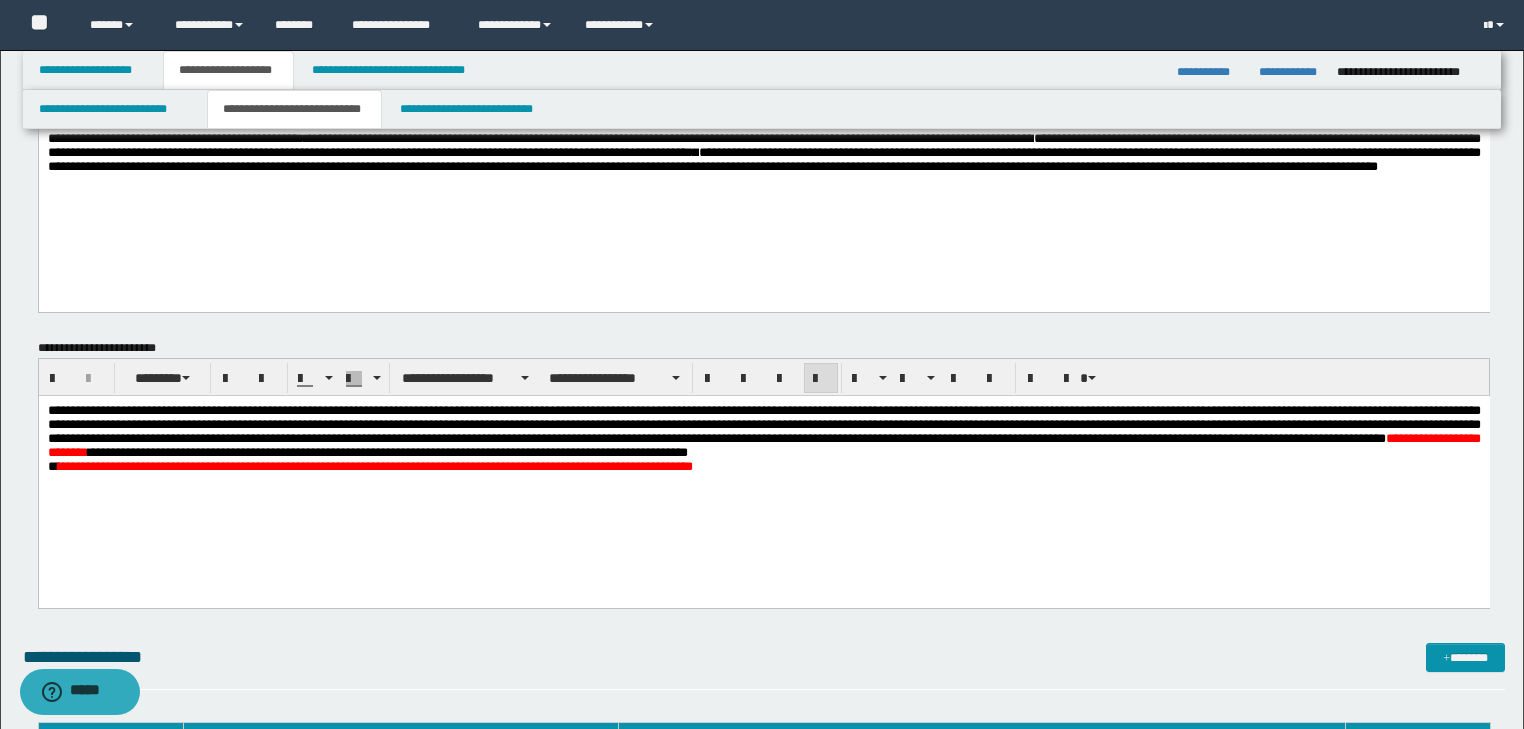 scroll, scrollTop: 240, scrollLeft: 0, axis: vertical 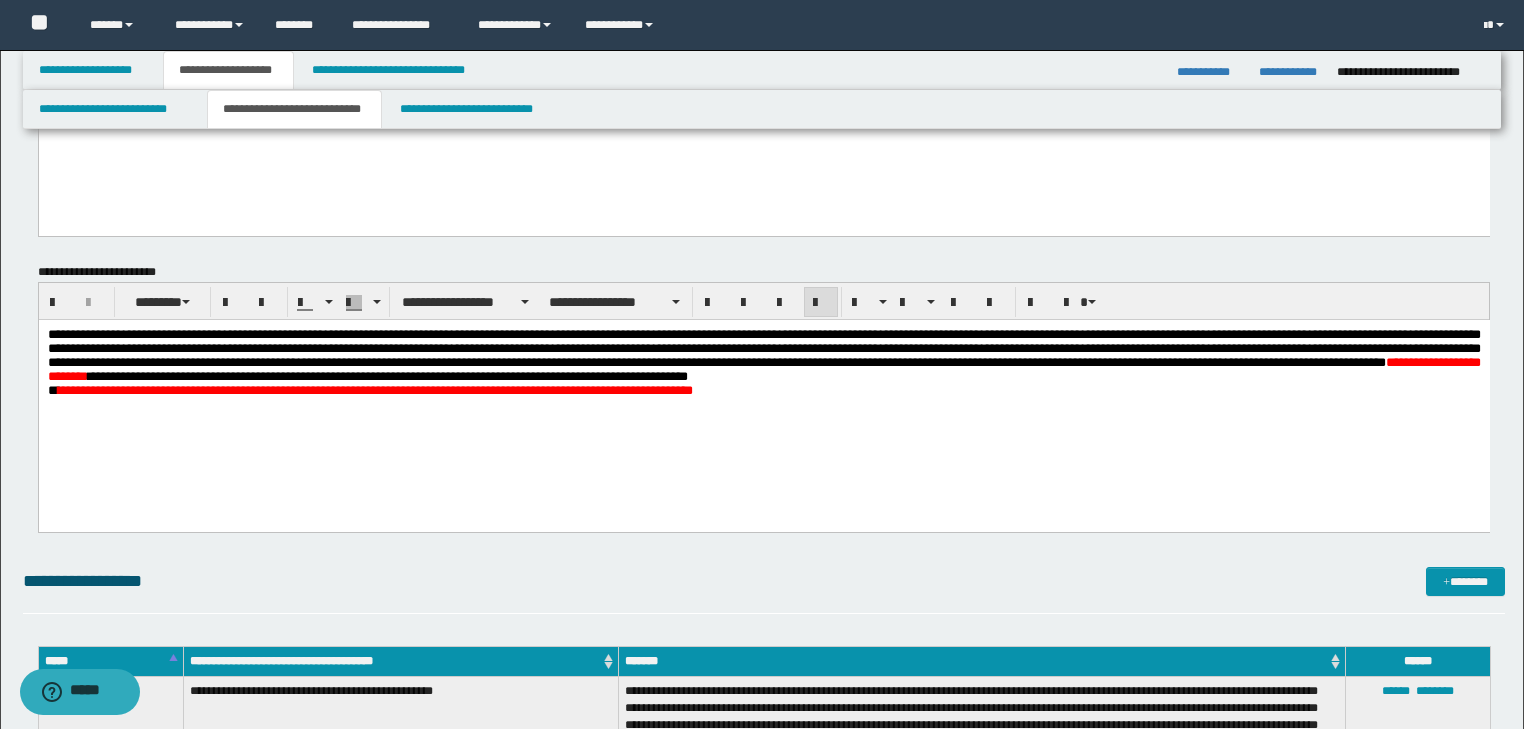drag, startPoint x: 475, startPoint y: 383, endPoint x: 385, endPoint y: 397, distance: 91.08238 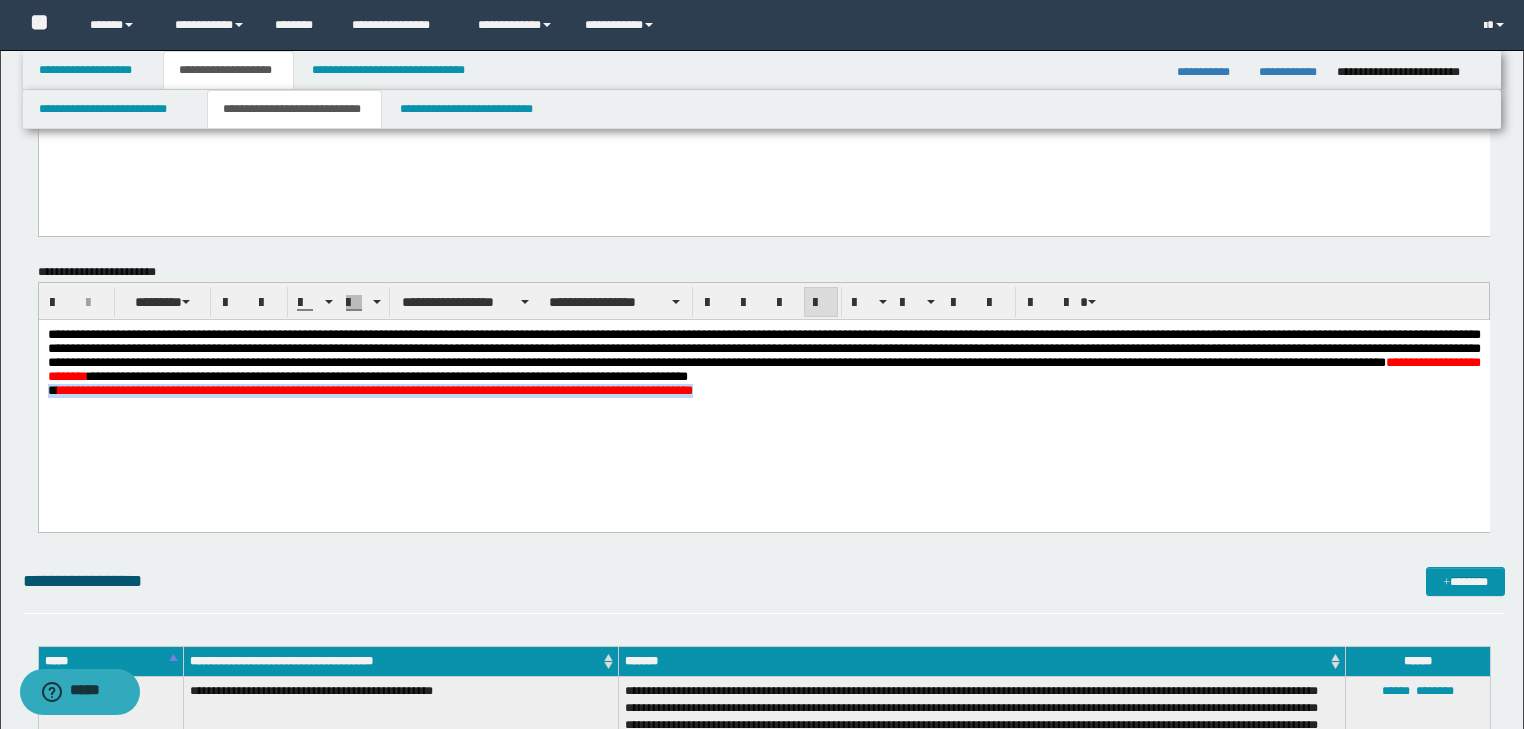 drag, startPoint x: 50, startPoint y: 417, endPoint x: 951, endPoint y: 467, distance: 902.3863 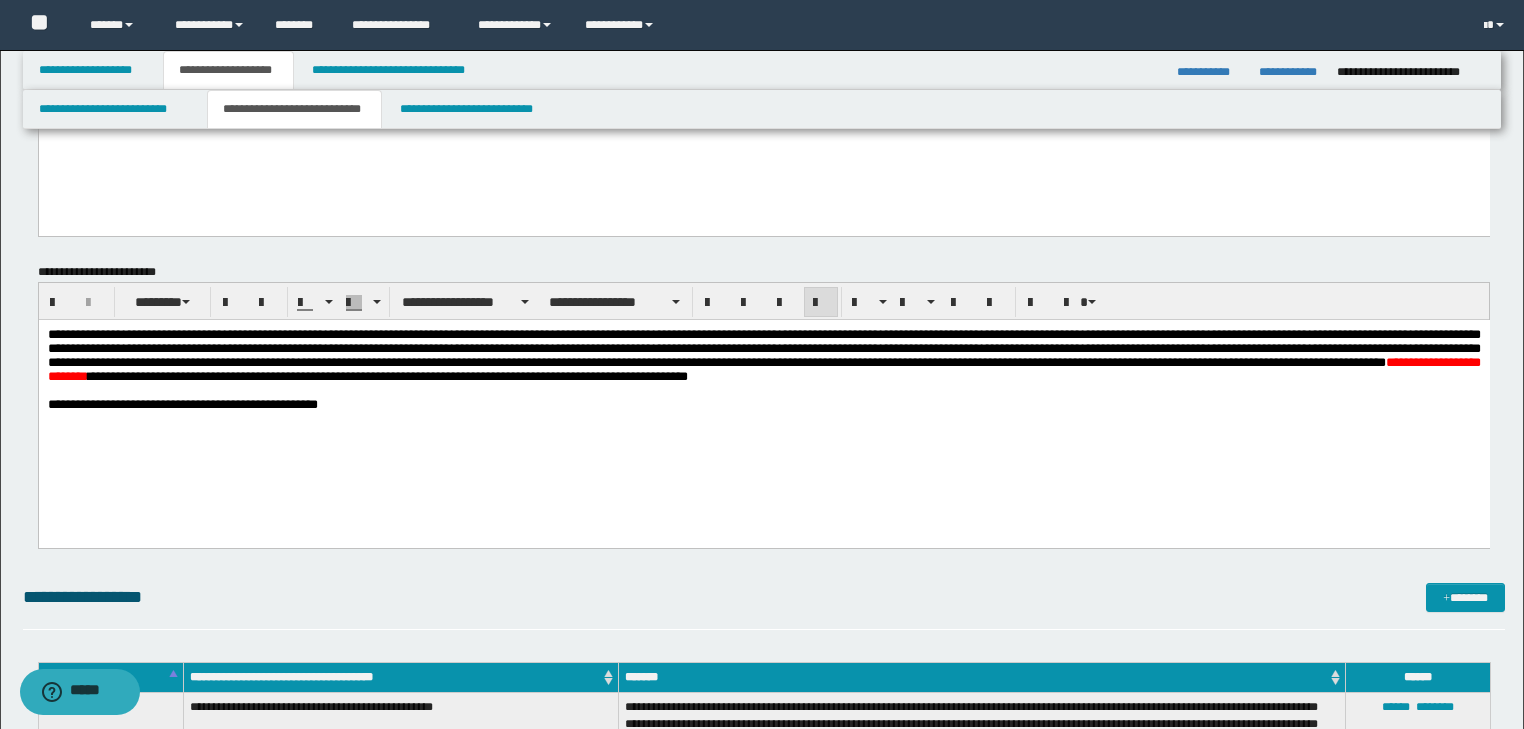 click on "**********" at bounding box center [763, 394] 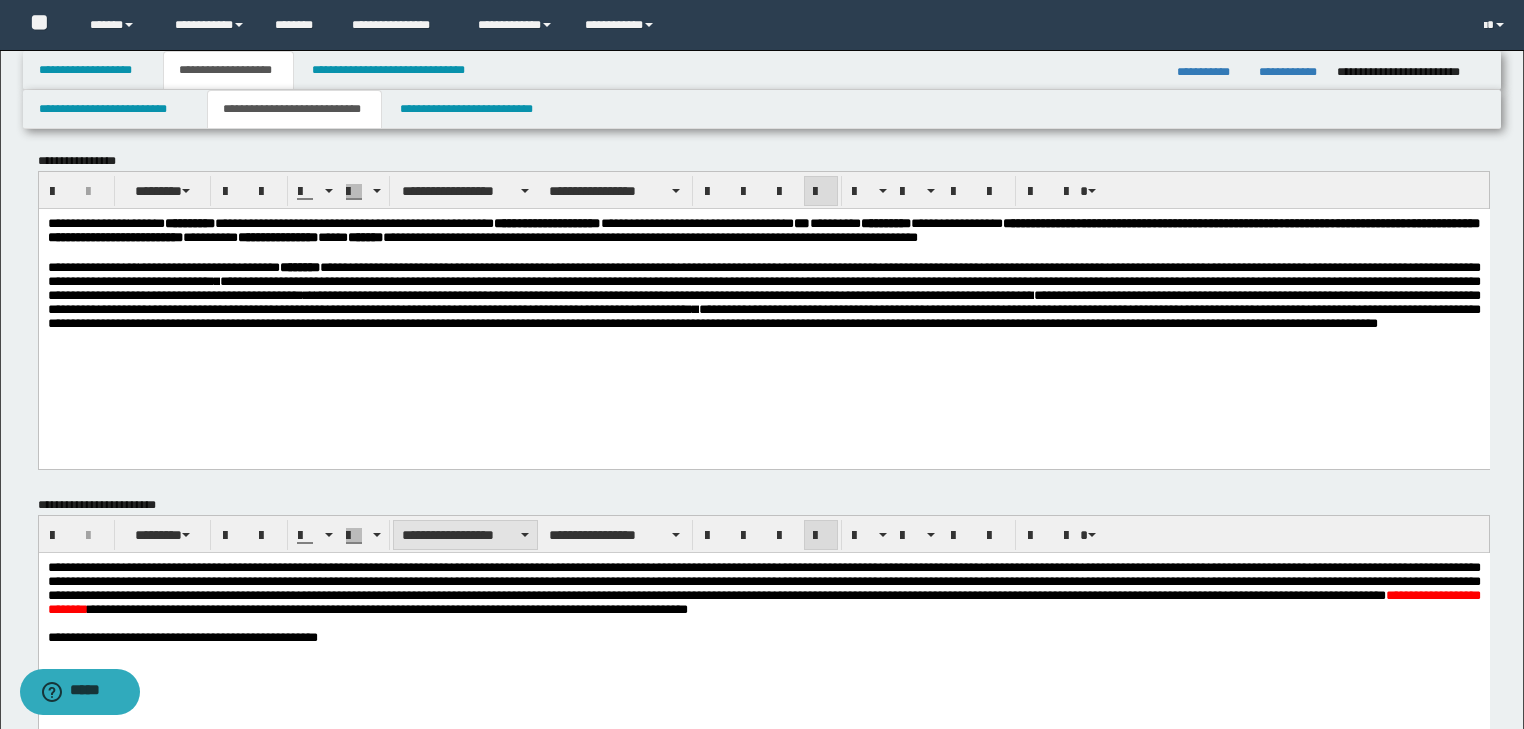 scroll, scrollTop: 0, scrollLeft: 0, axis: both 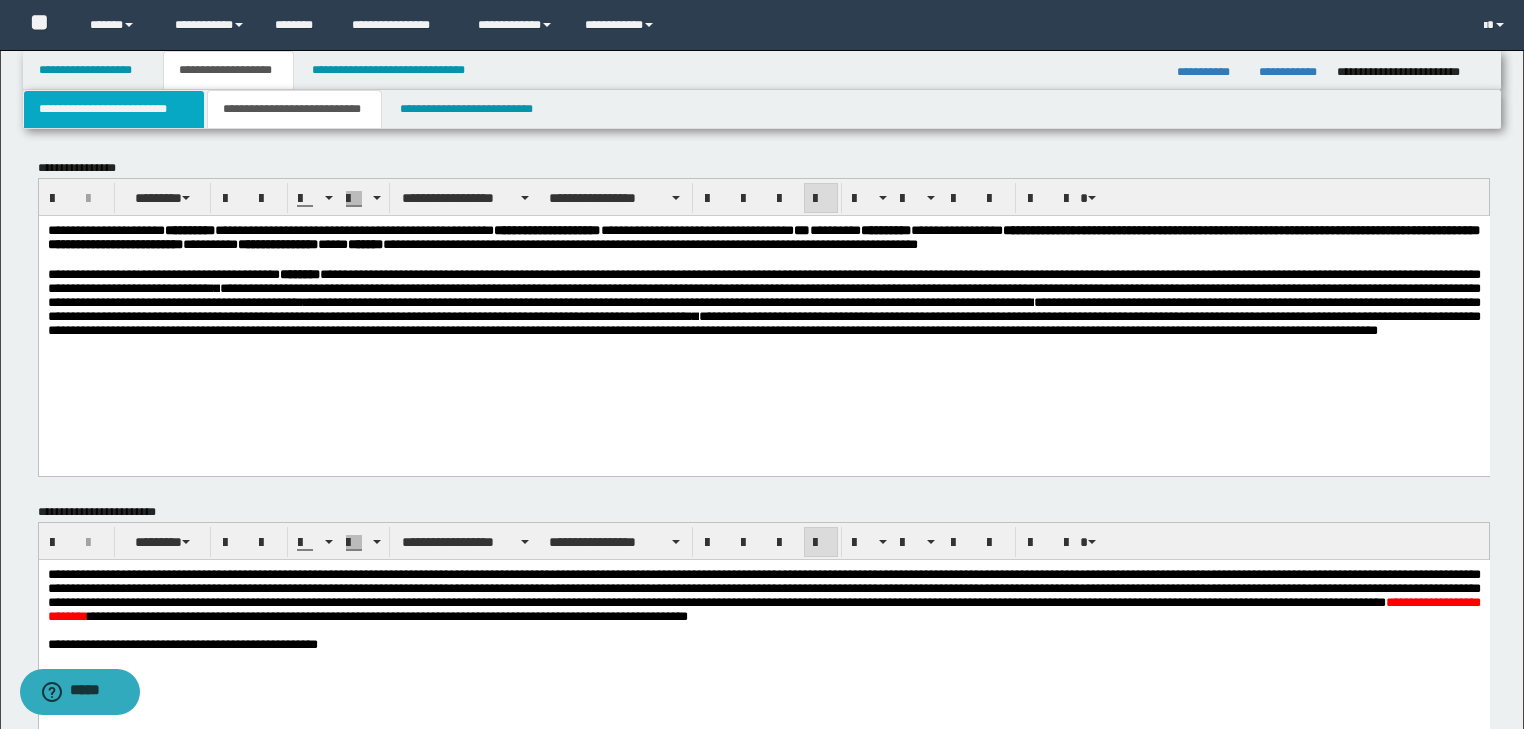click on "**********" at bounding box center [114, 109] 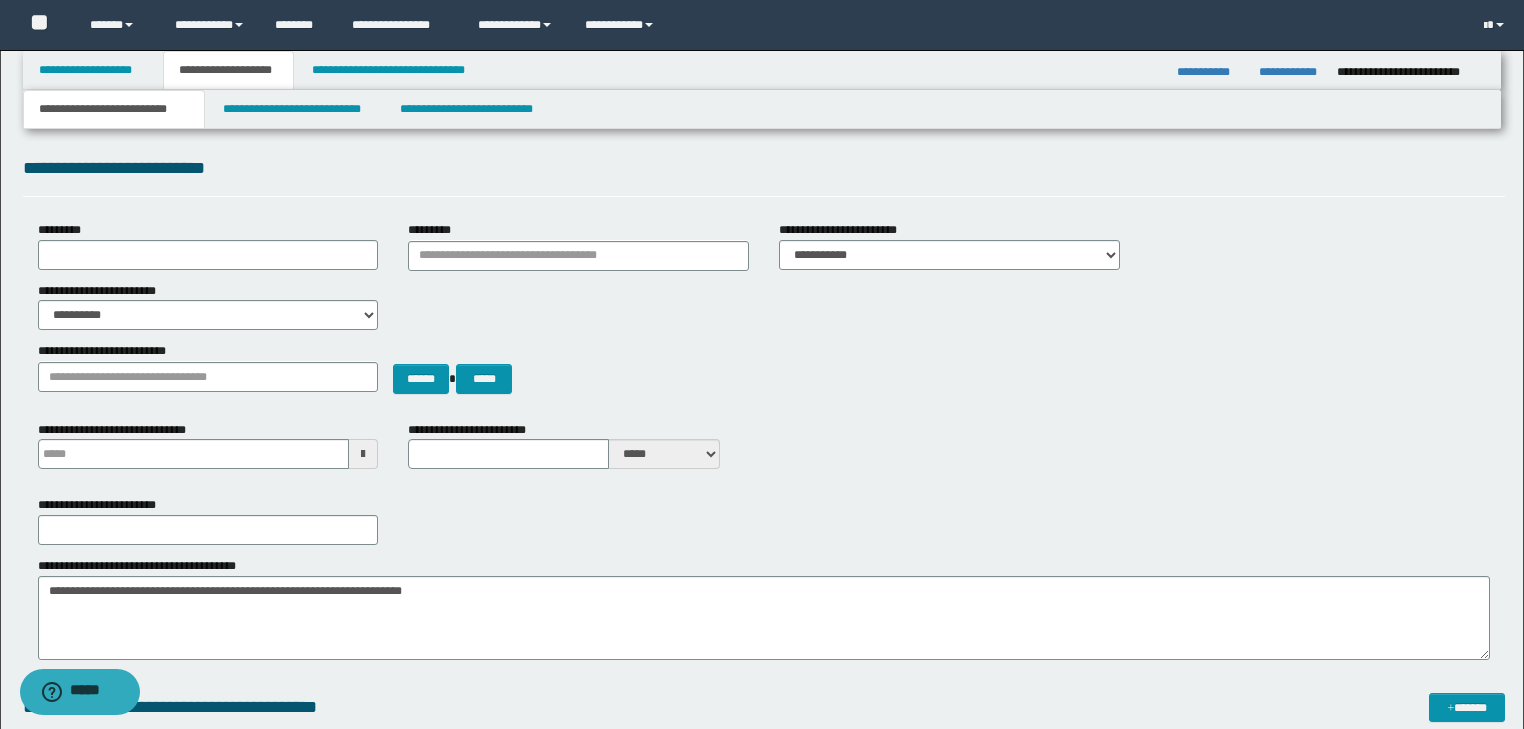 scroll, scrollTop: 80, scrollLeft: 0, axis: vertical 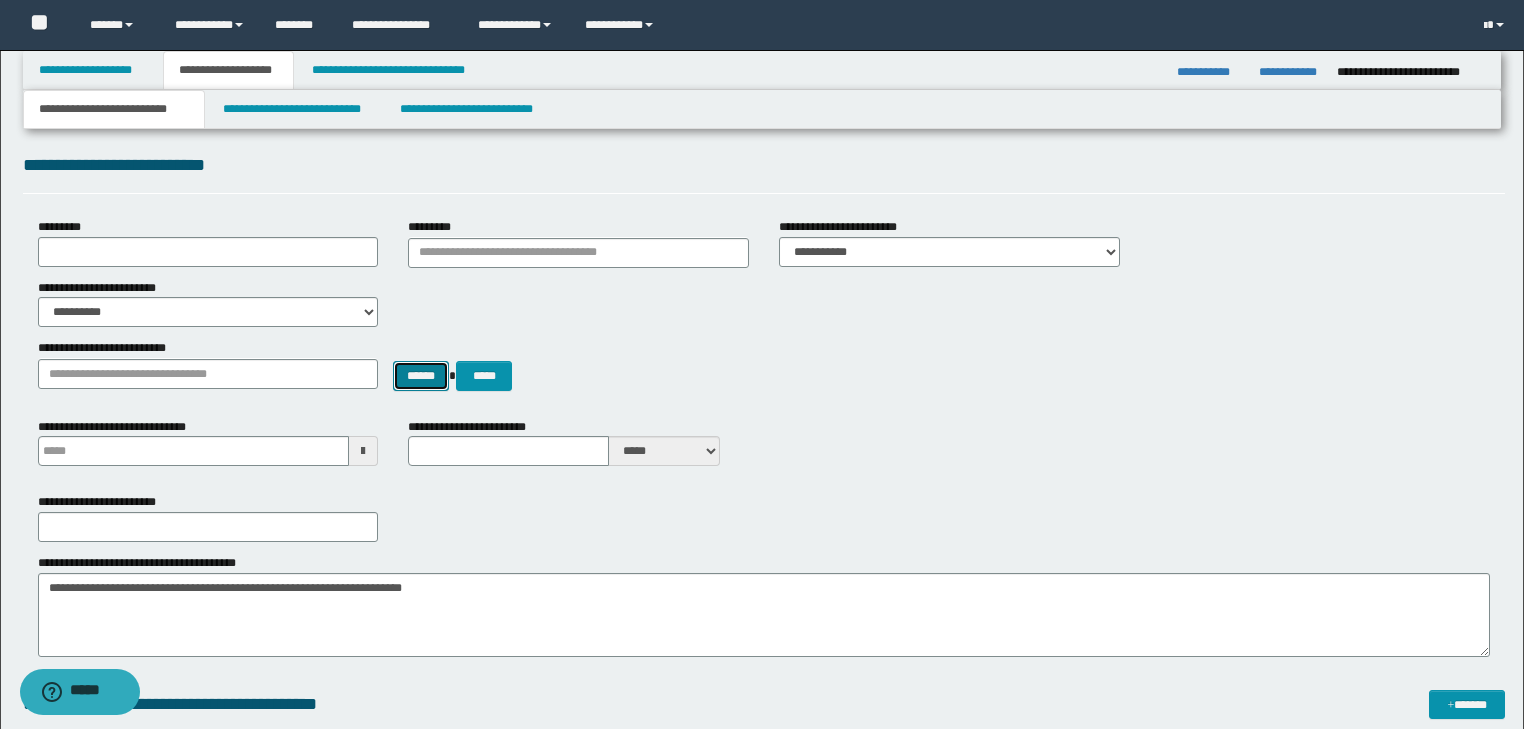 click on "******" at bounding box center [421, 376] 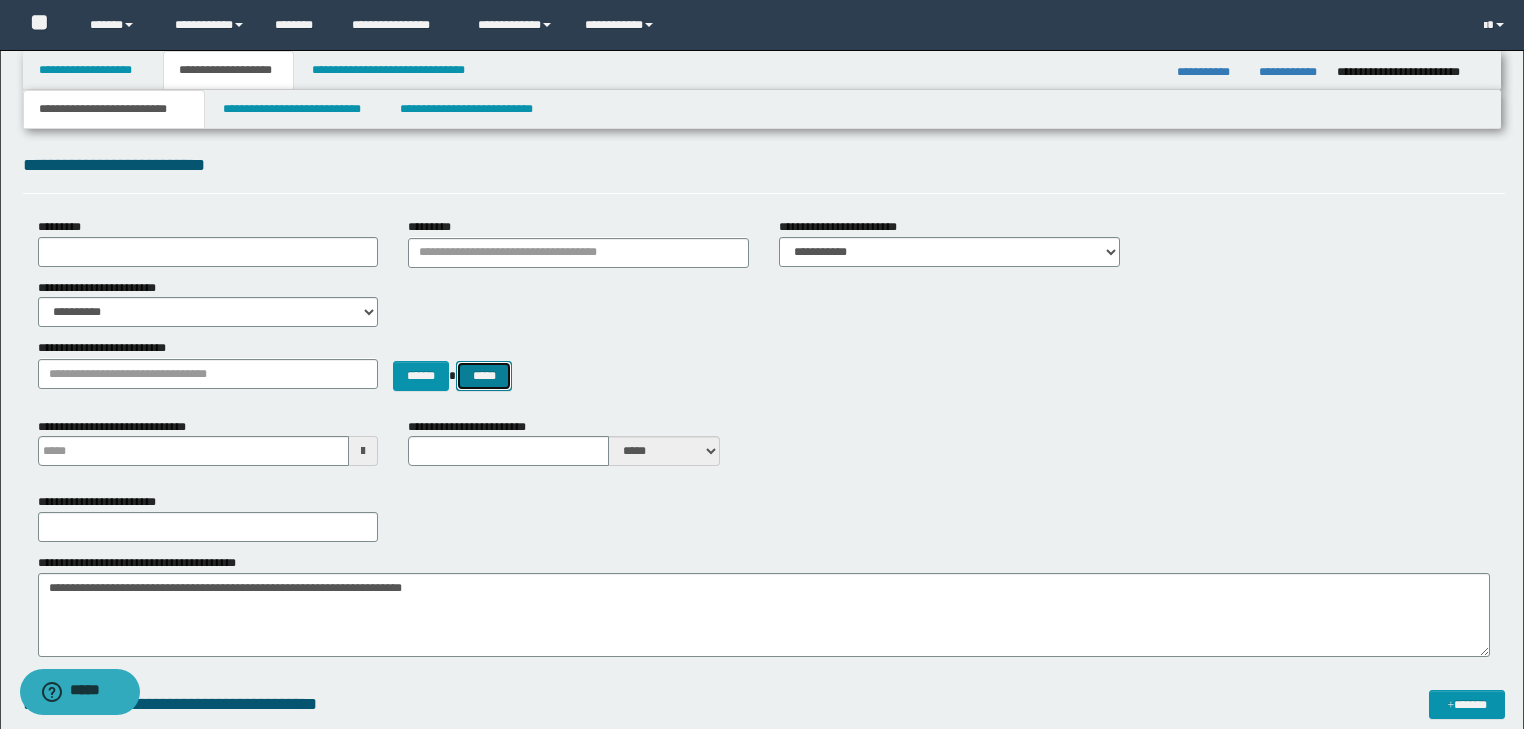 click on "*****" at bounding box center (484, 376) 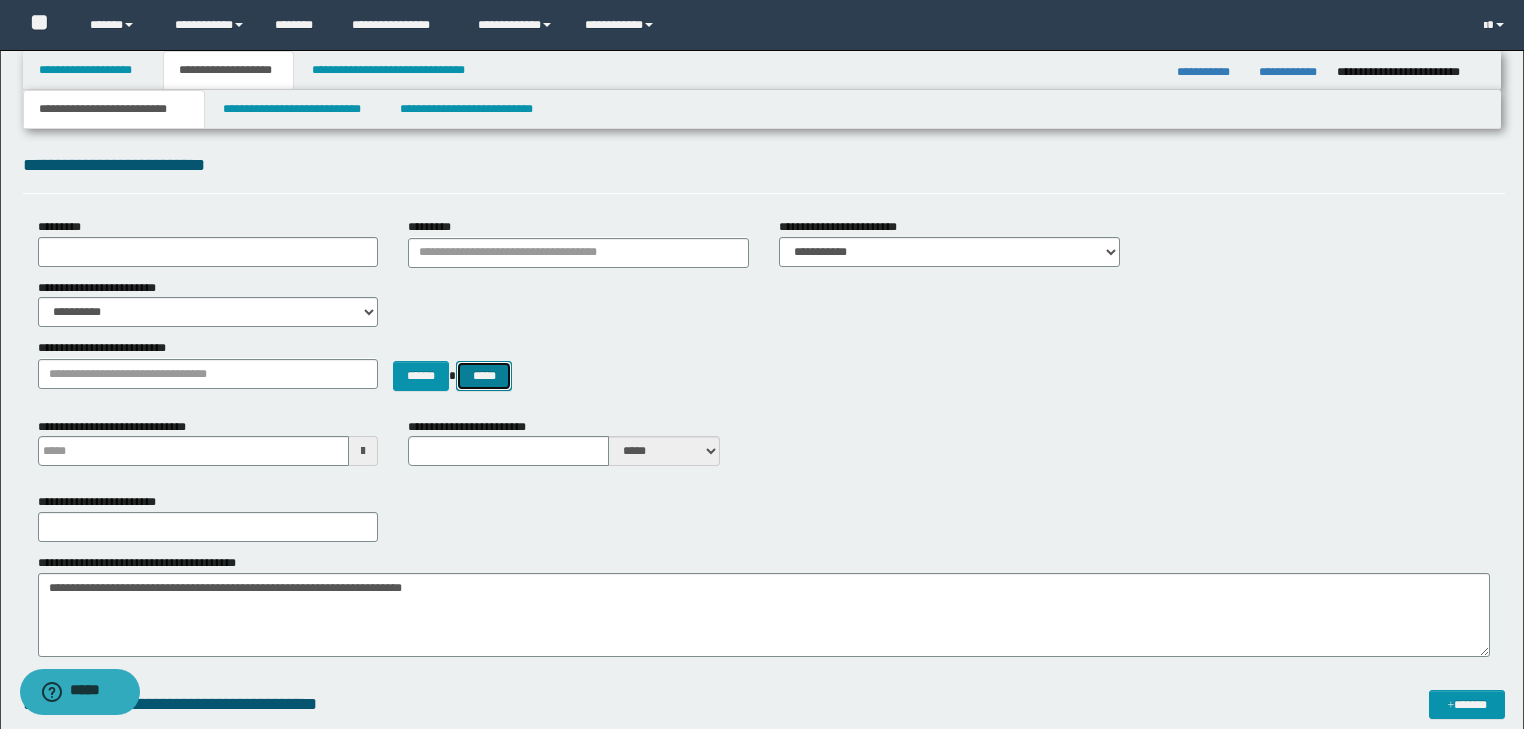 type 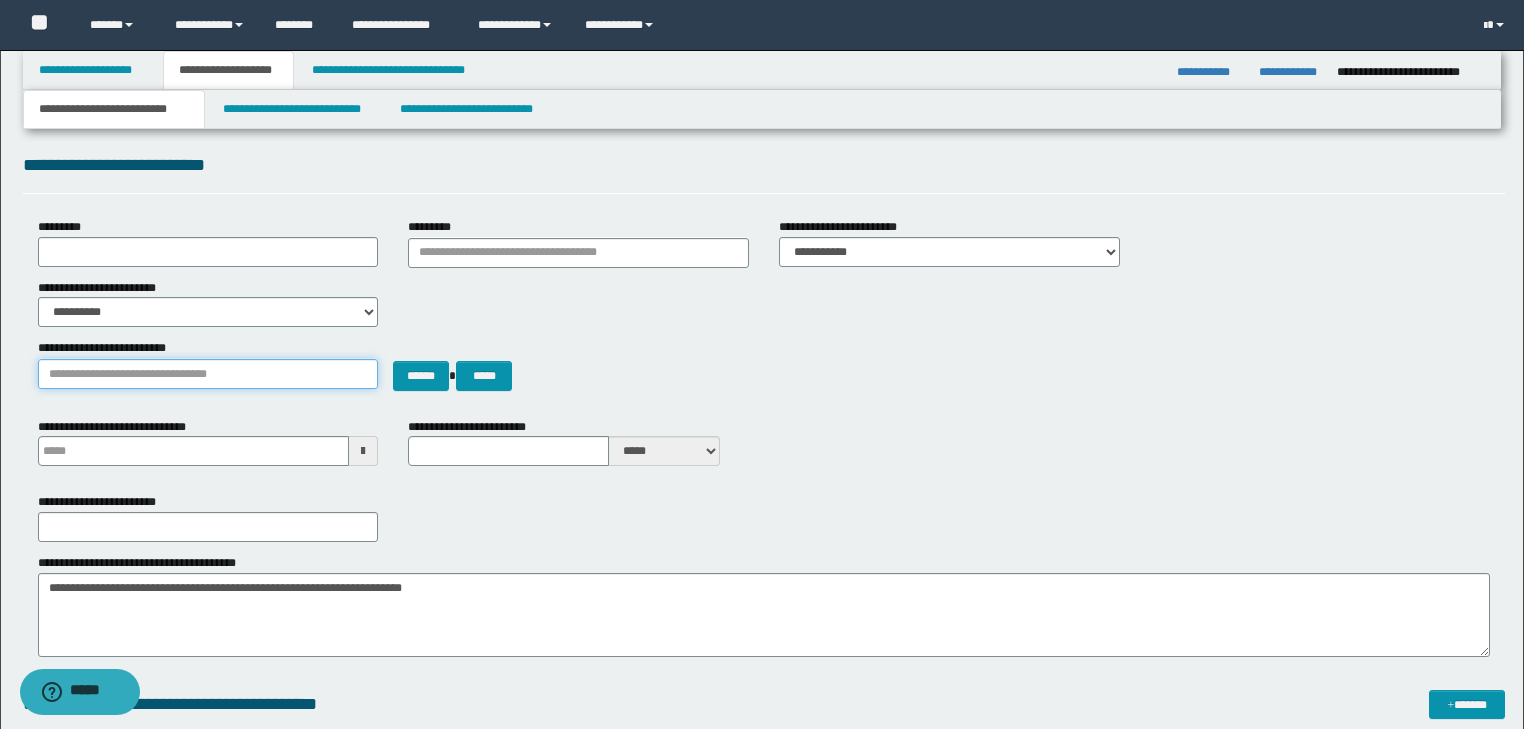click on "**********" at bounding box center (208, 374) 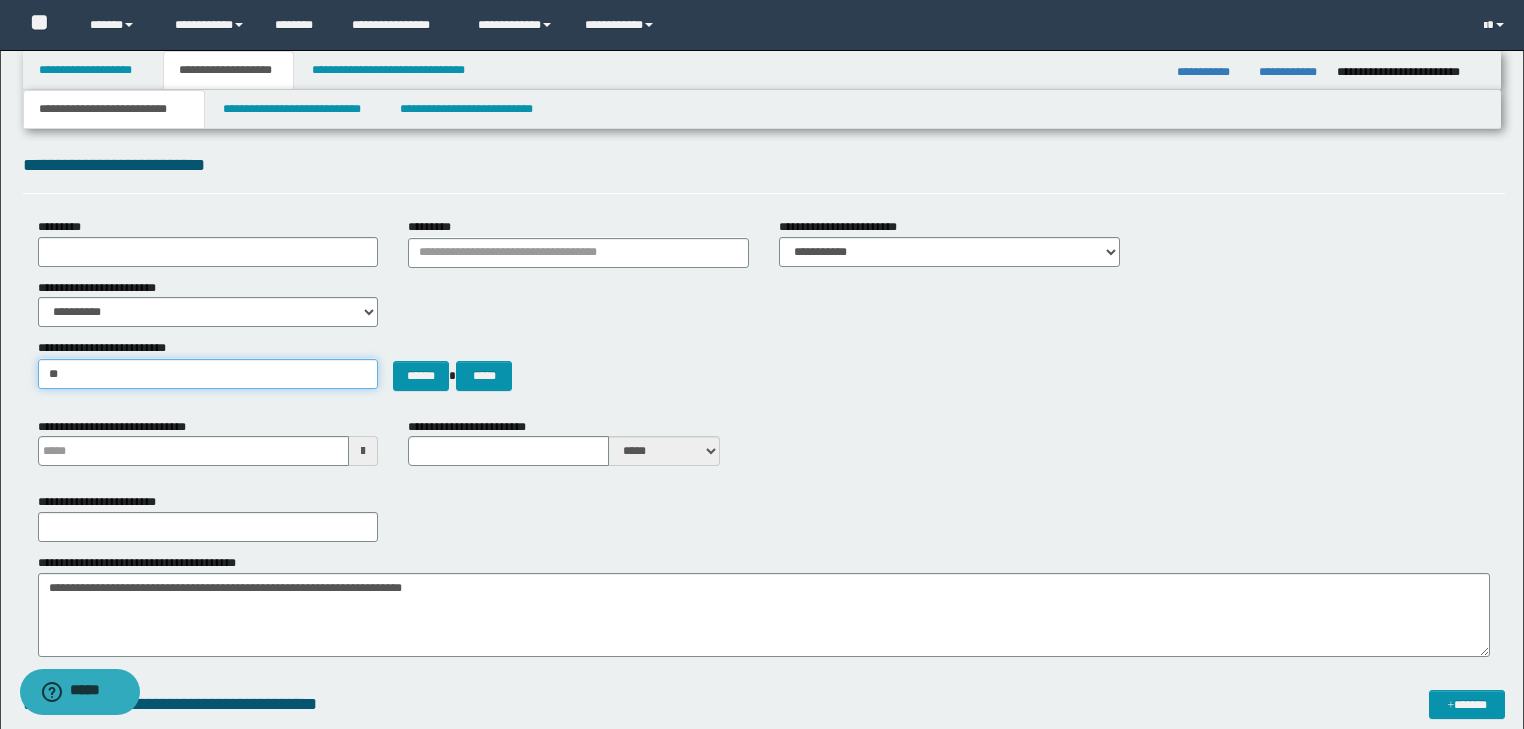 type on "***" 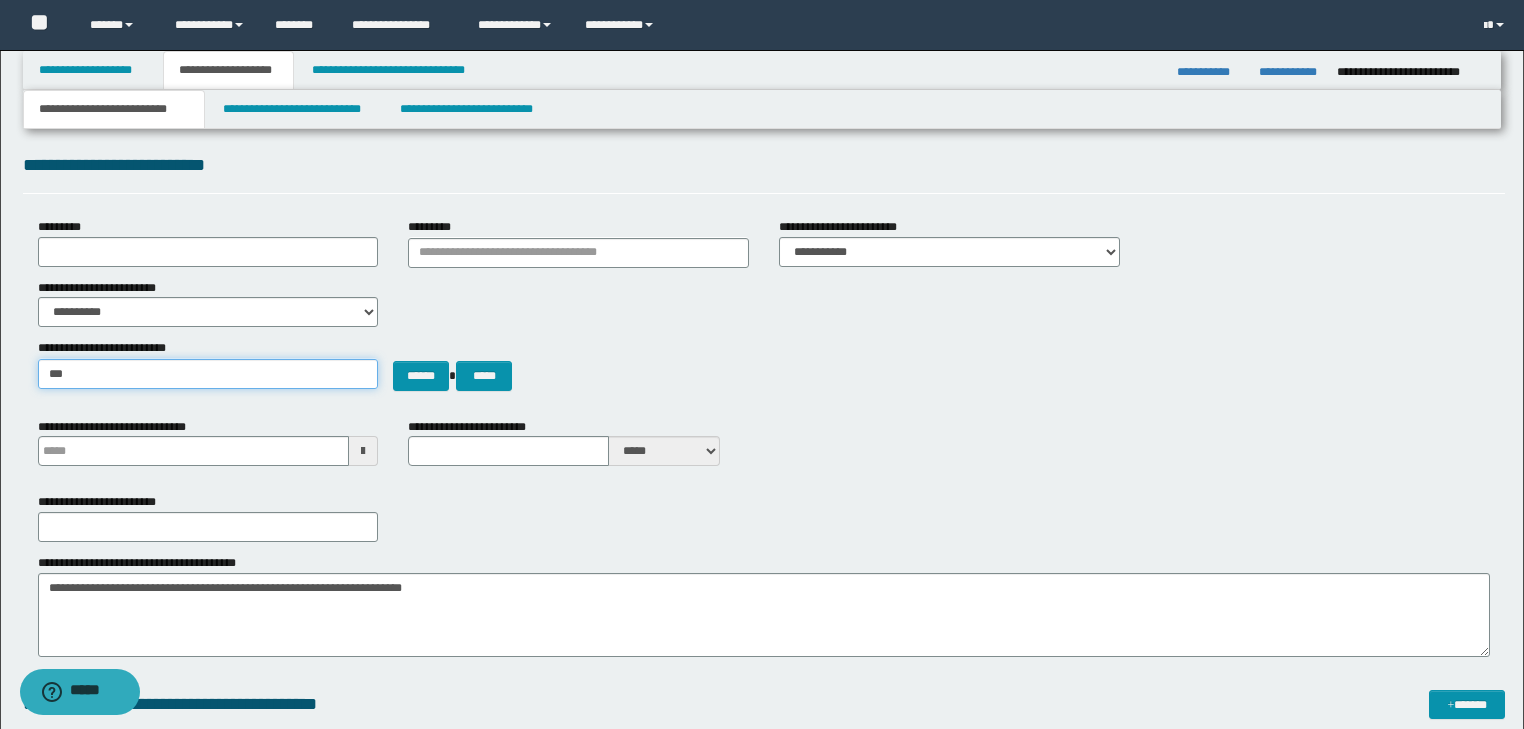 type on "**********" 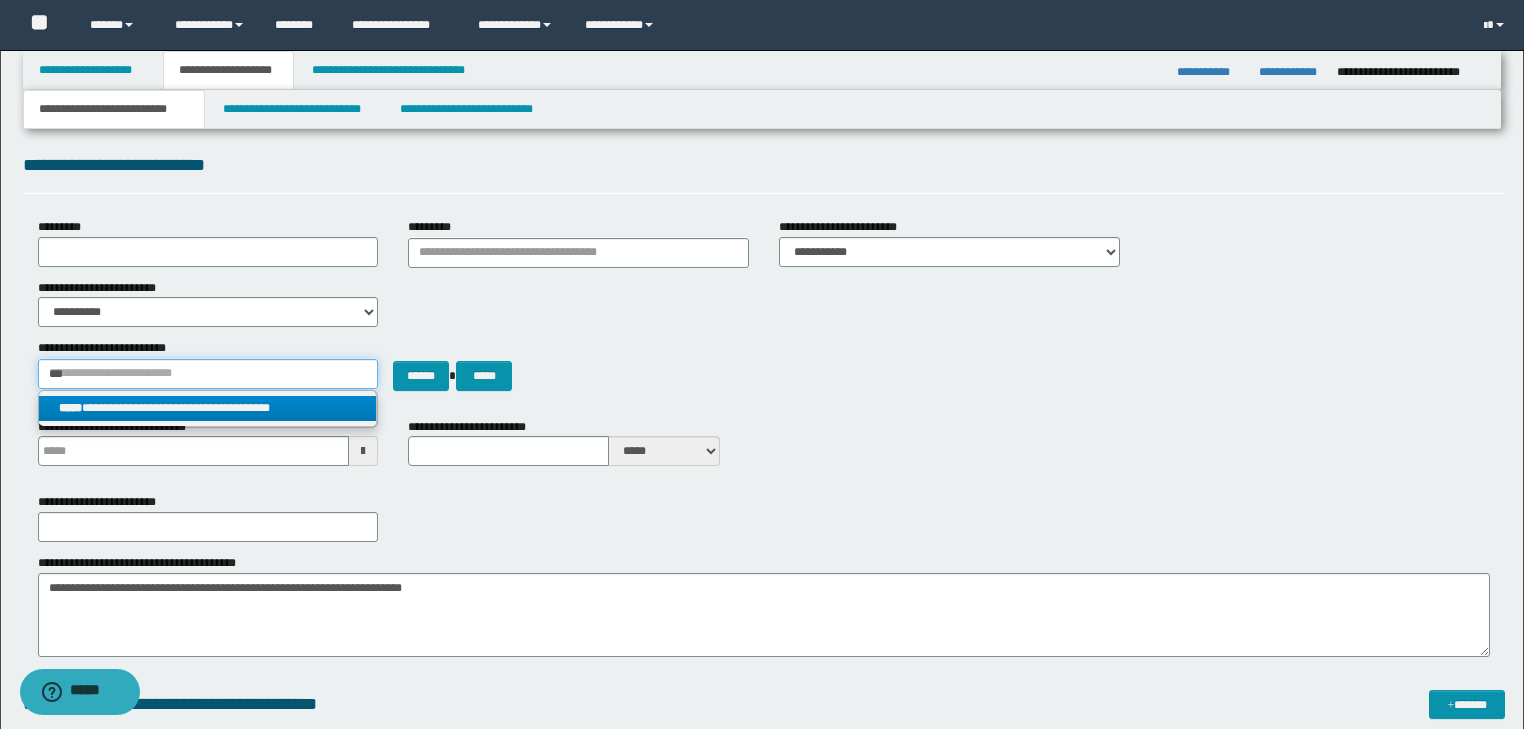 type on "***" 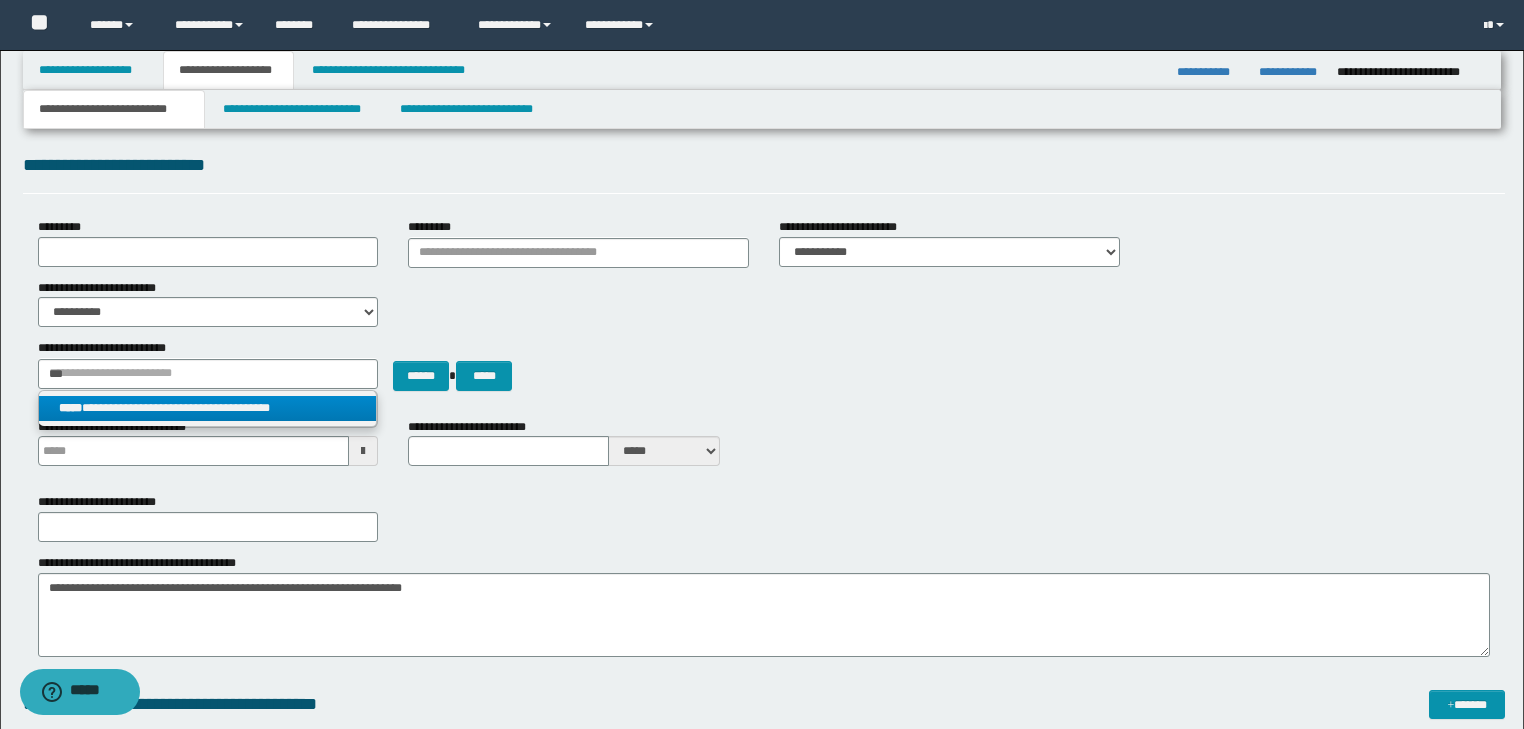 click on "**********" at bounding box center [208, 408] 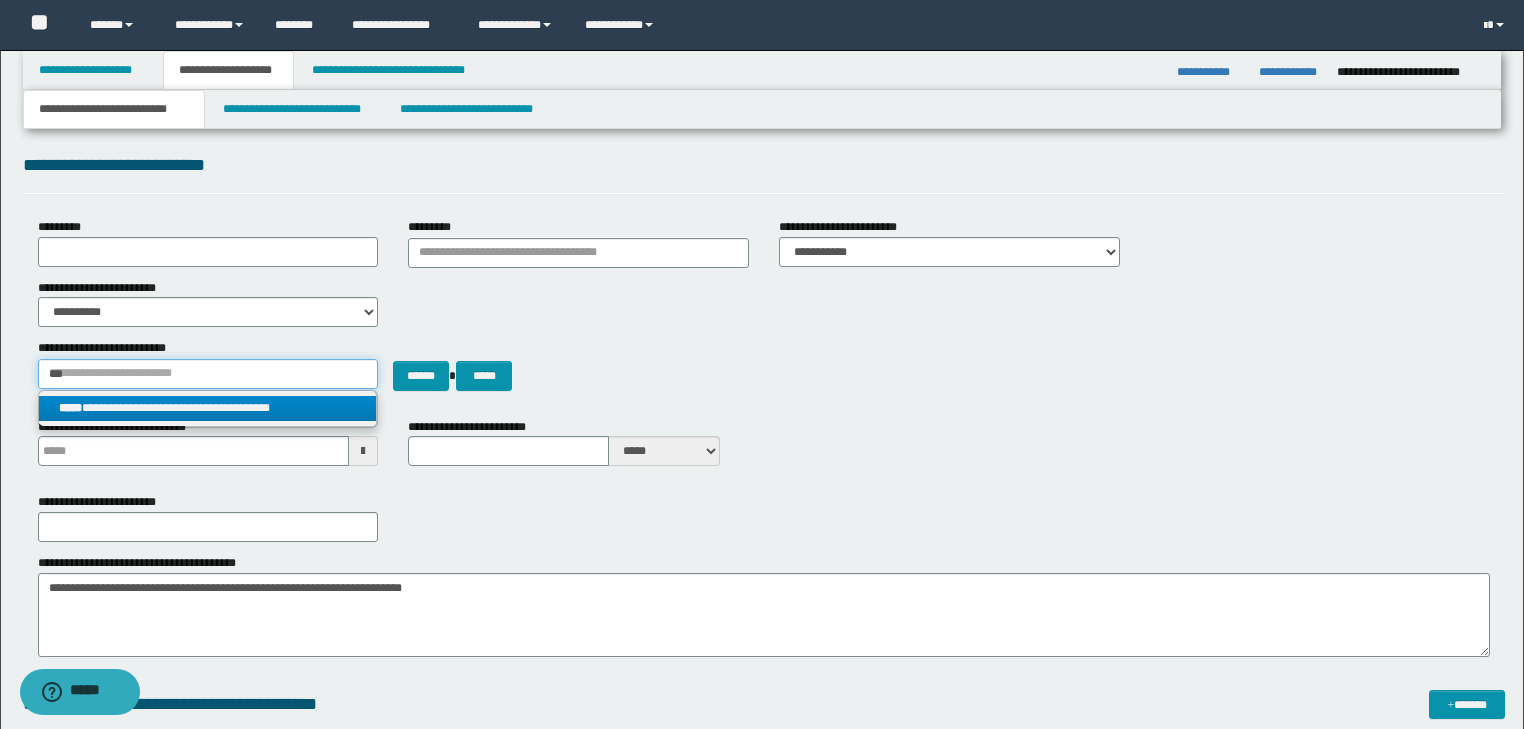 type 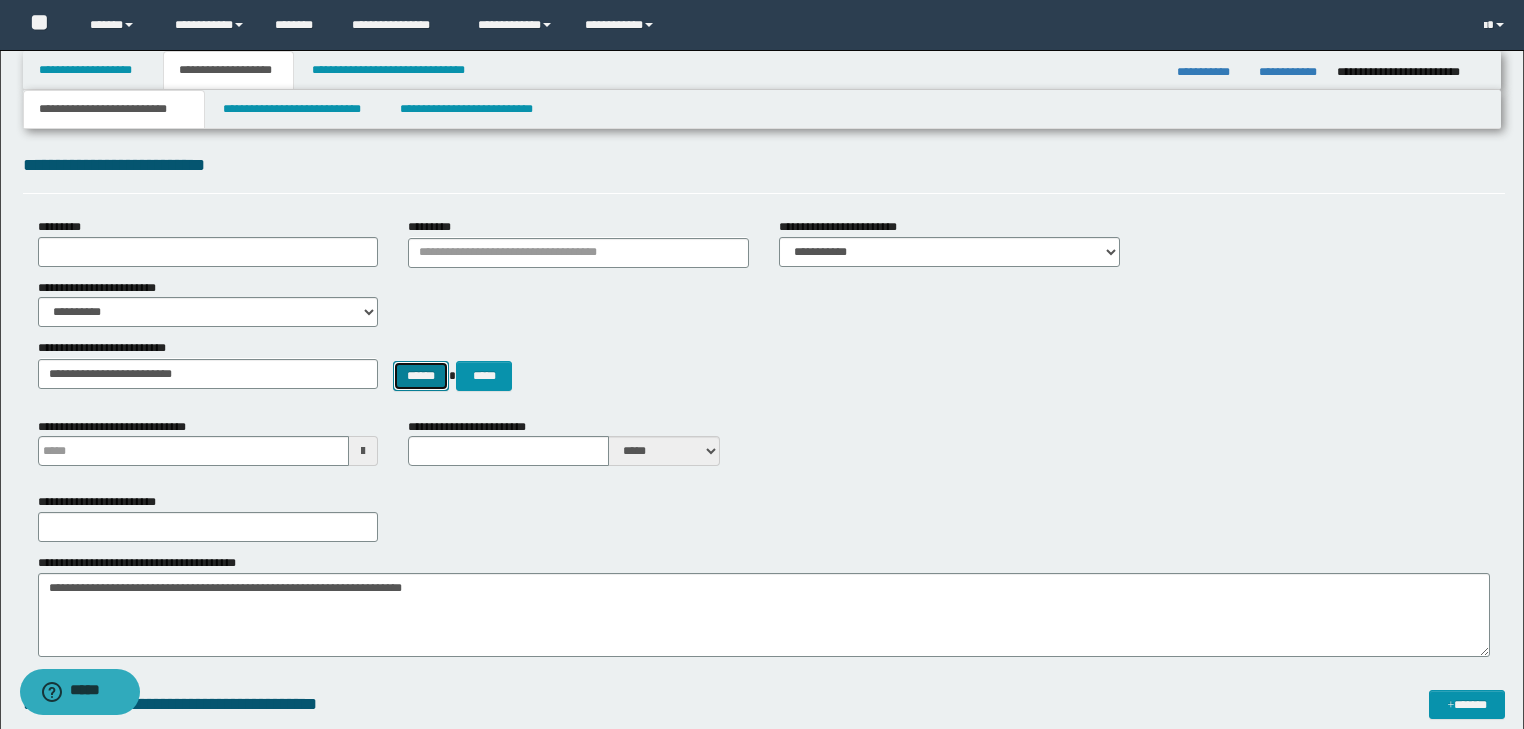 click on "******" at bounding box center (421, 376) 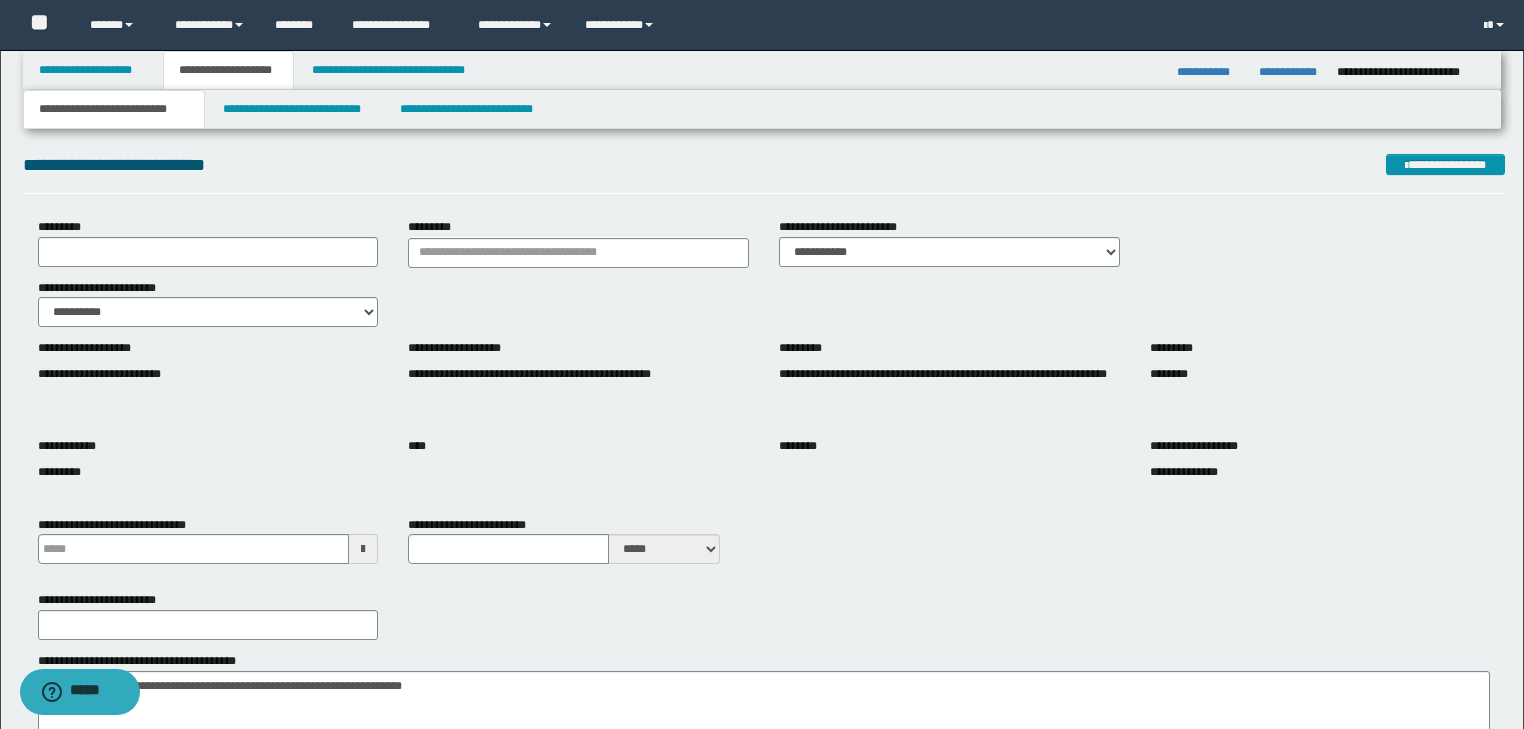 type 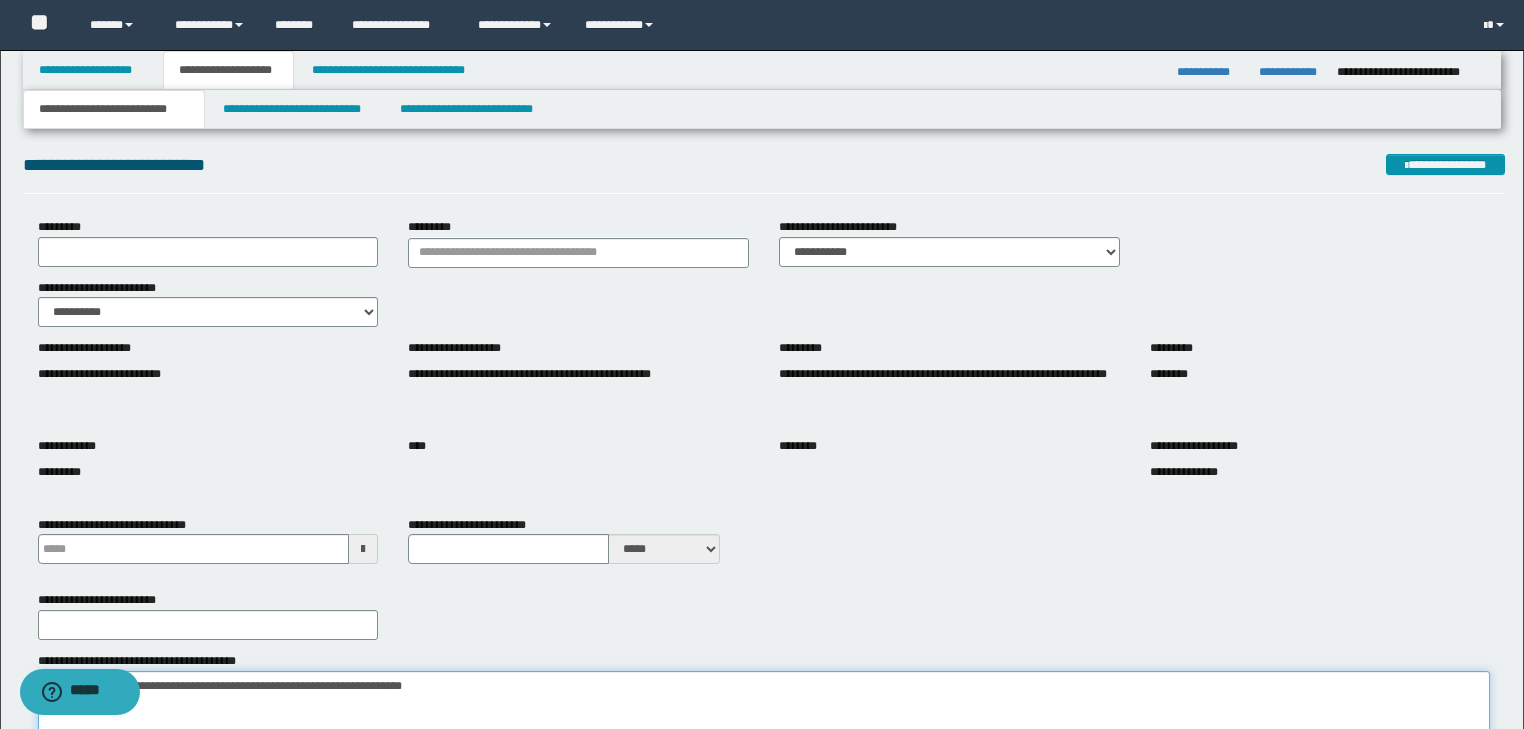 click on "**********" at bounding box center (764, 713) 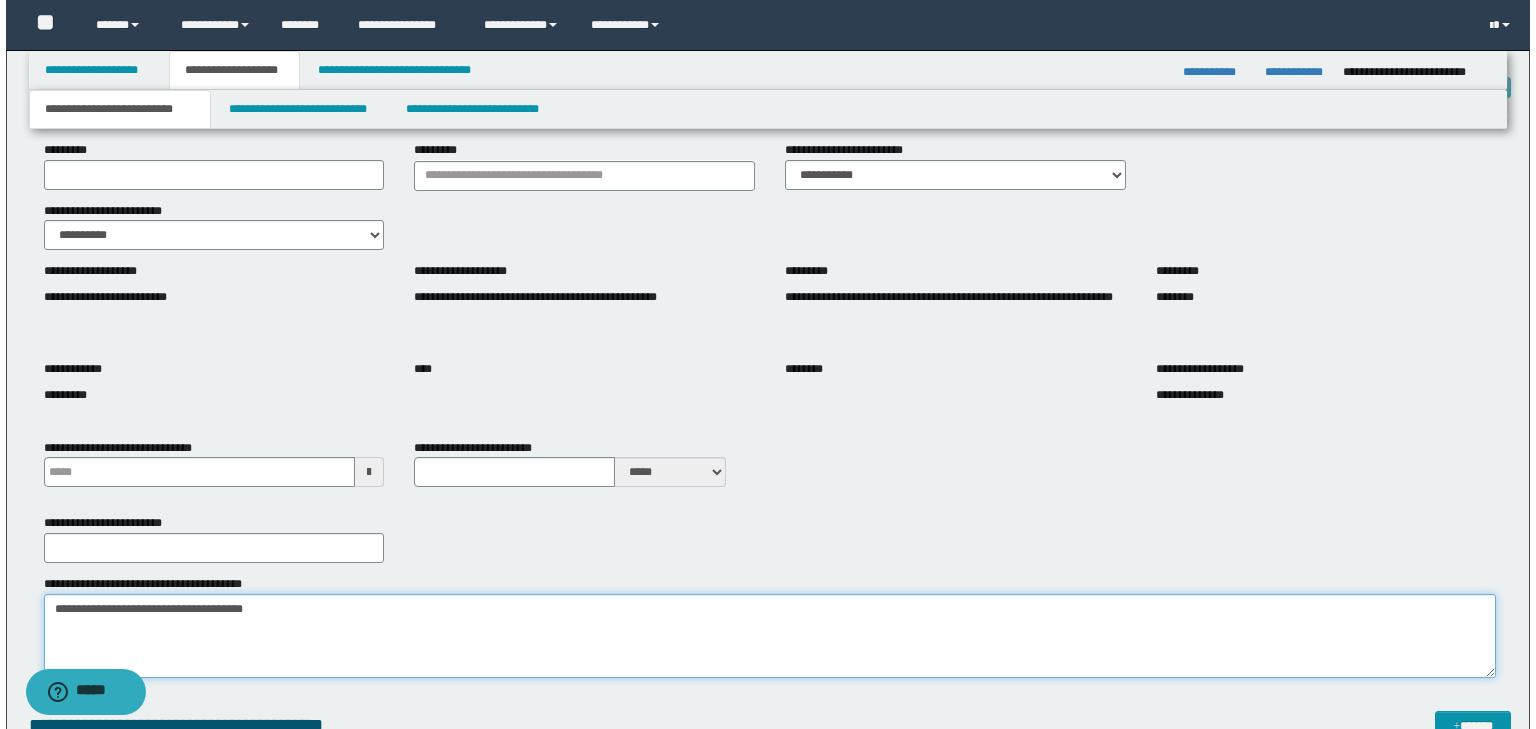 scroll, scrollTop: 160, scrollLeft: 0, axis: vertical 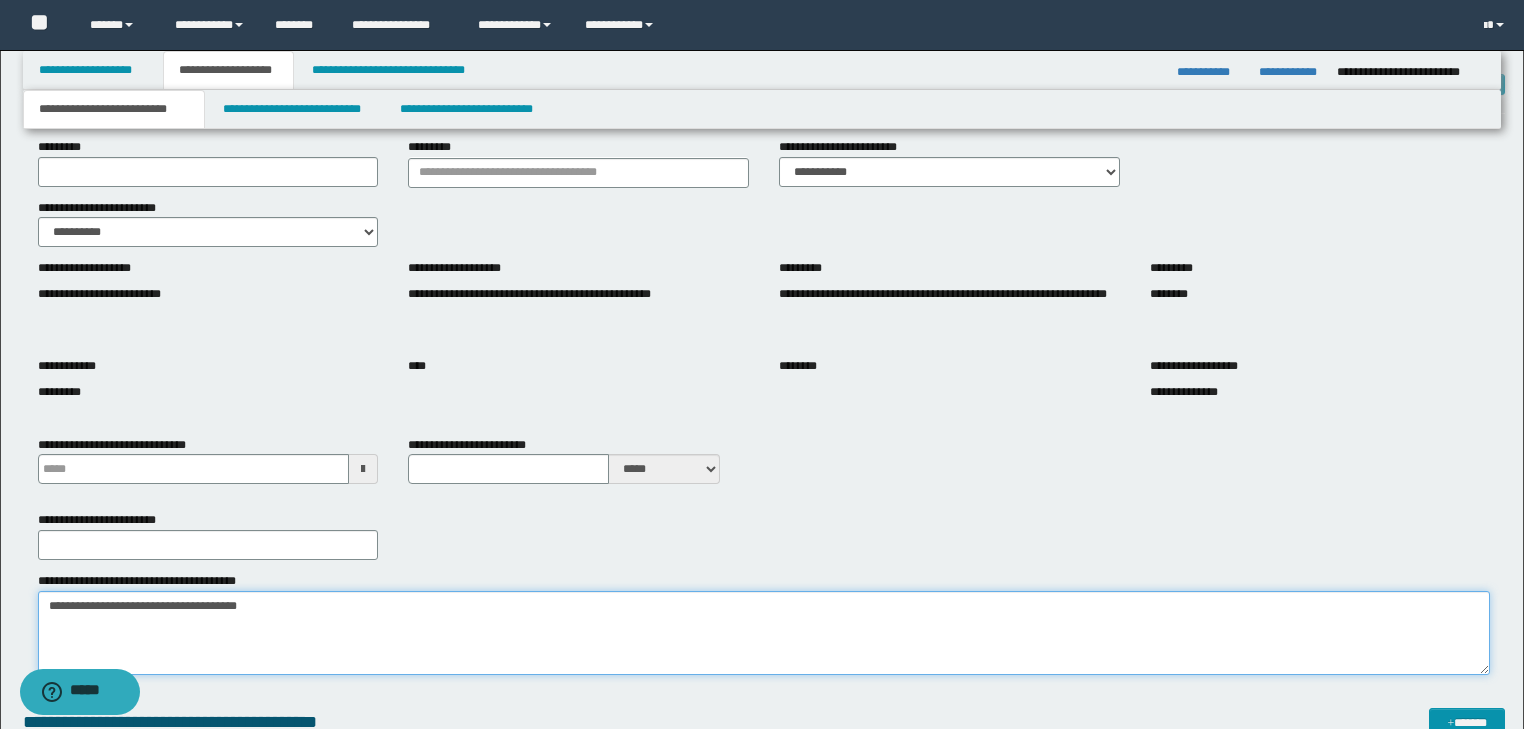 click on "**********" at bounding box center (764, 633) 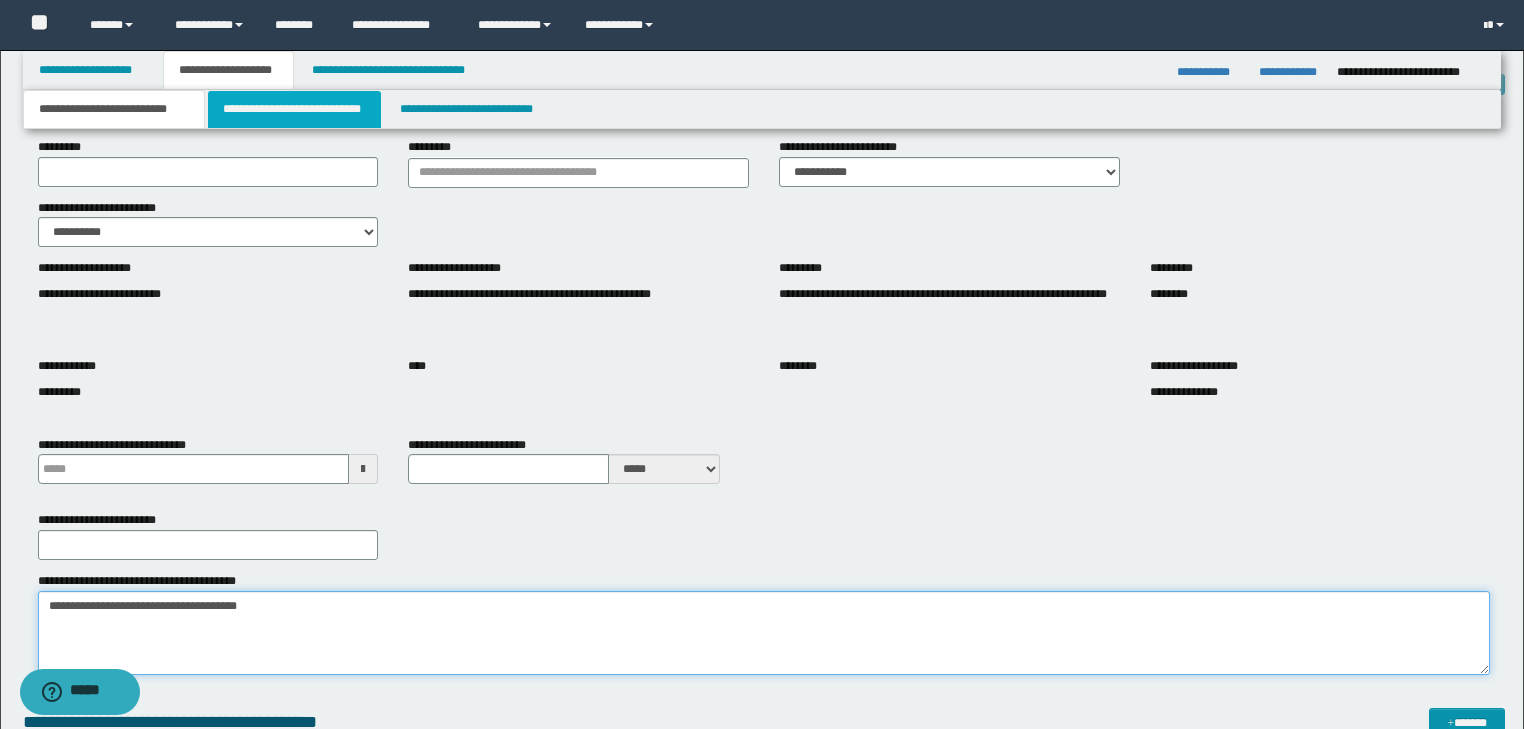 type on "**********" 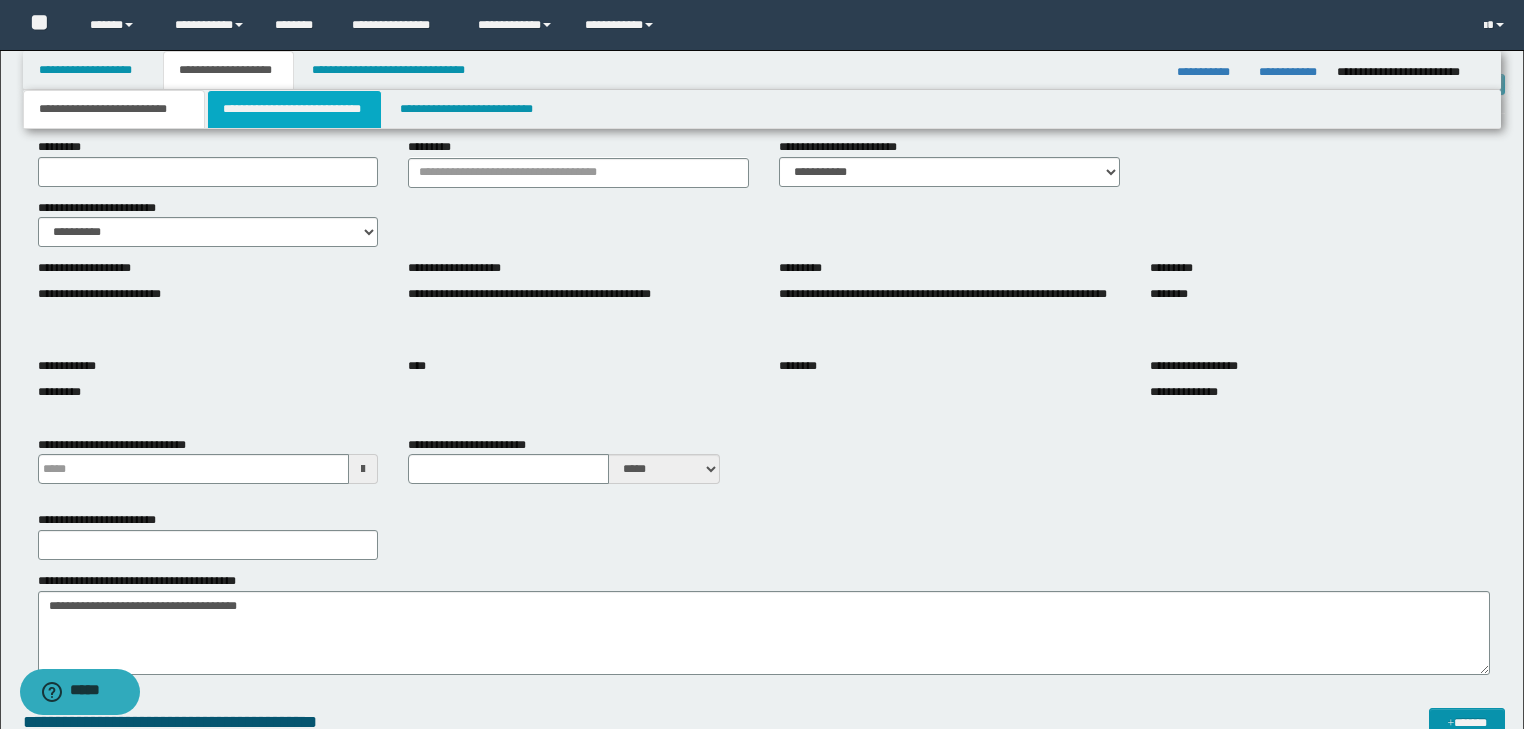 click on "**********" at bounding box center (294, 109) 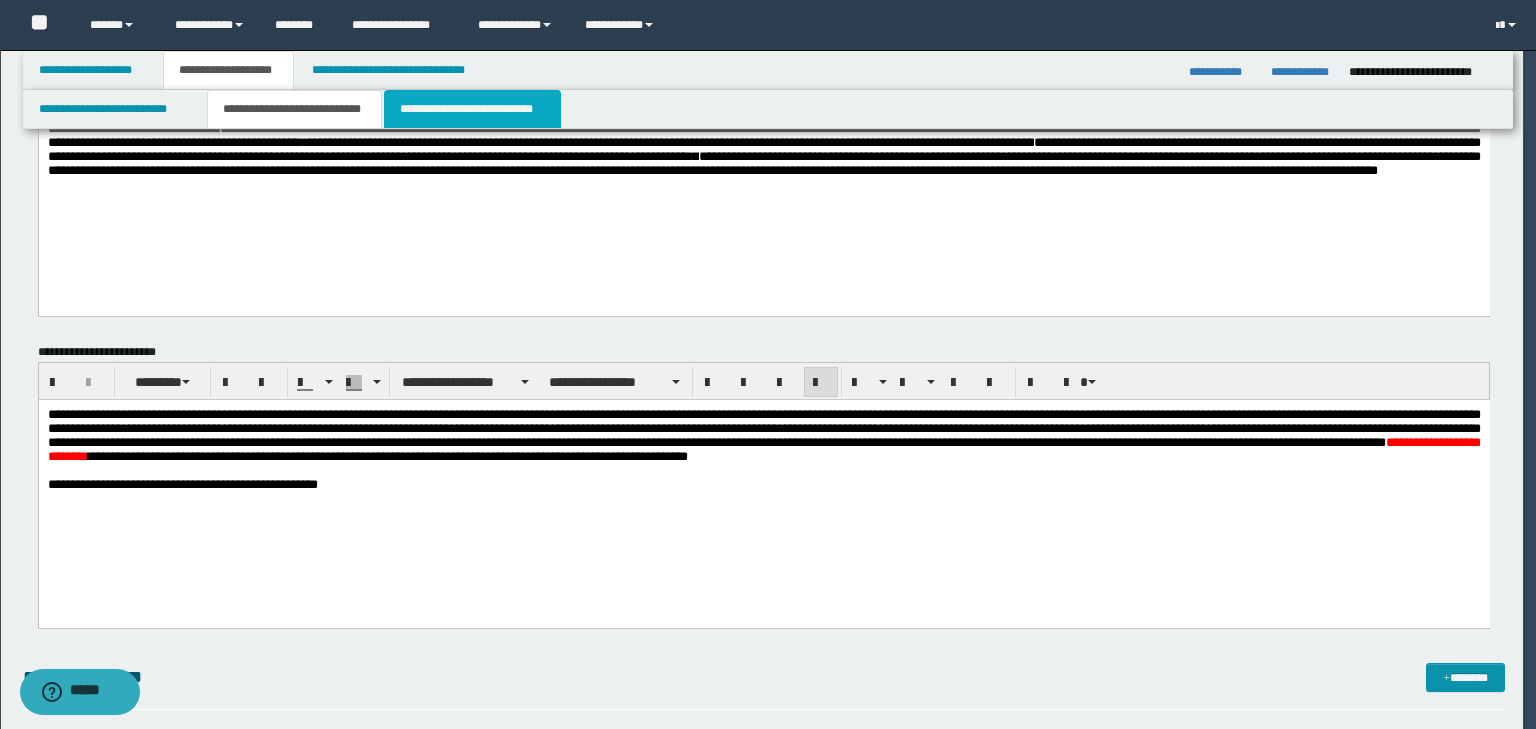 click on "**********" at bounding box center (472, 109) 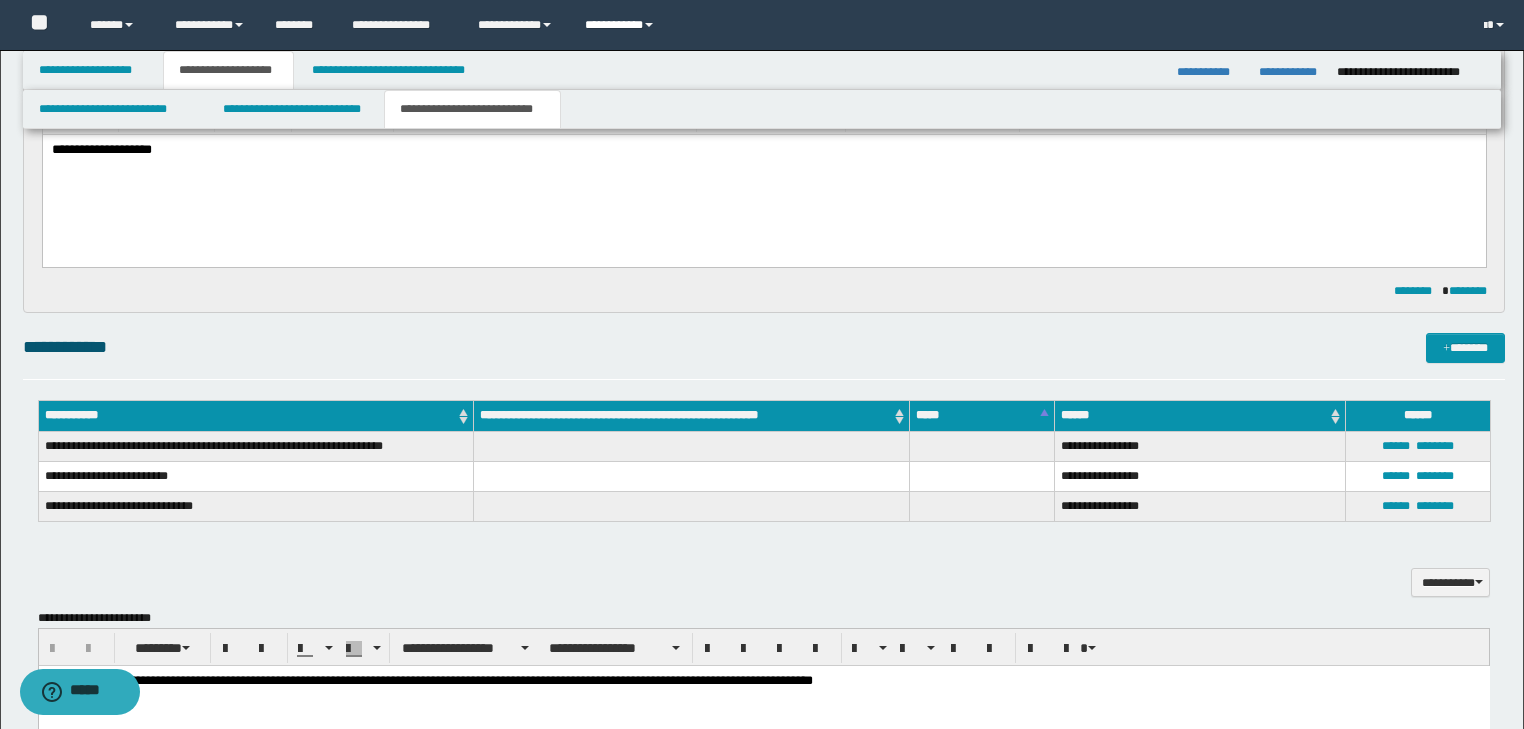 scroll, scrollTop: 0, scrollLeft: 0, axis: both 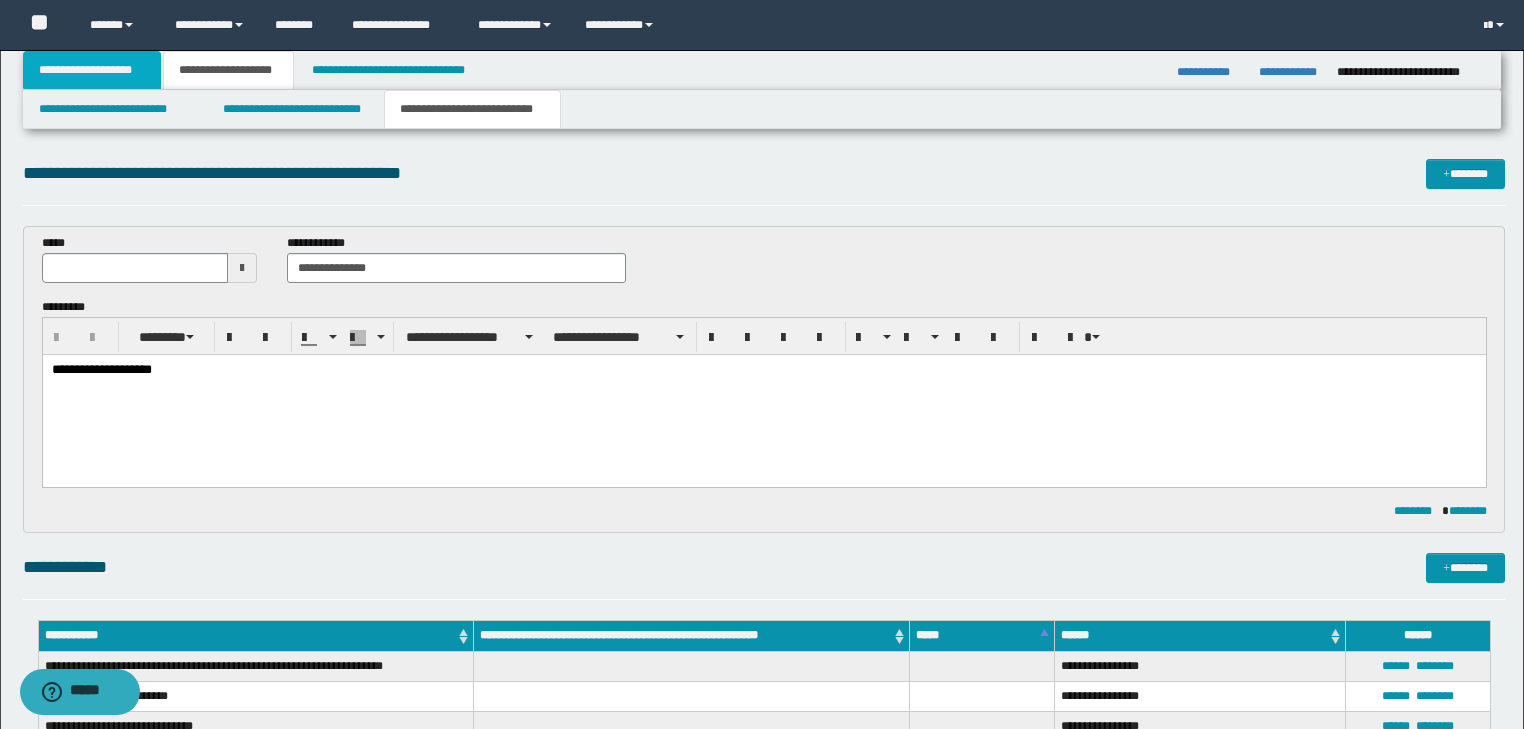 drag, startPoint x: 127, startPoint y: 60, endPoint x: 201, endPoint y: 60, distance: 74 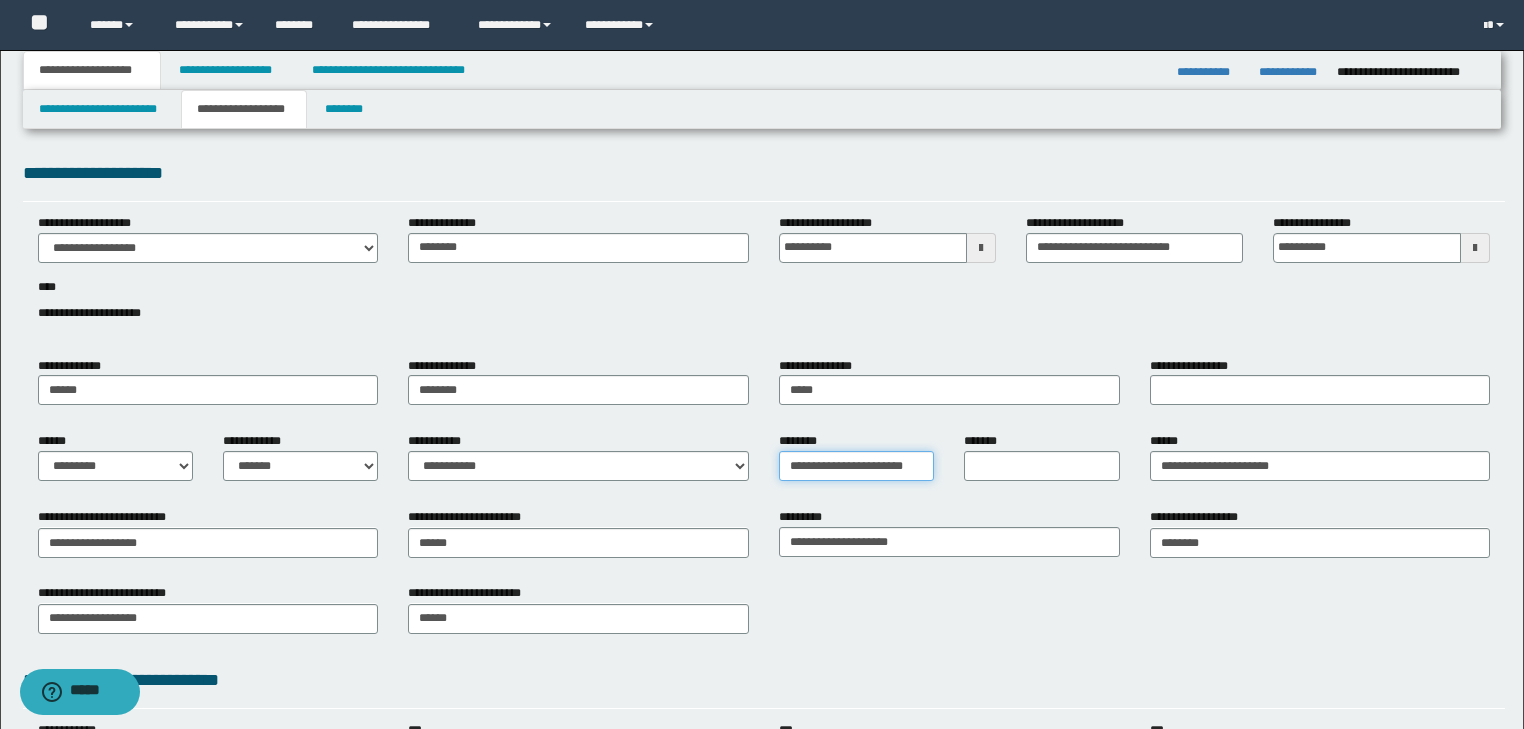 scroll, scrollTop: 0, scrollLeft: 7, axis: horizontal 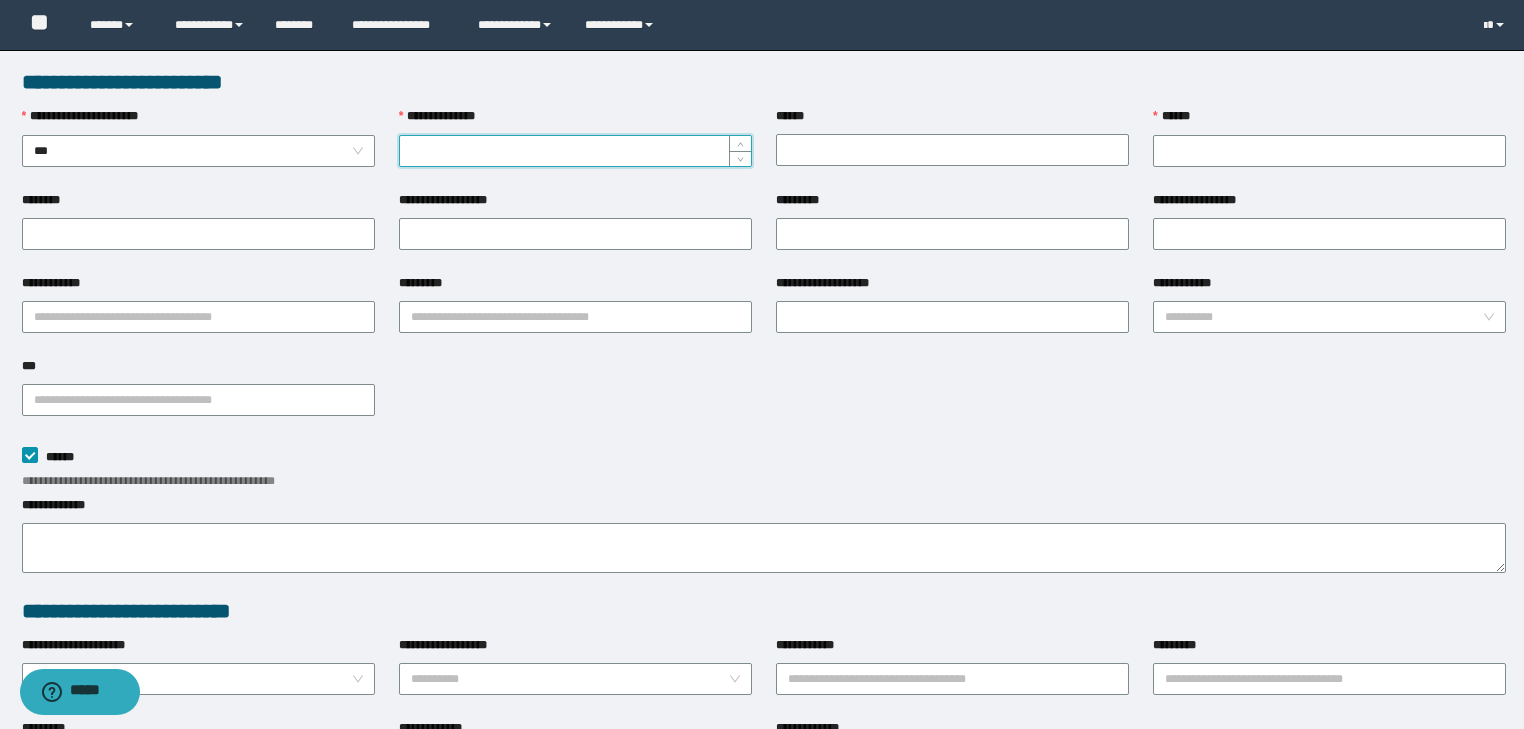 type on "**********" 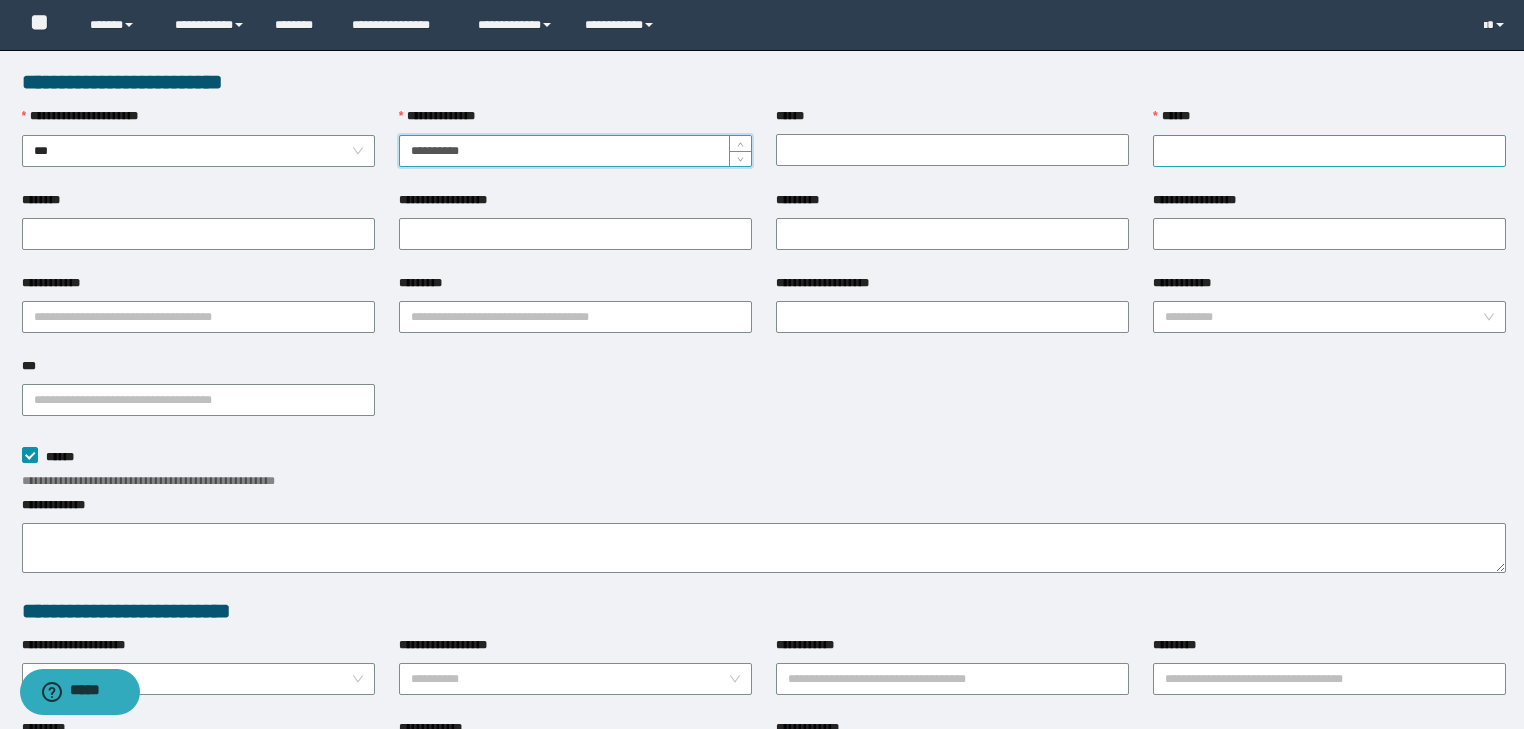 type 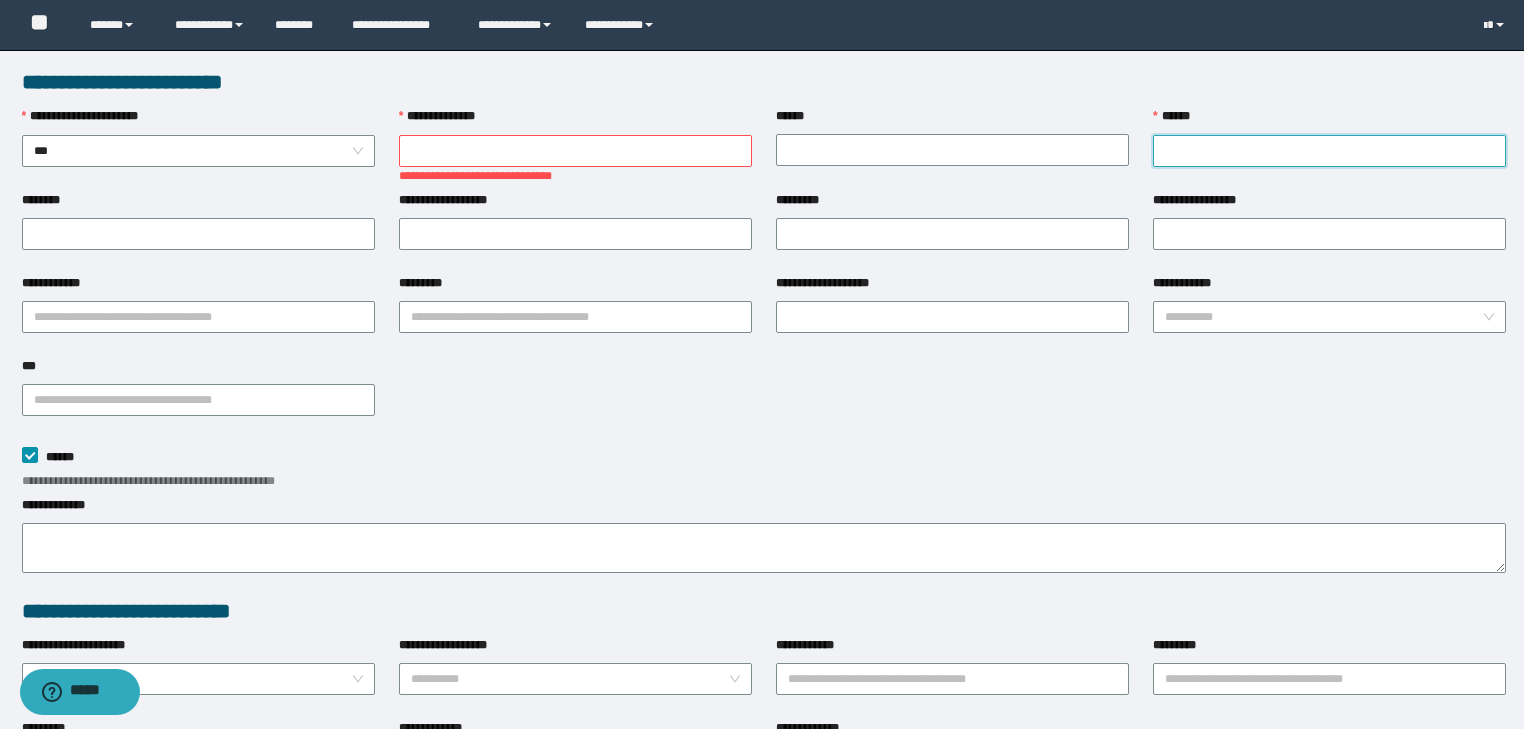 click on "******" at bounding box center (1329, 151) 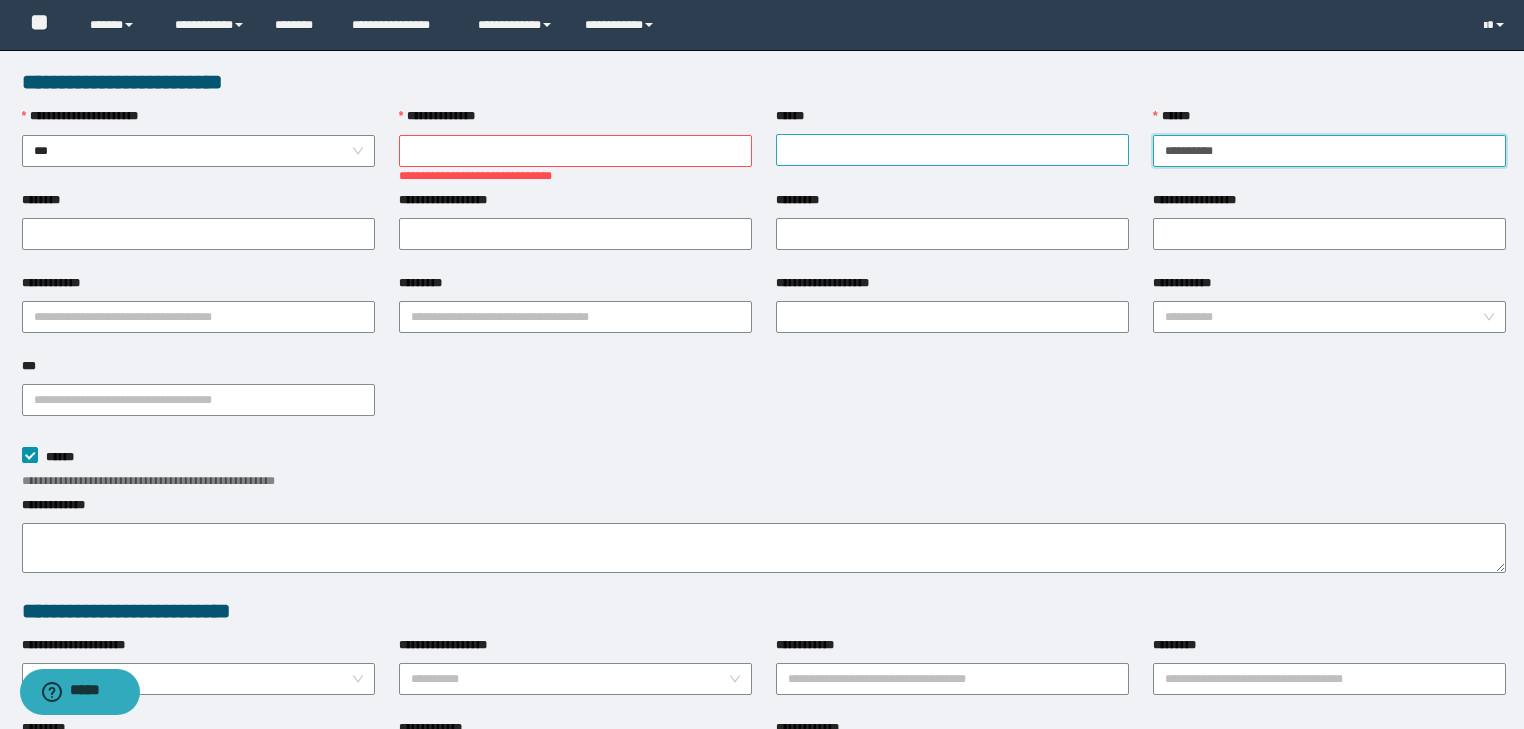 drag, startPoint x: 1295, startPoint y: 144, endPoint x: 1022, endPoint y: 159, distance: 273.41177 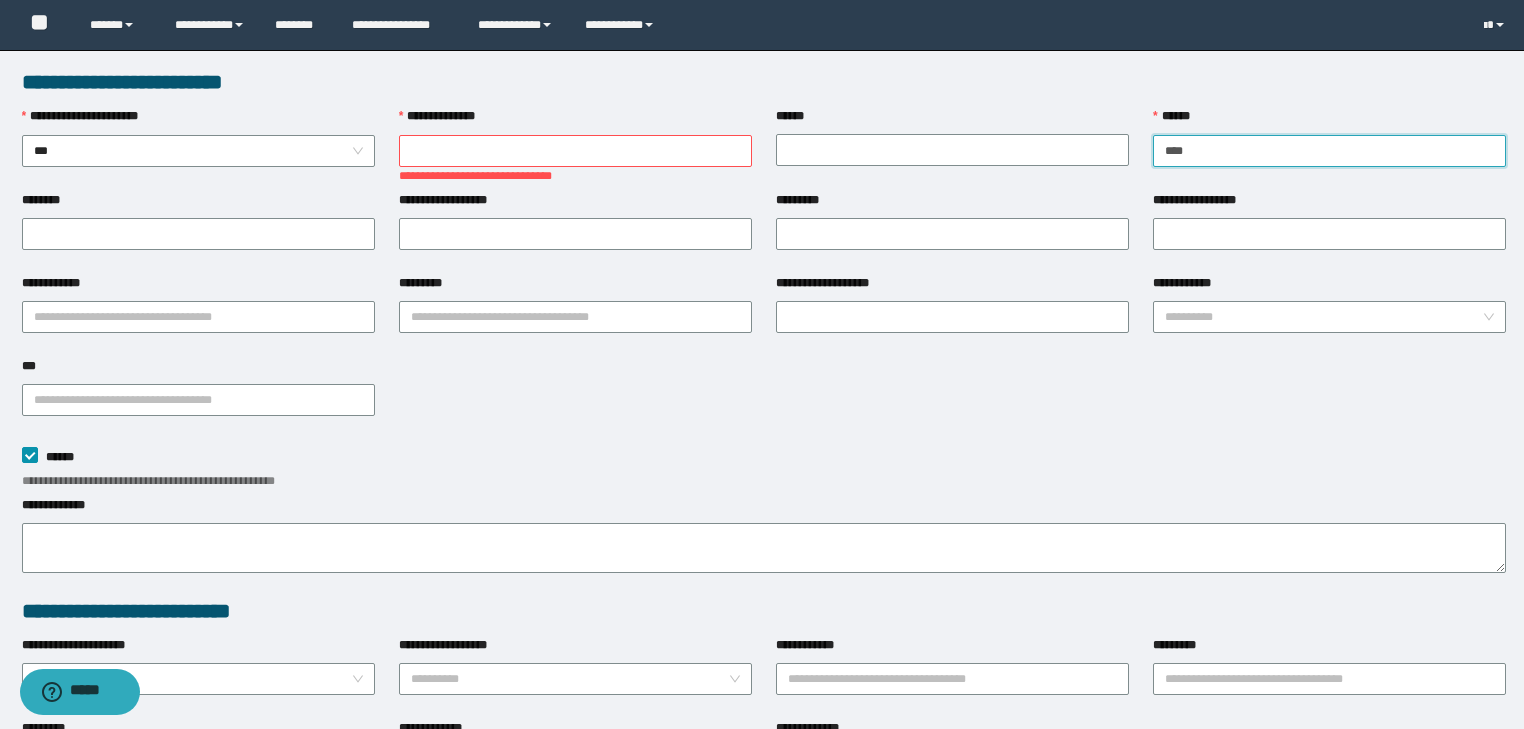 paste on "**********" 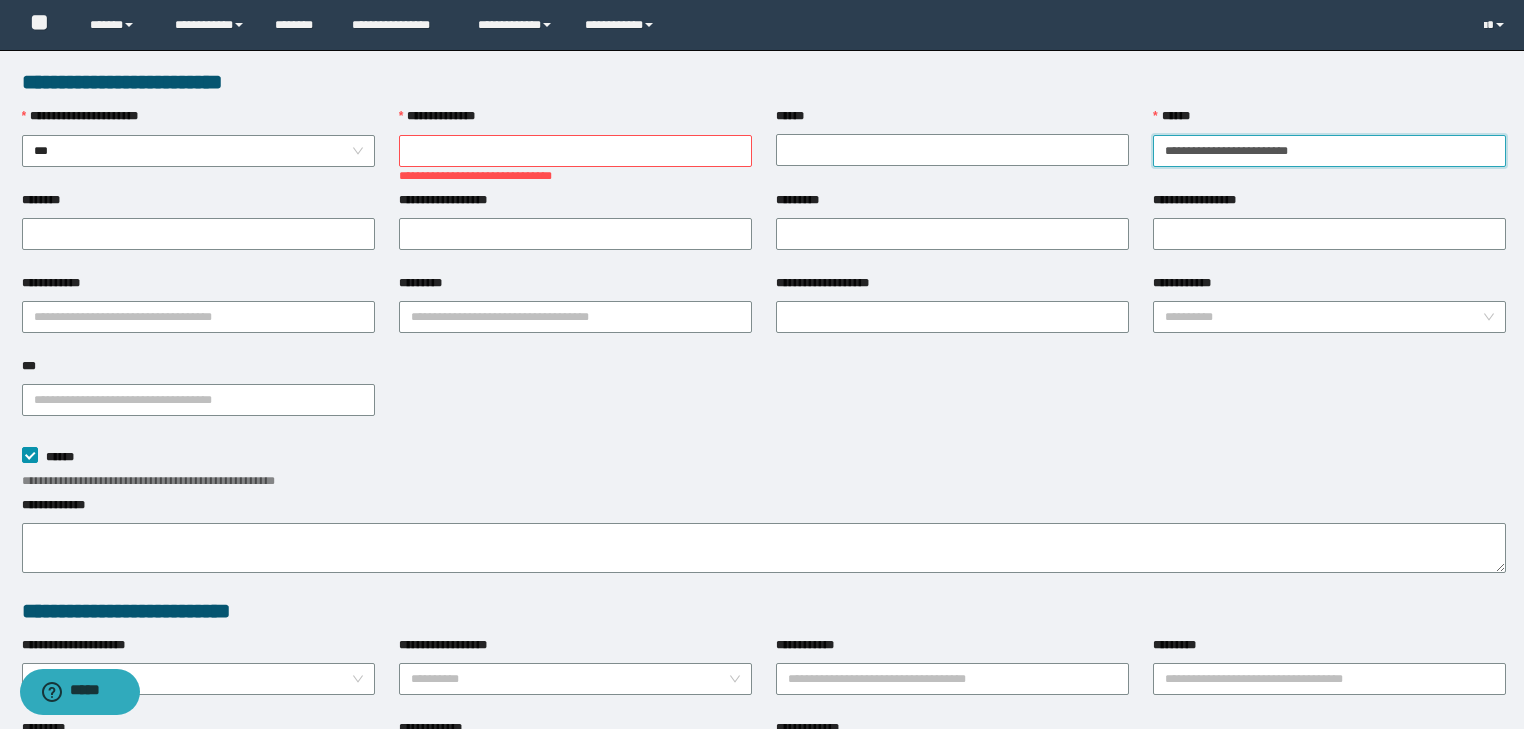 type on "**********" 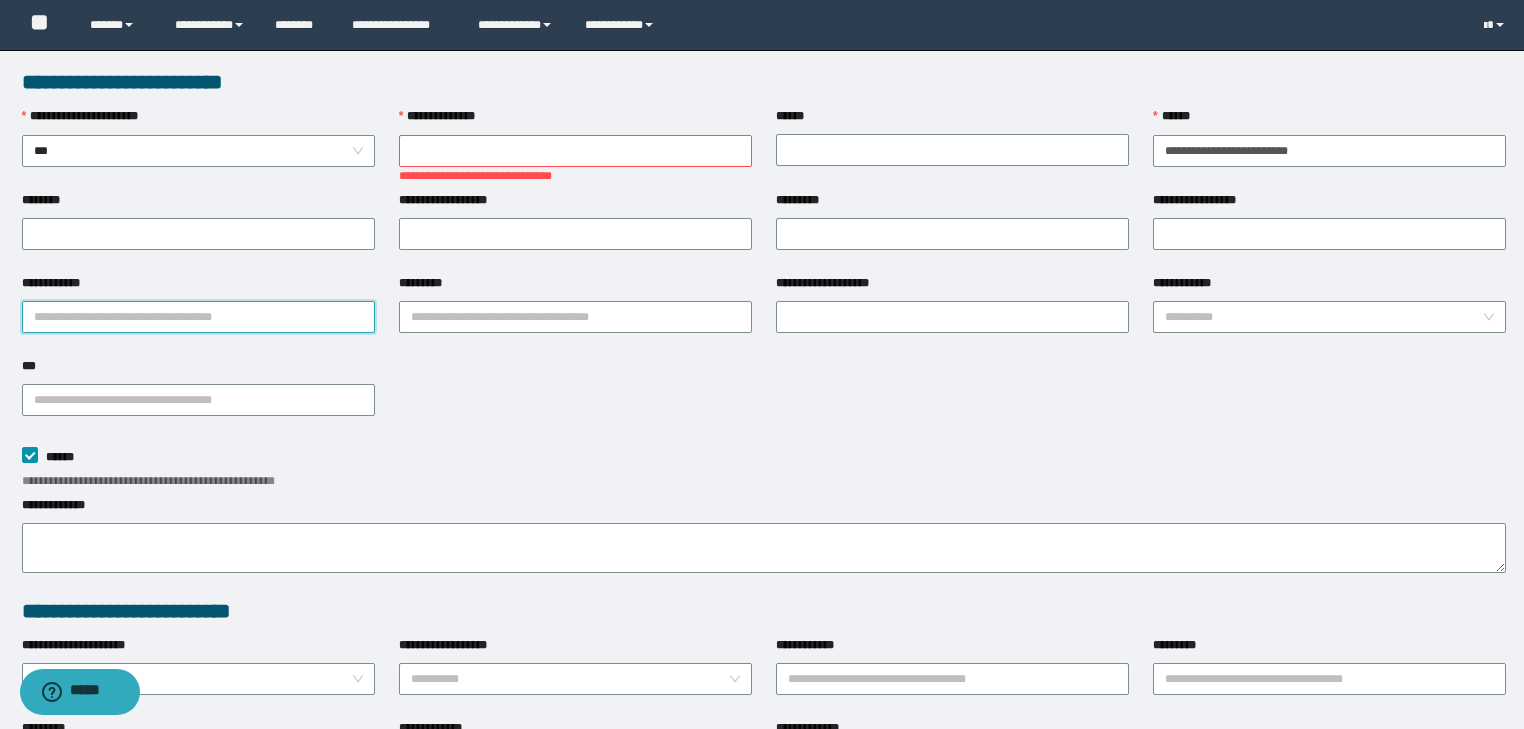 click on "**********" at bounding box center [198, 317] 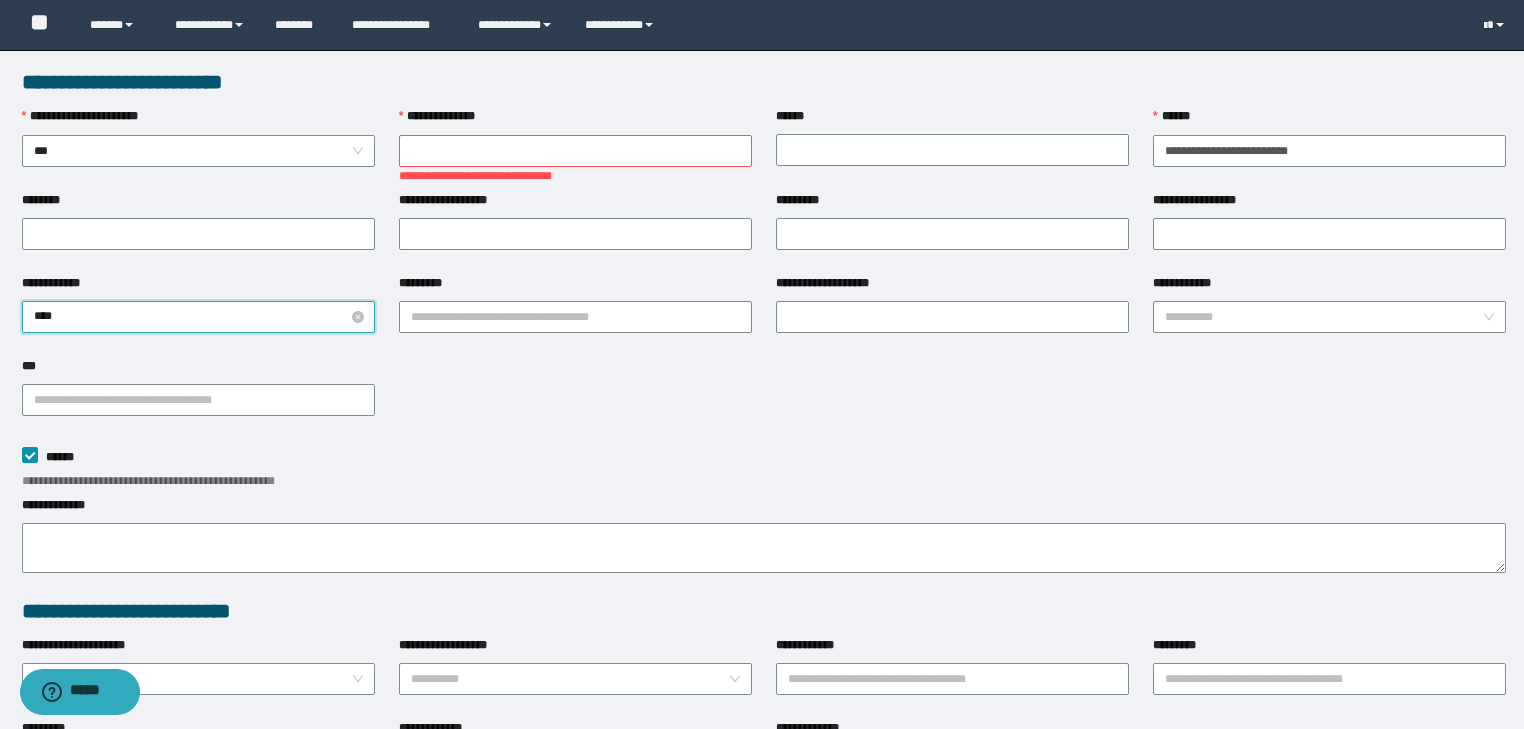 type on "*****" 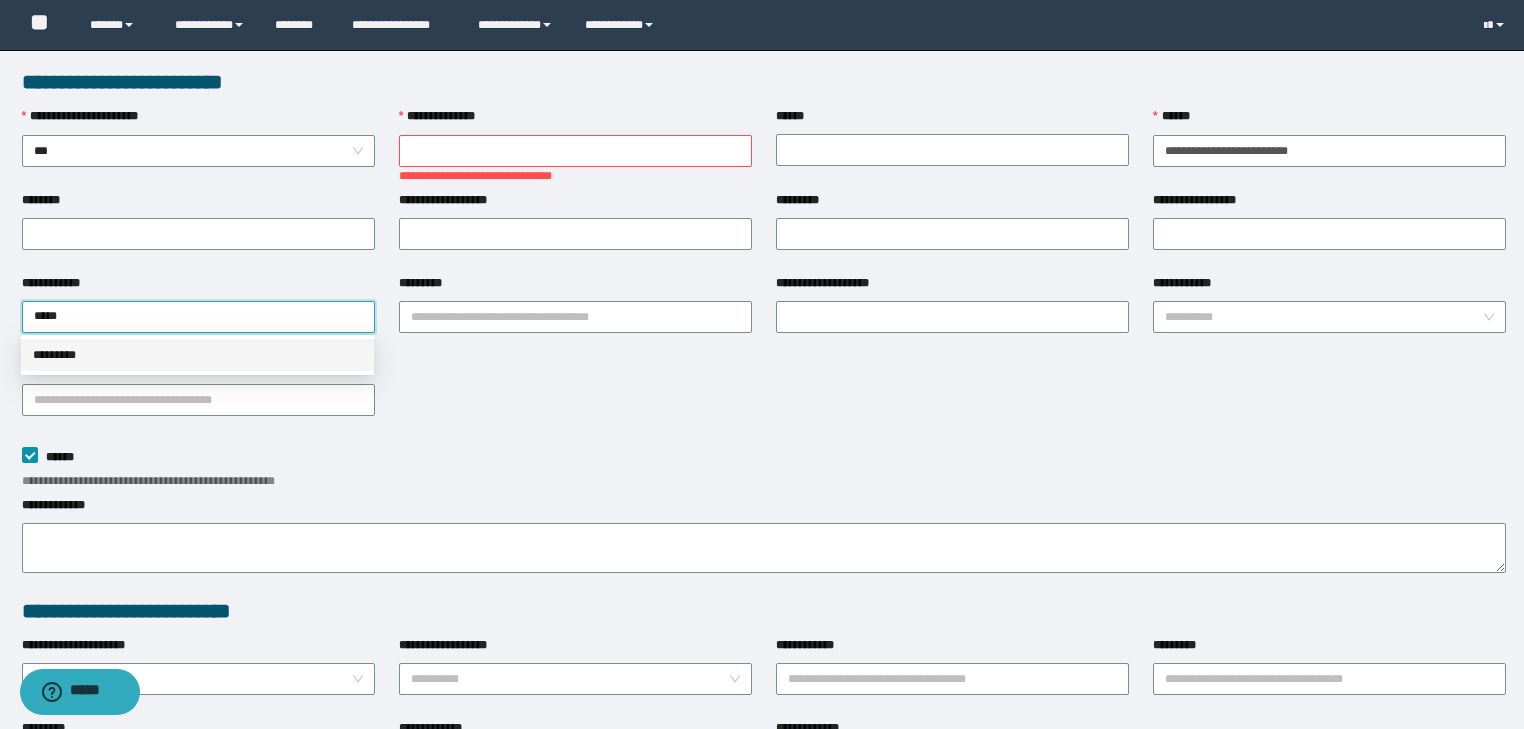 click on "*********" at bounding box center (197, 355) 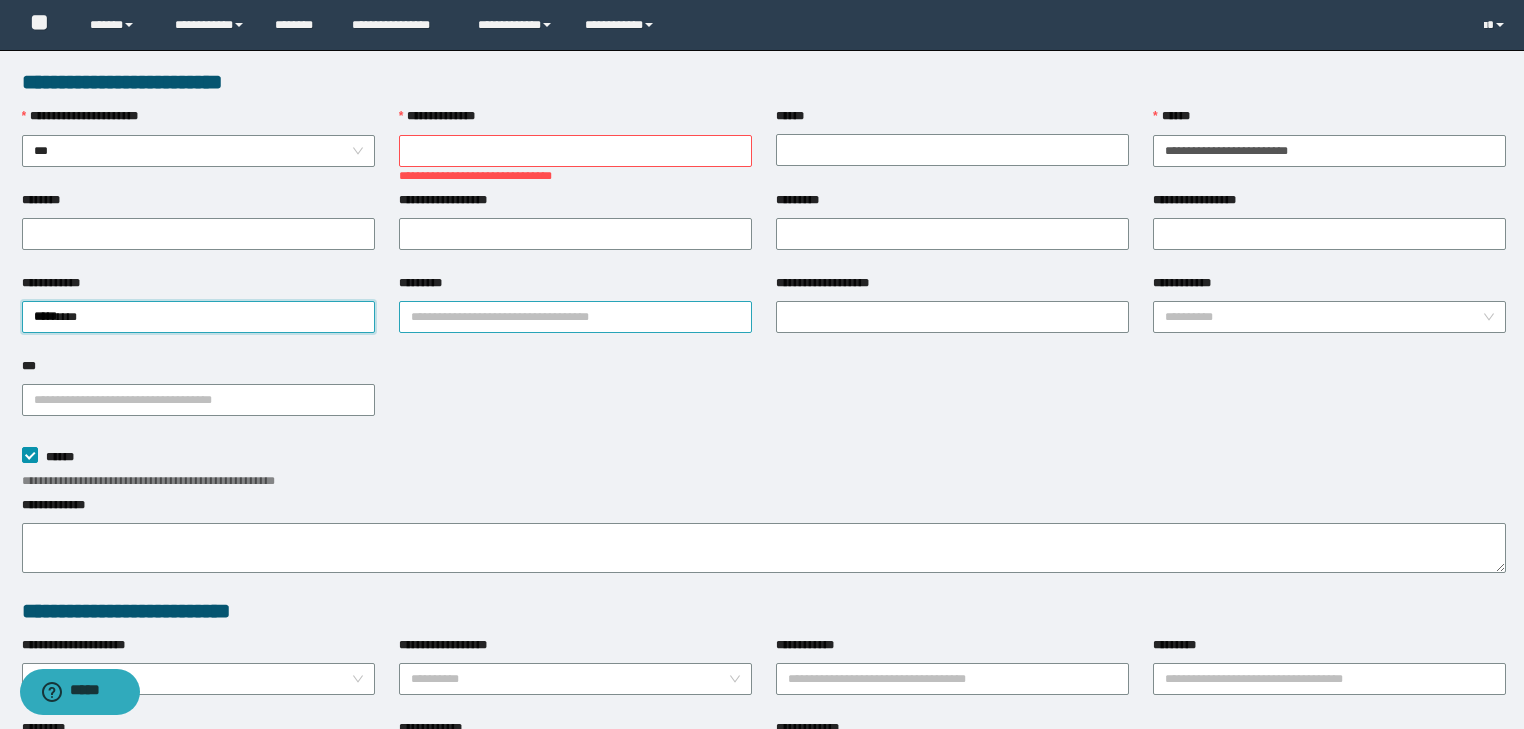 click on "*********" at bounding box center (575, 317) 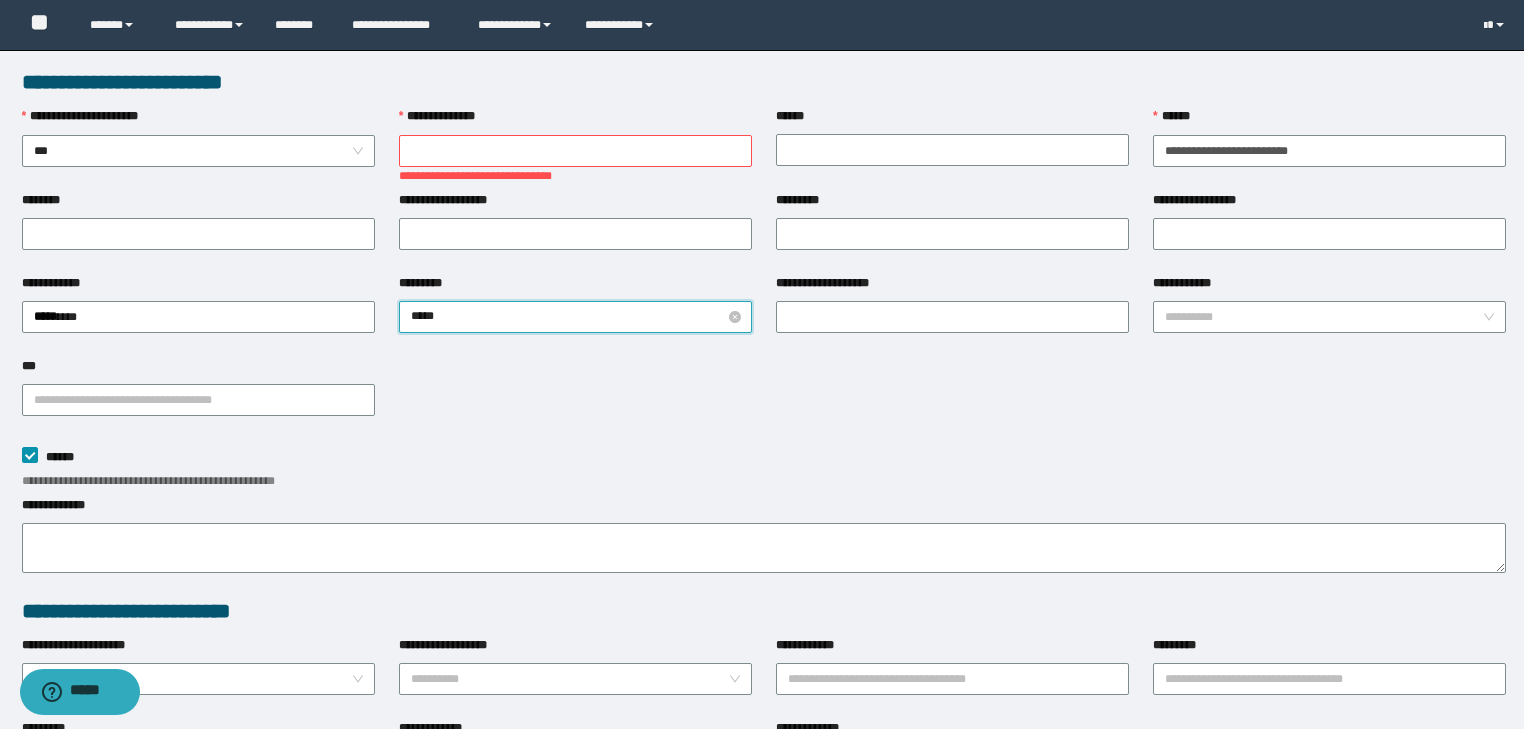 type on "******" 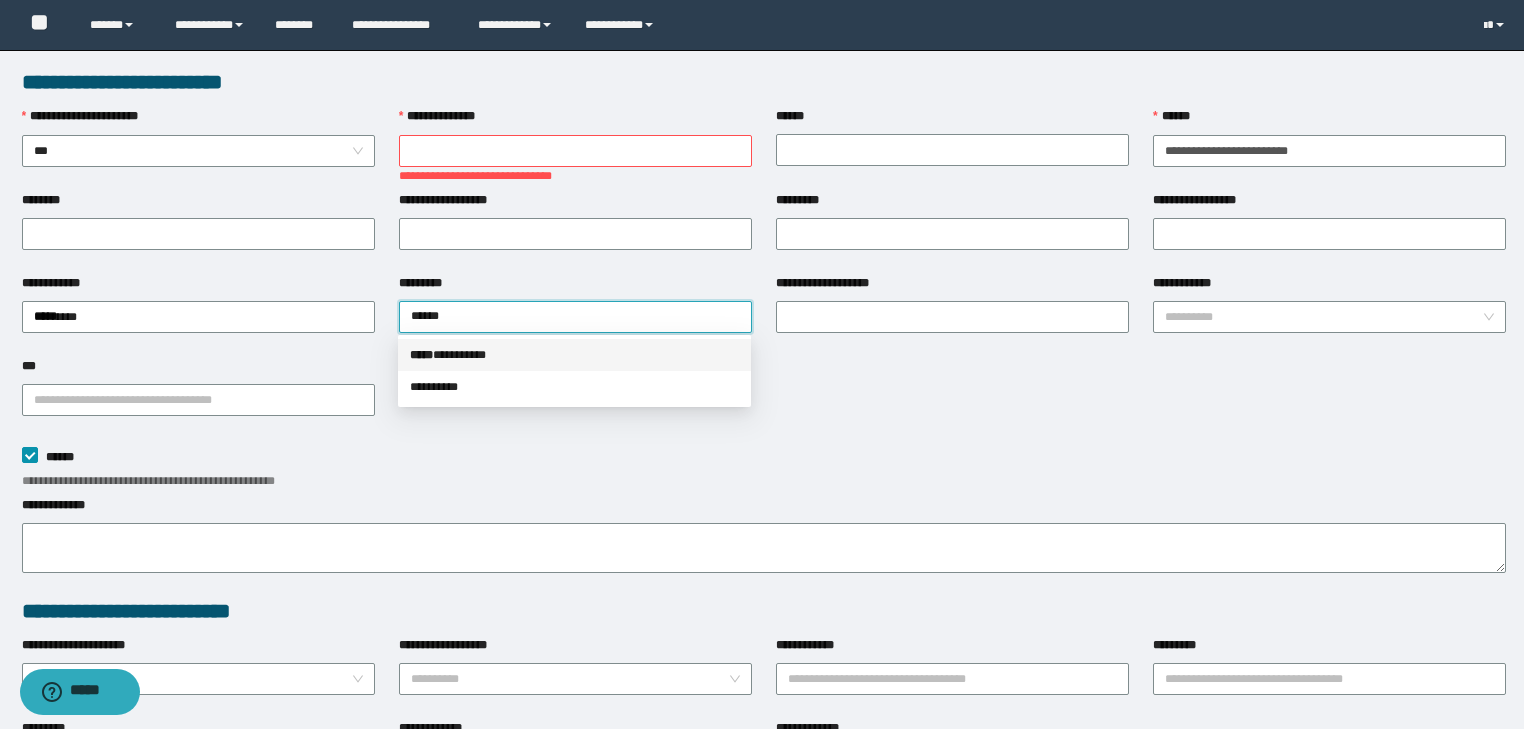 click on "***** * ********" at bounding box center [574, 355] 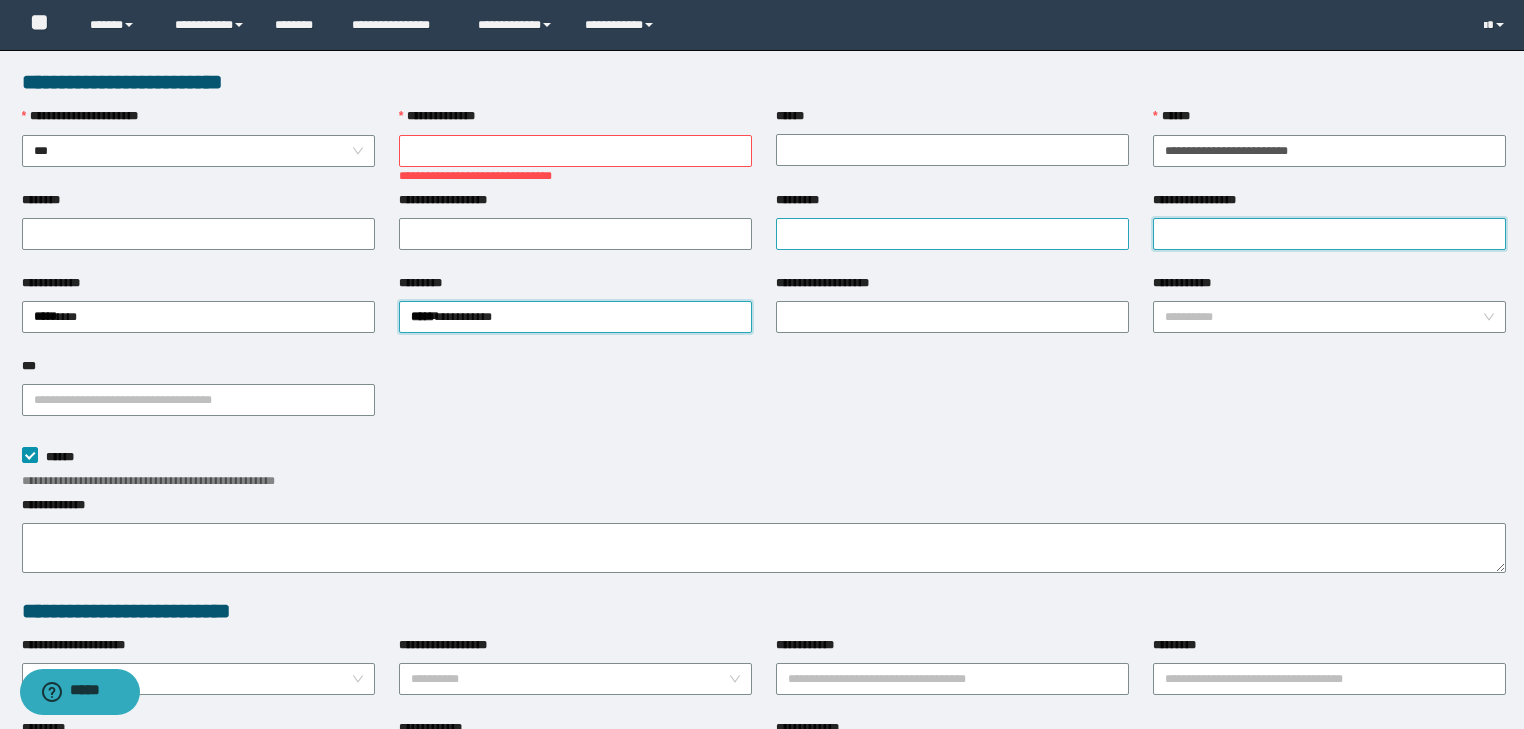 drag, startPoint x: 1244, startPoint y: 243, endPoint x: 1096, endPoint y: 225, distance: 149.09058 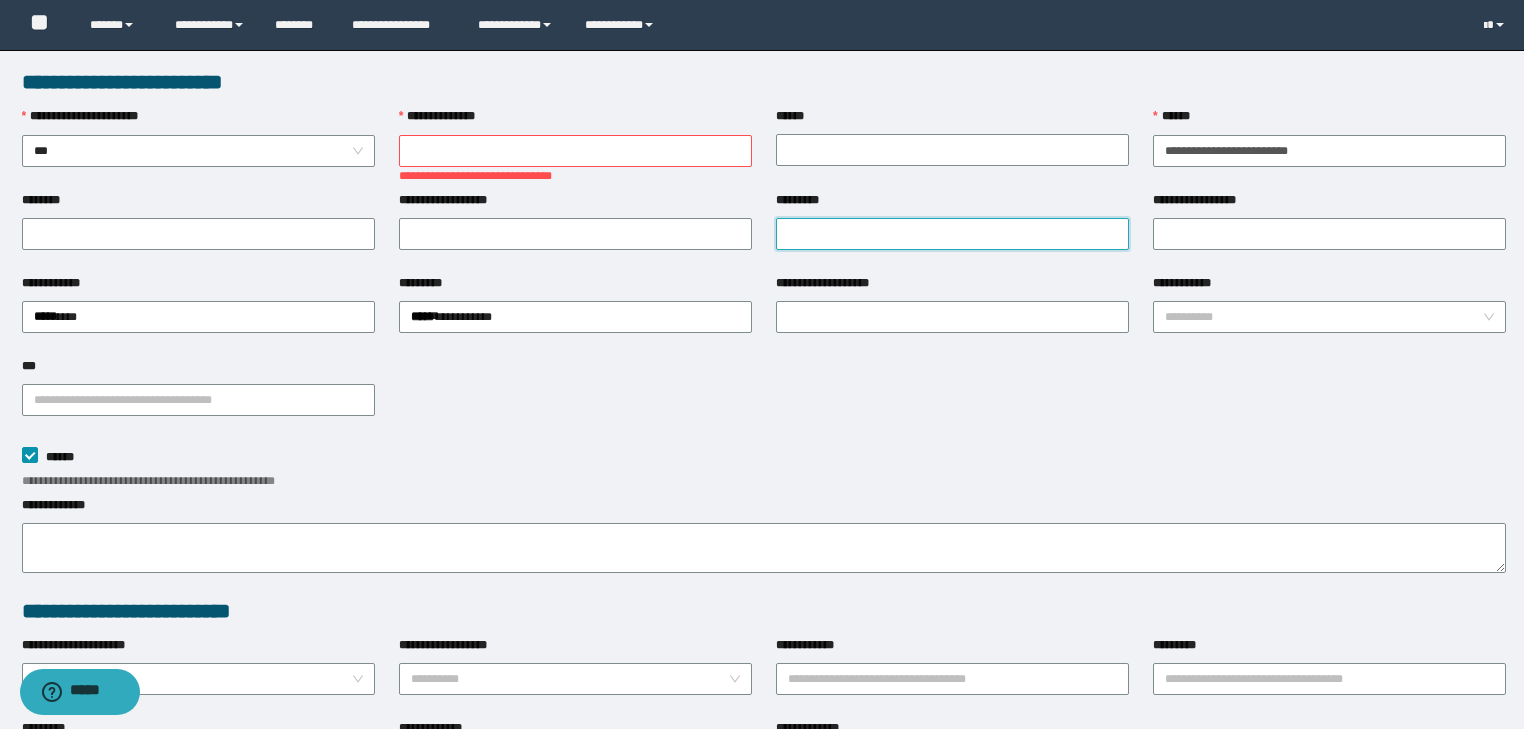 click on "*********" at bounding box center [952, 234] 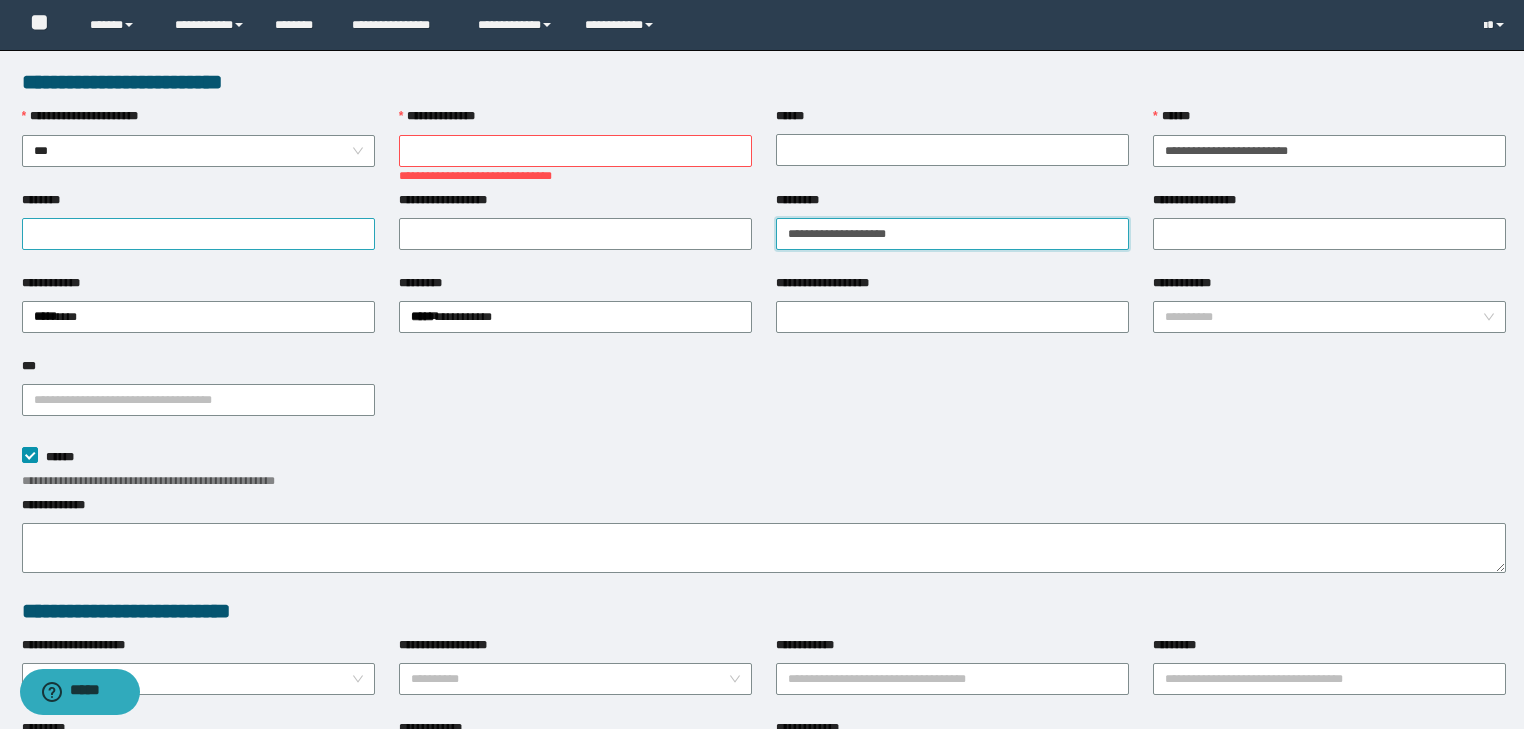 type on "**********" 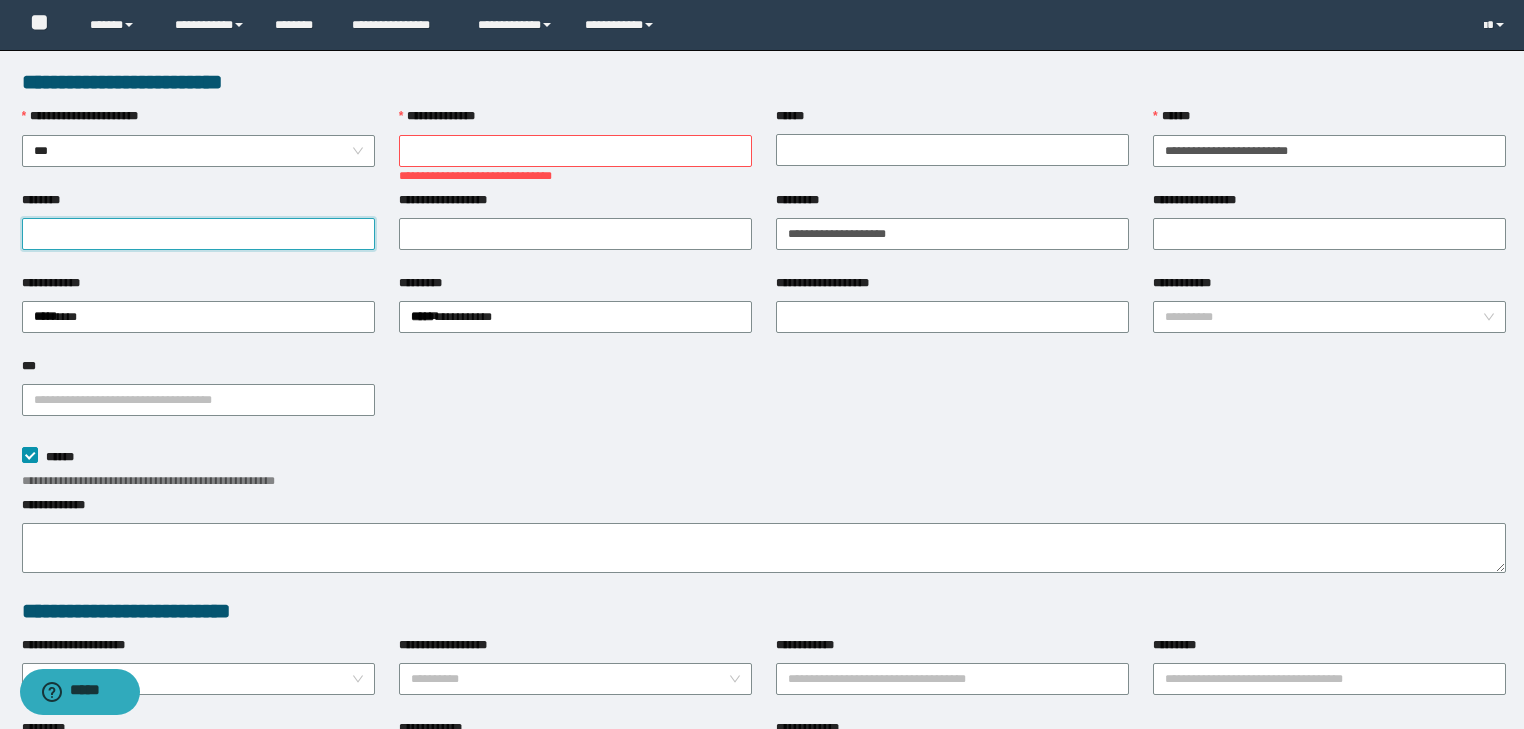 drag, startPoint x: 261, startPoint y: 220, endPoint x: 273, endPoint y: 219, distance: 12.0415945 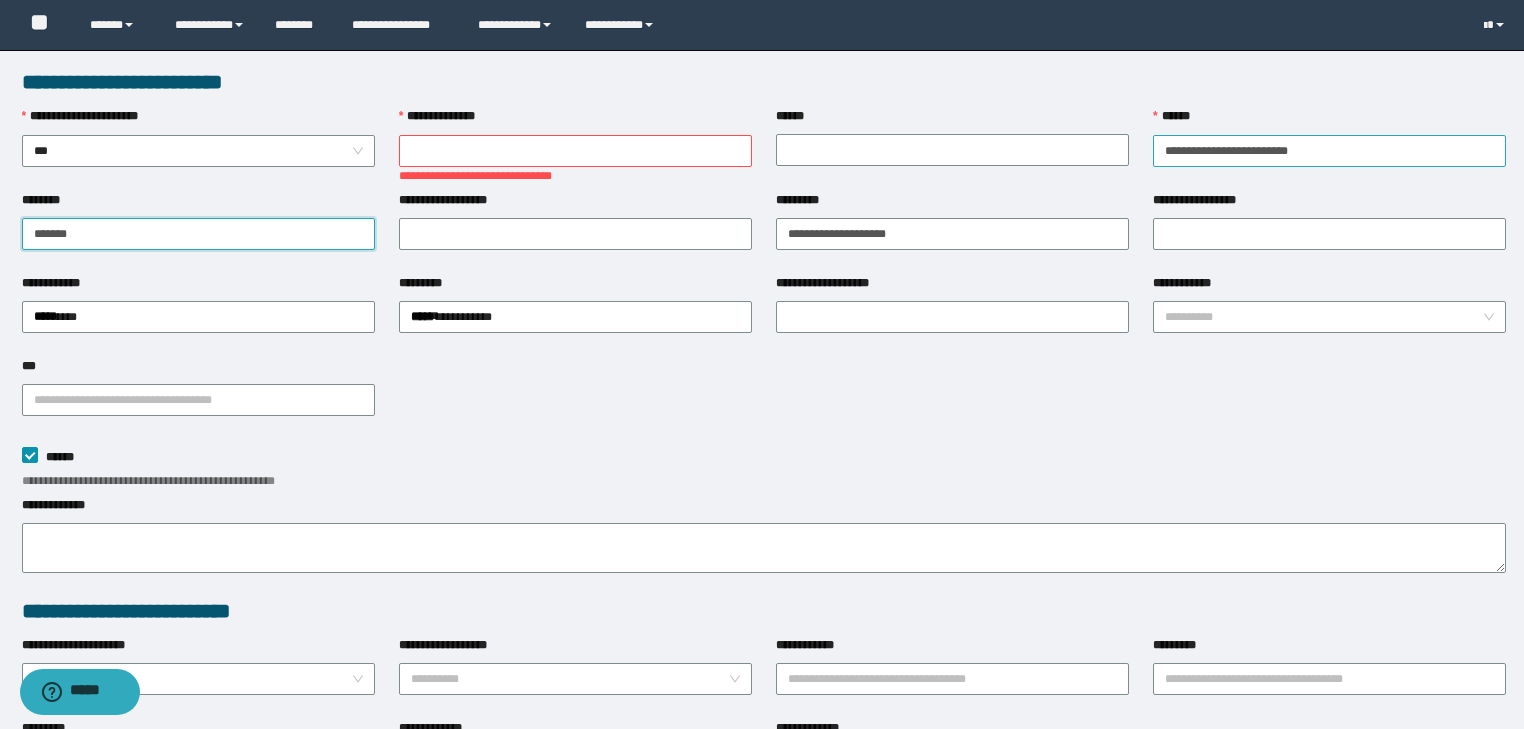type on "*******" 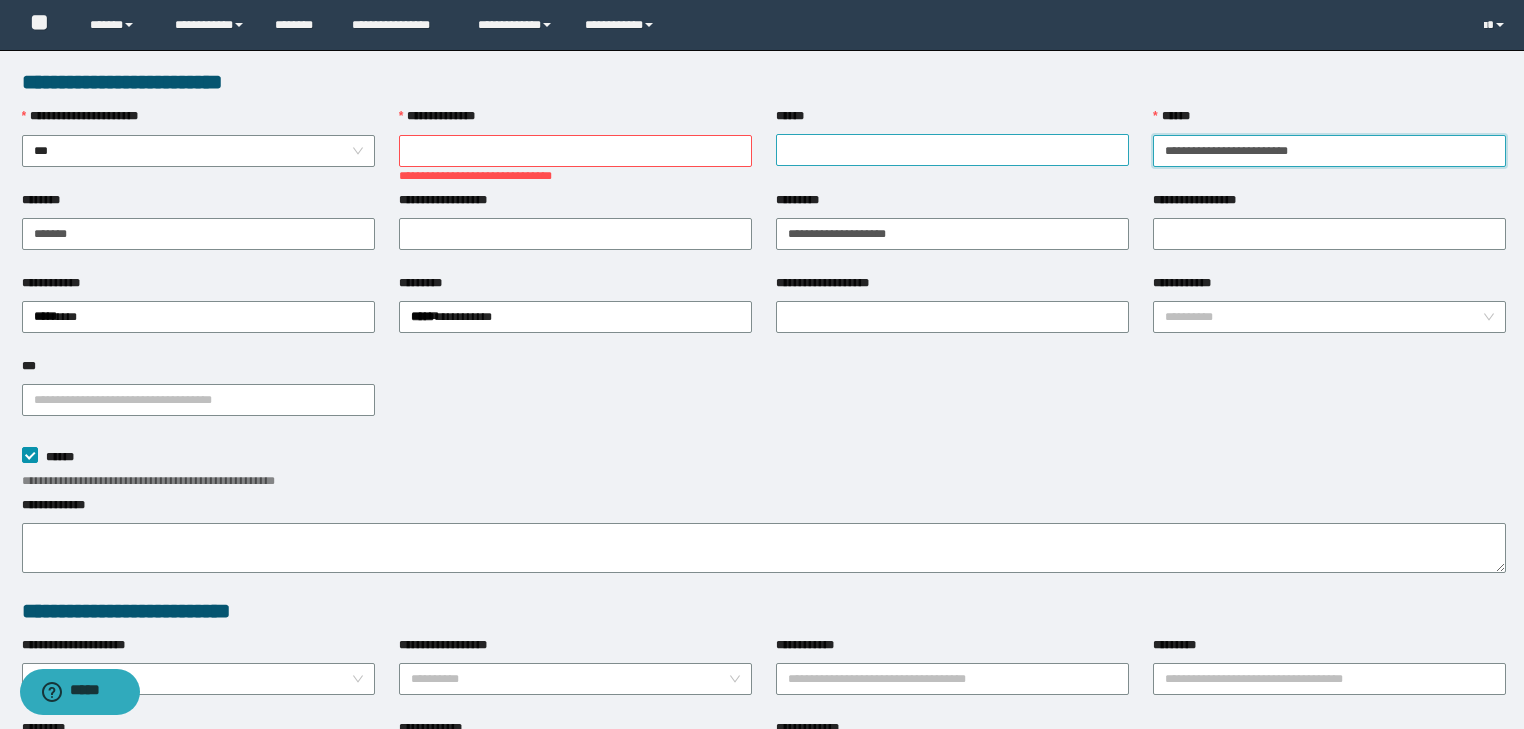drag, startPoint x: 1342, startPoint y: 144, endPoint x: 1038, endPoint y: 149, distance: 304.0411 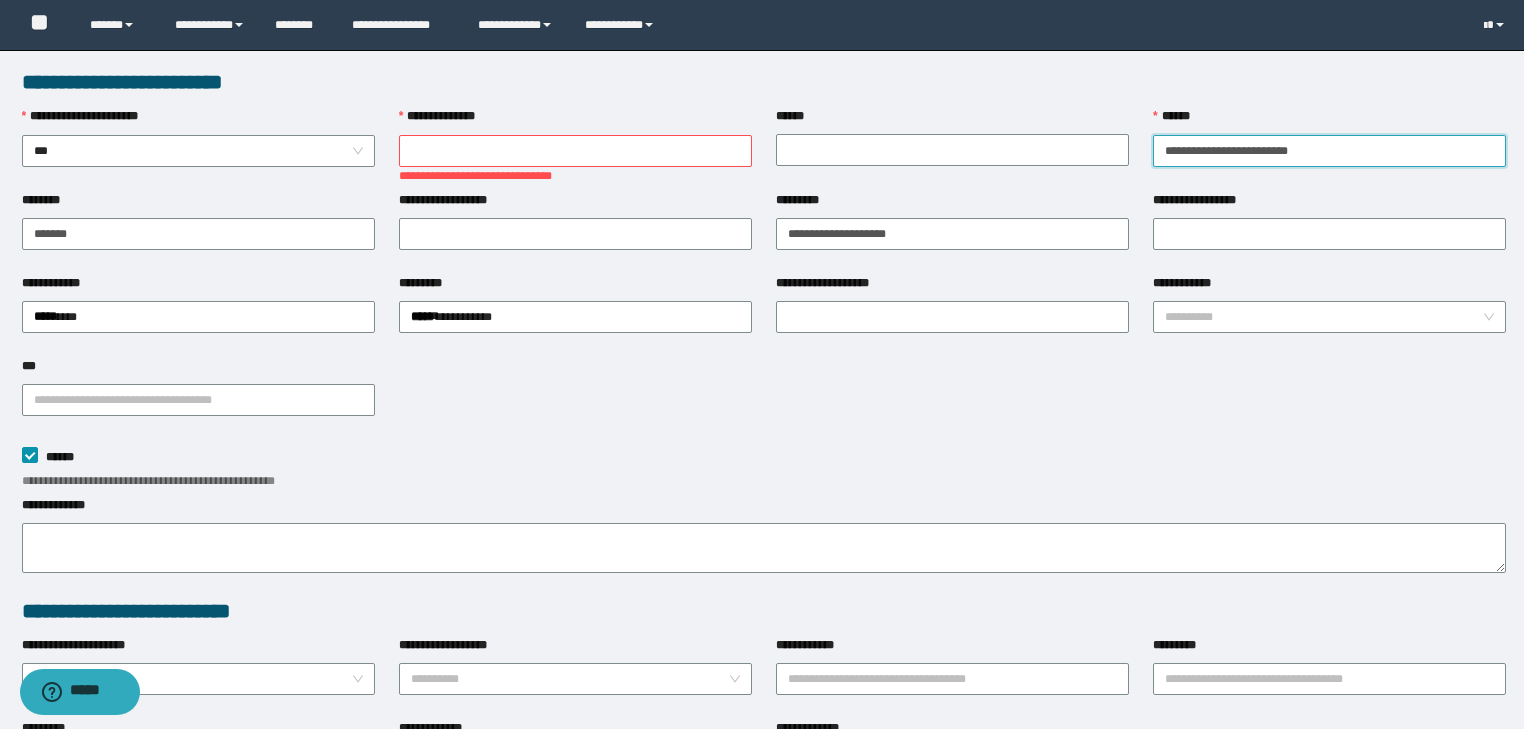 paste 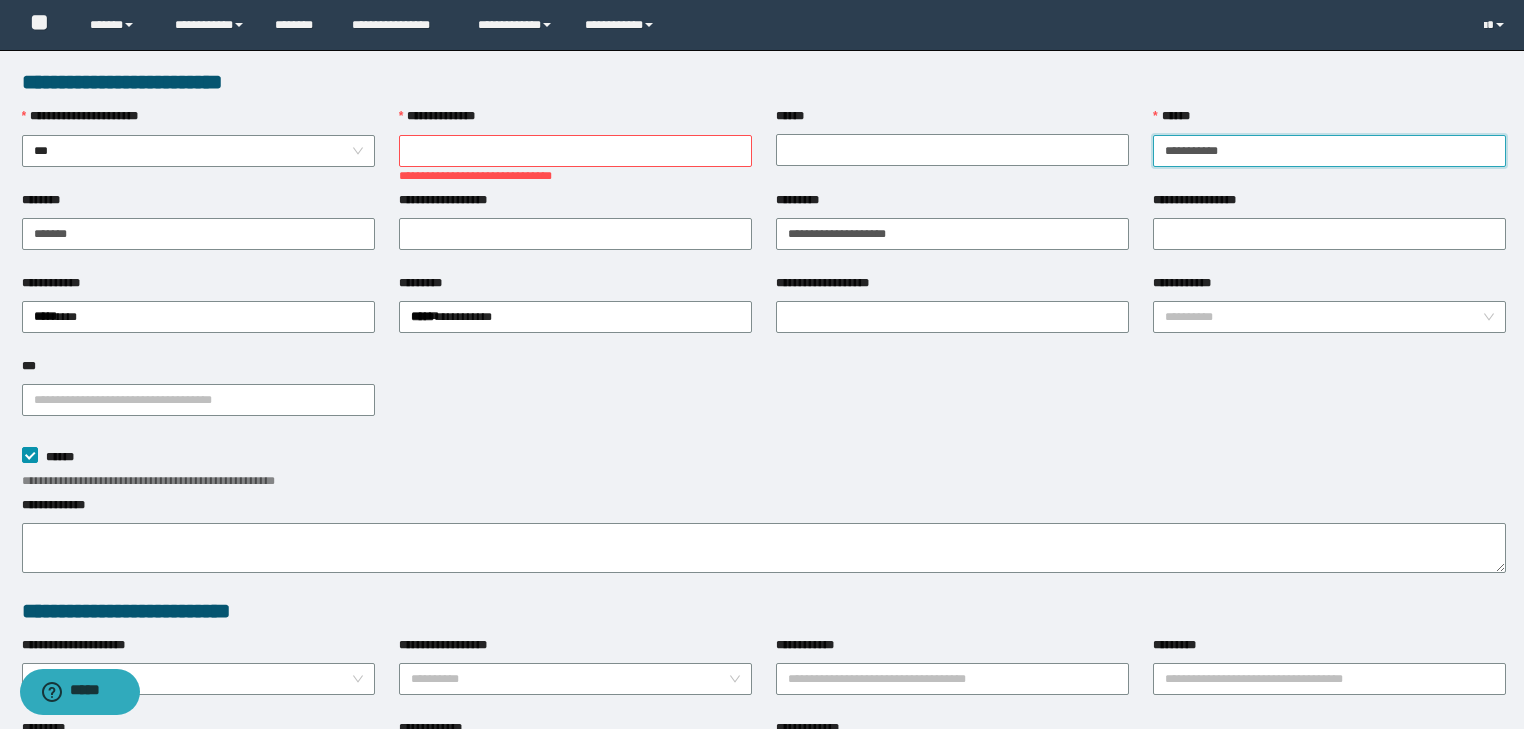 type on "**********" 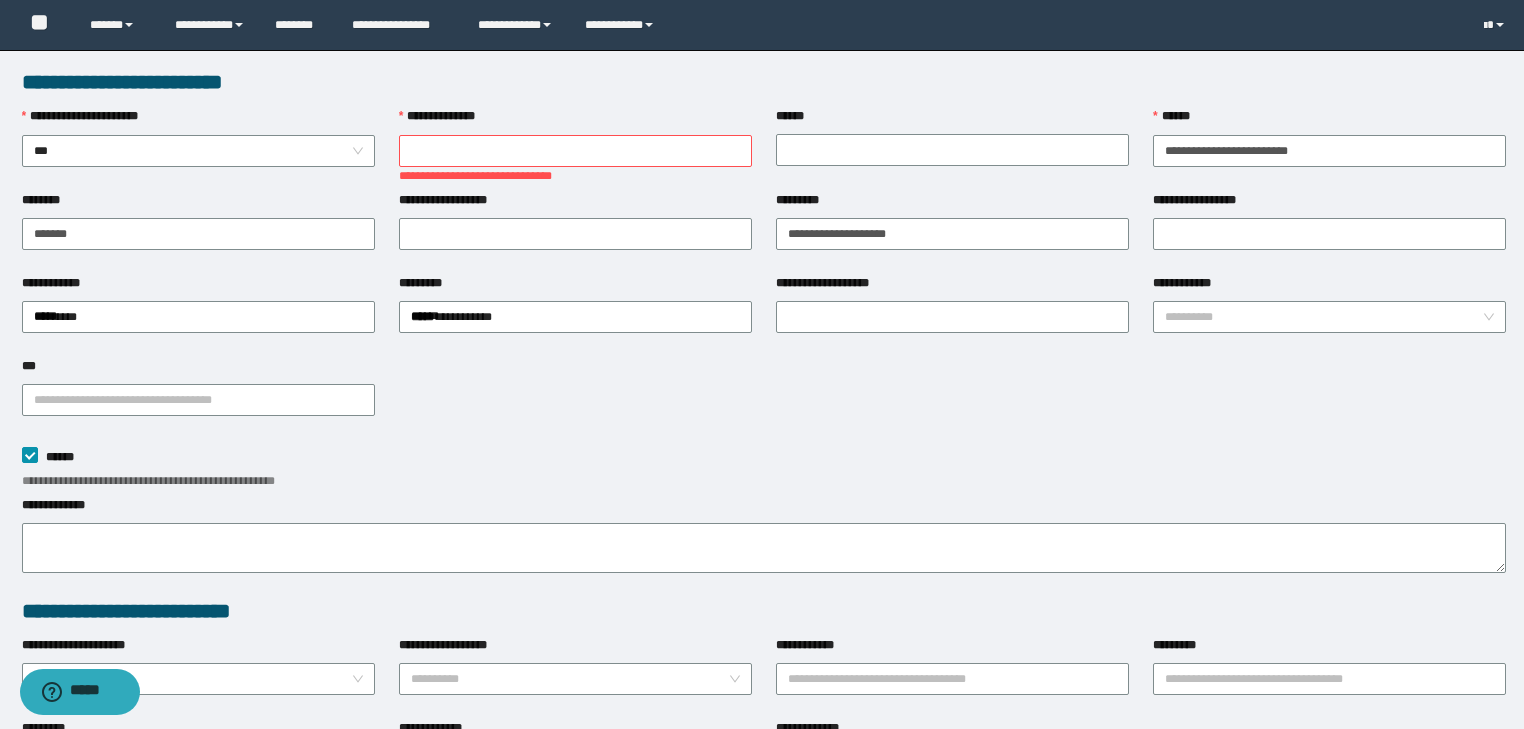 click on "**********" at bounding box center (575, 121) 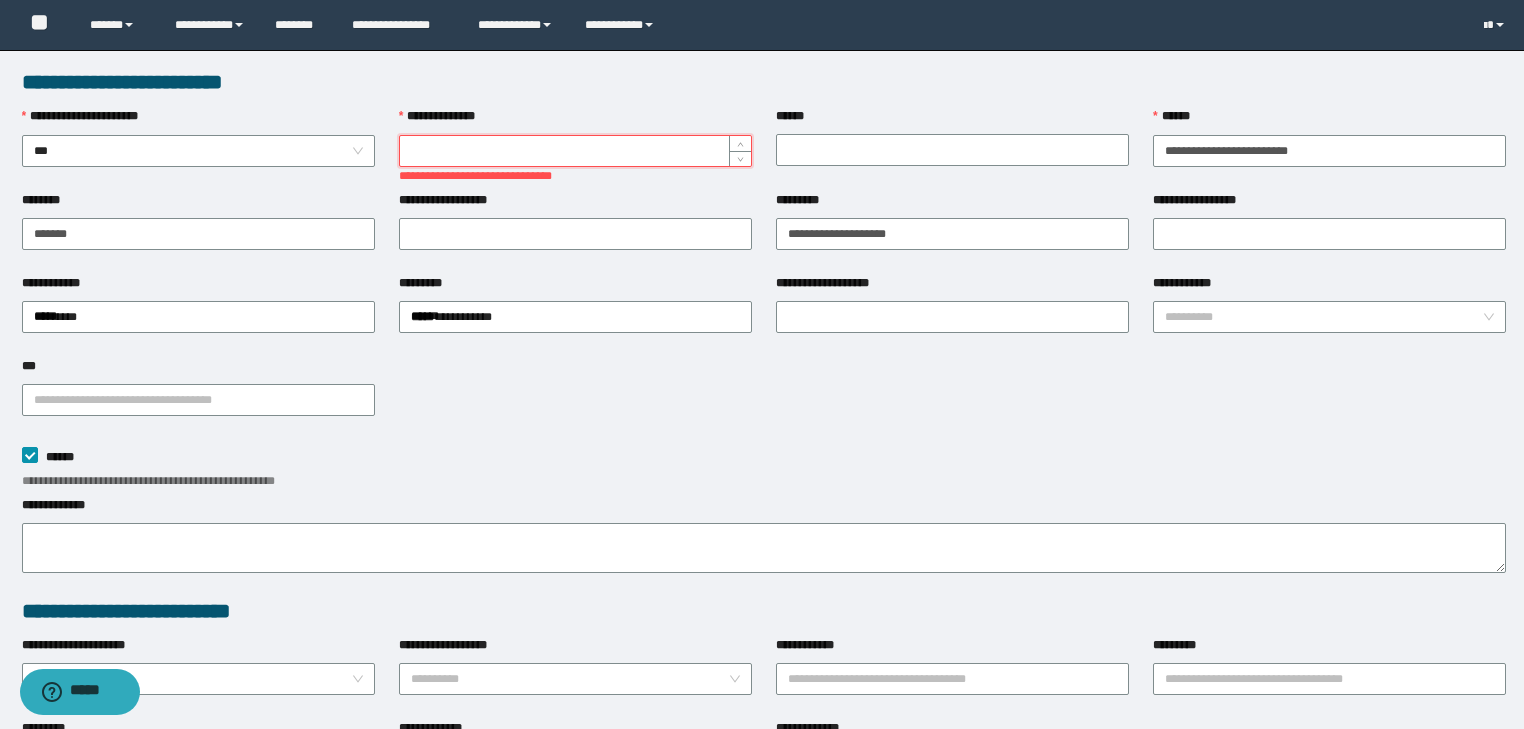 click on "**********" at bounding box center (575, 151) 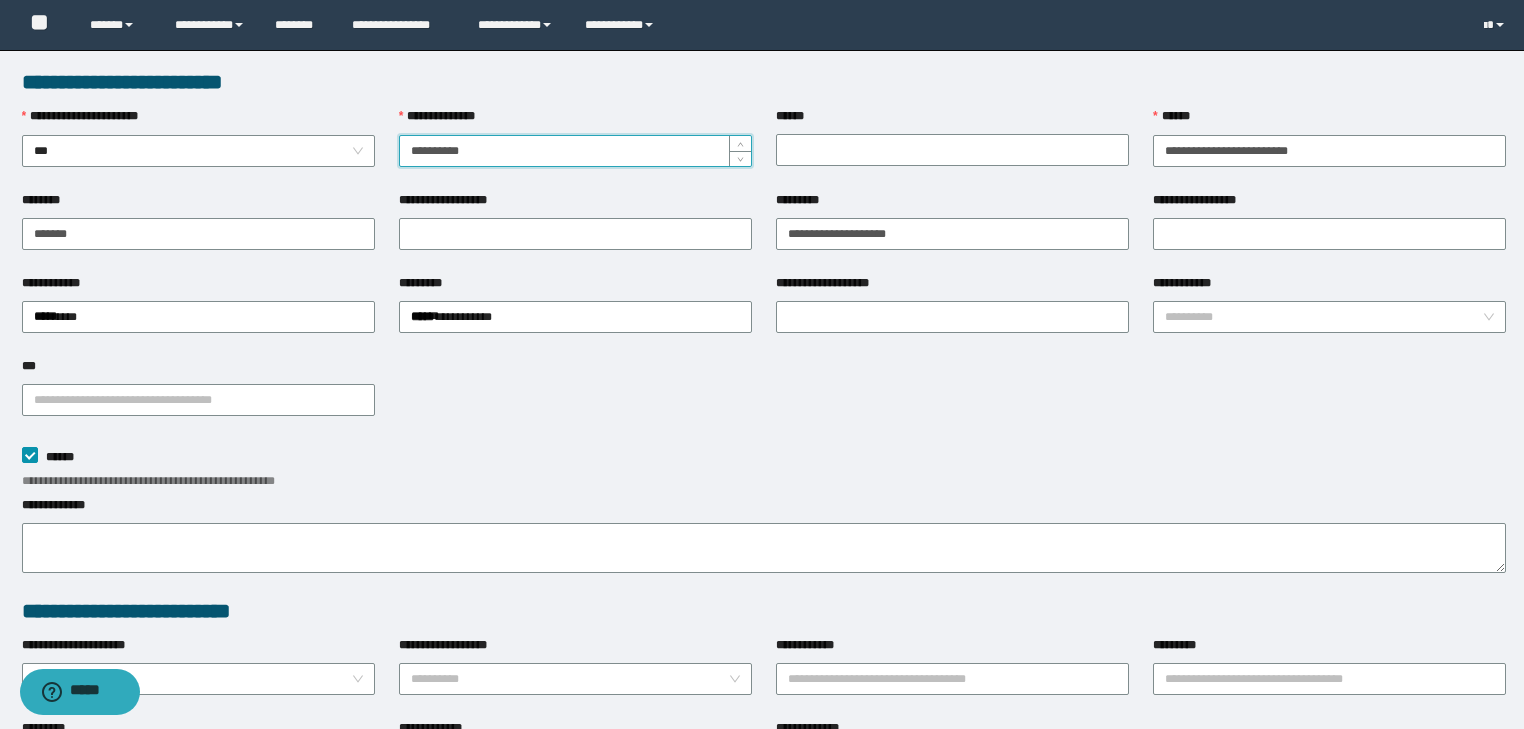 type on "**********" 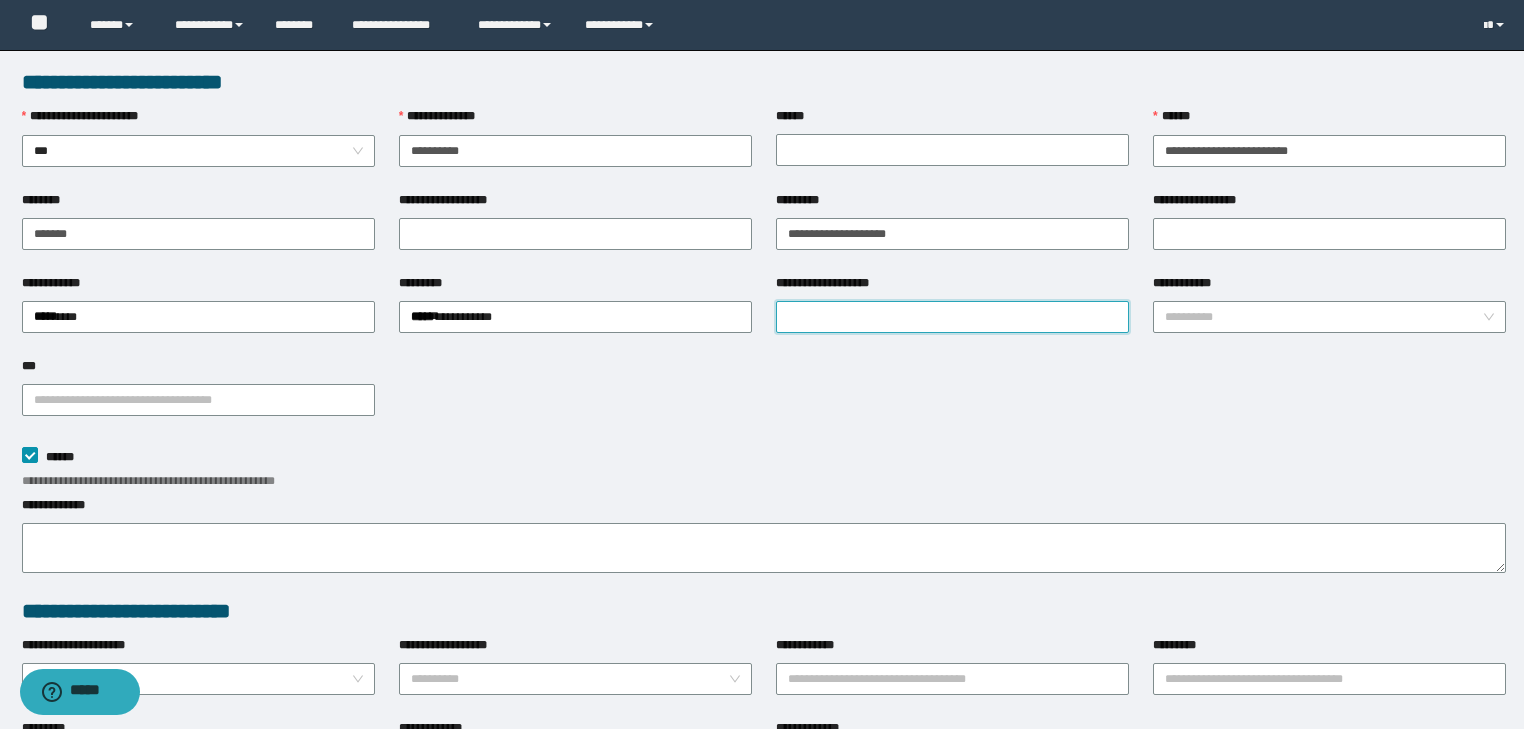 click on "**********" at bounding box center [952, 317] 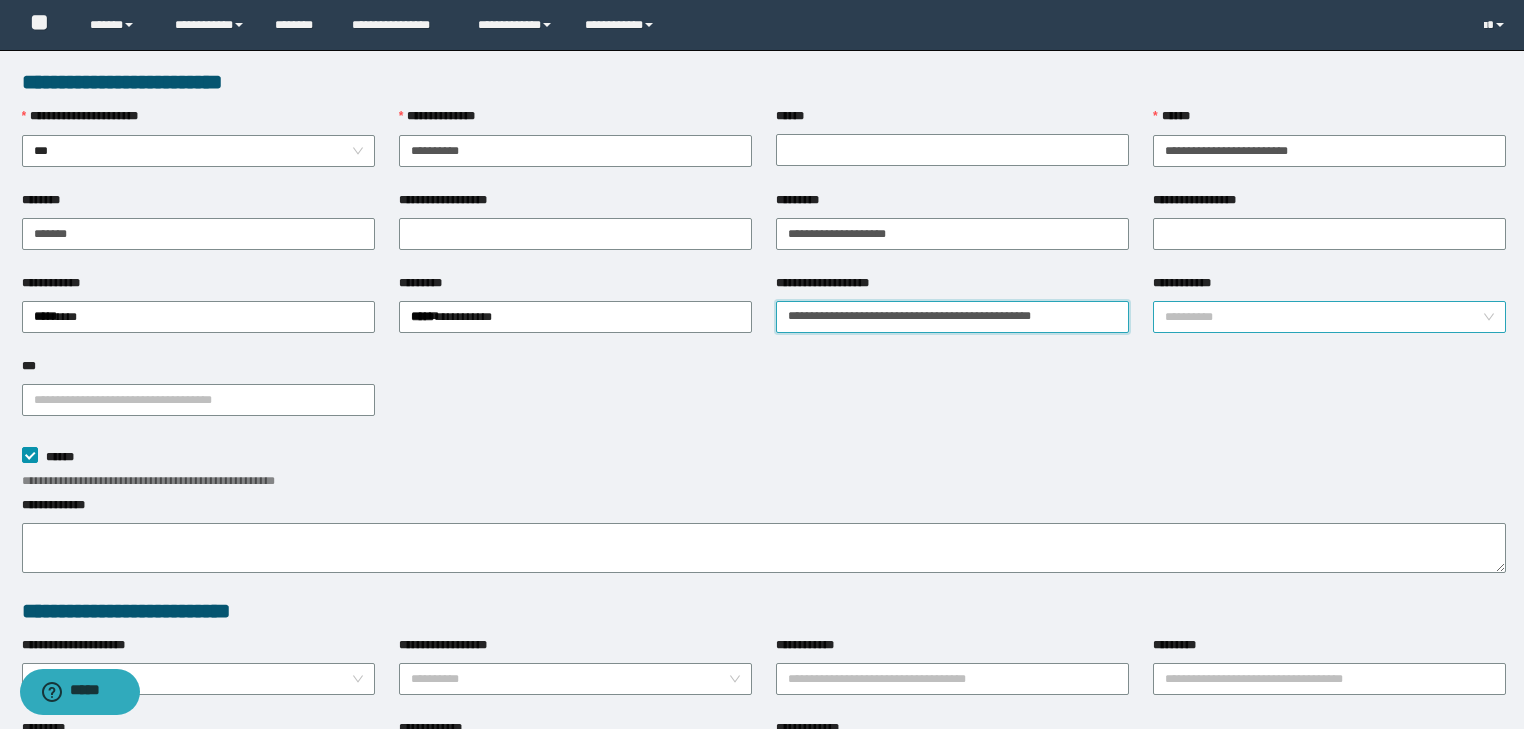 type on "**********" 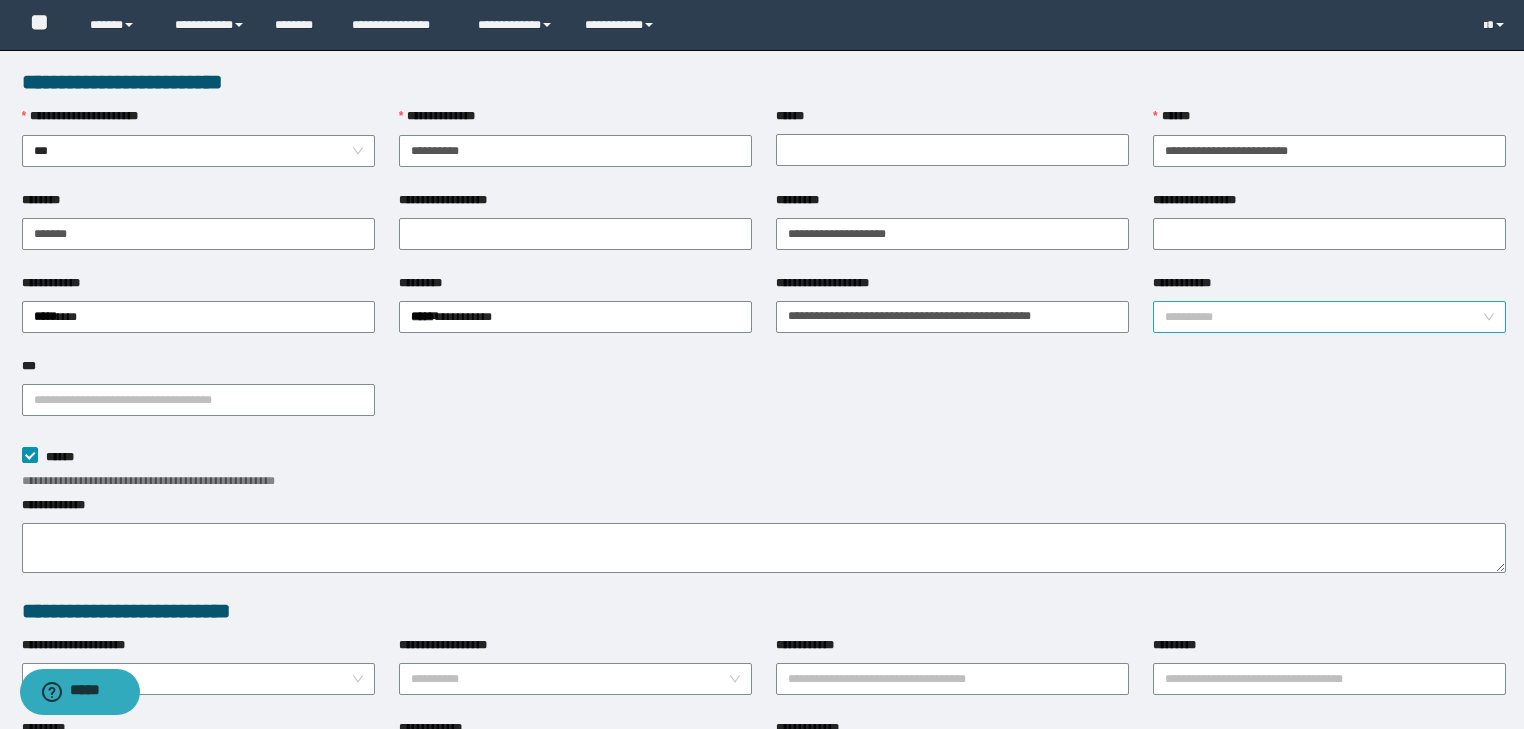 click on "**********" at bounding box center (1323, 317) 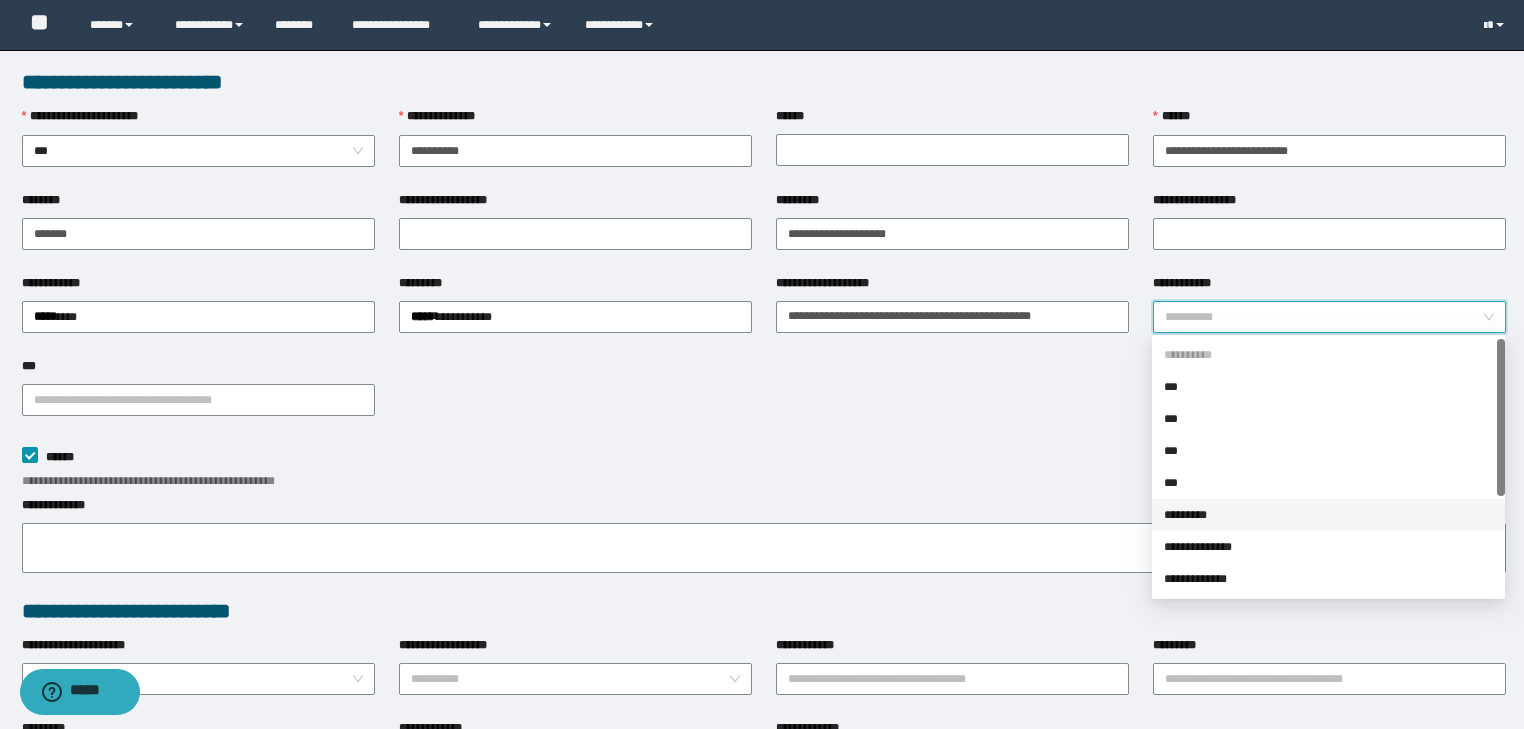 drag, startPoint x: 1227, startPoint y: 506, endPoint x: 1298, endPoint y: 469, distance: 80.06248 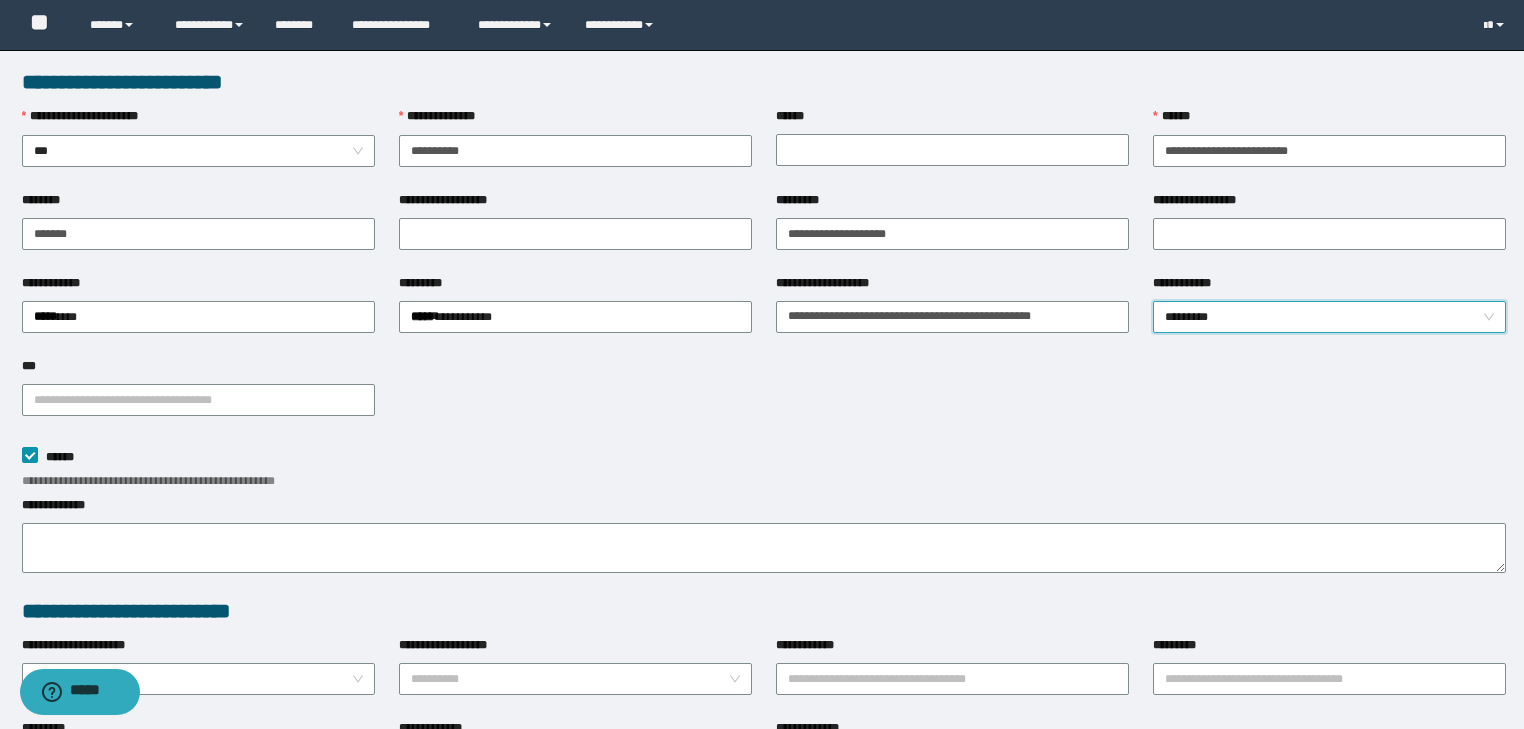 click on "***" at bounding box center [198, 370] 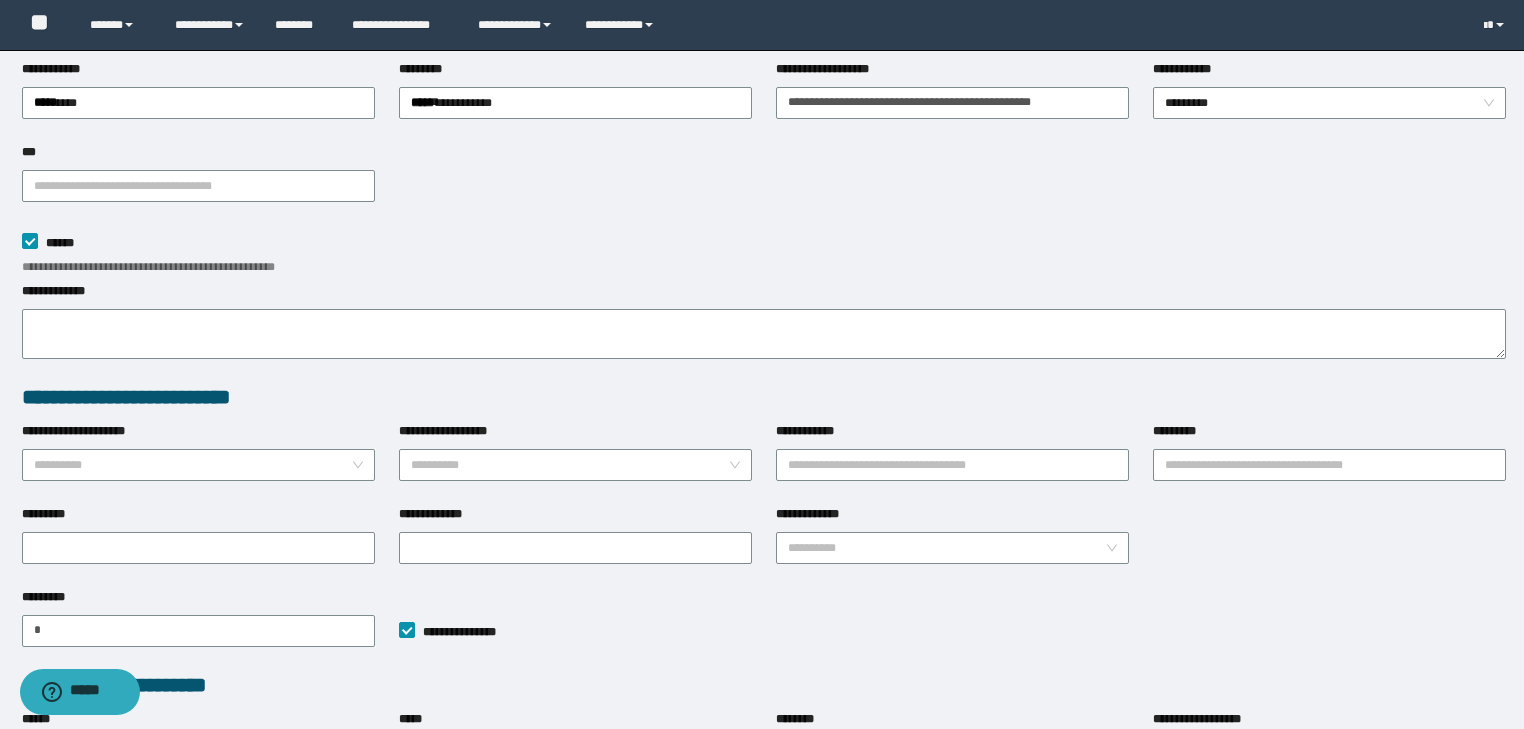 scroll, scrollTop: 487, scrollLeft: 0, axis: vertical 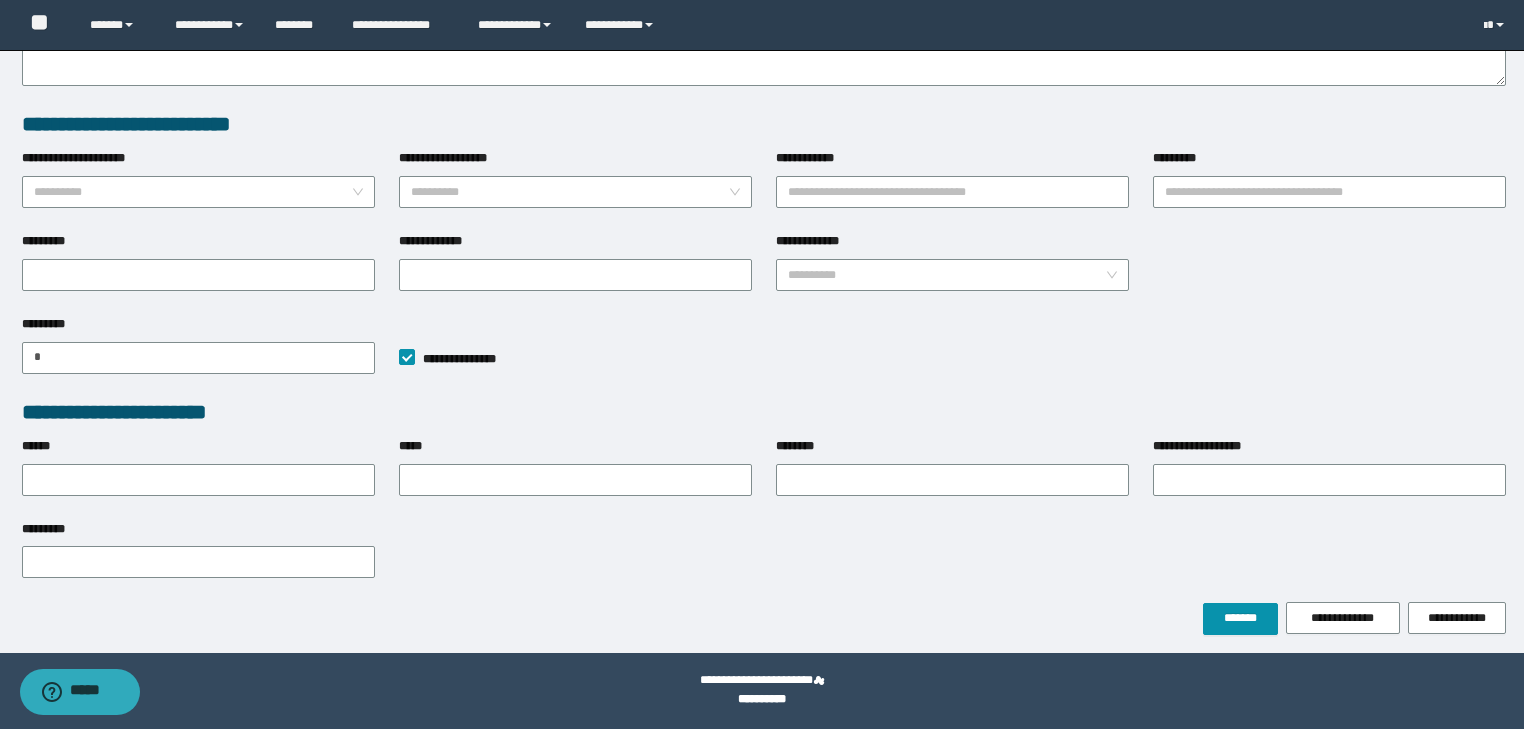 click on "**********" at bounding box center (762, 108) 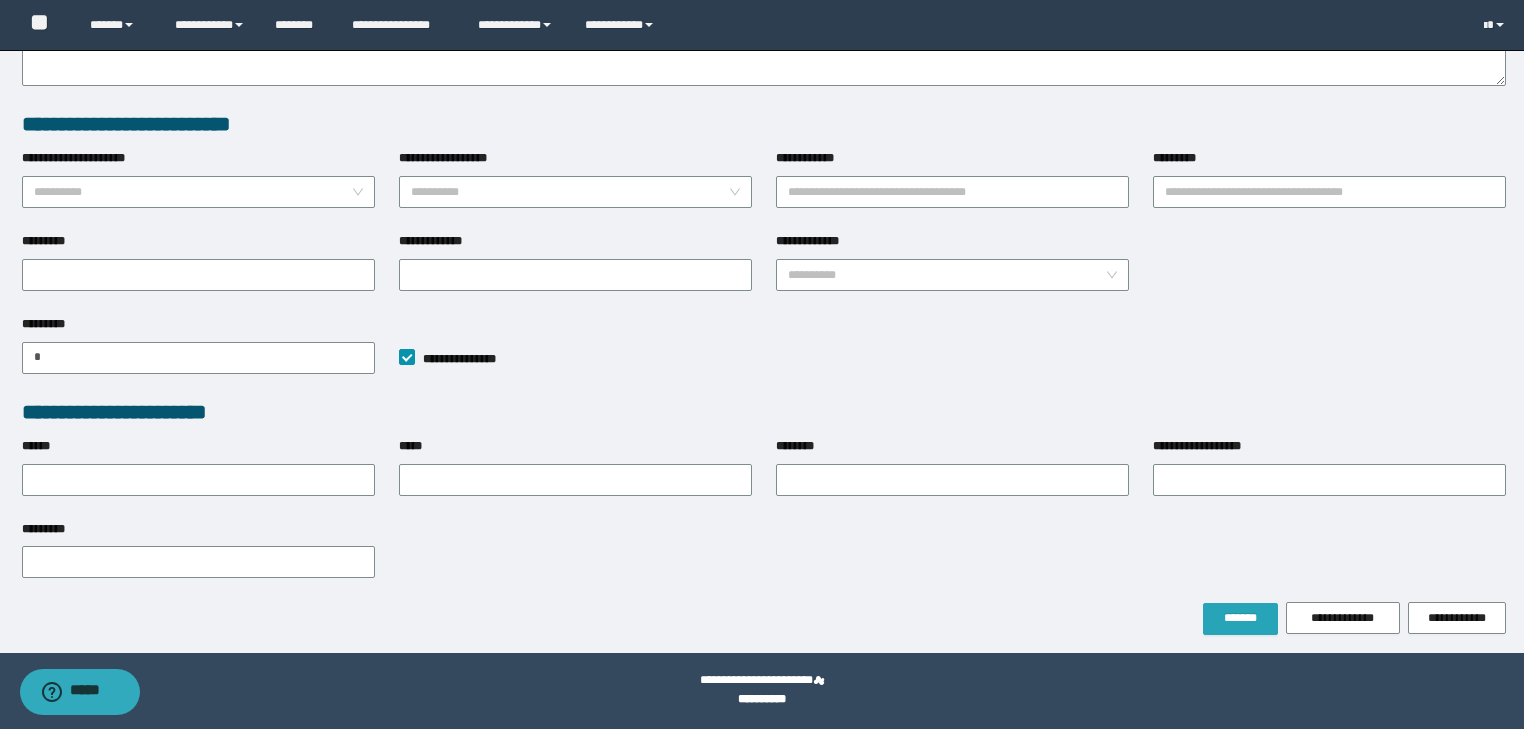 click on "*******" at bounding box center (1240, 619) 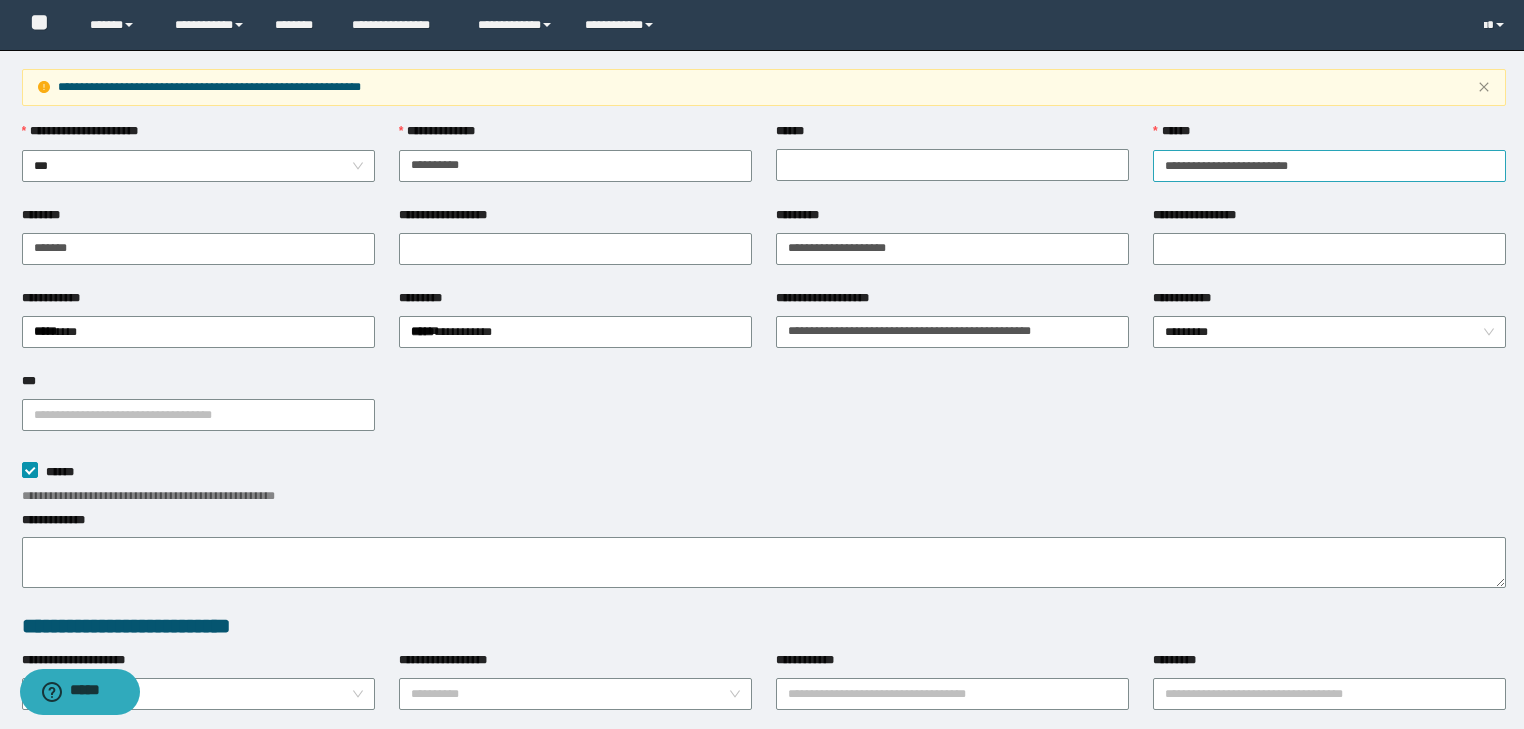 scroll, scrollTop: 0, scrollLeft: 0, axis: both 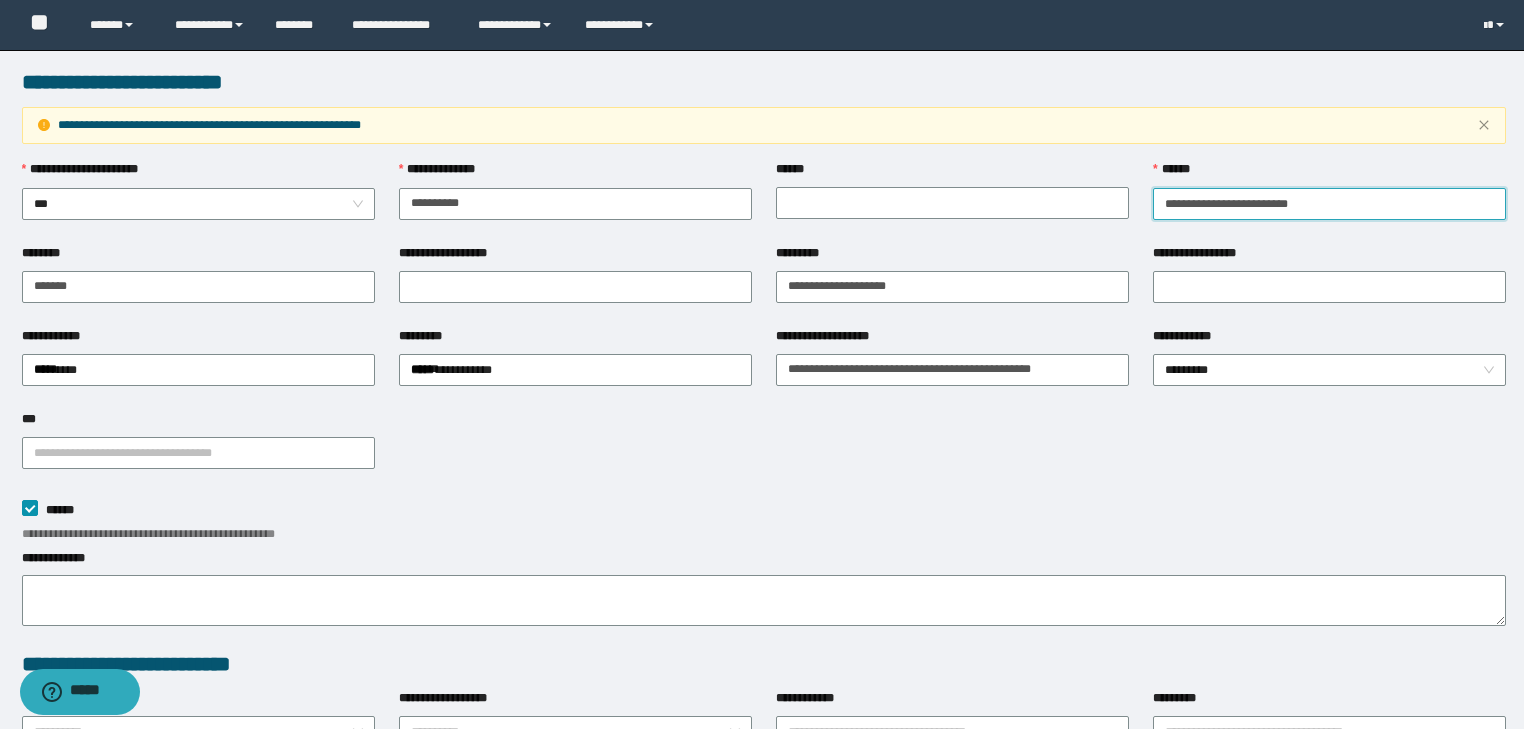 drag, startPoint x: 1176, startPoint y: 219, endPoint x: 1035, endPoint y: 230, distance: 141.42842 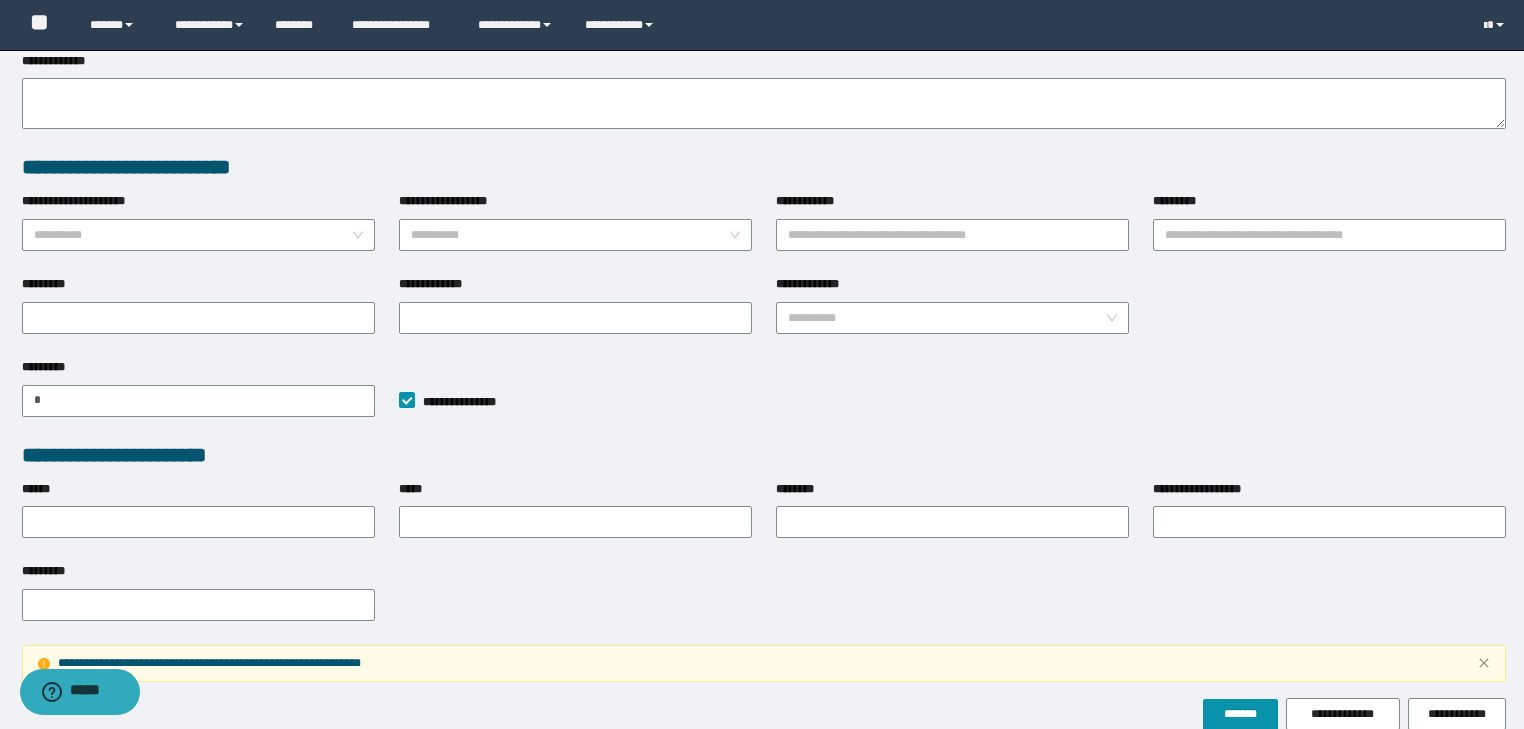 scroll, scrollTop: 560, scrollLeft: 0, axis: vertical 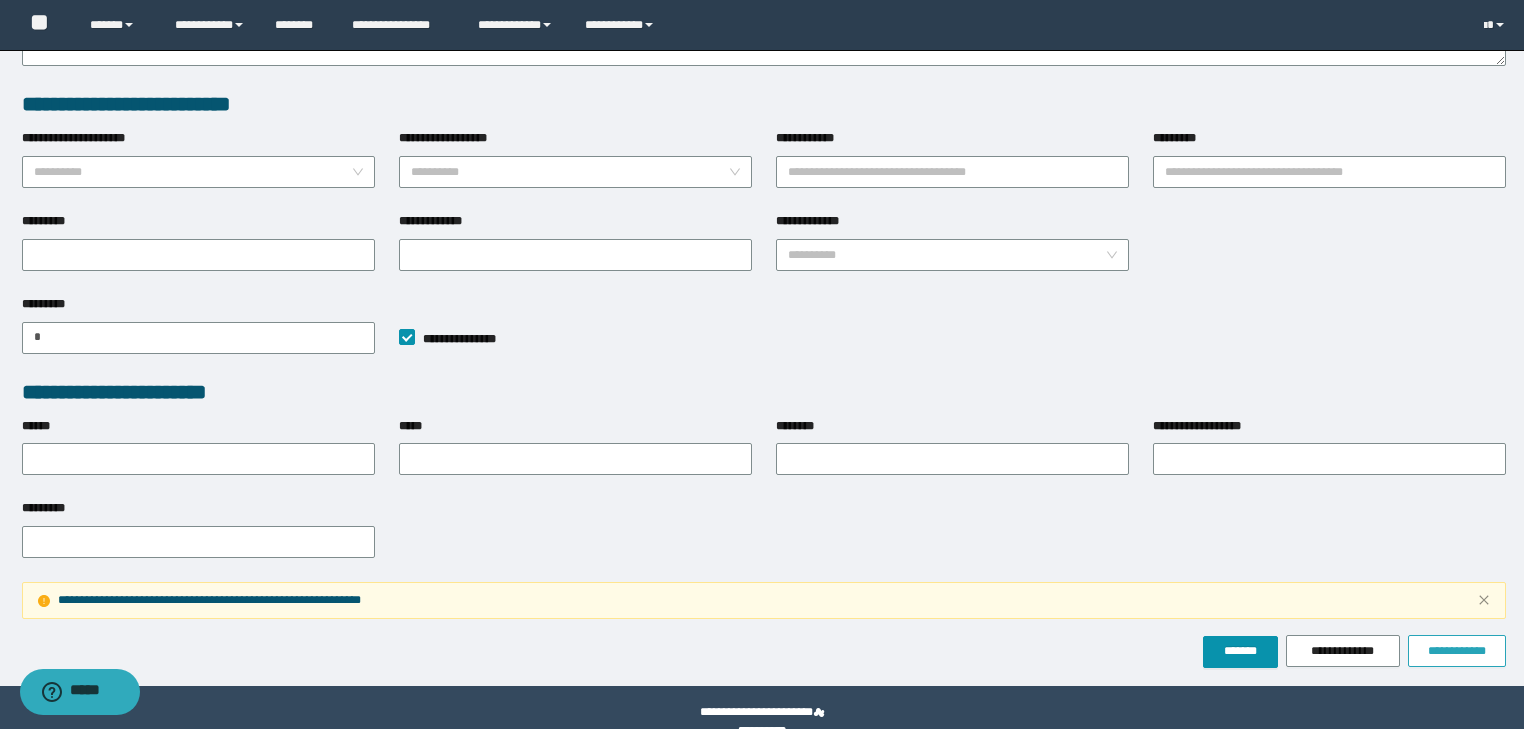 click on "**********" at bounding box center (1457, 651) 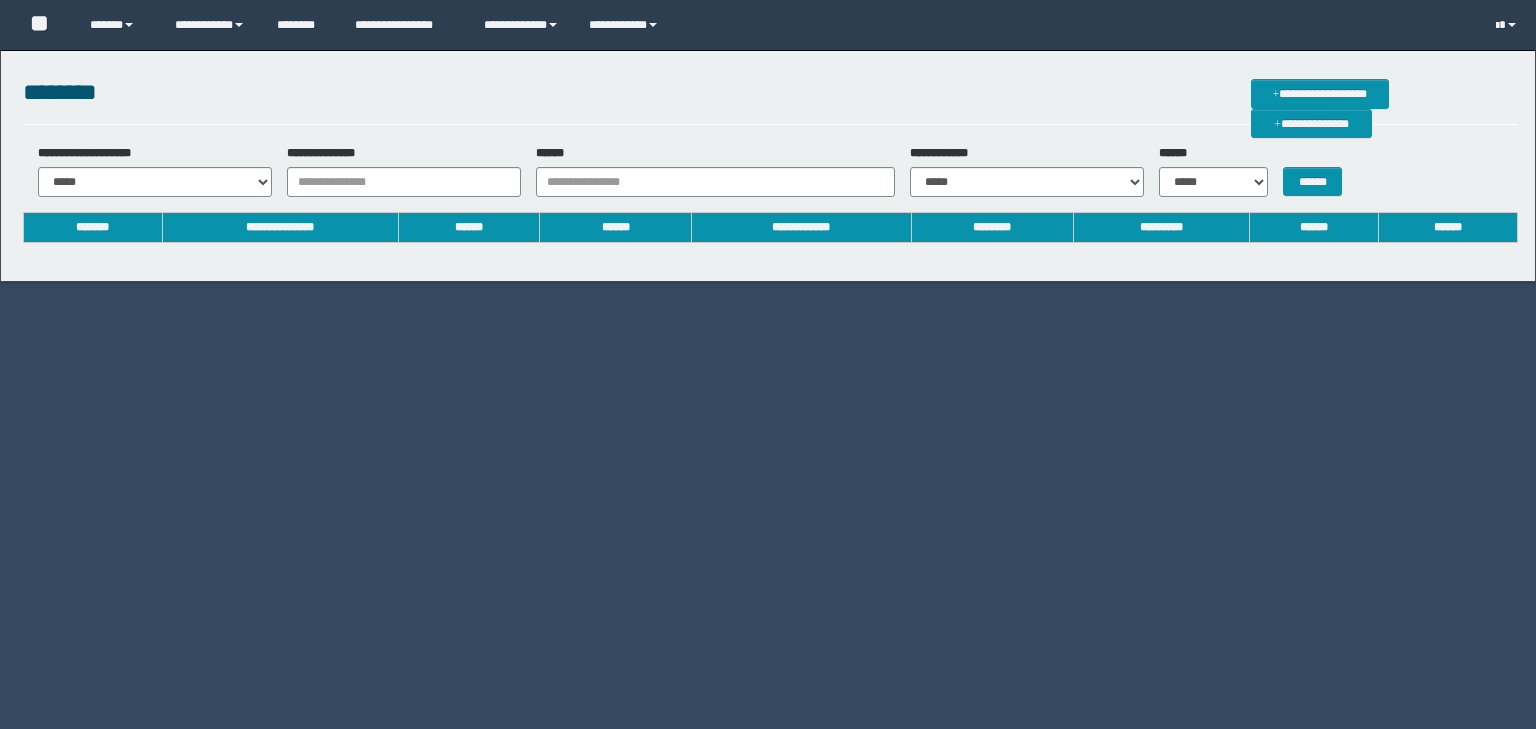 scroll, scrollTop: 0, scrollLeft: 0, axis: both 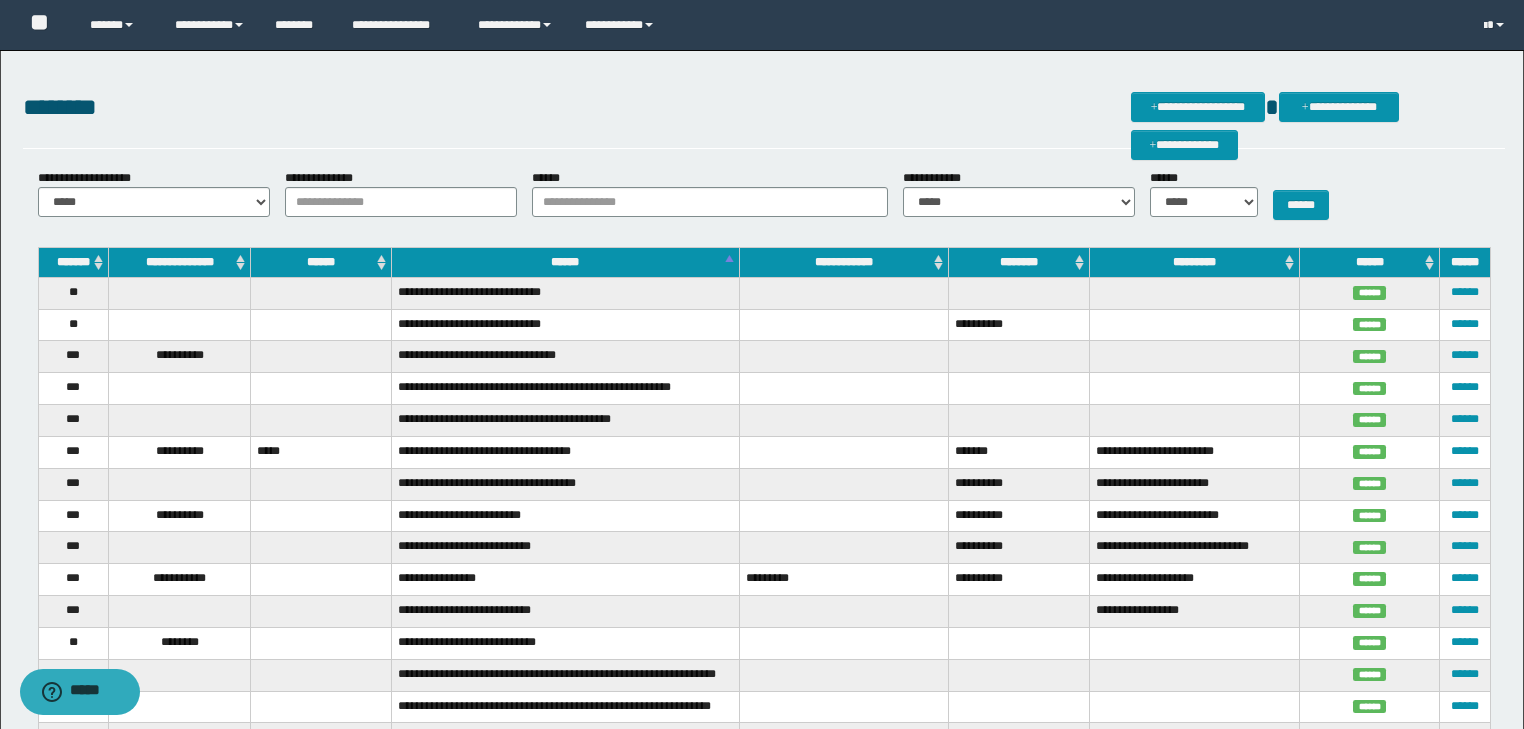 click on "**********" at bounding box center (764, 202) 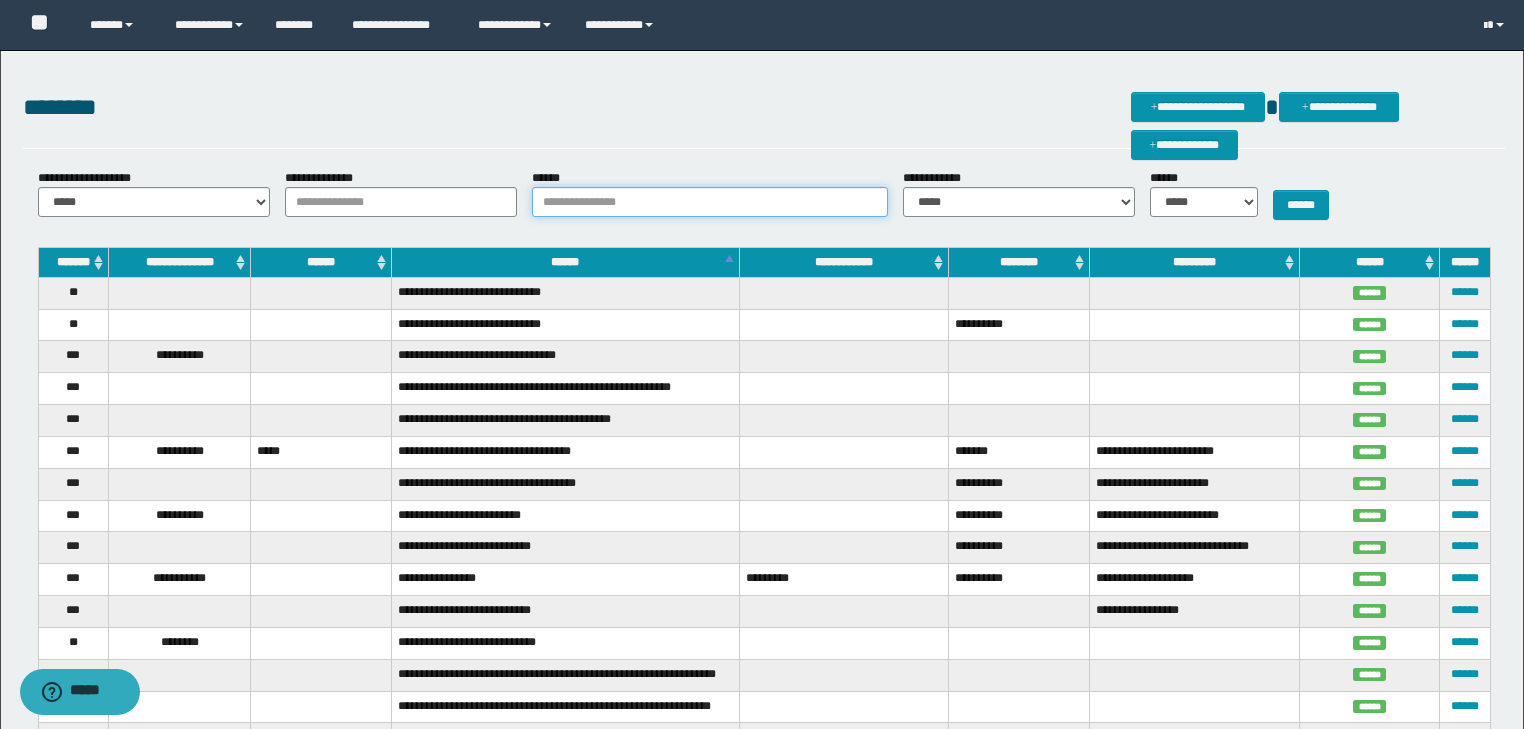 click on "******" at bounding box center [710, 202] 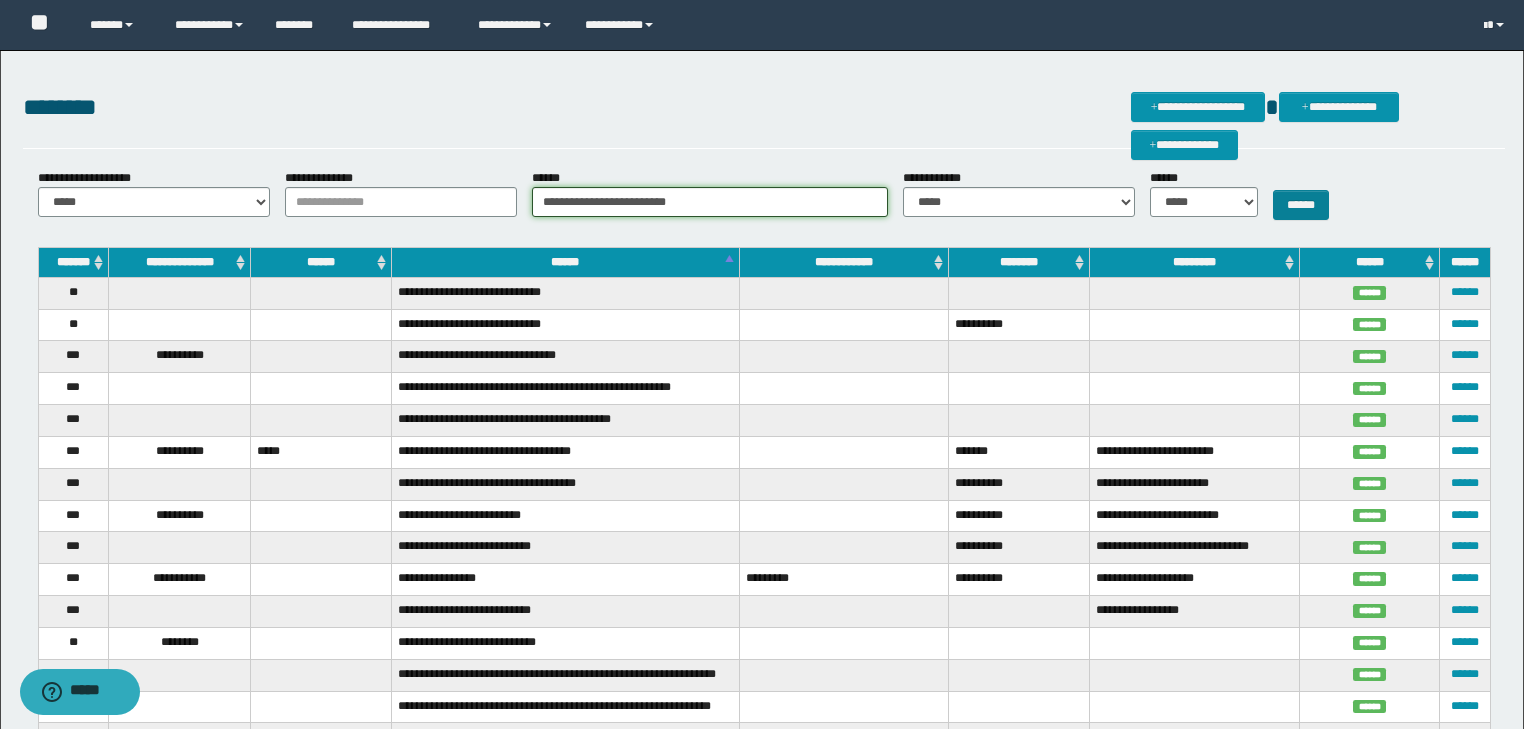 type on "**********" 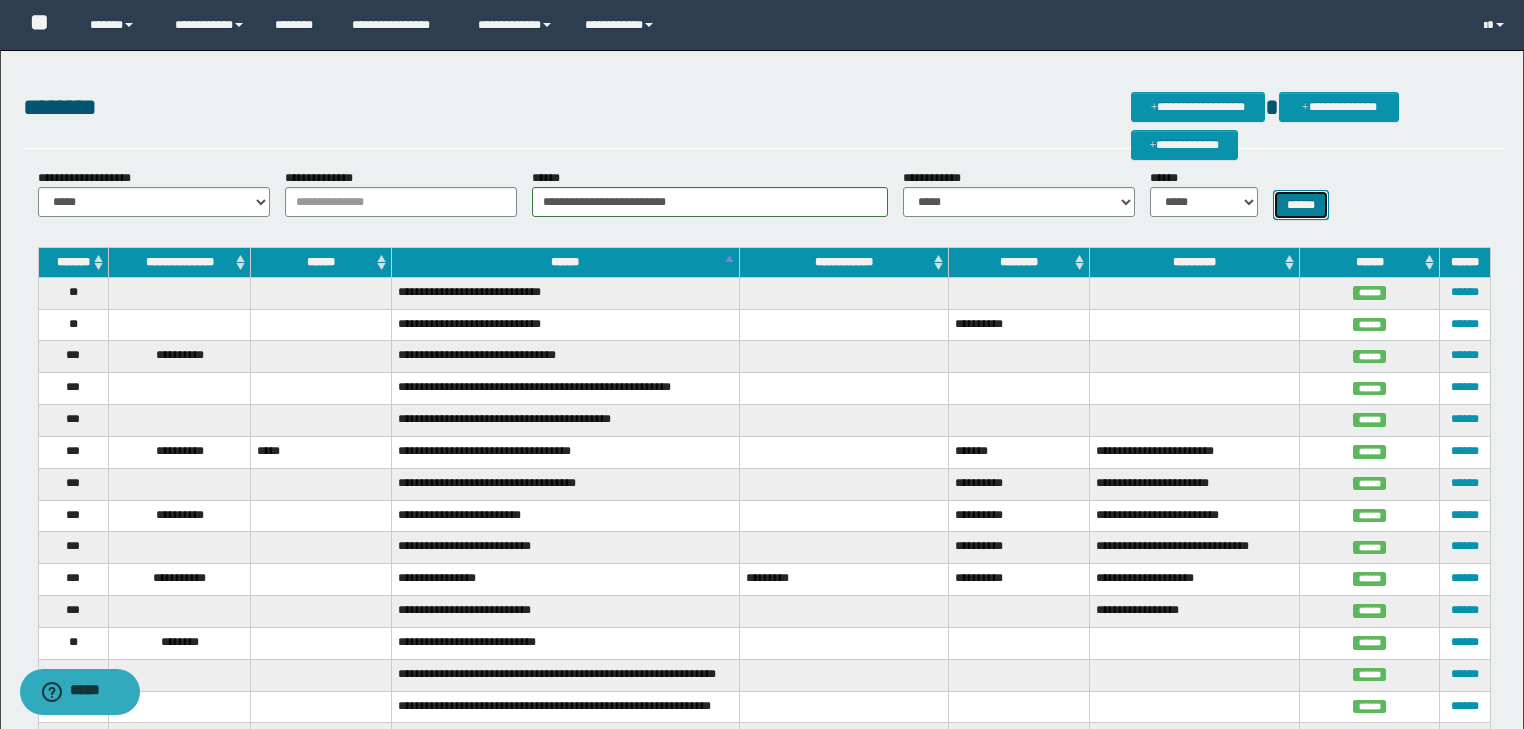 click on "******" at bounding box center [1301, 205] 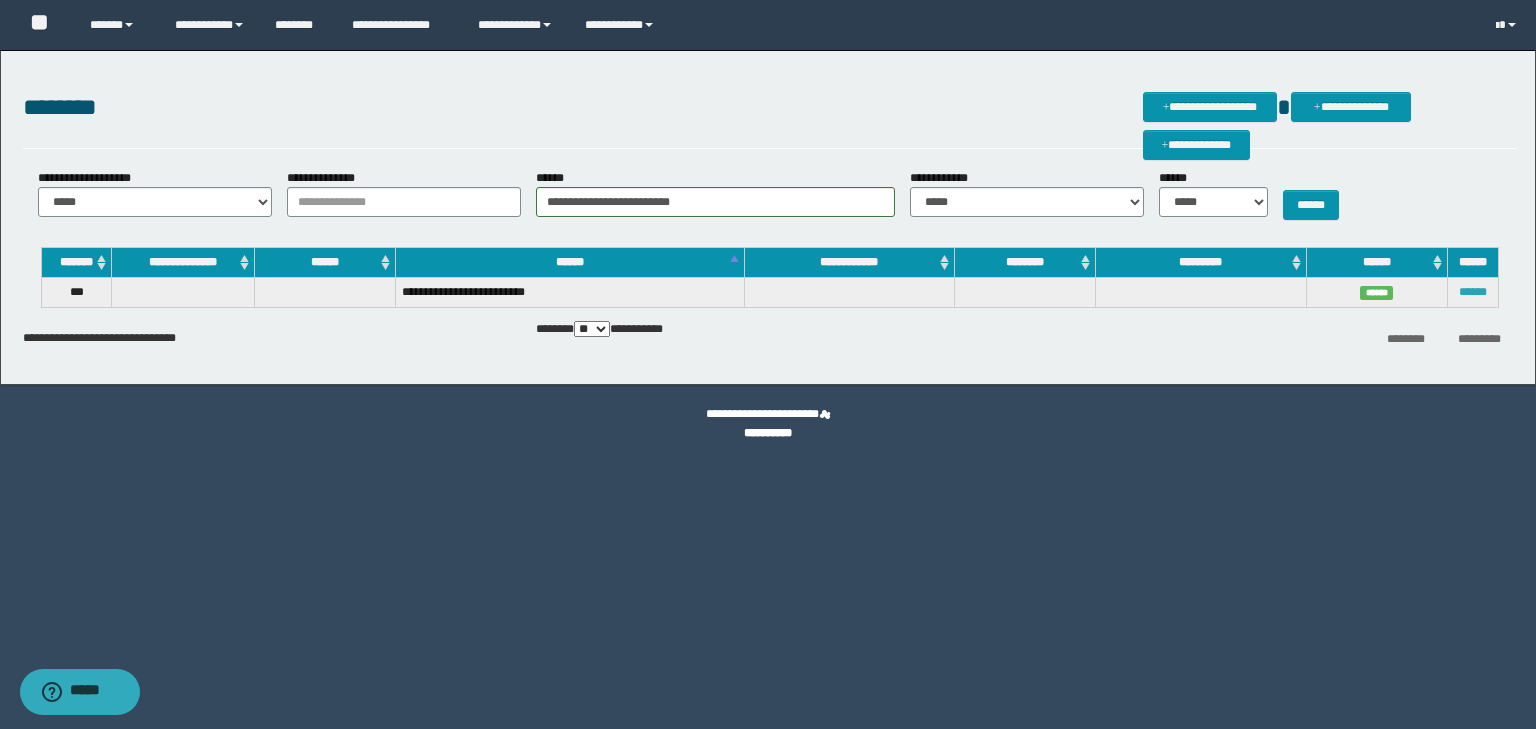 click on "******" at bounding box center [1473, 292] 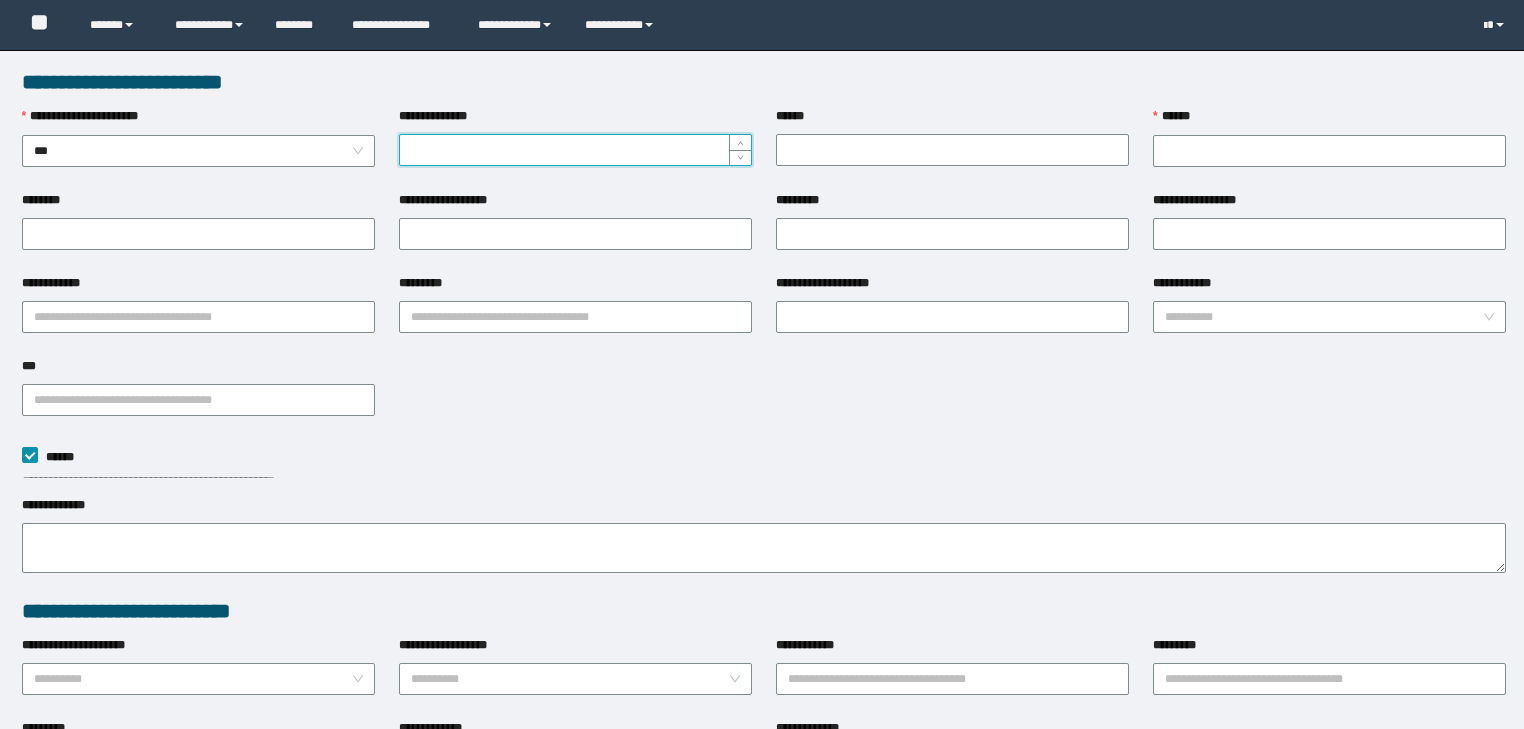 scroll, scrollTop: 0, scrollLeft: 0, axis: both 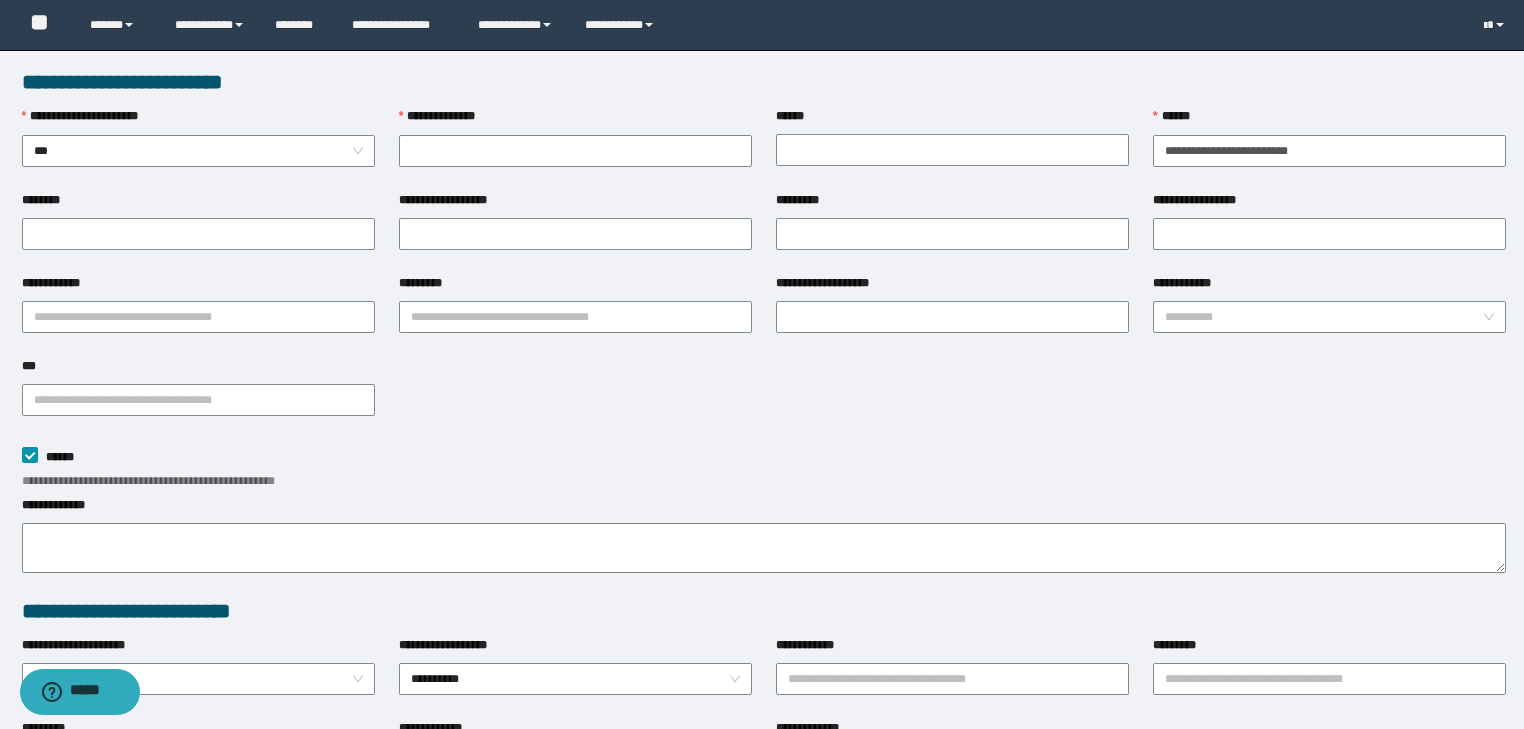 click on "**********" at bounding box center [1329, 315] 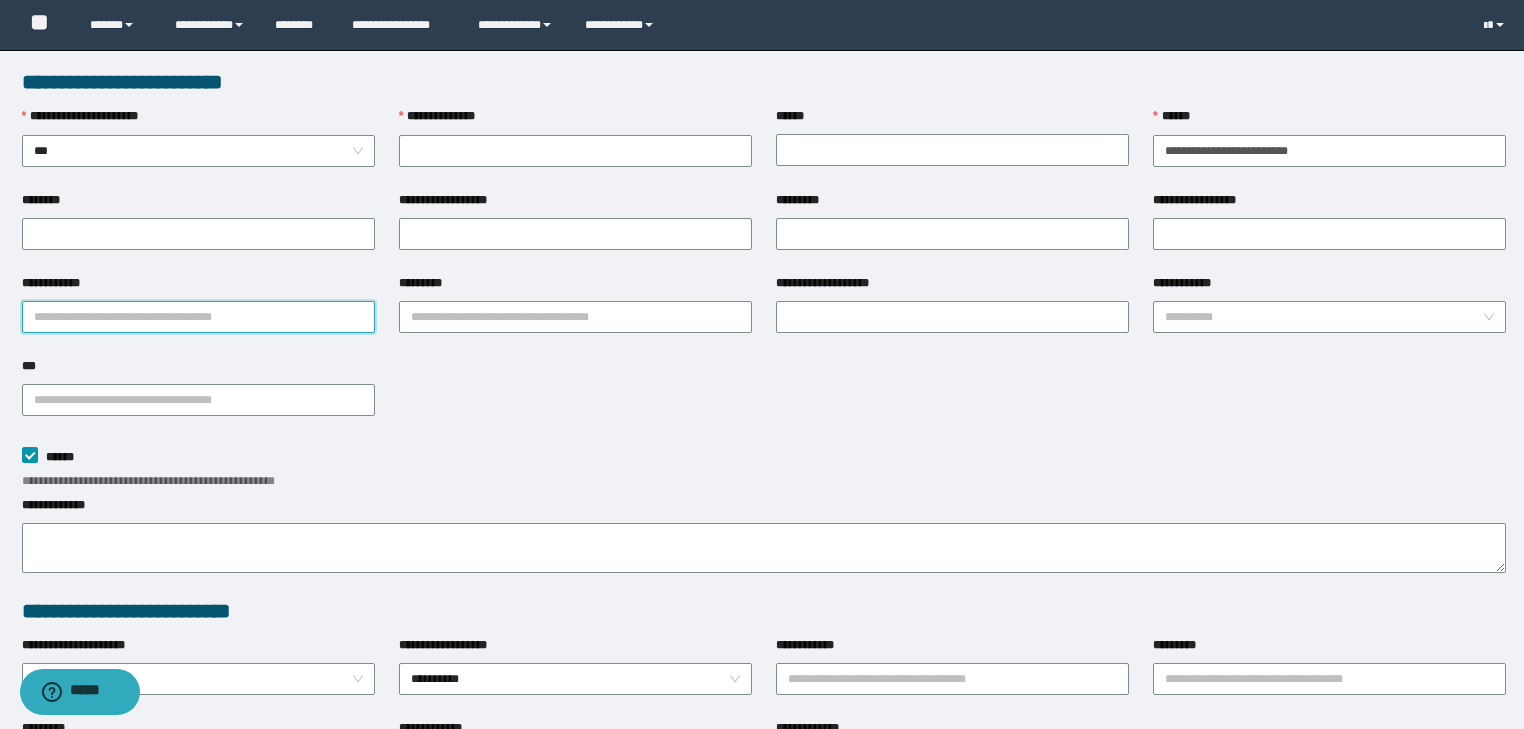 drag, startPoint x: 242, startPoint y: 312, endPoint x: 243, endPoint y: 324, distance: 12.0415945 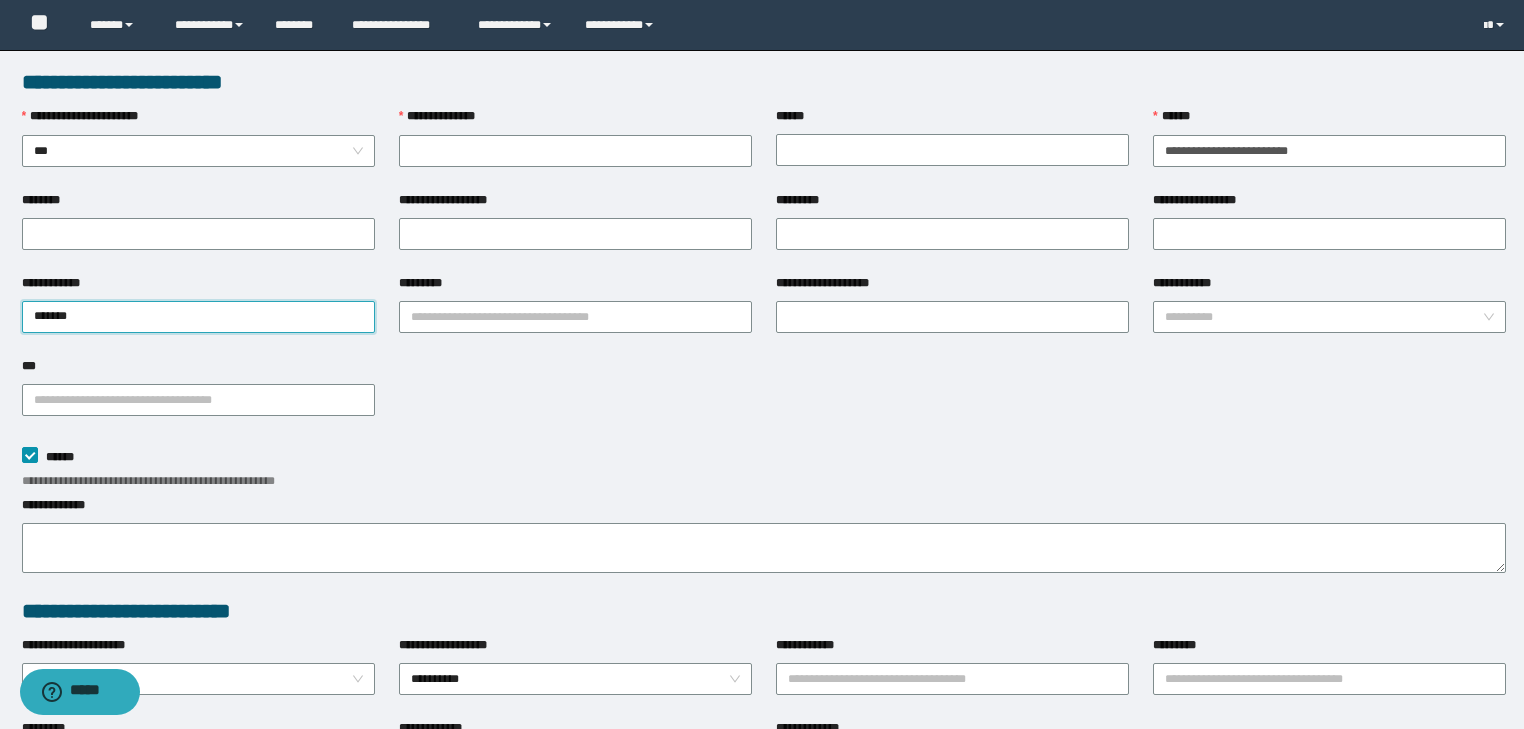 type on "********" 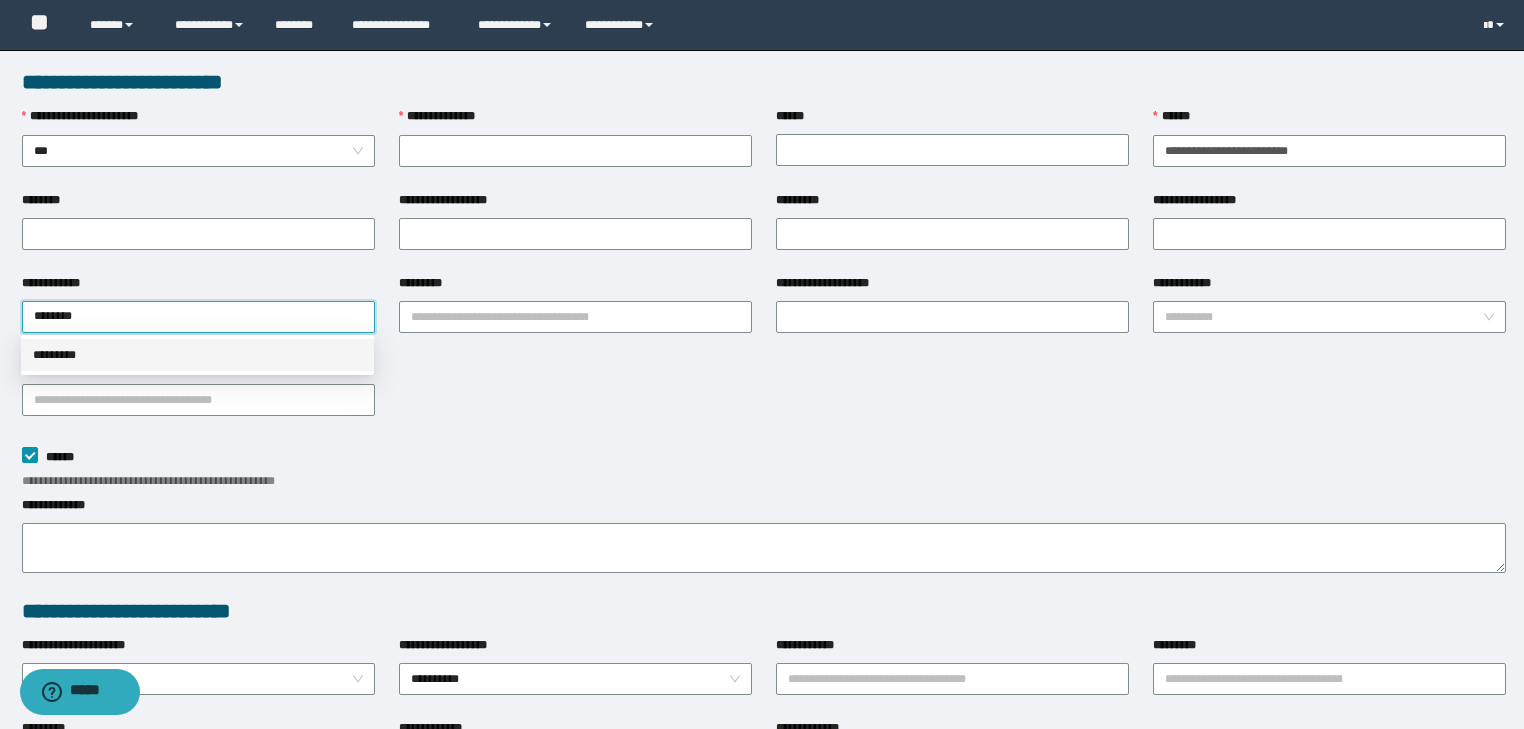 click on "**********" at bounding box center [762, 364] 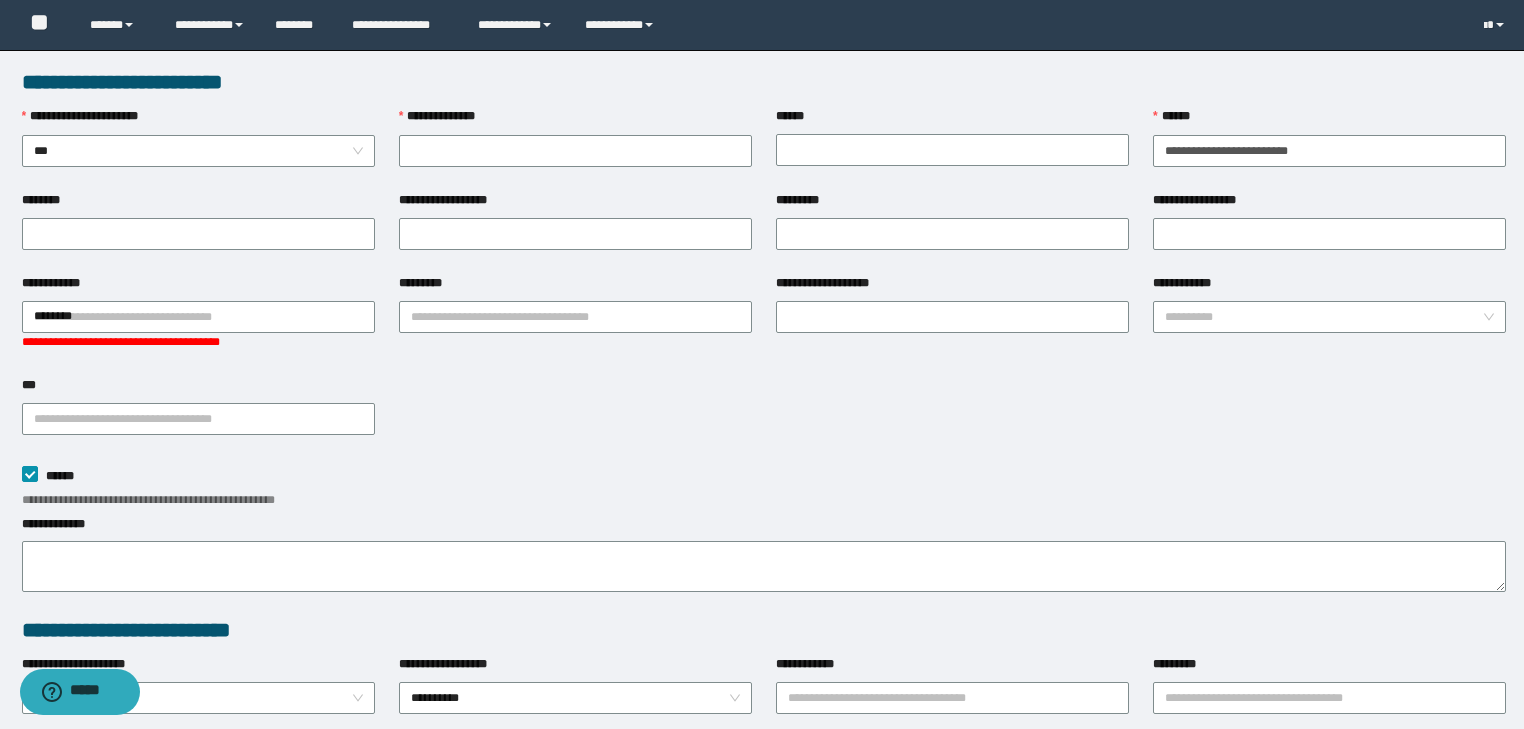 click on "**********" at bounding box center [198, 342] 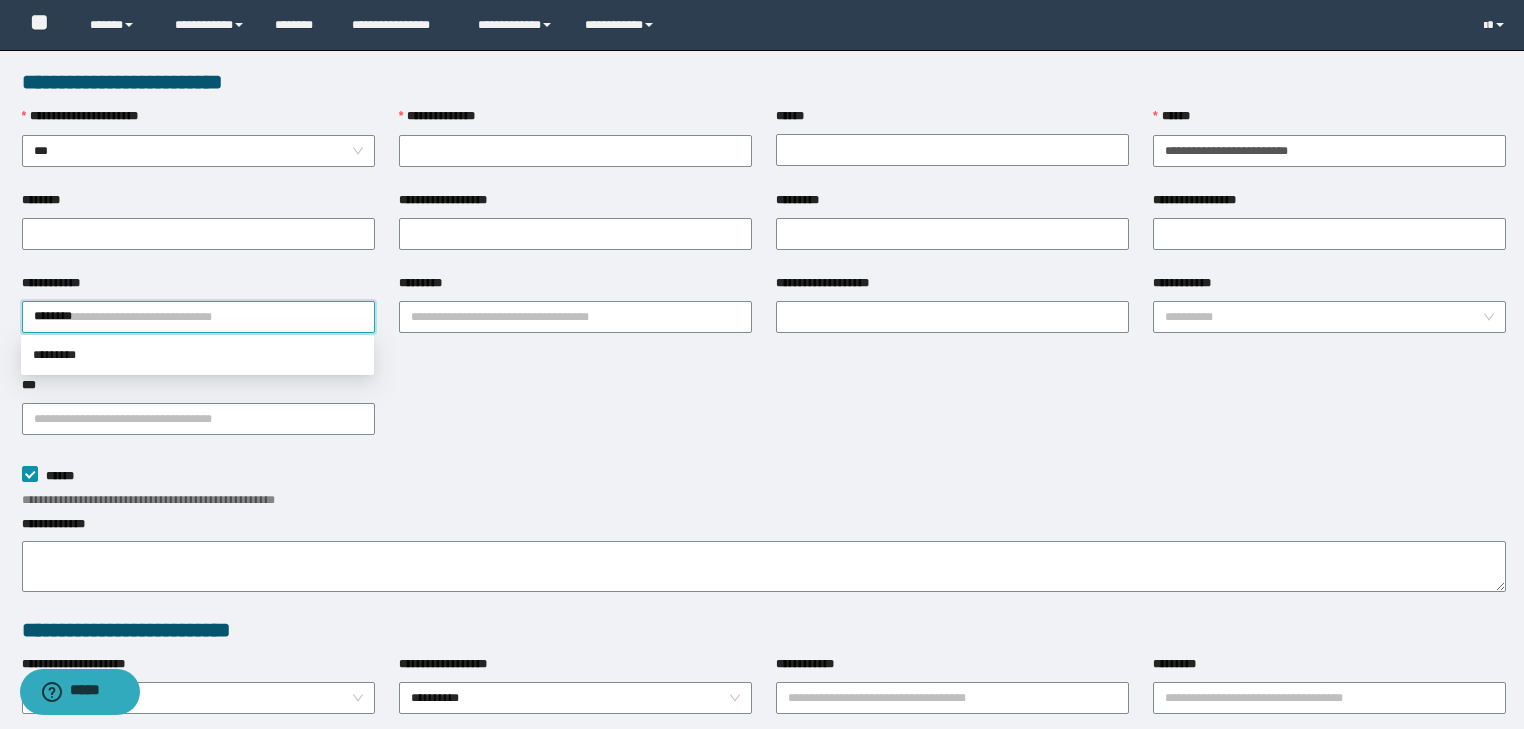 click on "********" at bounding box center (198, 317) 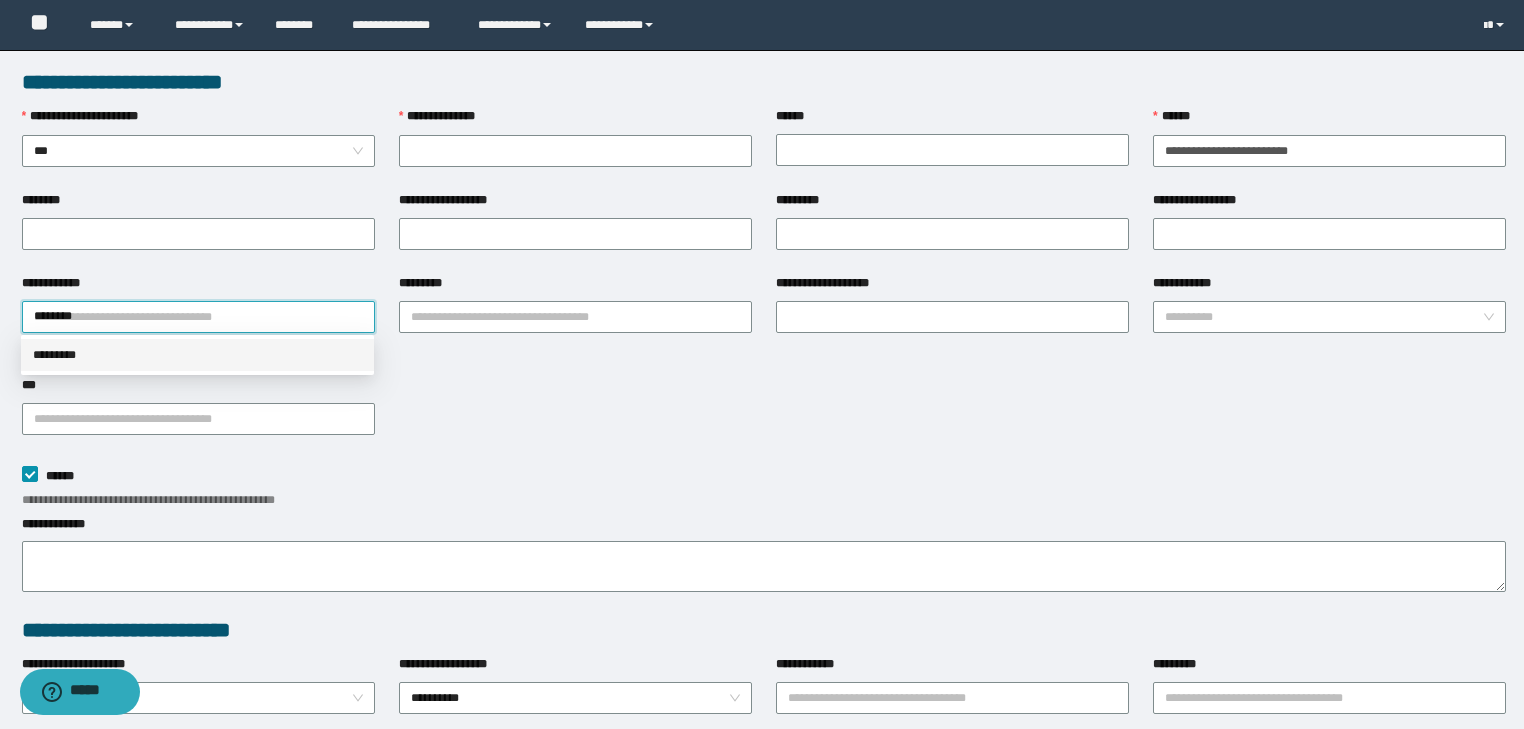 click on "*********" at bounding box center [197, 355] 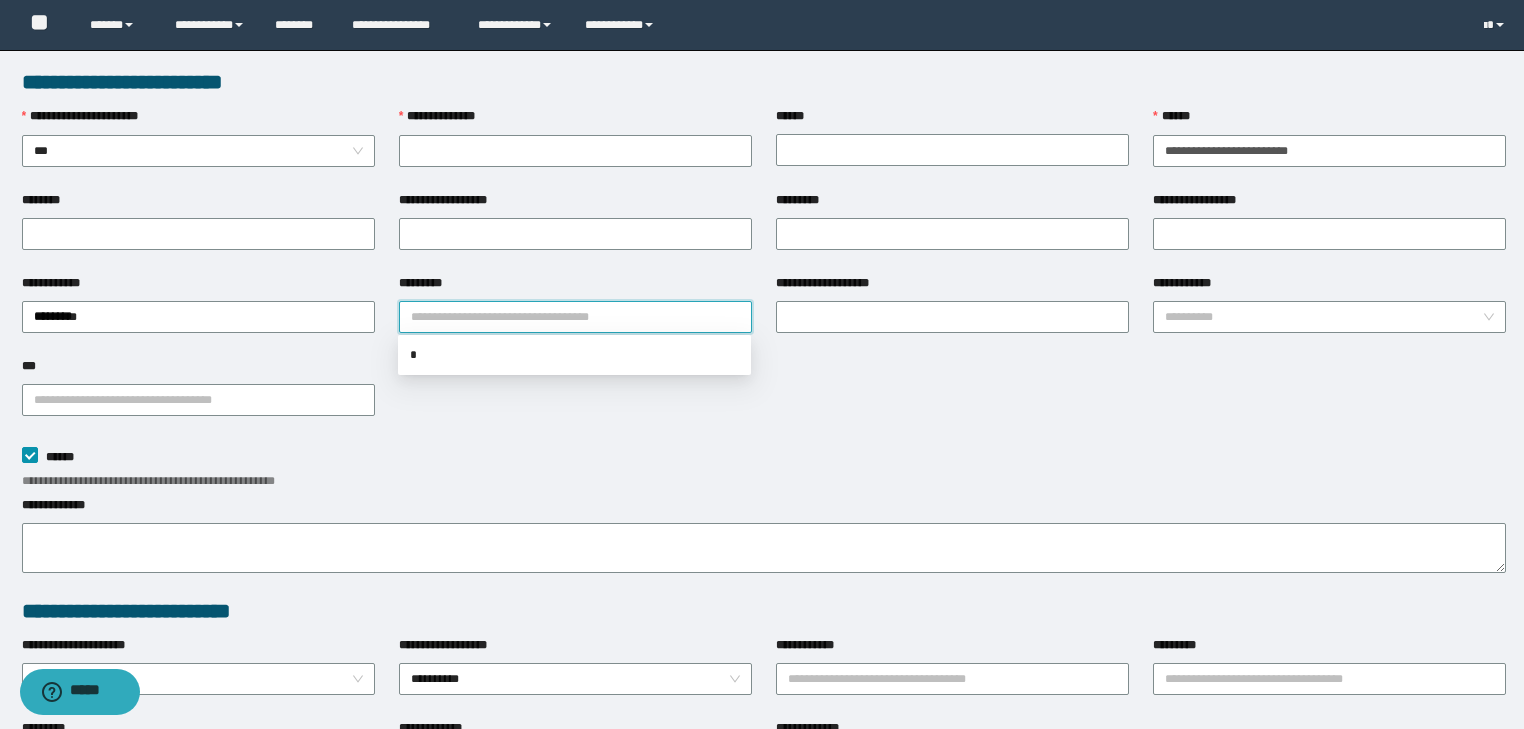click on "*********" at bounding box center (575, 317) 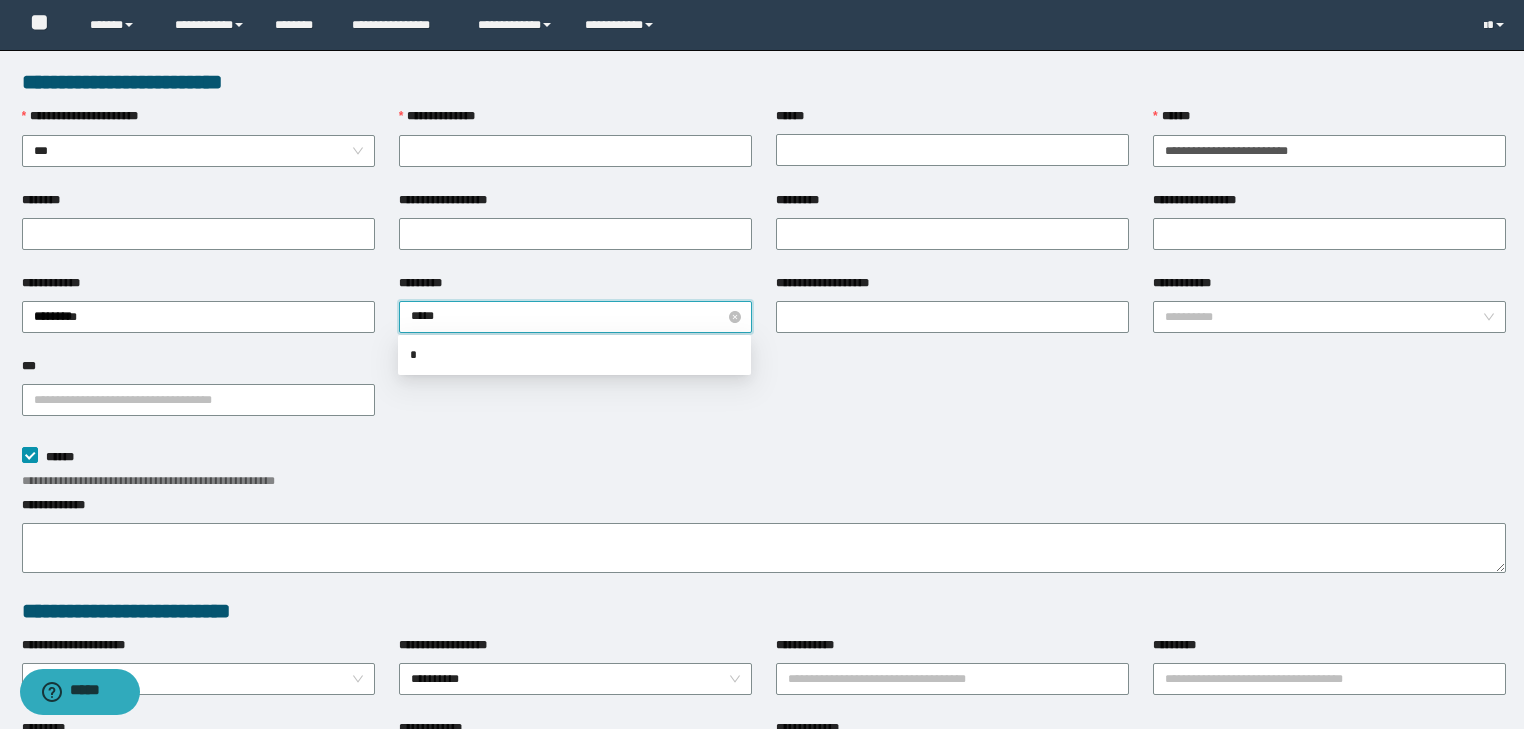 type on "******" 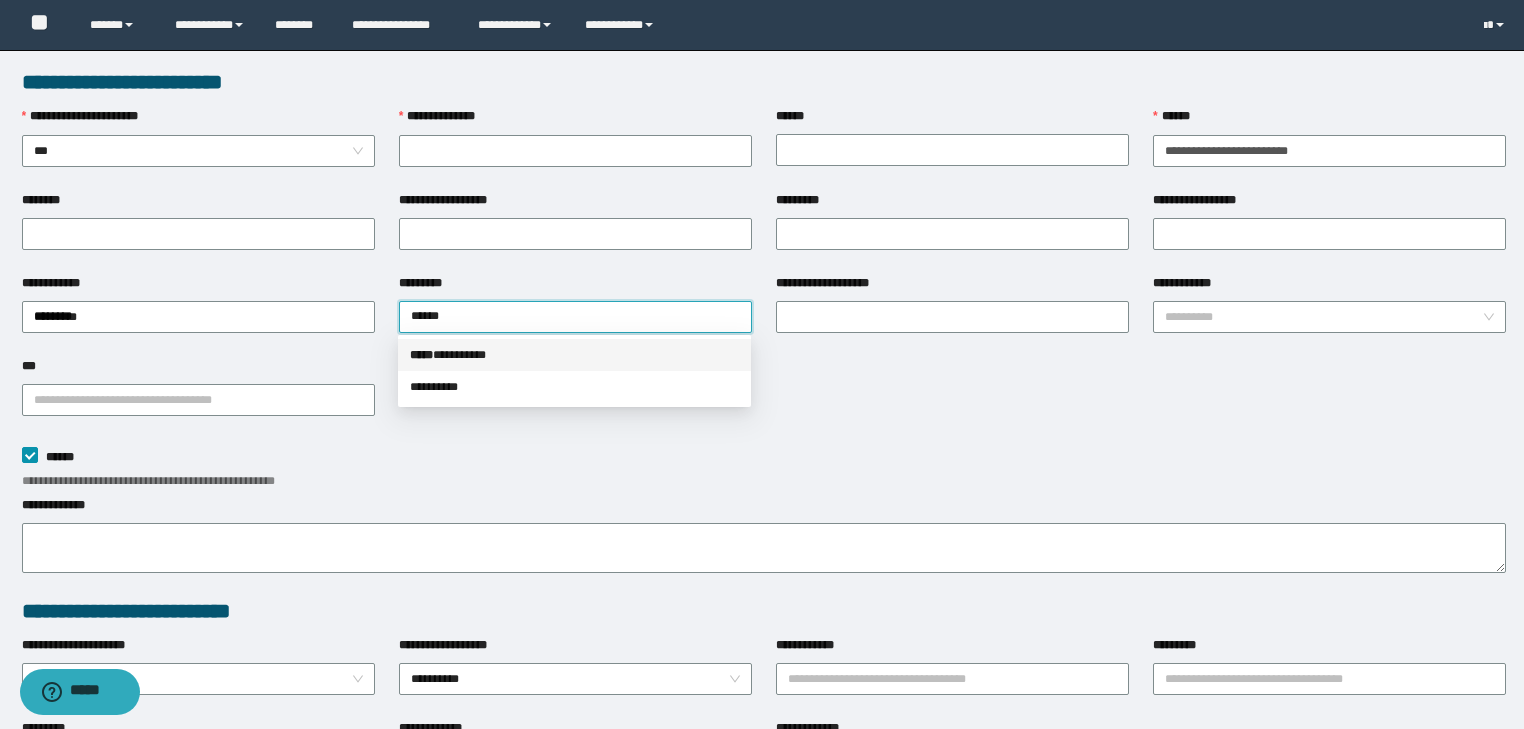 click on "***** * ********" at bounding box center [574, 355] 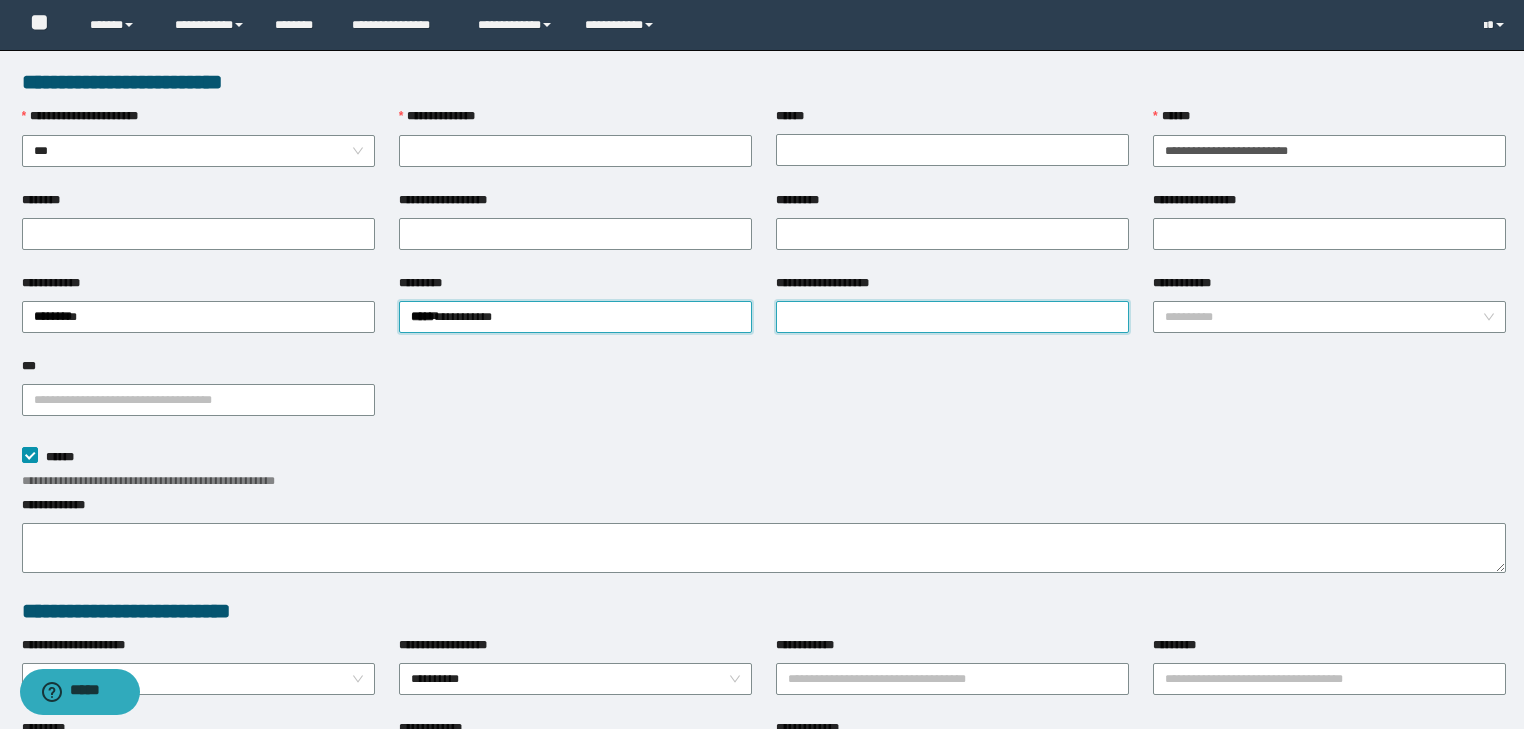 drag, startPoint x: 808, startPoint y: 318, endPoint x: 863, endPoint y: 287, distance: 63.134777 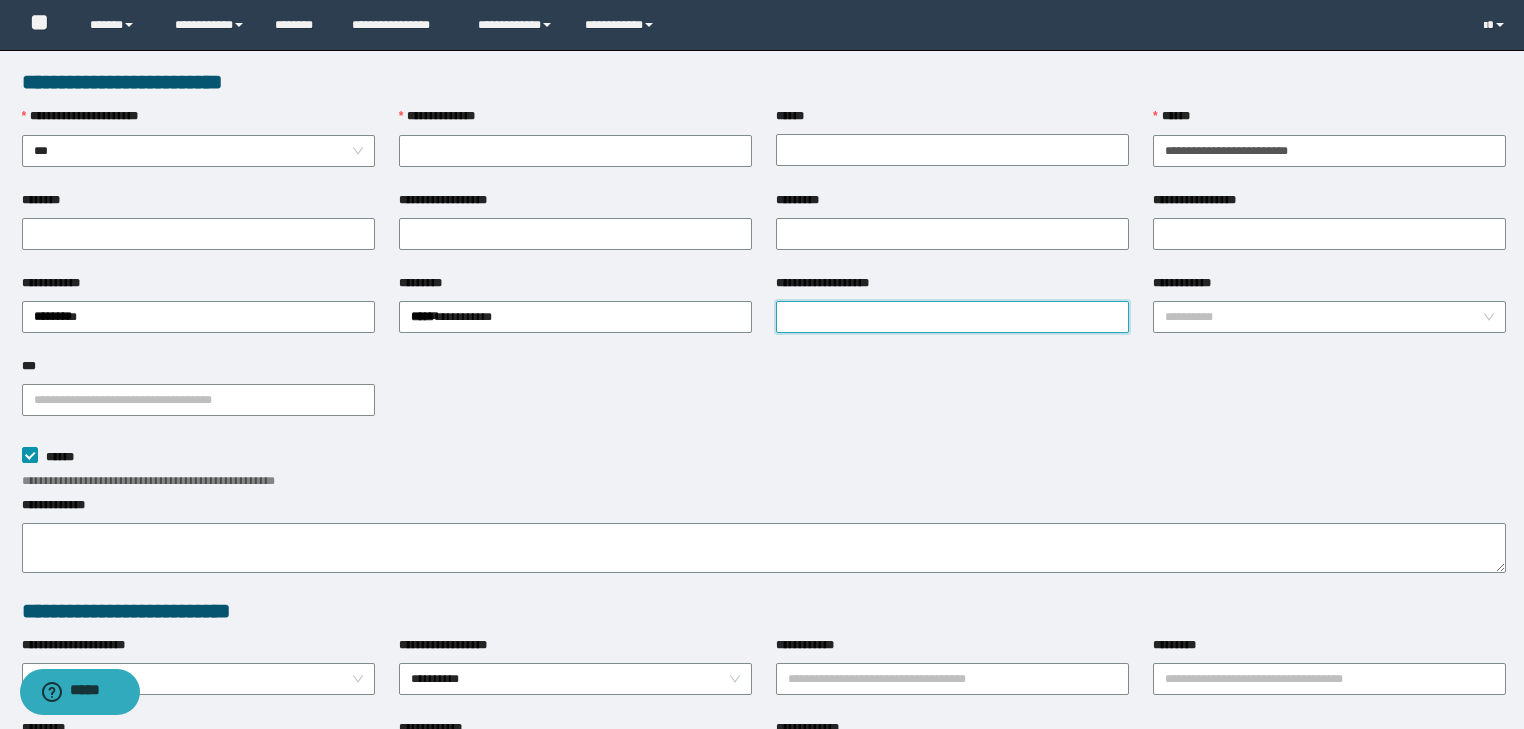 paste on "**********" 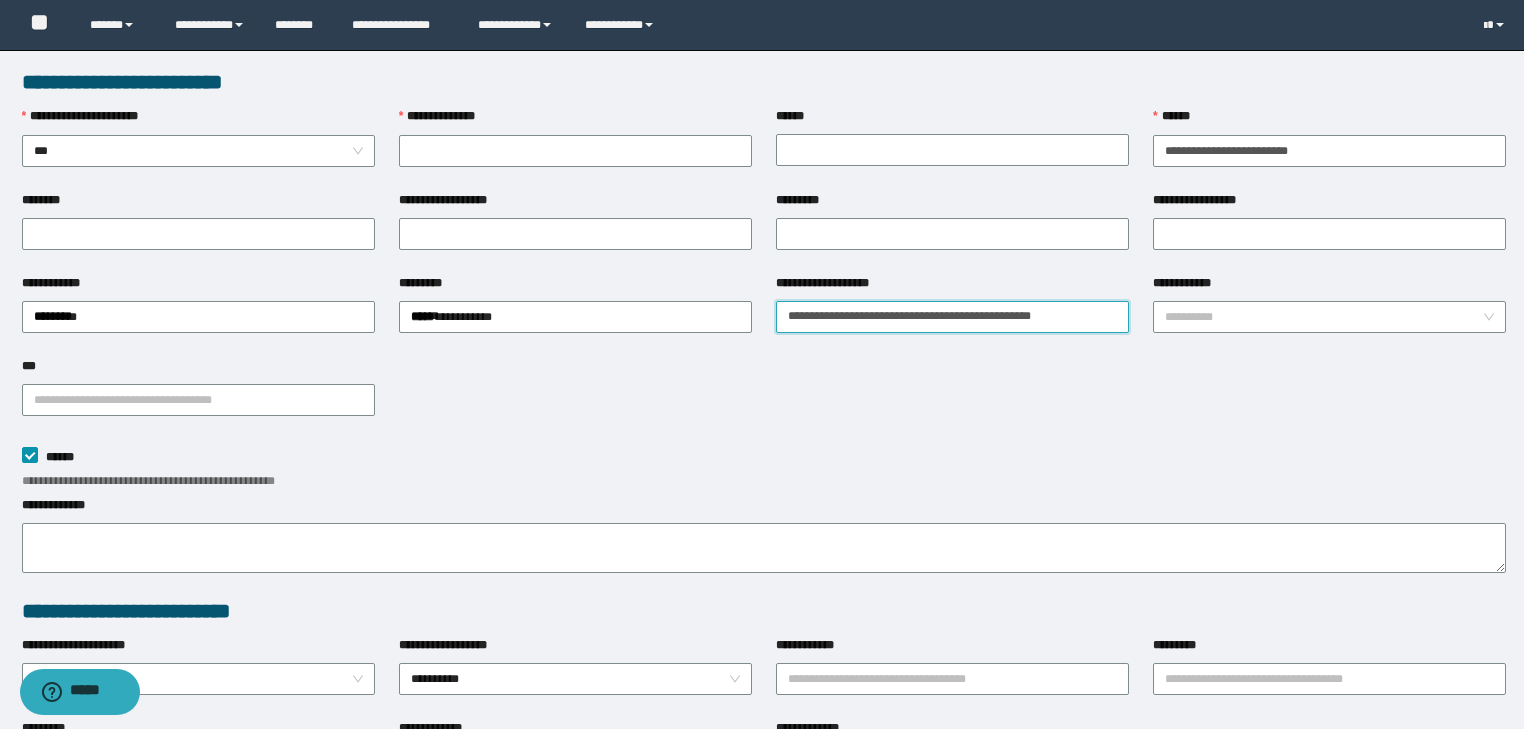 type on "**********" 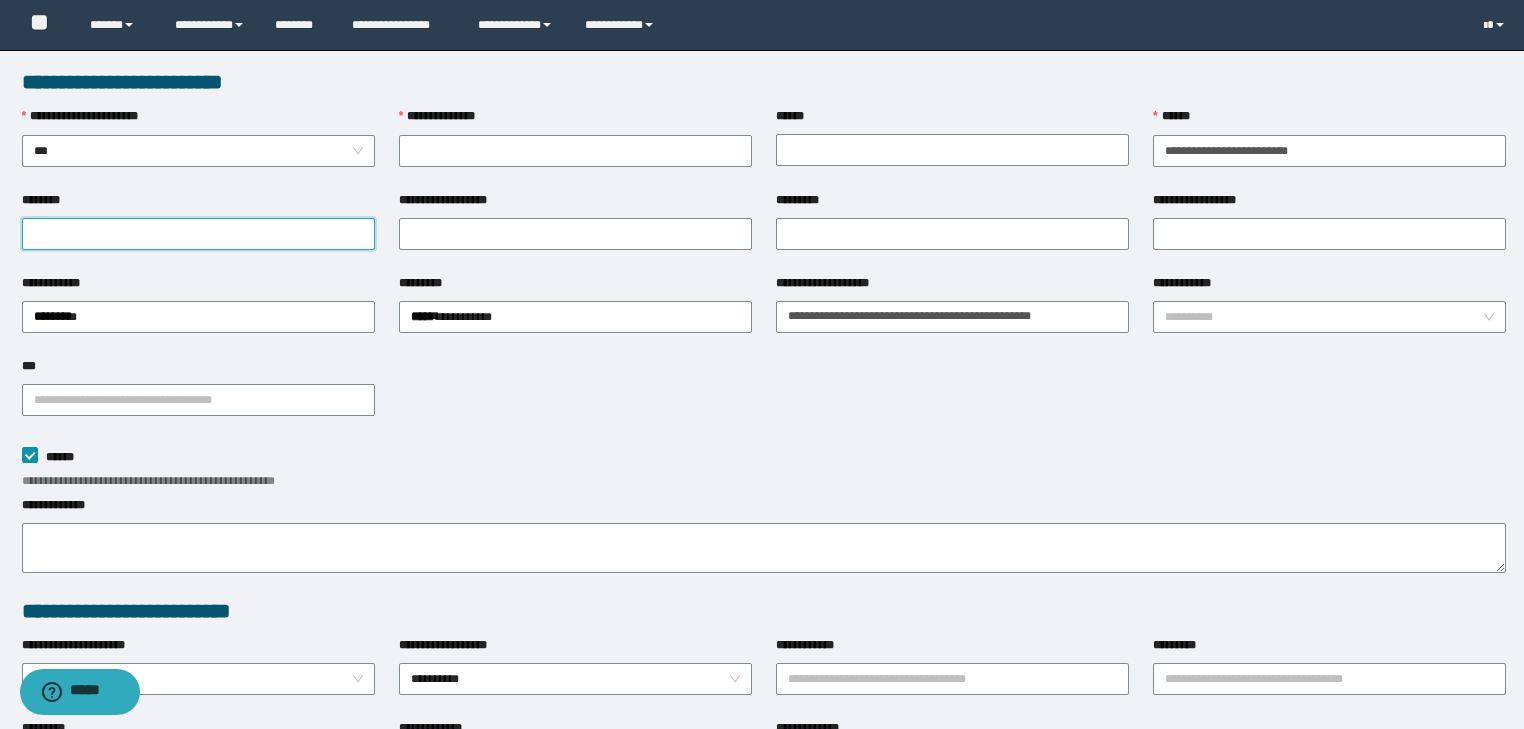 click on "********" at bounding box center (198, 234) 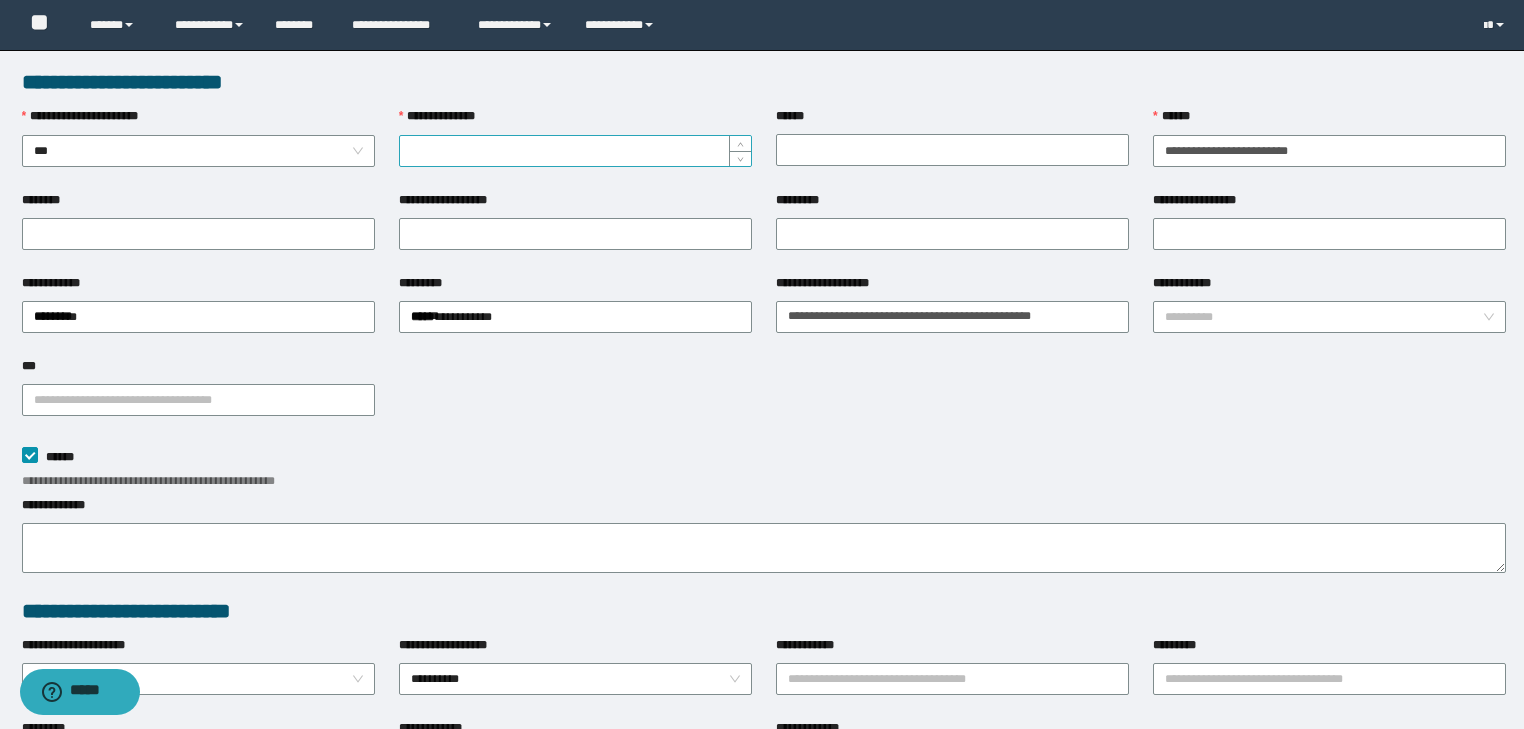 click on "**********" at bounding box center [575, 151] 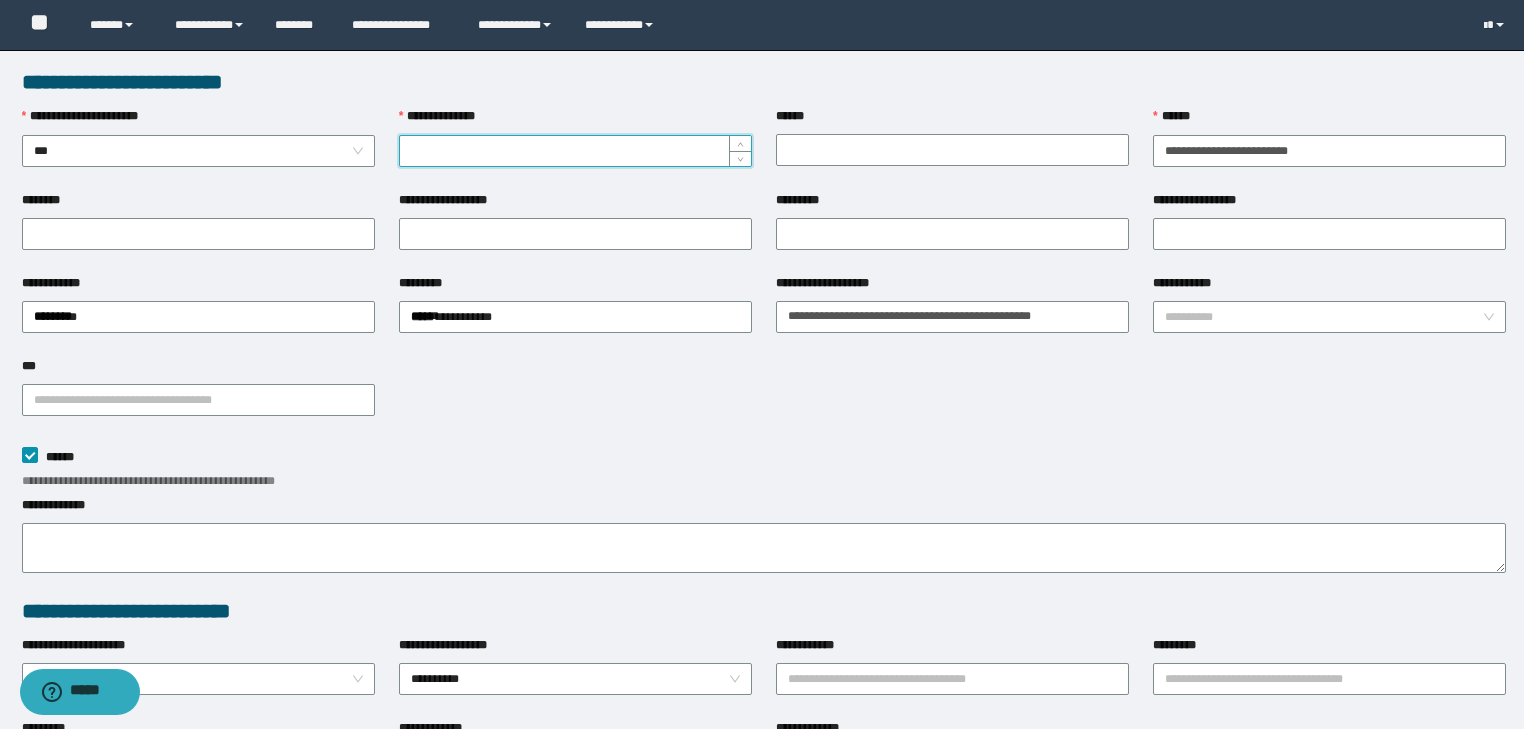 paste on "**********" 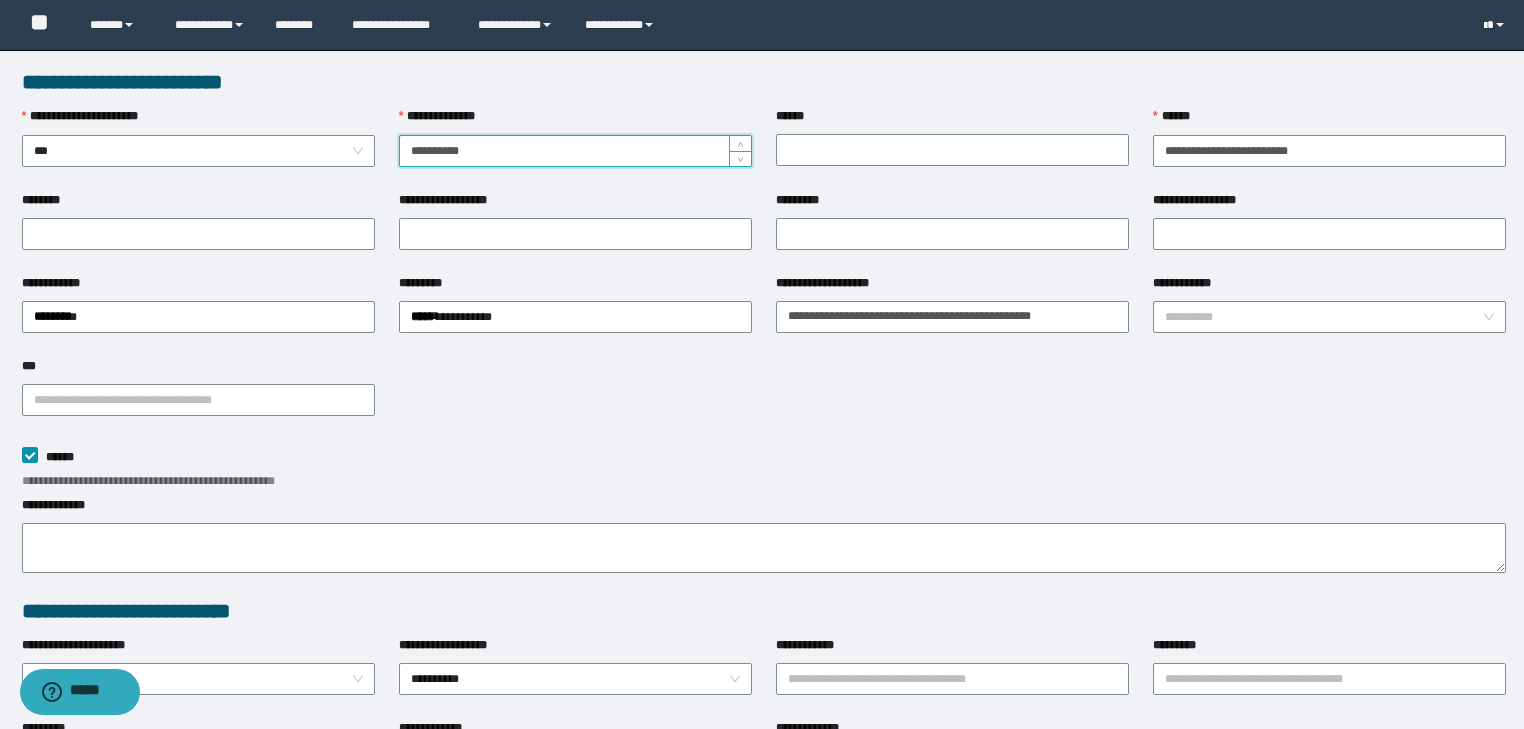 type on "**********" 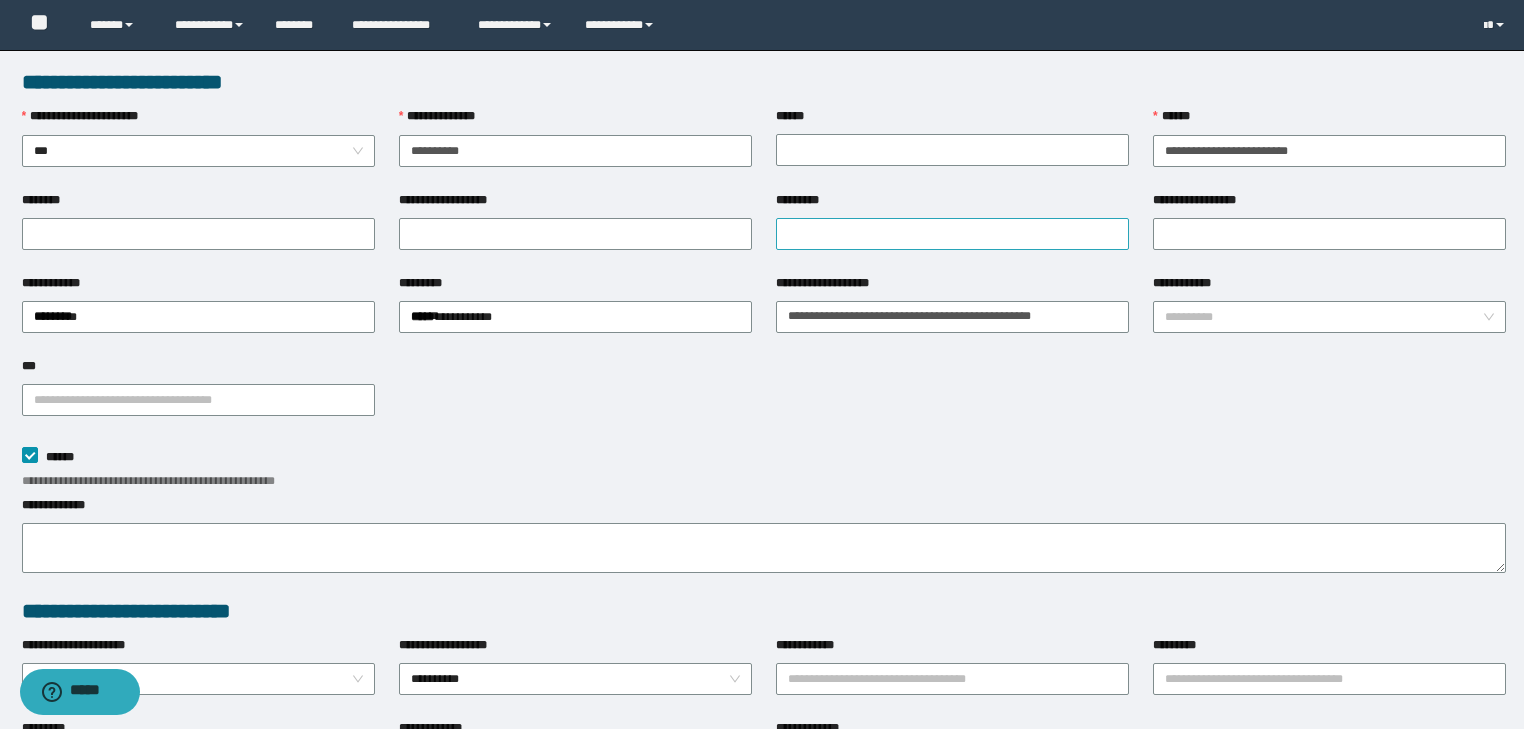 drag, startPoint x: 963, startPoint y: 206, endPoint x: 963, endPoint y: 222, distance: 16 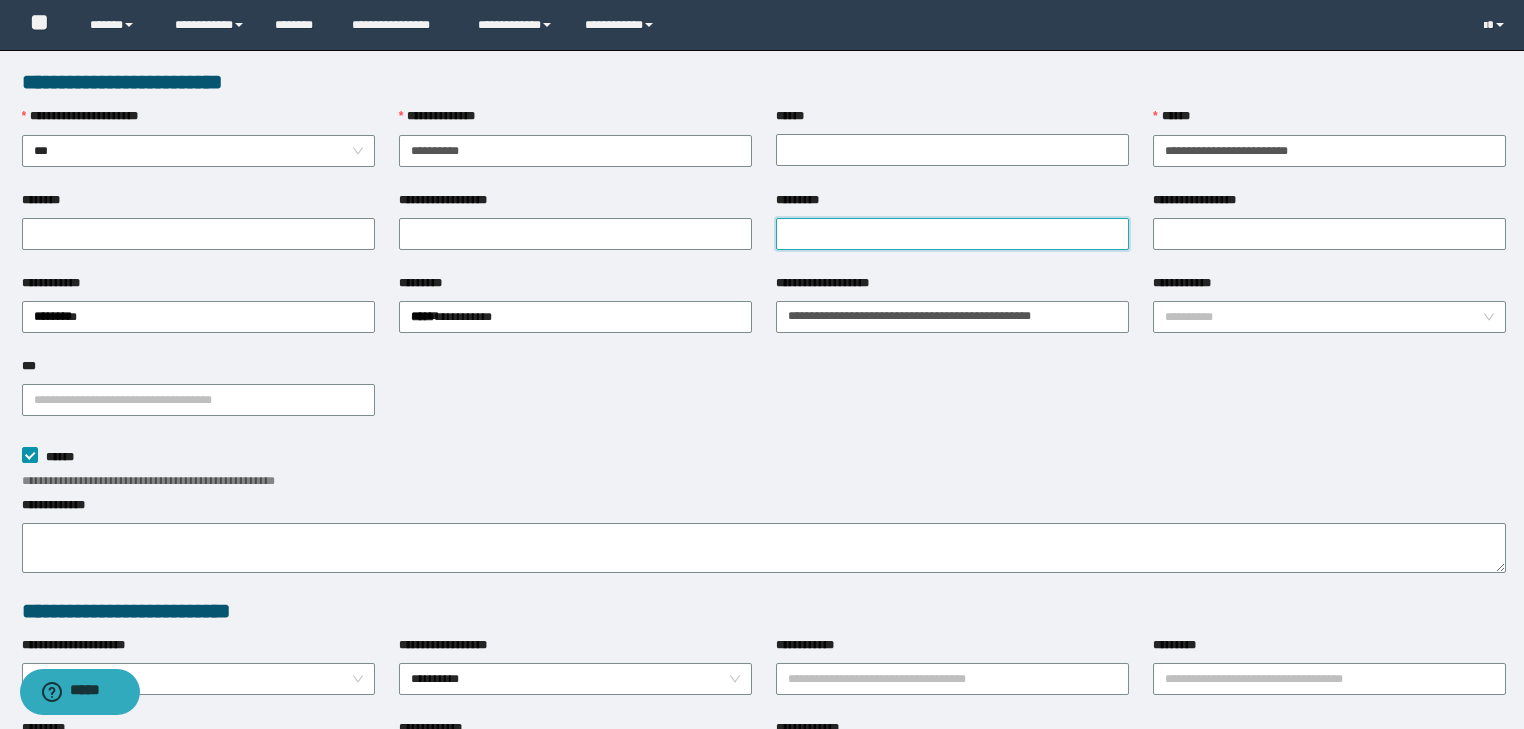 click on "*********" at bounding box center [952, 234] 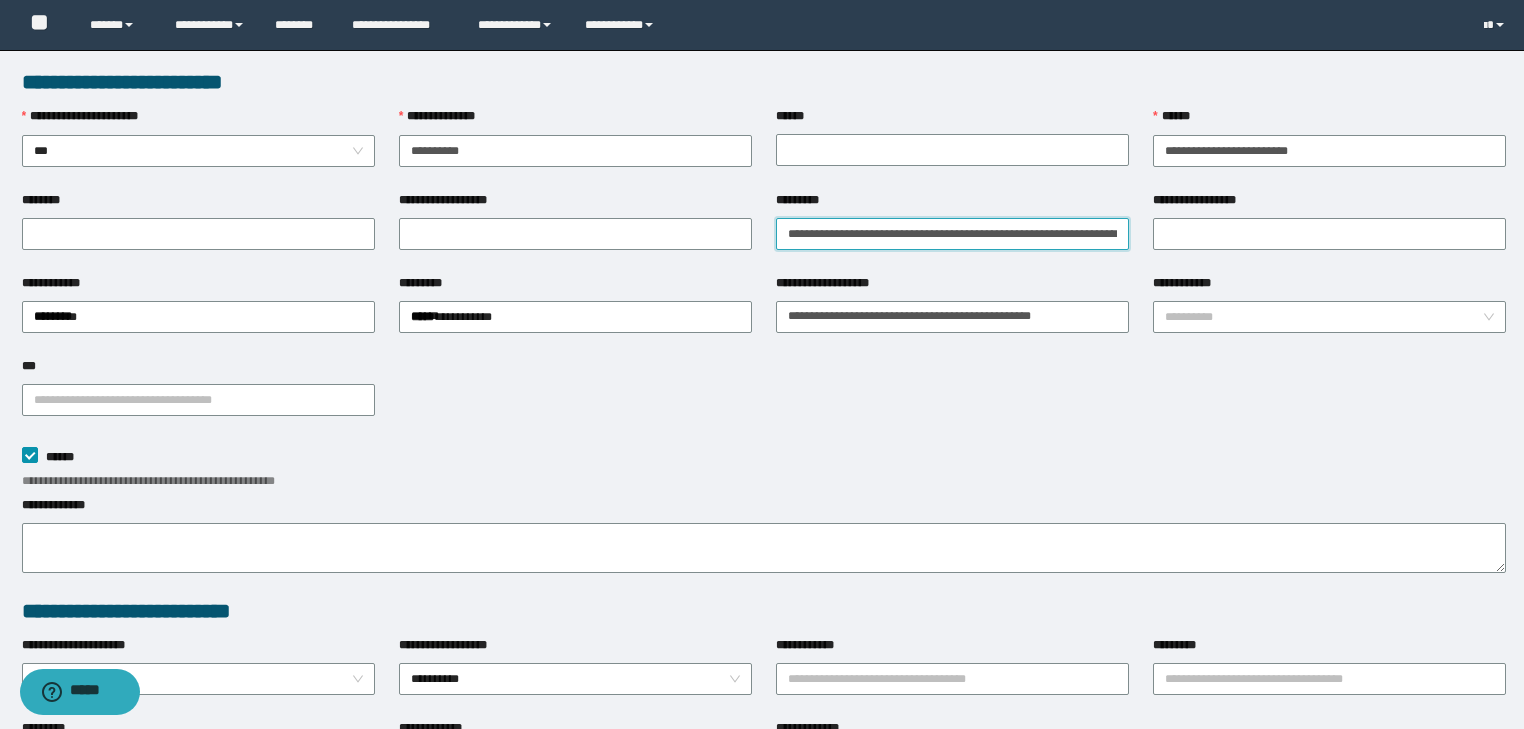 scroll, scrollTop: 0, scrollLeft: 97, axis: horizontal 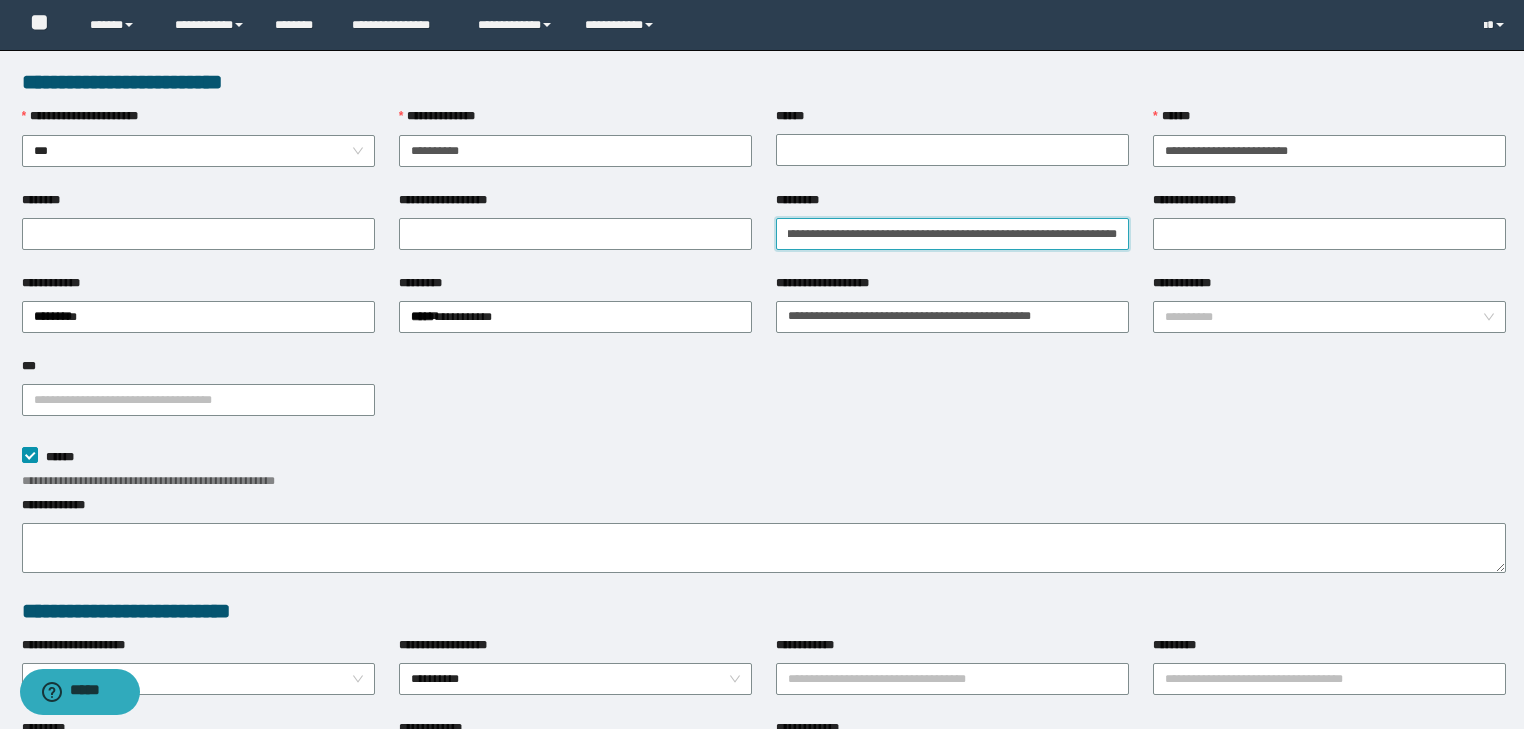 type on "**********" 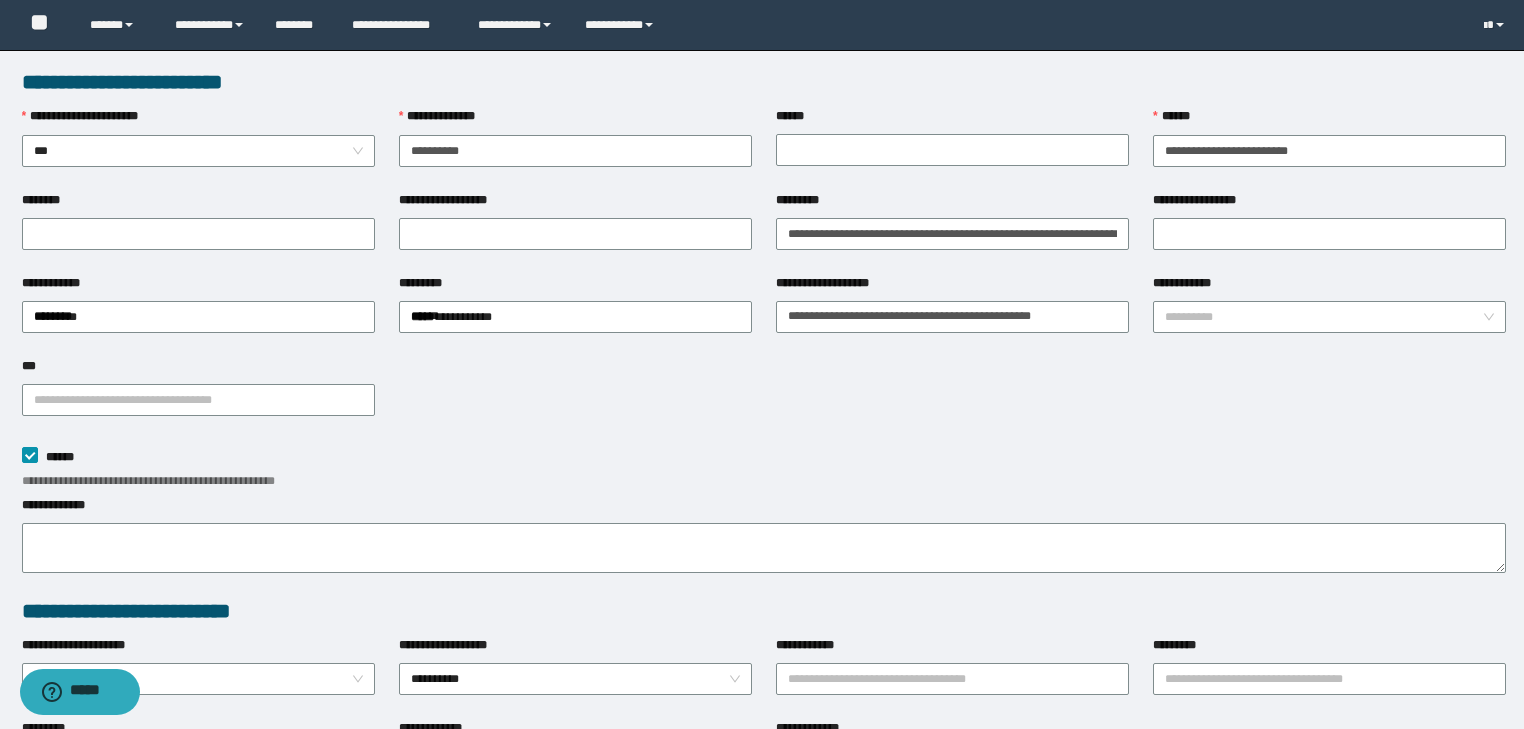 click on "**********" at bounding box center (575, 204) 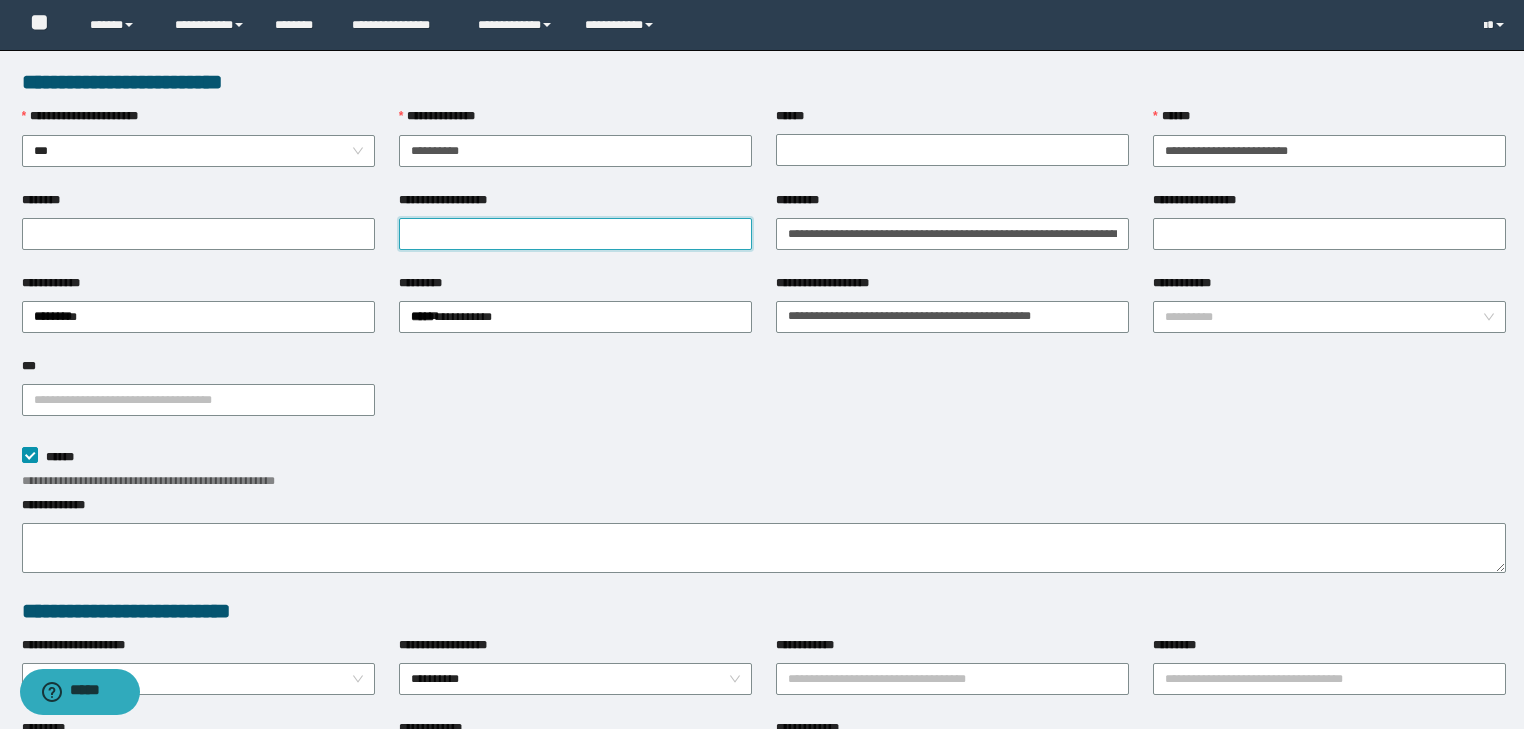 click on "**********" at bounding box center [575, 234] 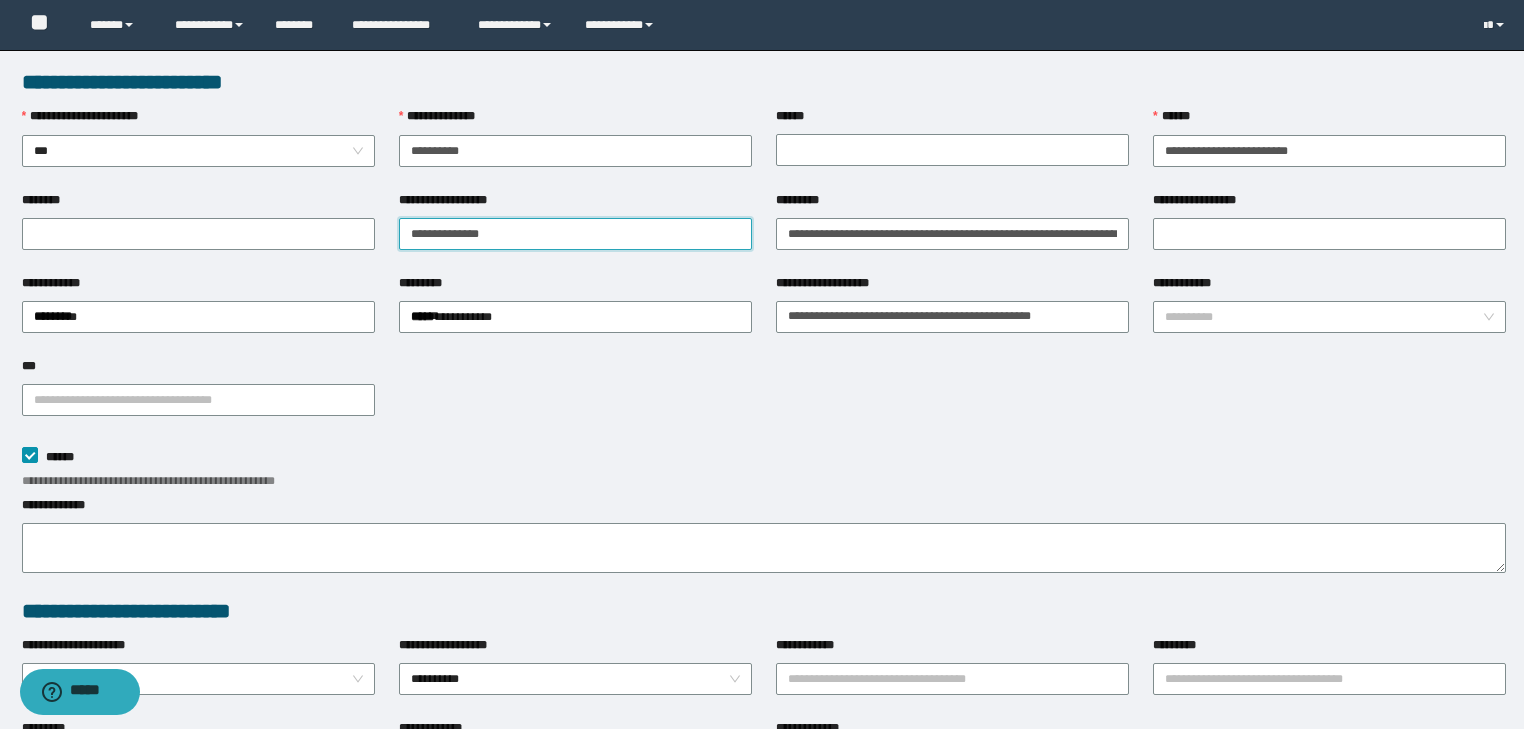 type on "**********" 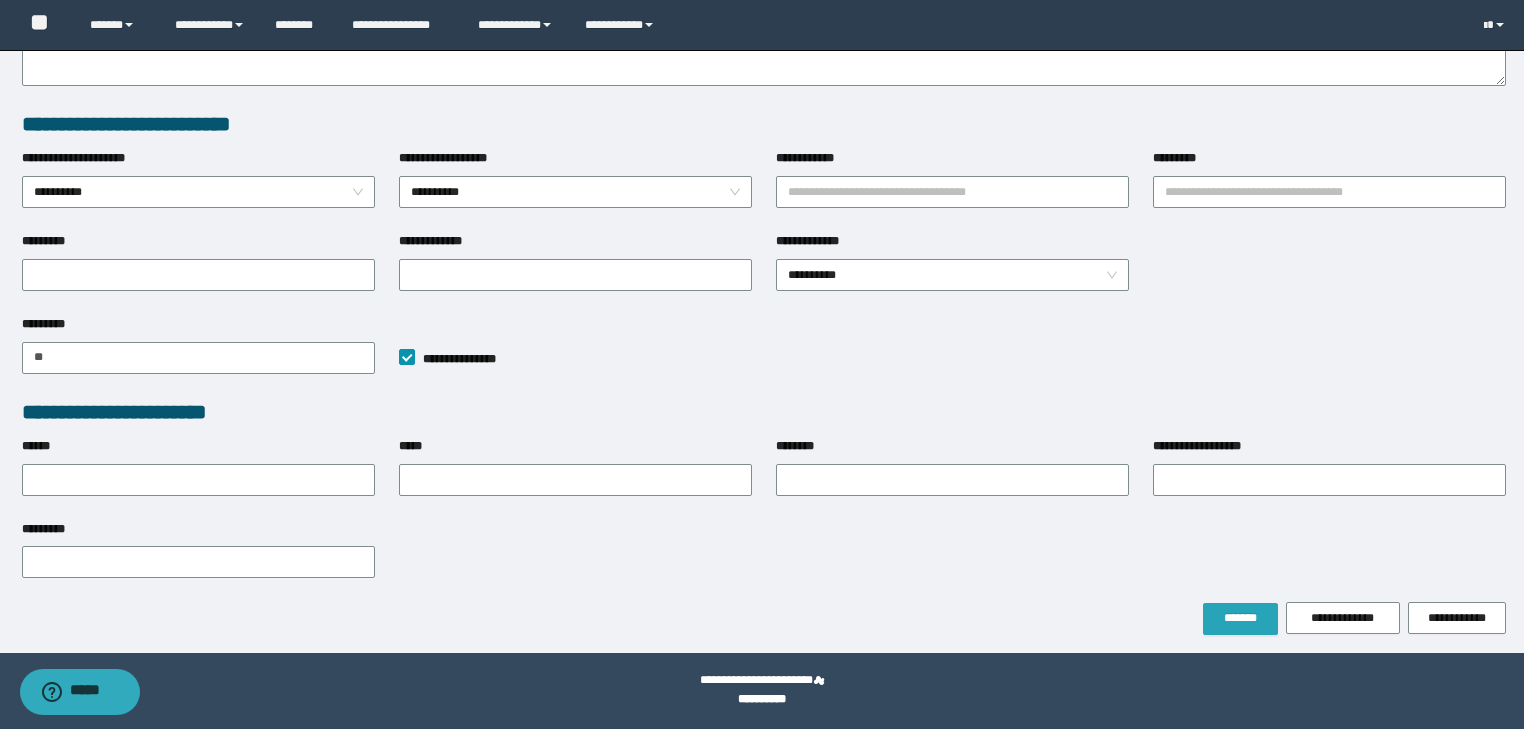 click on "*******" at bounding box center [1240, 618] 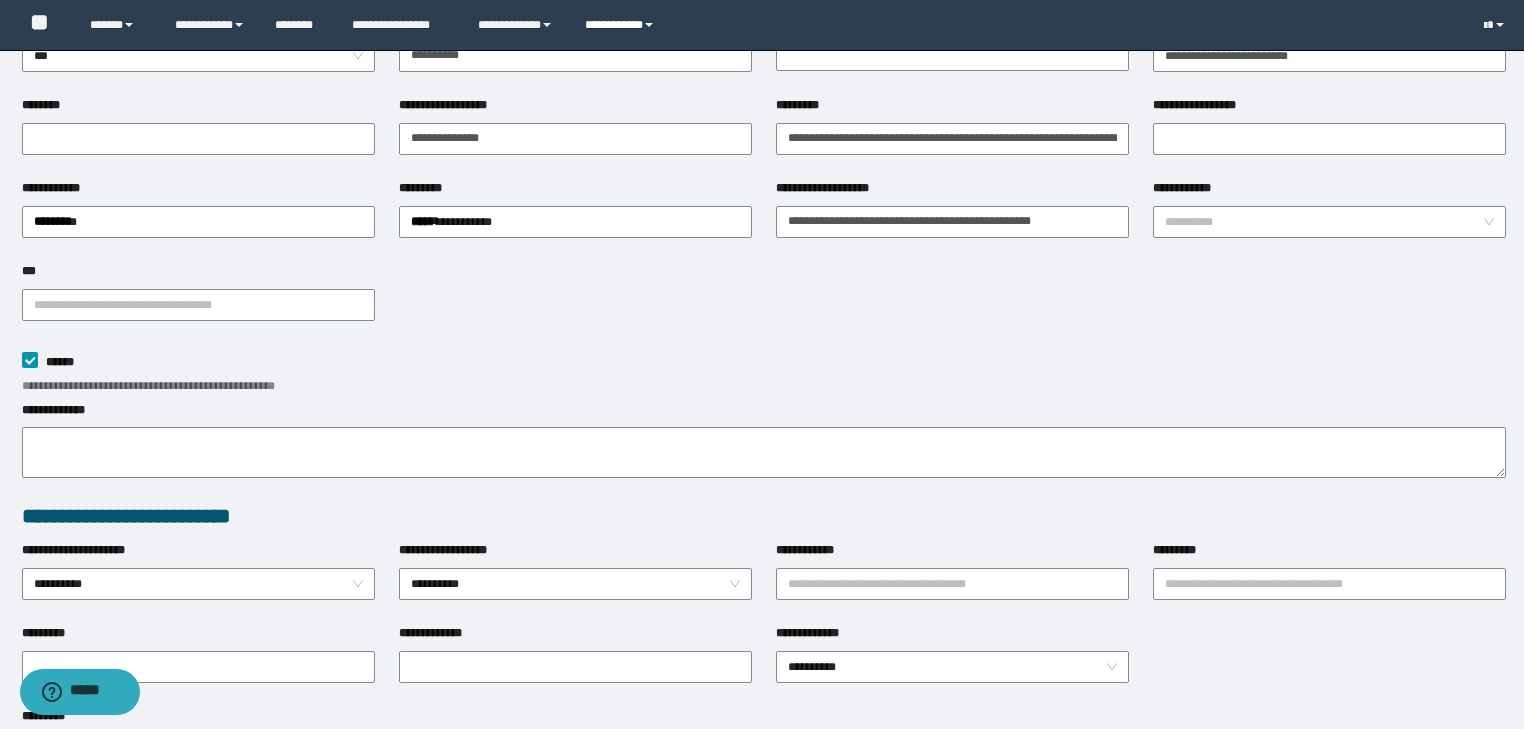 scroll, scrollTop: 140, scrollLeft: 0, axis: vertical 